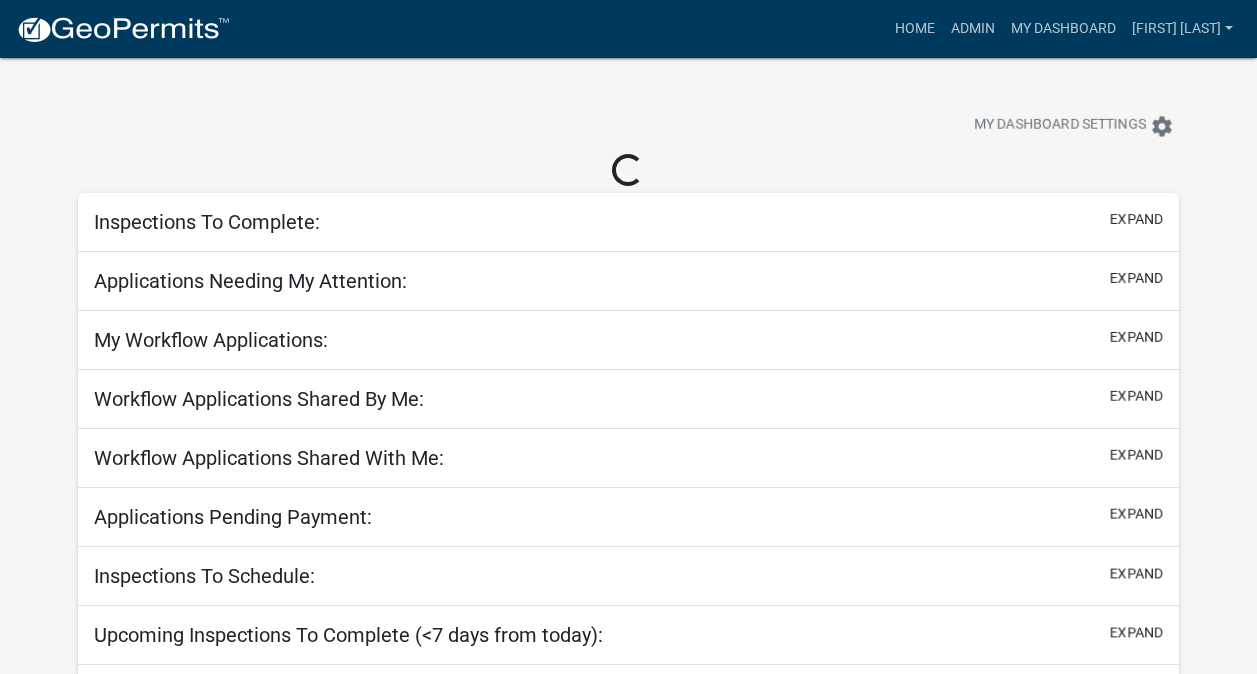 scroll, scrollTop: 0, scrollLeft: 0, axis: both 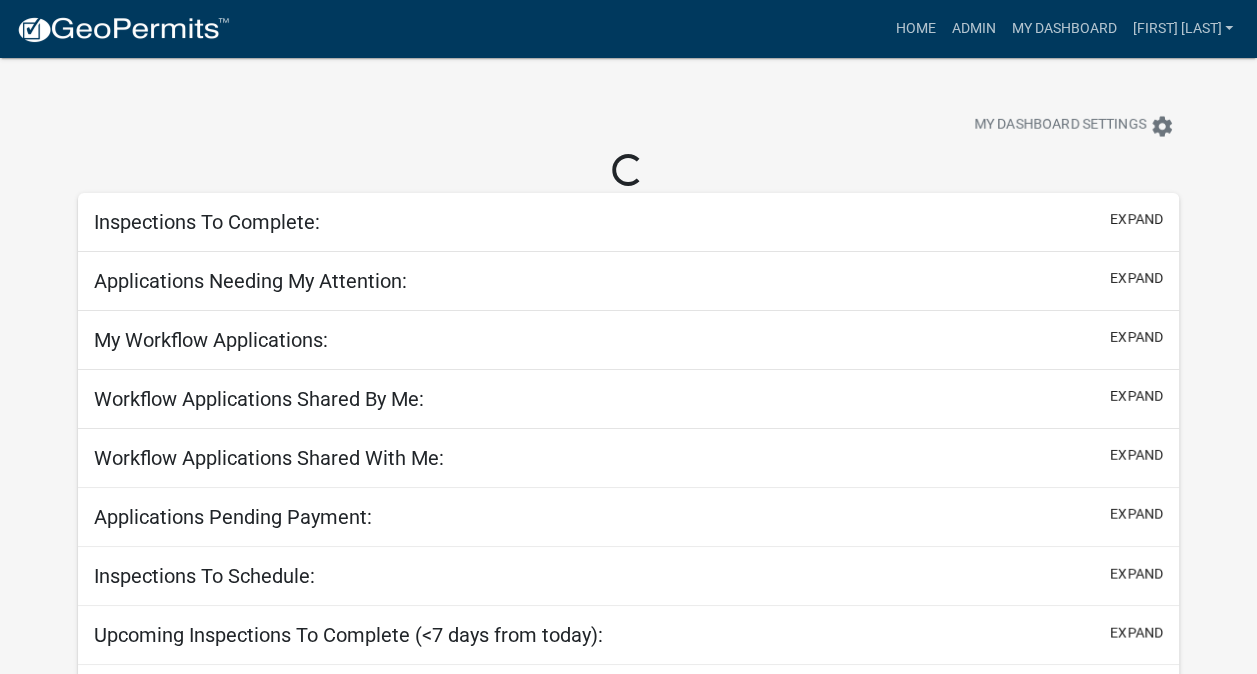 select on "3: 100" 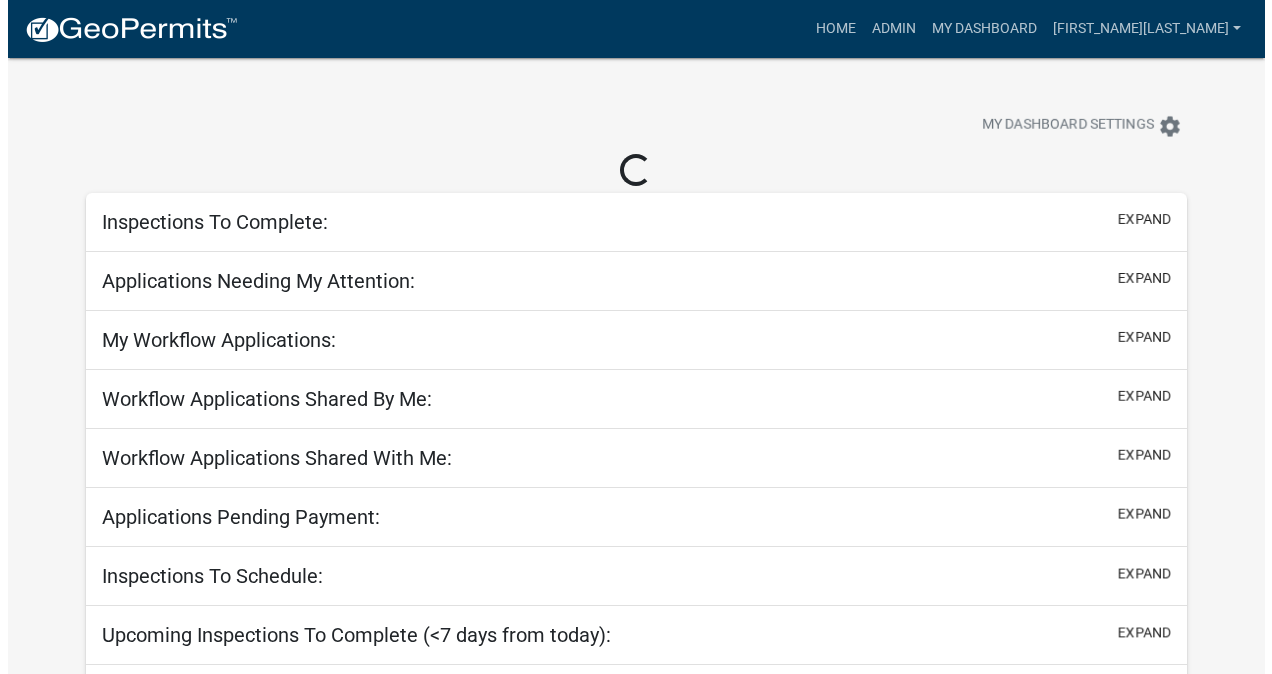 scroll, scrollTop: 0, scrollLeft: 0, axis: both 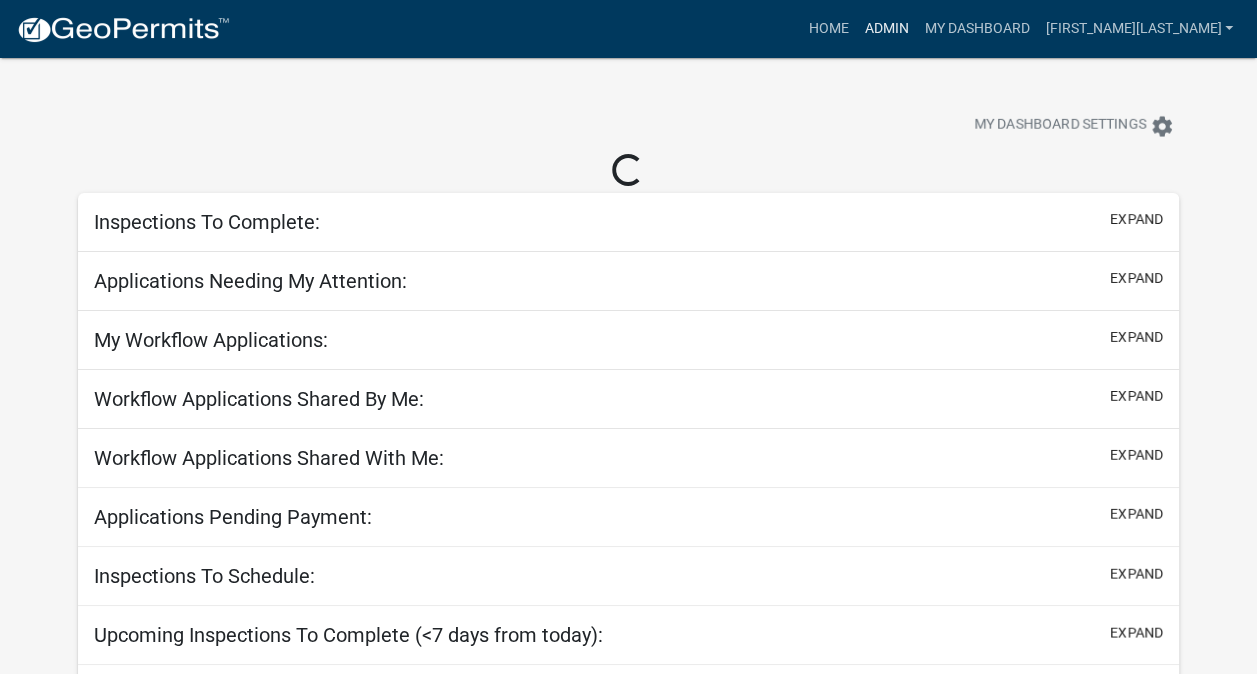 click on "Admin" at bounding box center (886, 29) 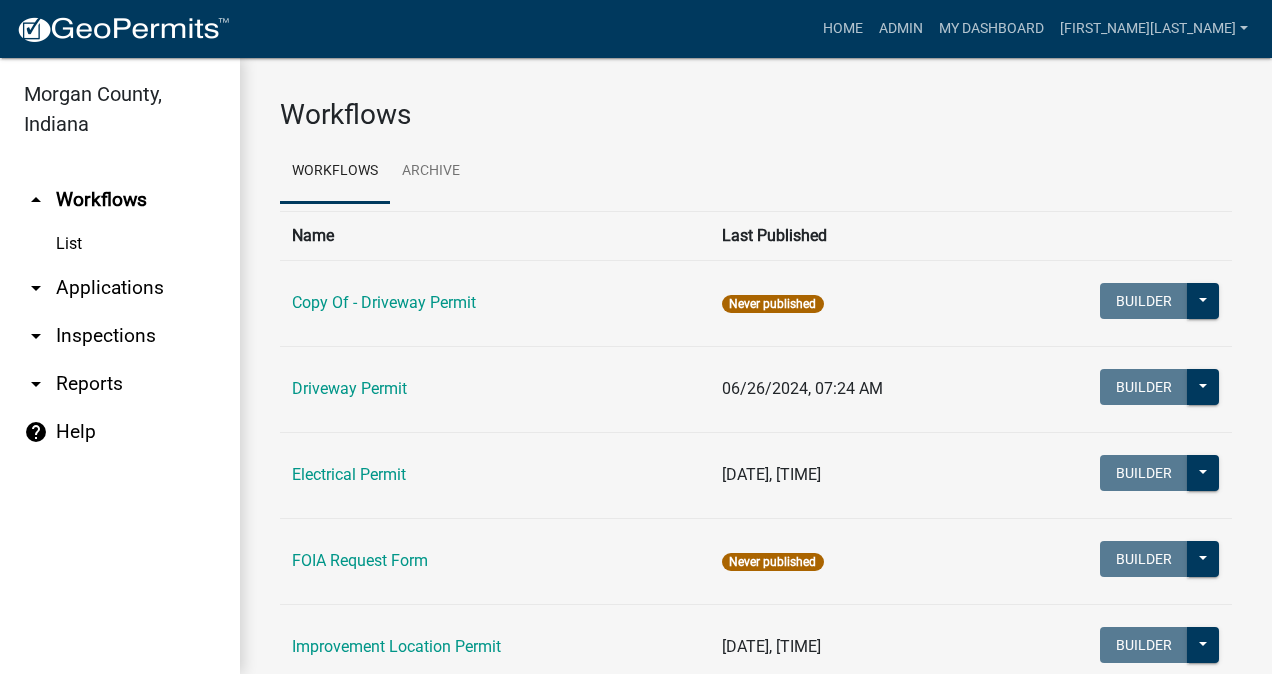 click on "arrow_drop_down   Applications" at bounding box center [120, 288] 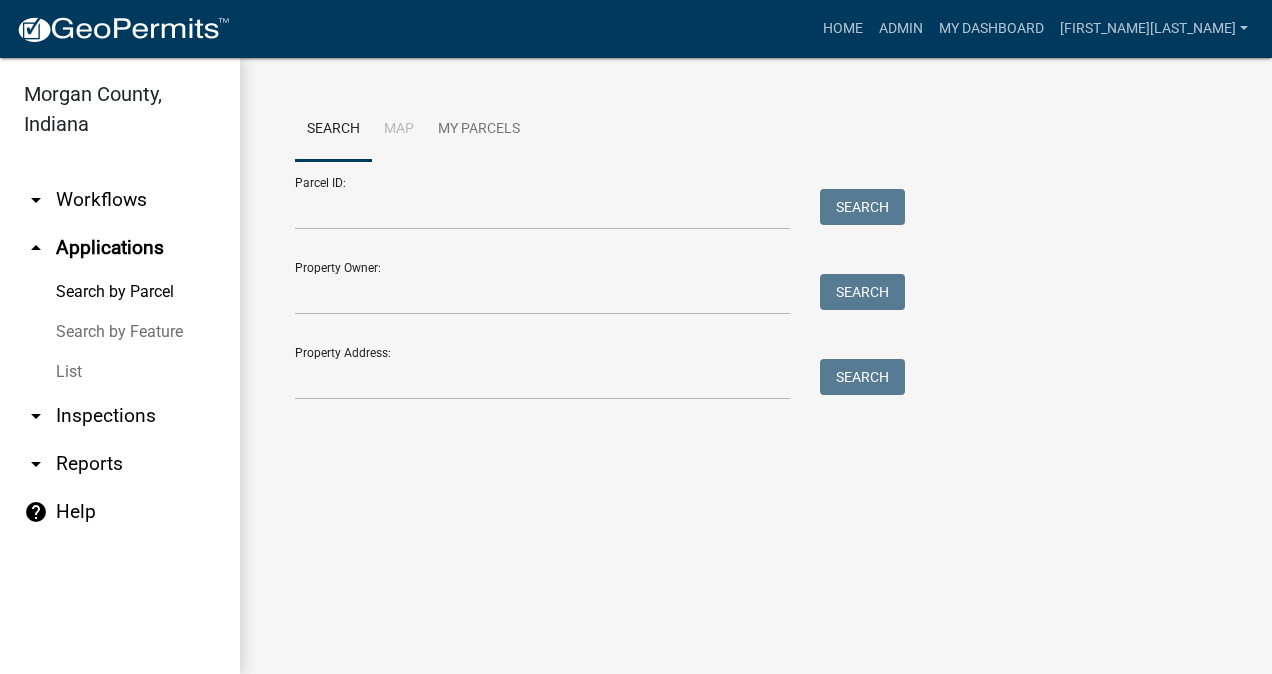 click on "List" at bounding box center [120, 372] 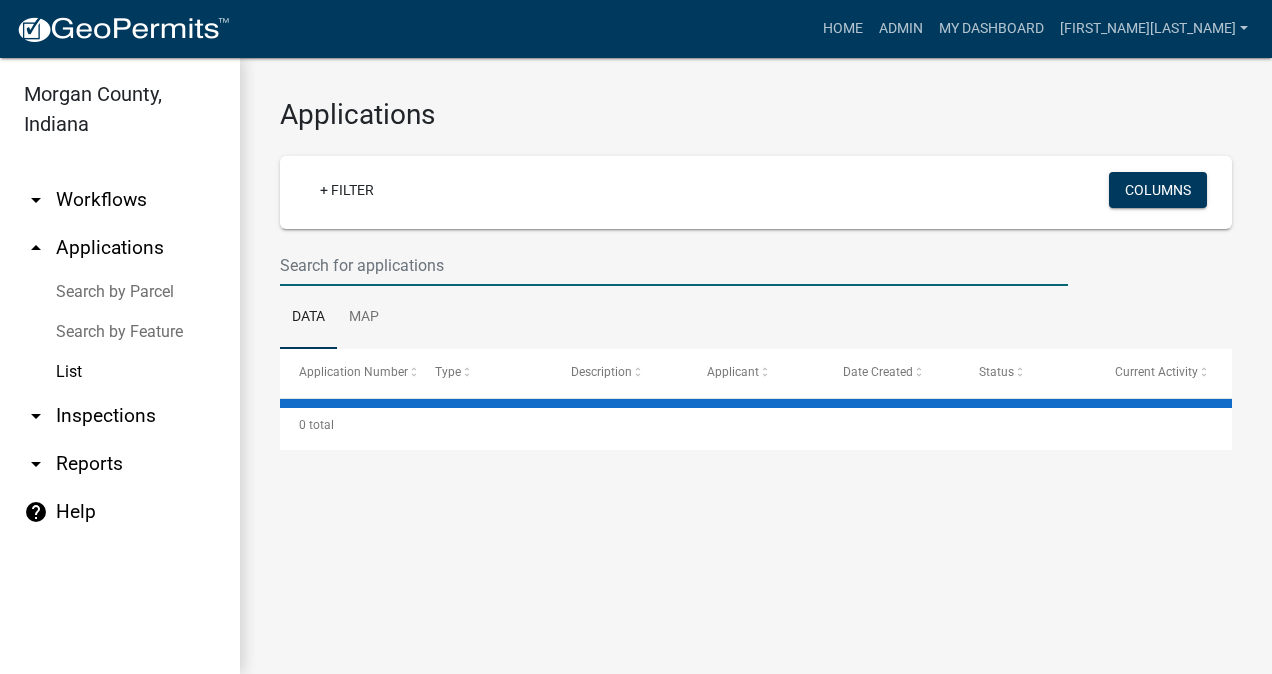 click at bounding box center [674, 265] 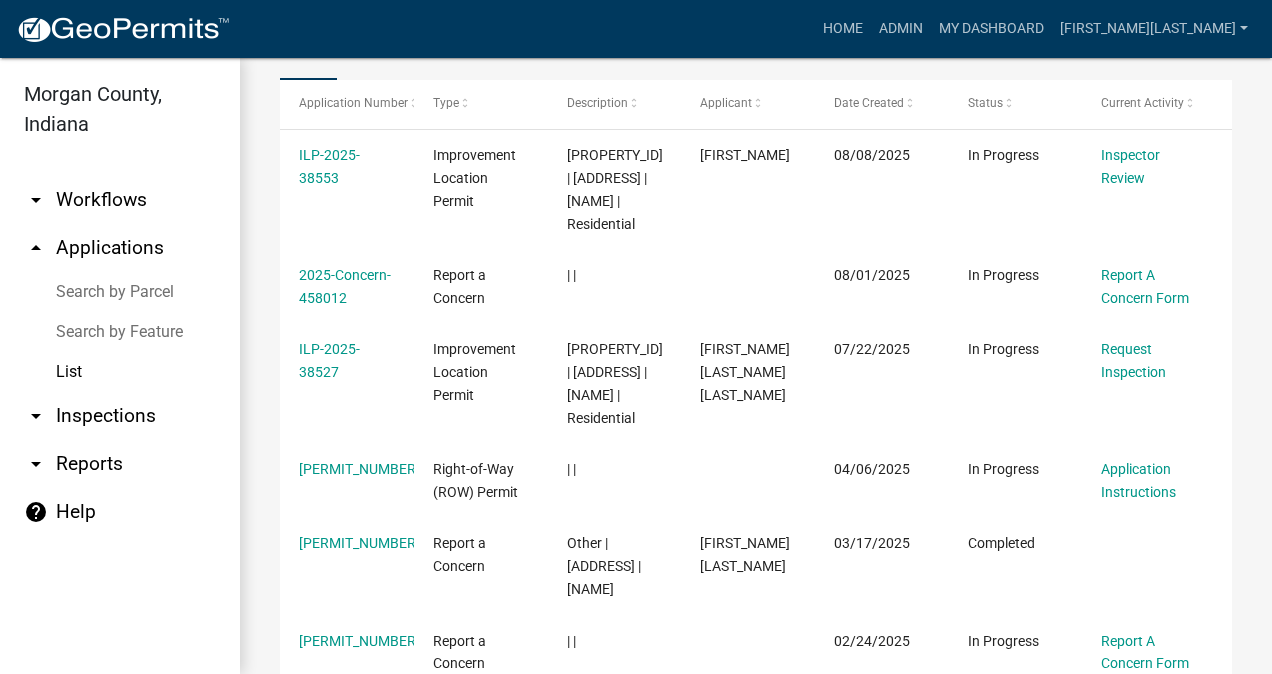 scroll, scrollTop: 300, scrollLeft: 0, axis: vertical 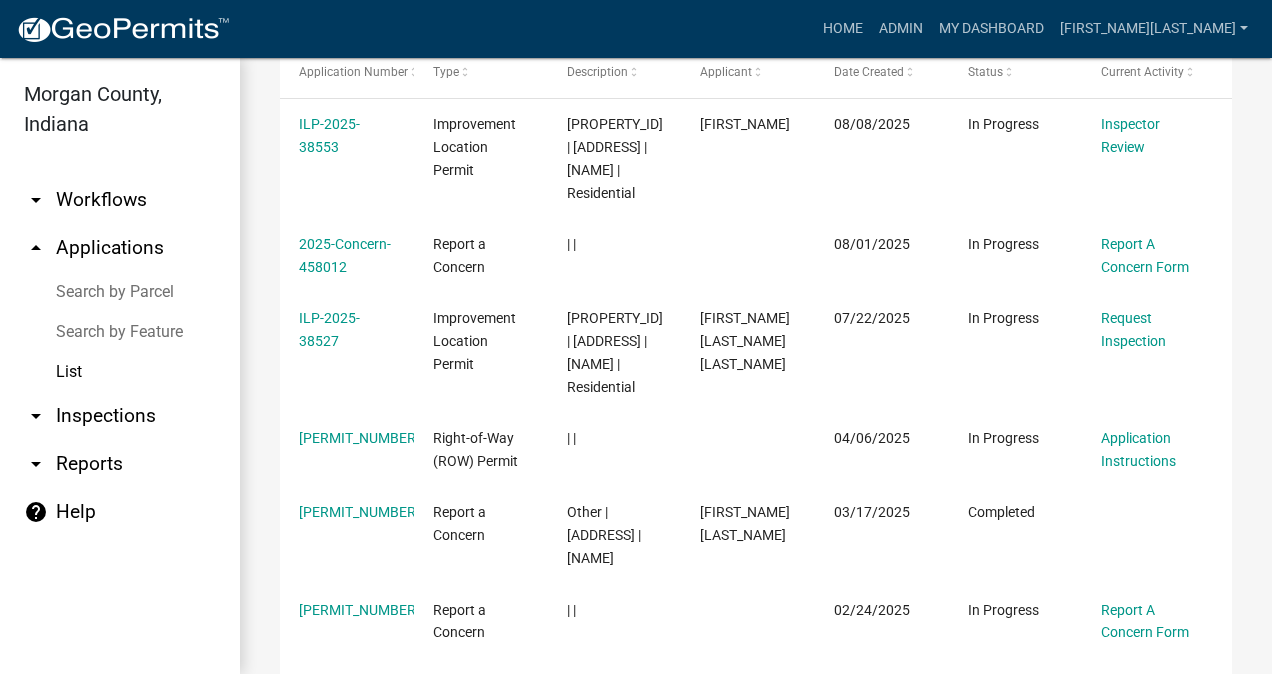 type on "801" 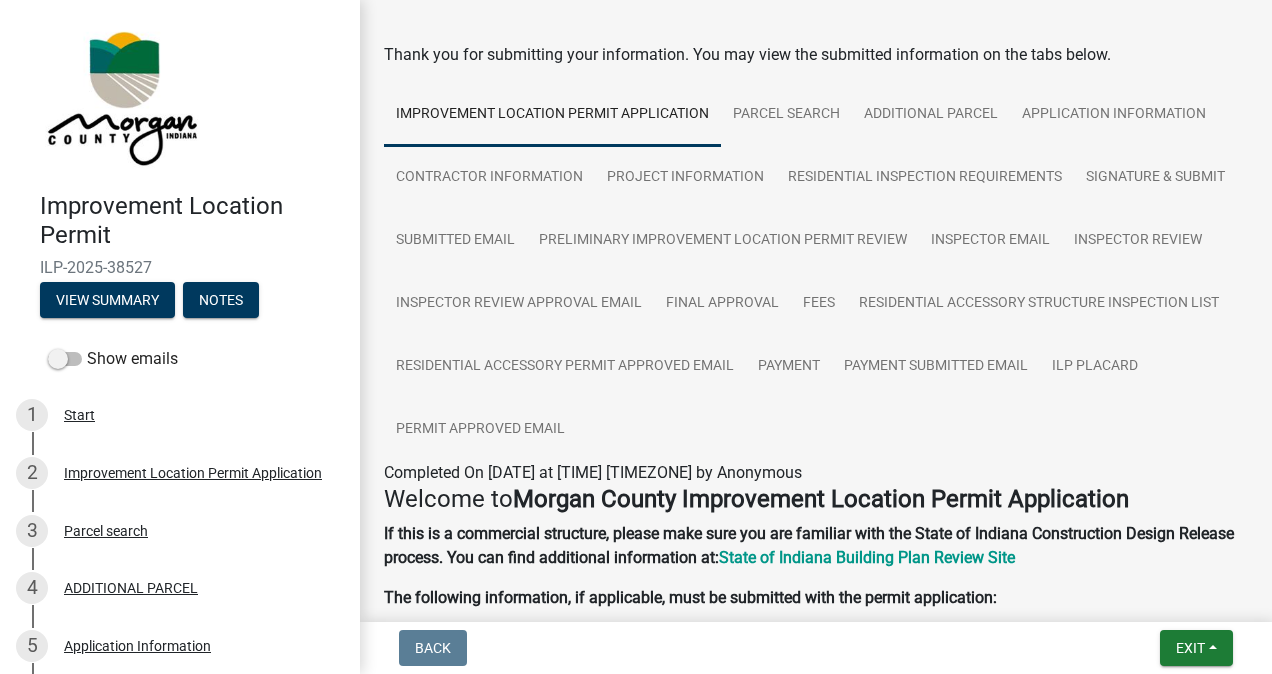 scroll, scrollTop: 100, scrollLeft: 0, axis: vertical 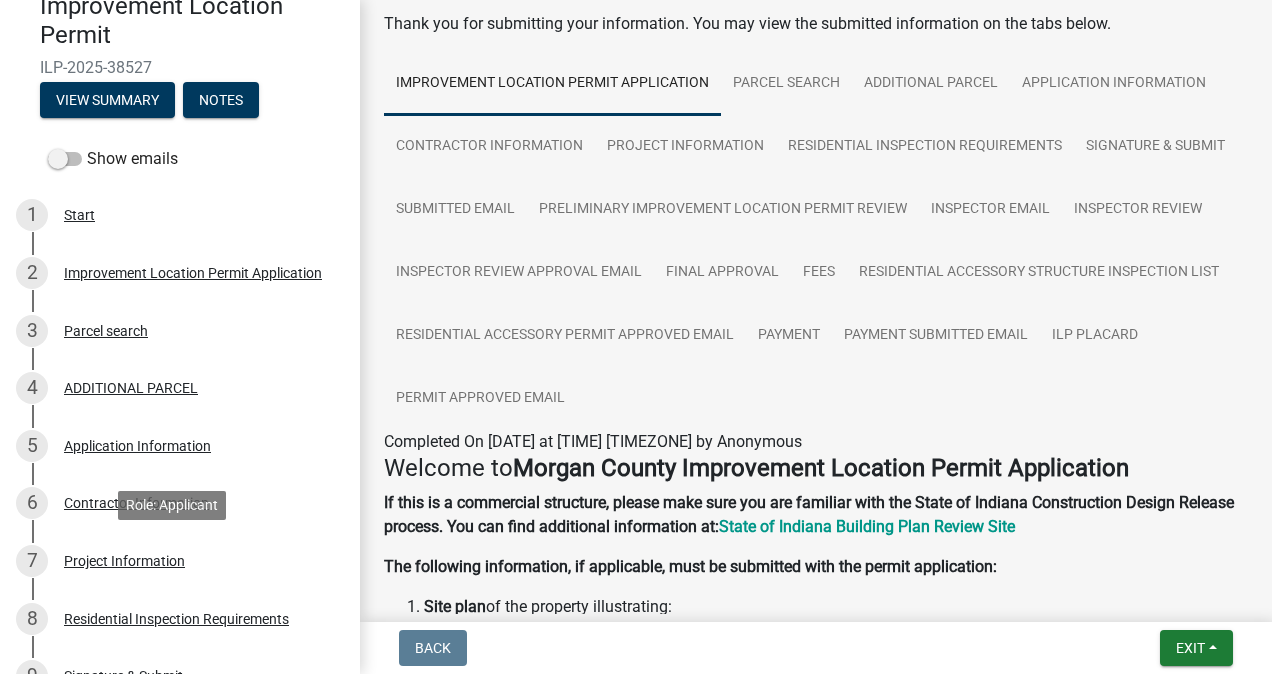 click on "Project Information" at bounding box center (124, 561) 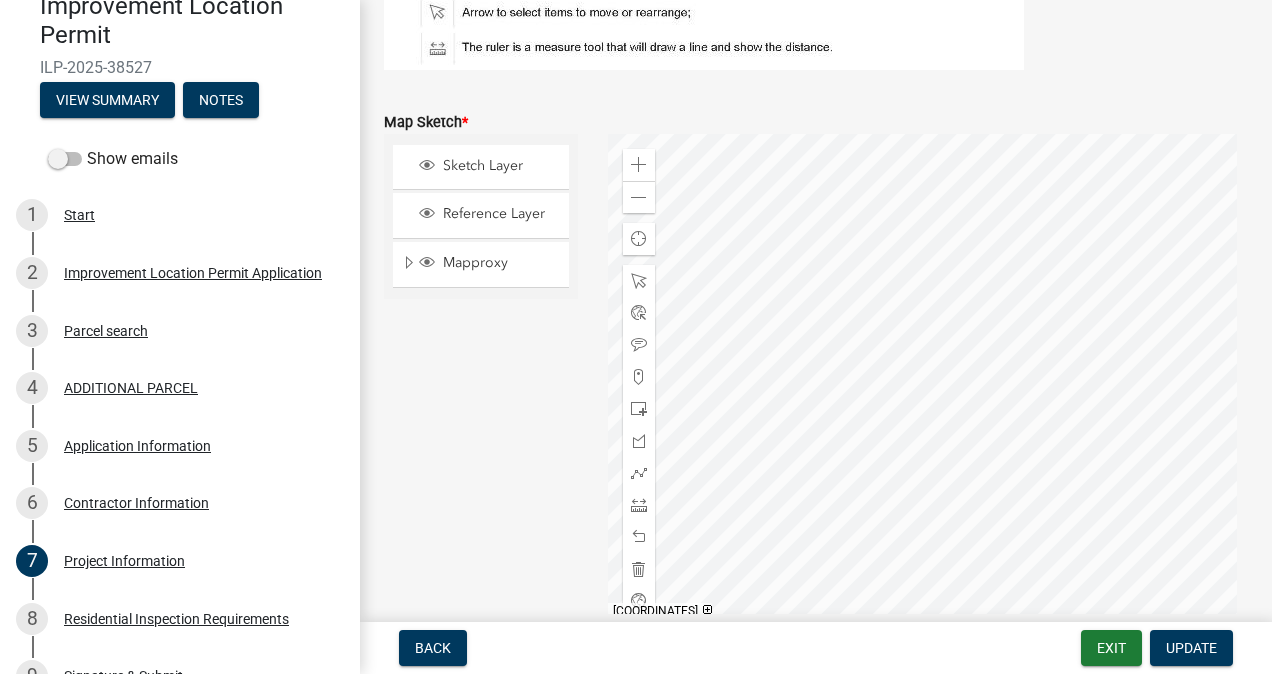 scroll, scrollTop: 3200, scrollLeft: 0, axis: vertical 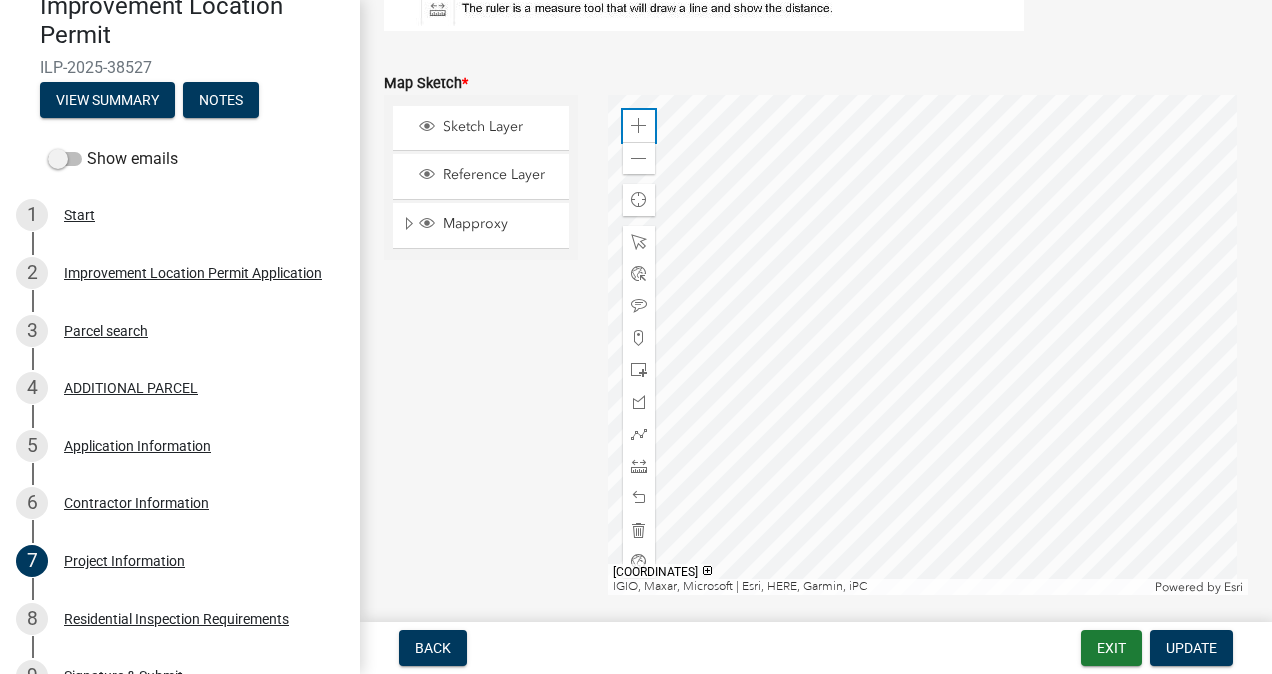 click 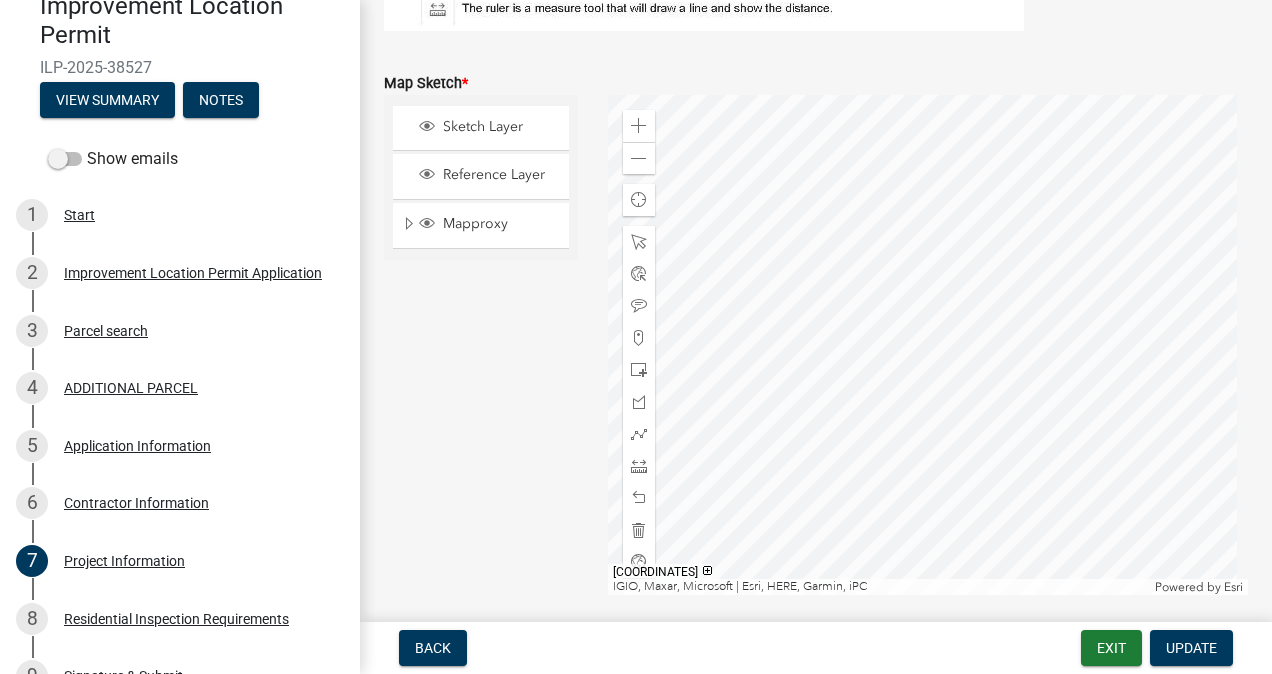click 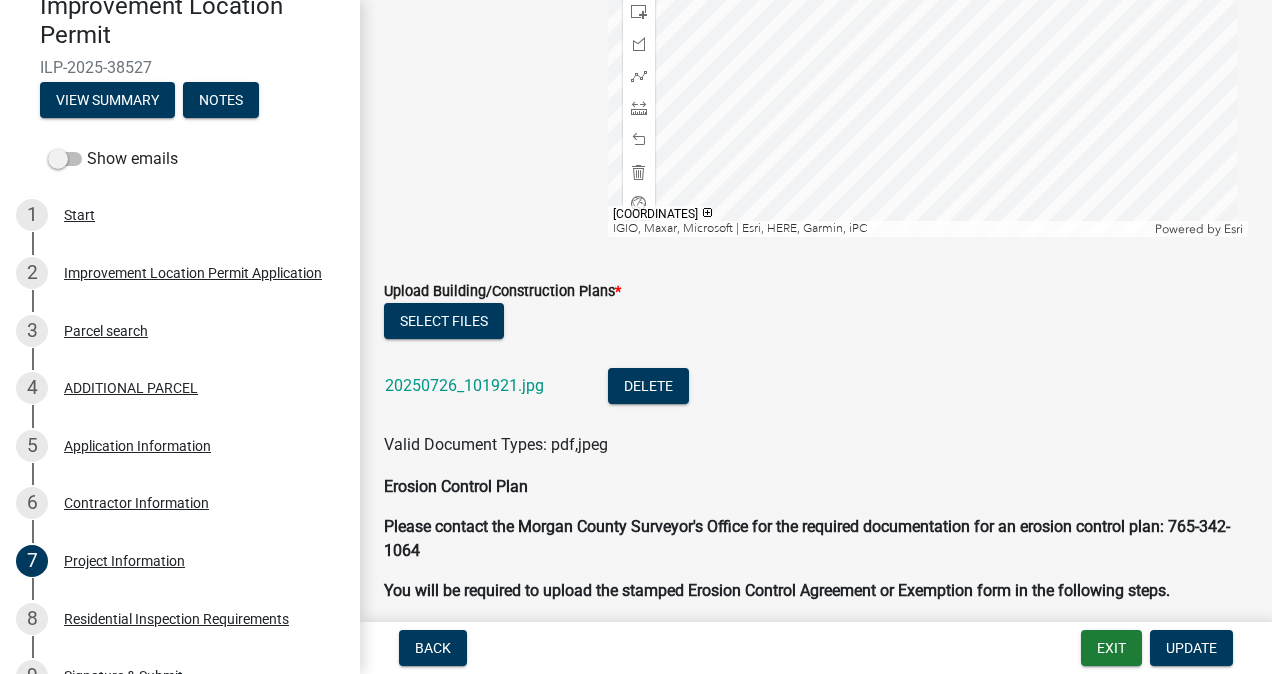 scroll, scrollTop: 3600, scrollLeft: 0, axis: vertical 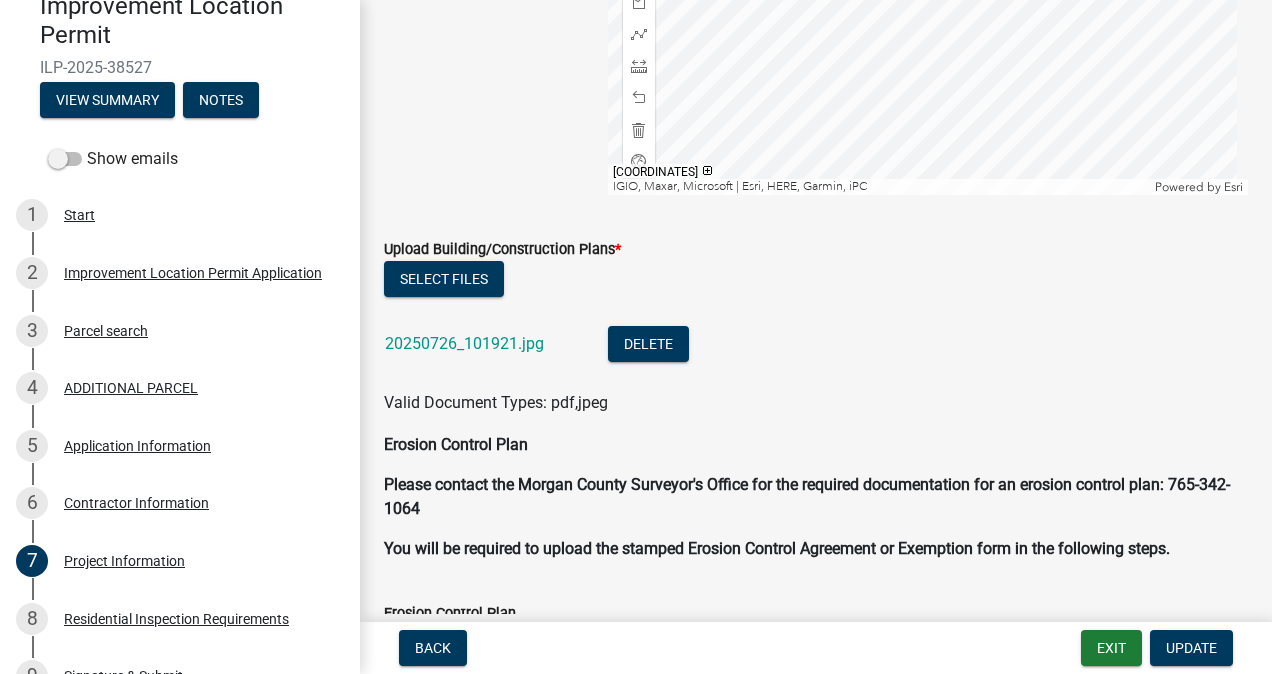 click on "20250726_101921.jpg" 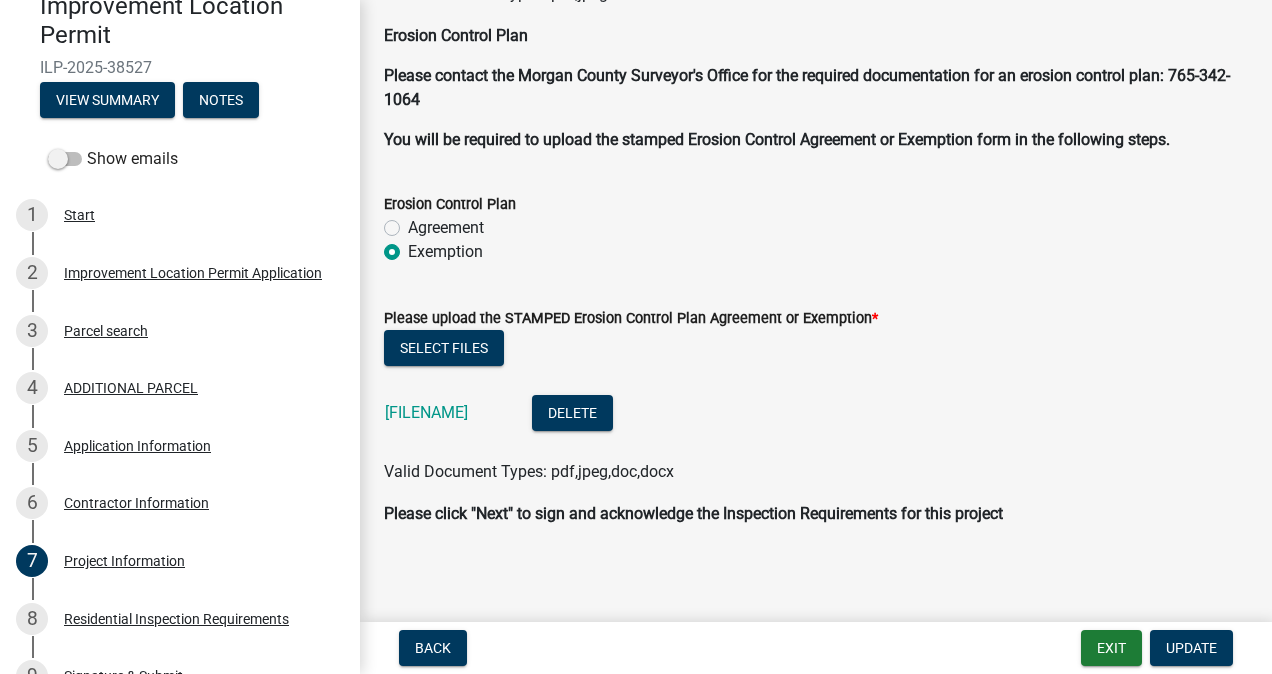 scroll, scrollTop: 4011, scrollLeft: 0, axis: vertical 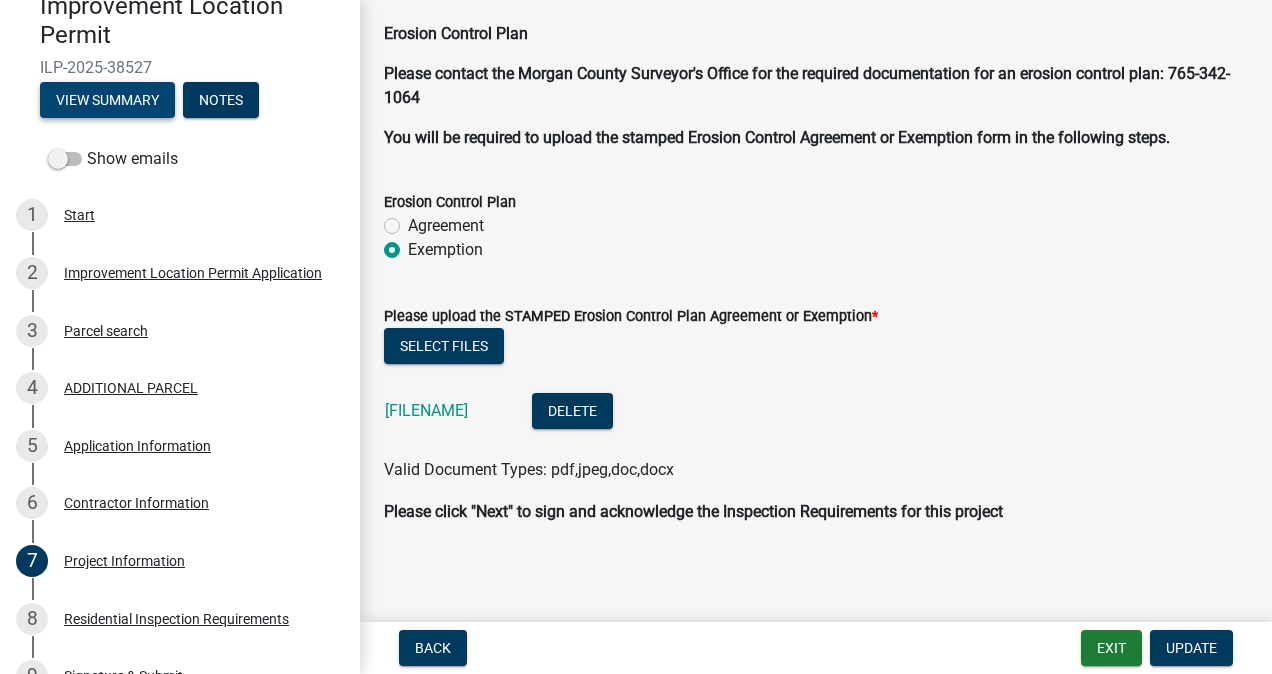click on "View Summary" at bounding box center [107, 100] 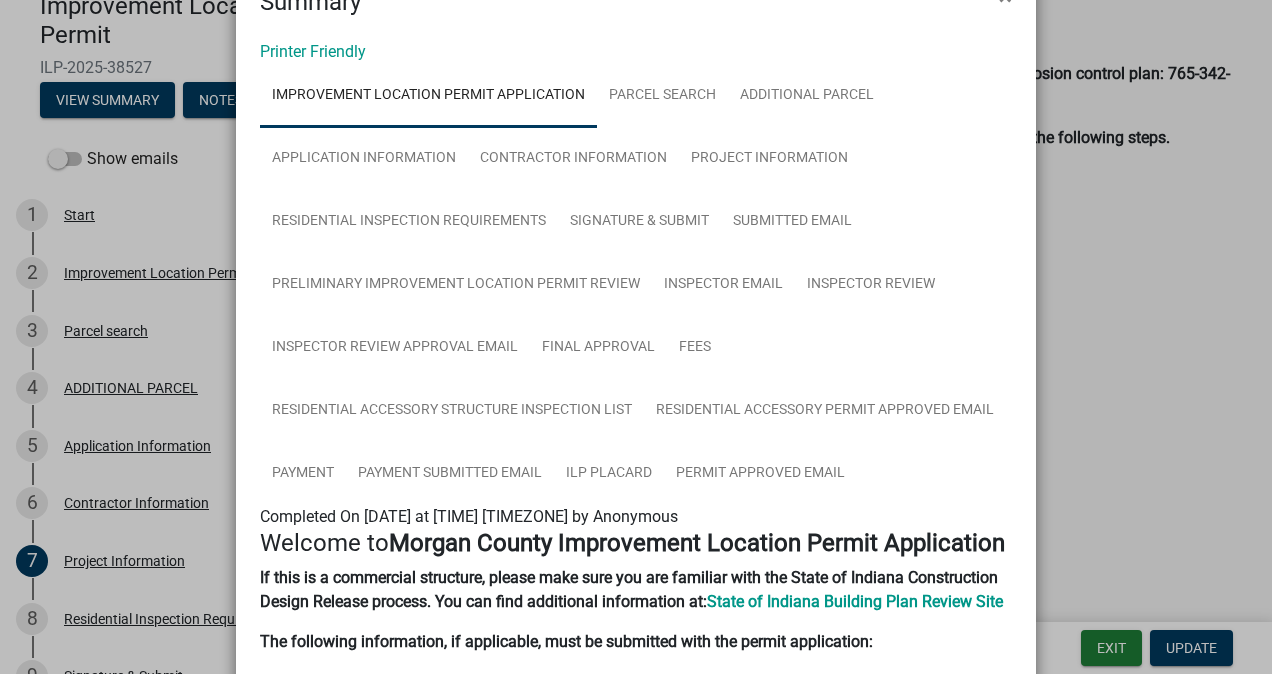 scroll, scrollTop: 100, scrollLeft: 0, axis: vertical 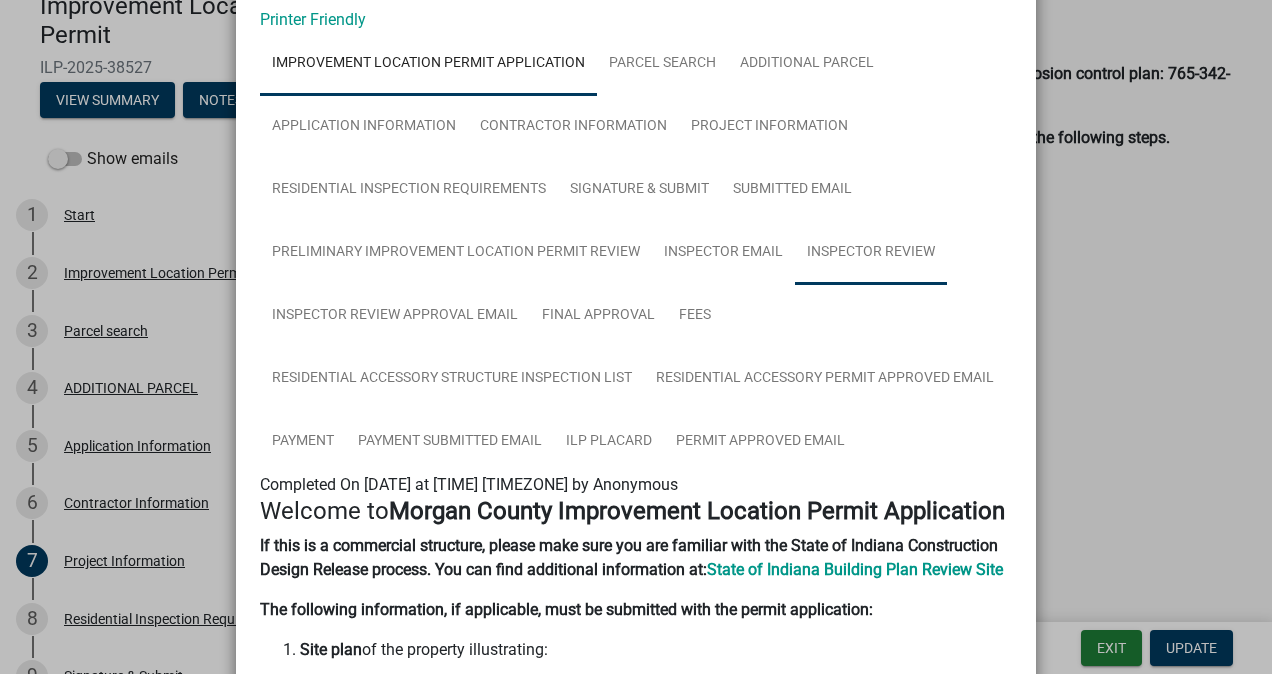 click on "Inspector Review" at bounding box center (871, 253) 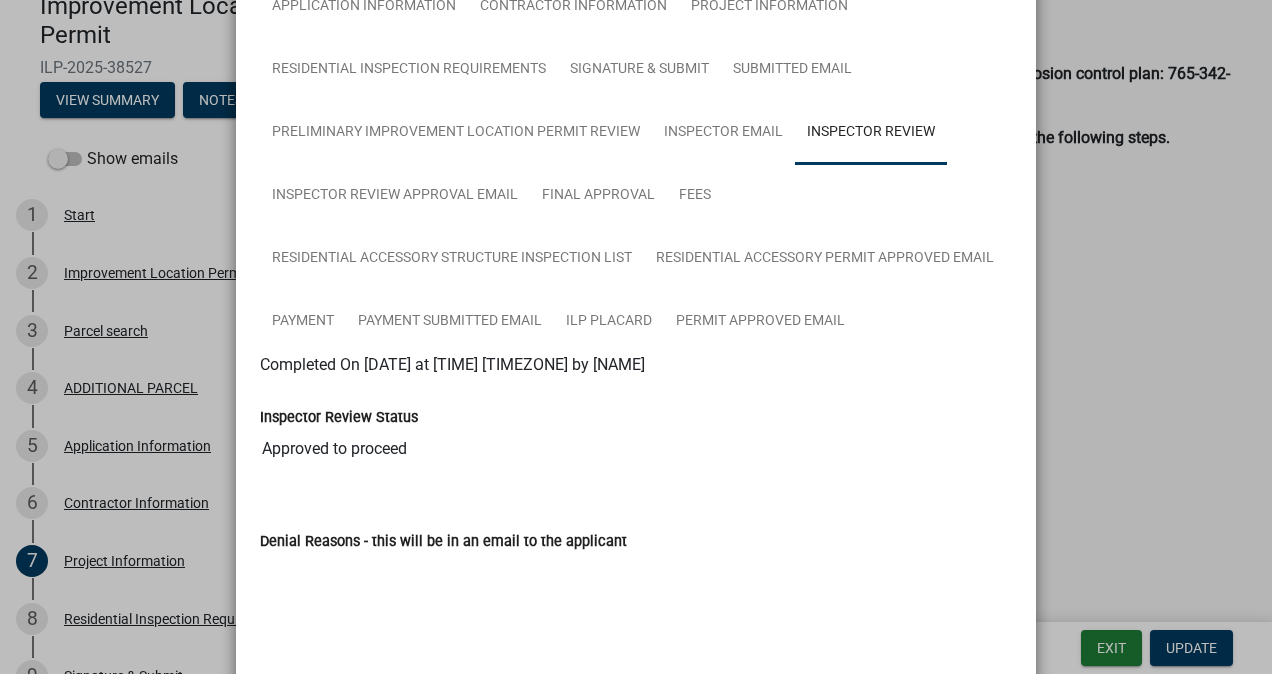 scroll, scrollTop: 0, scrollLeft: 0, axis: both 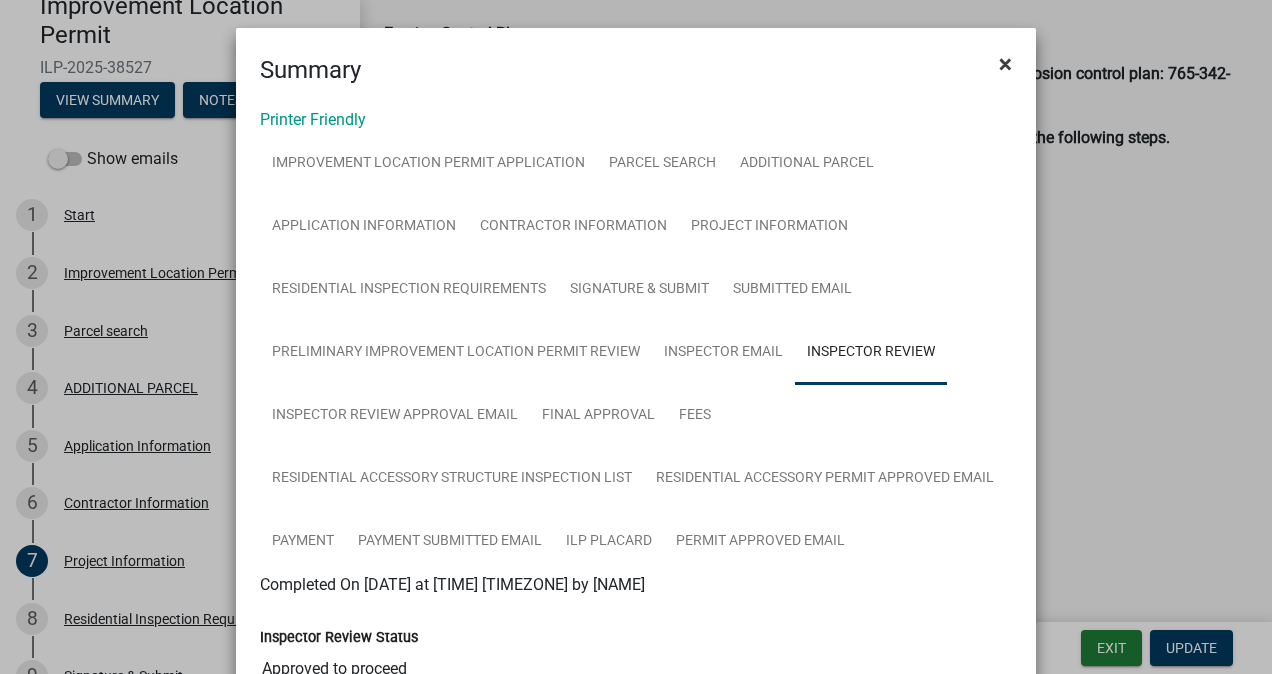 click on "×" 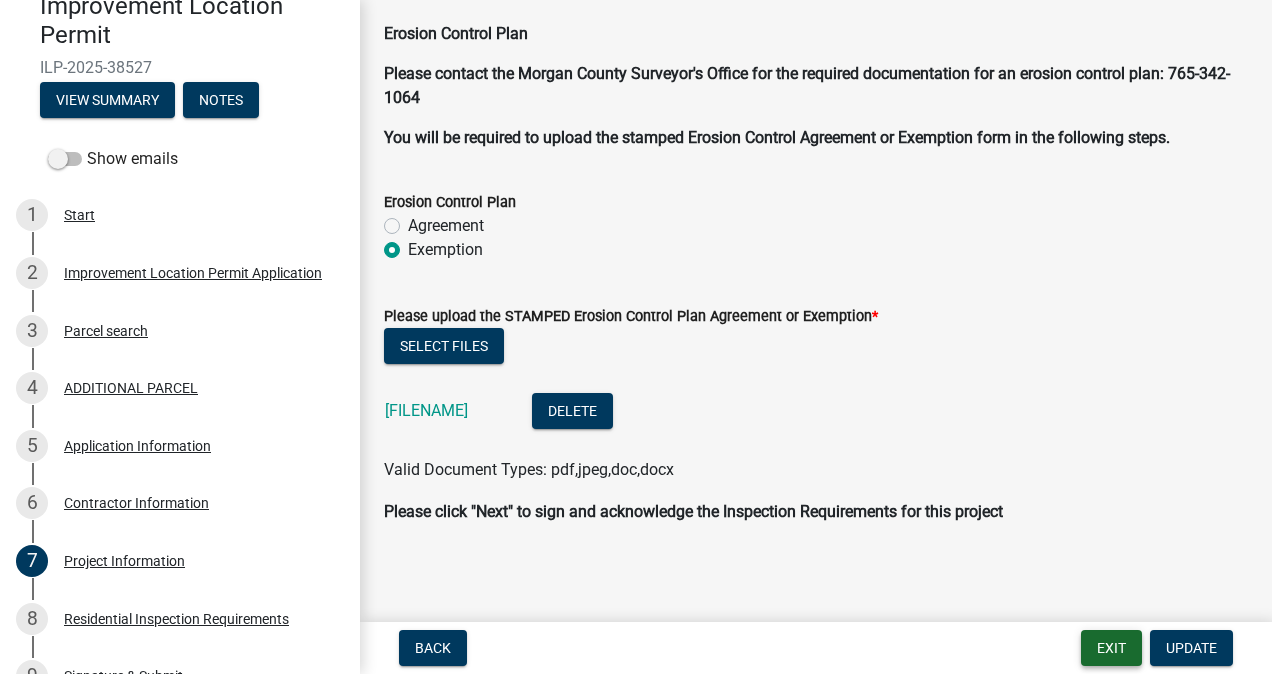 click on "Exit" at bounding box center (1111, 648) 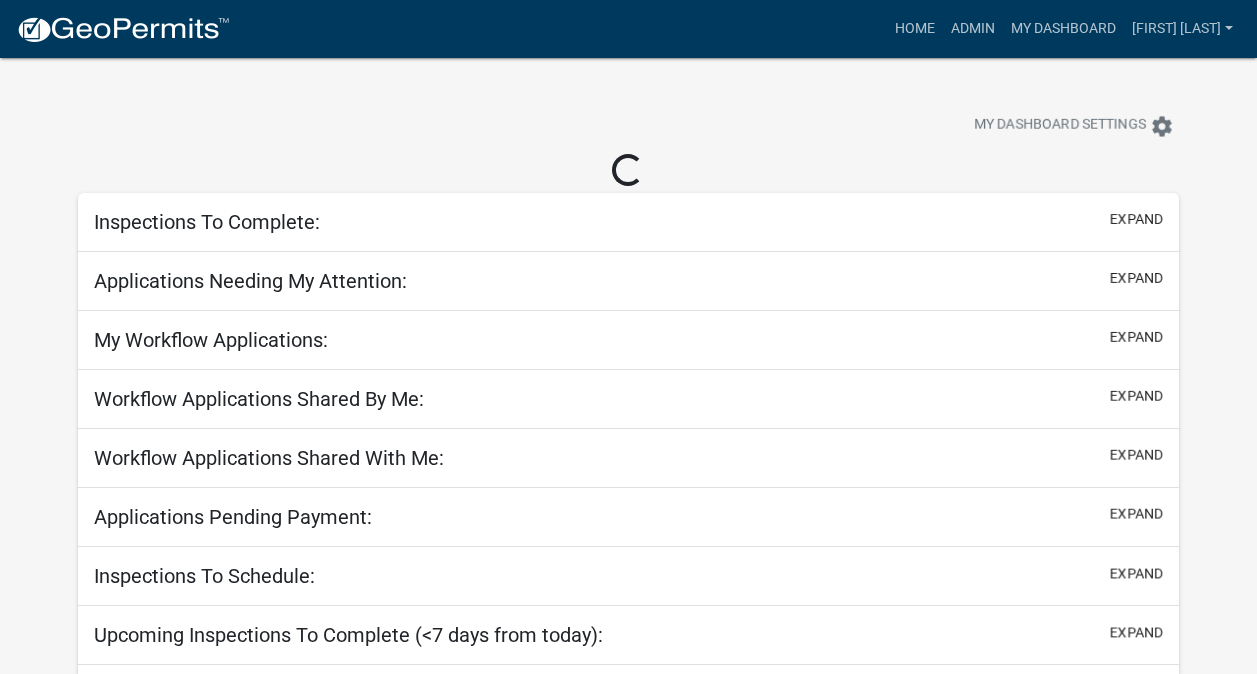 scroll, scrollTop: 0, scrollLeft: 0, axis: both 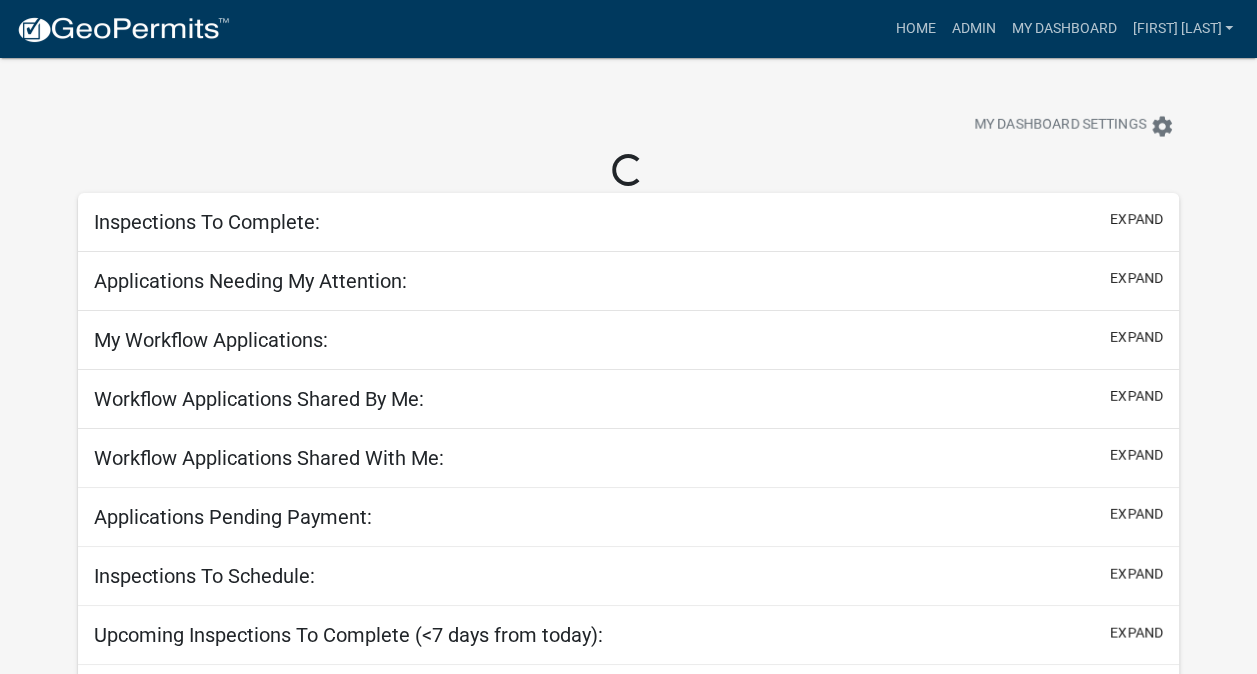 select on "3: 100" 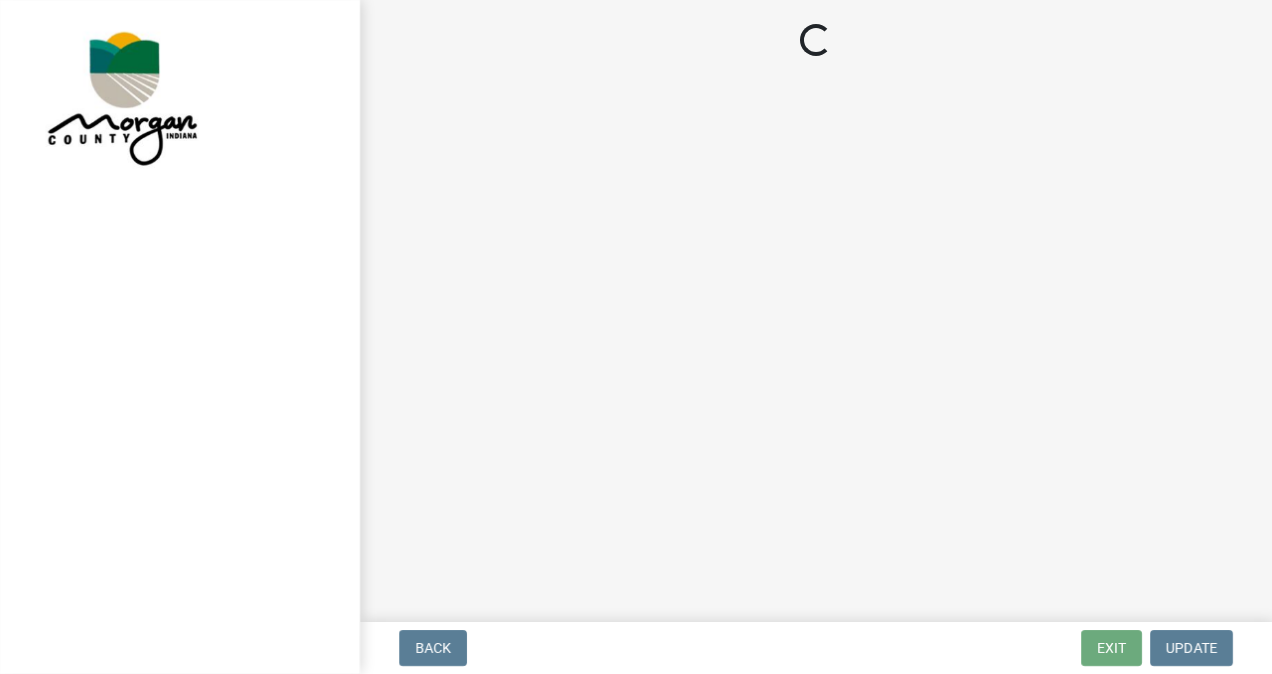 scroll, scrollTop: 0, scrollLeft: 0, axis: both 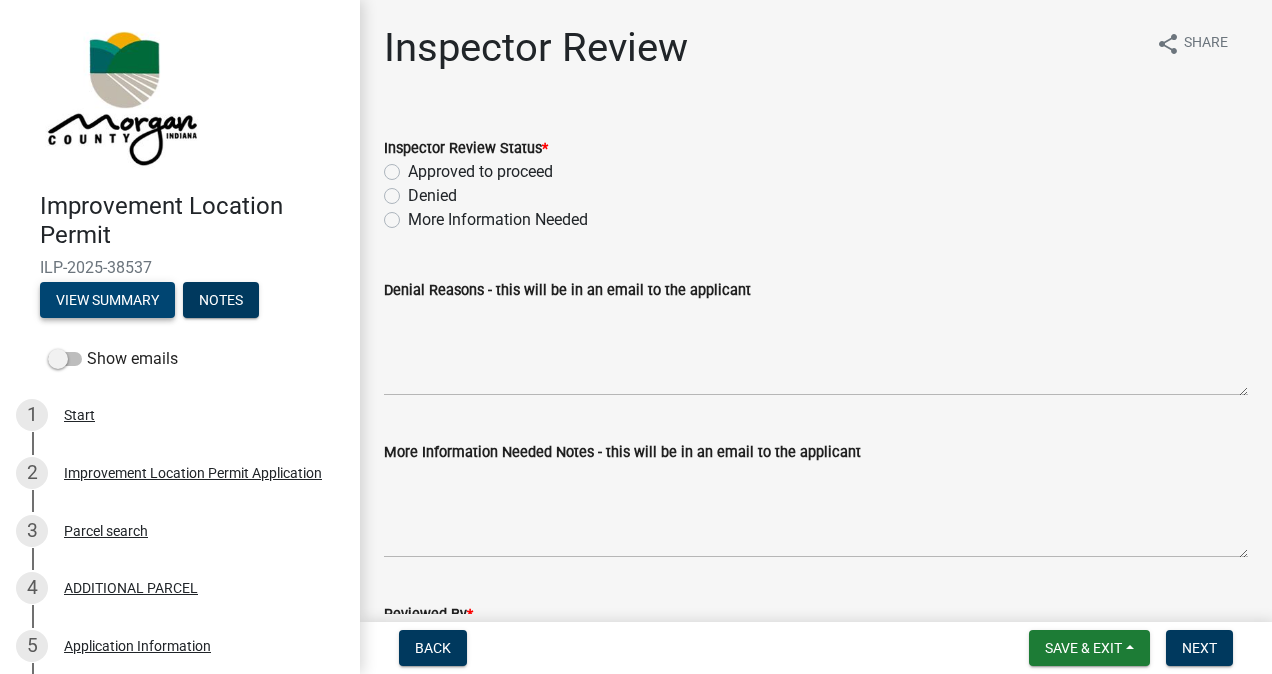 click on "View Summary" at bounding box center (107, 300) 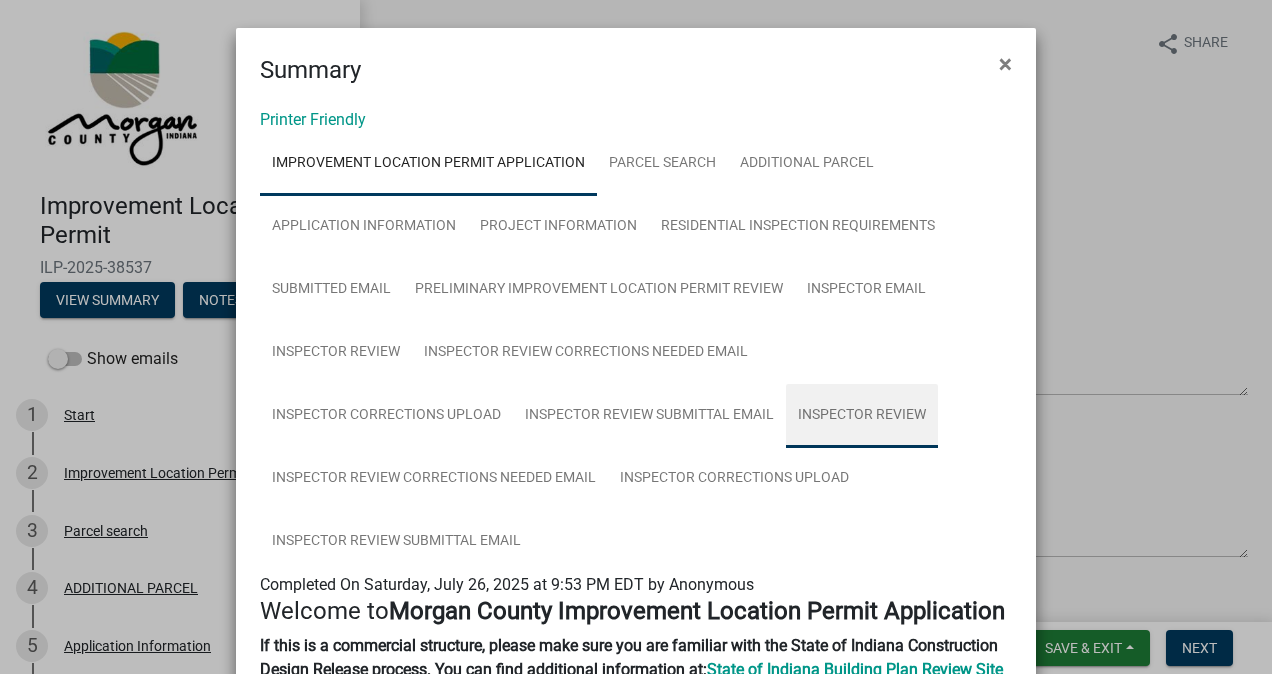 click on "Inspector Review" at bounding box center [862, 416] 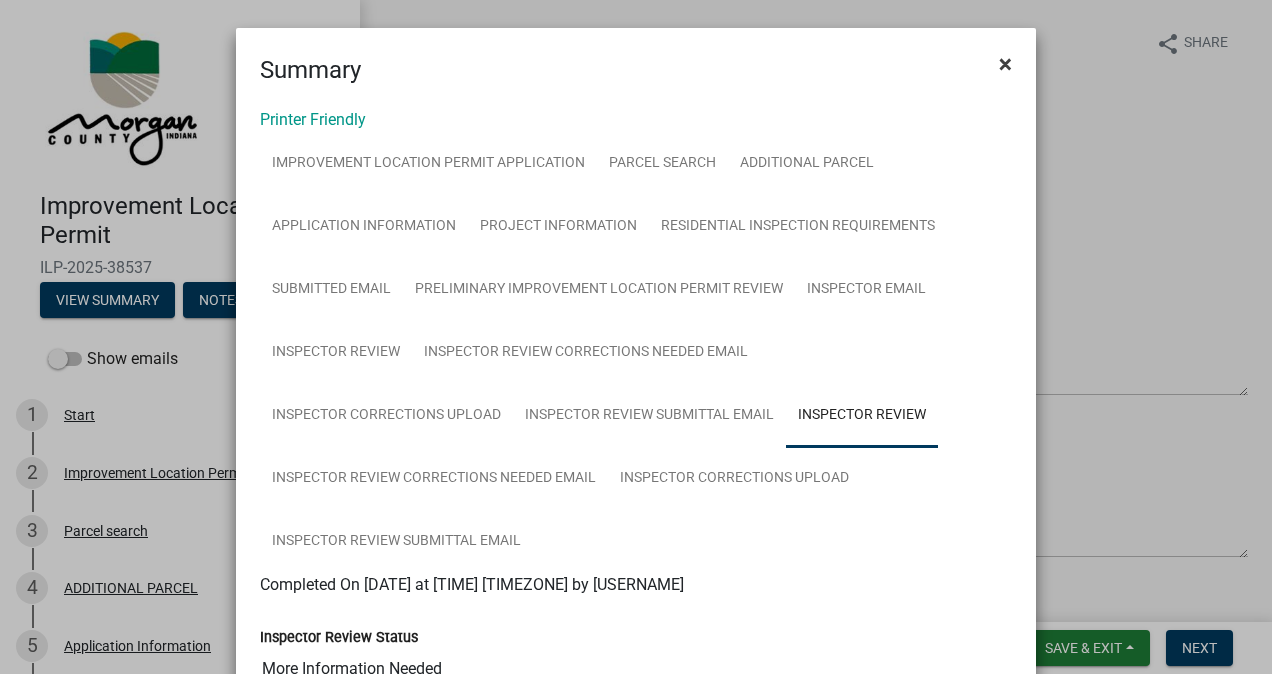 click on "×" 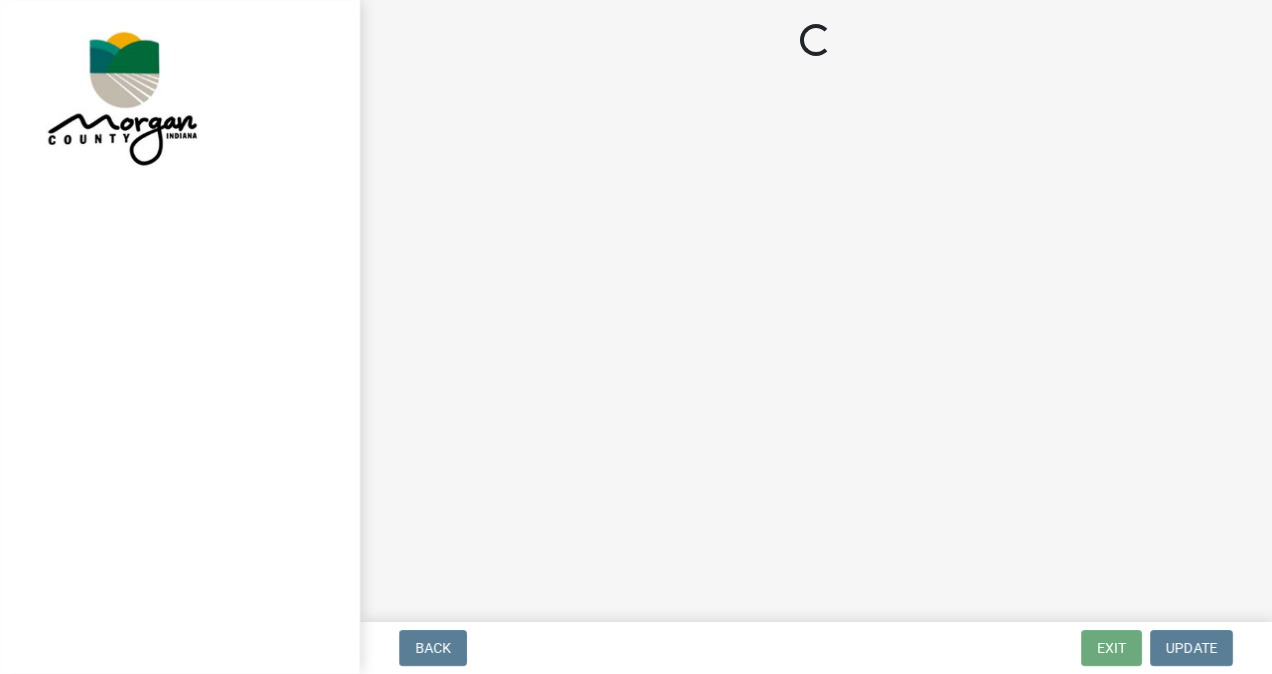 scroll, scrollTop: 0, scrollLeft: 0, axis: both 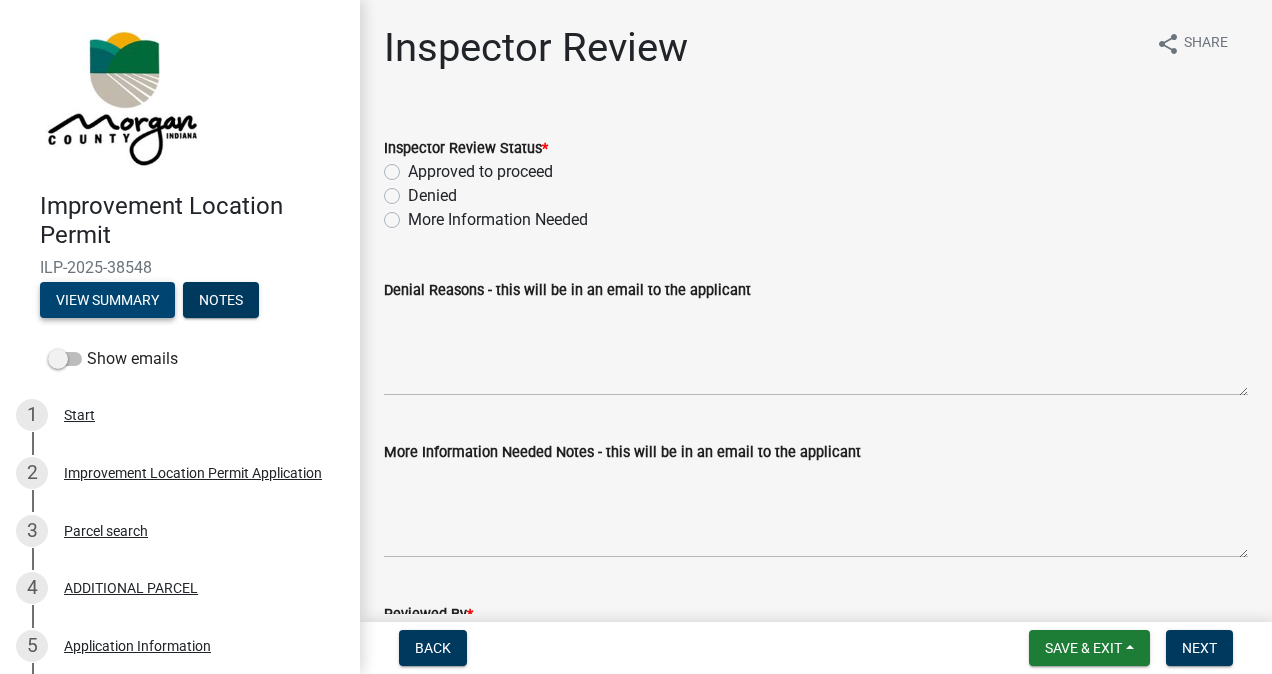 click on "View Summary" at bounding box center [107, 300] 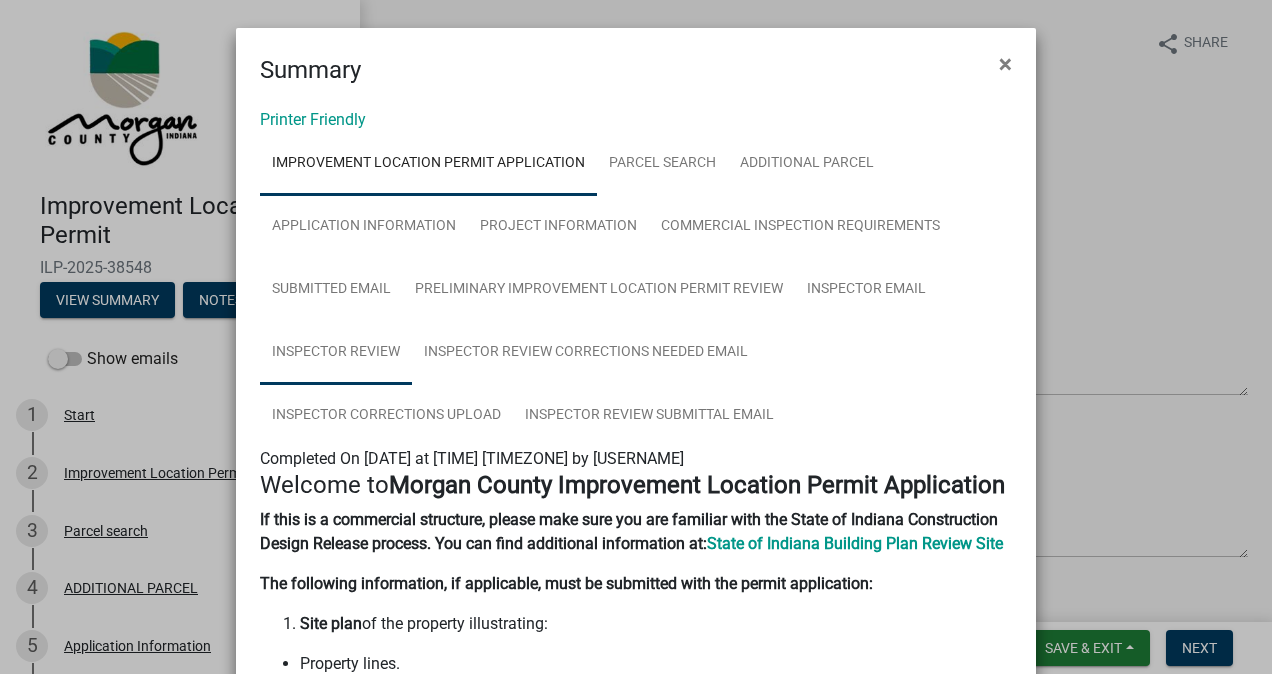 click on "Inspector Review" at bounding box center (336, 353) 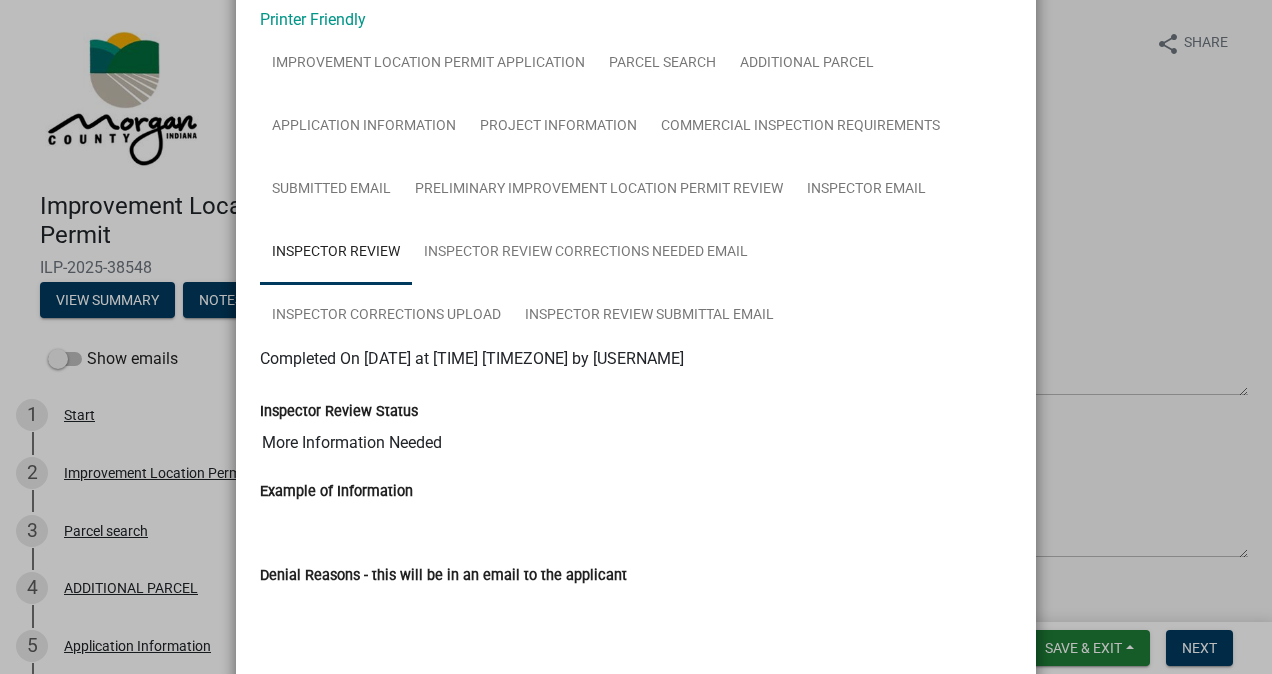 scroll, scrollTop: 0, scrollLeft: 0, axis: both 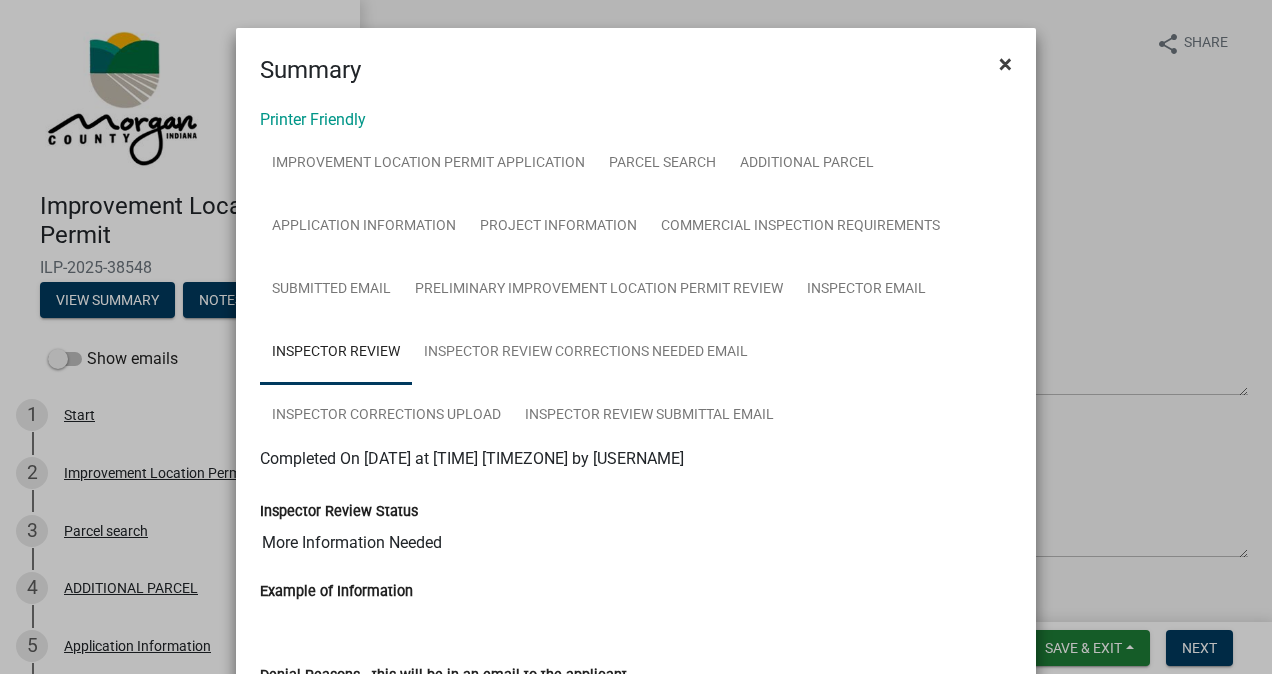 click on "×" 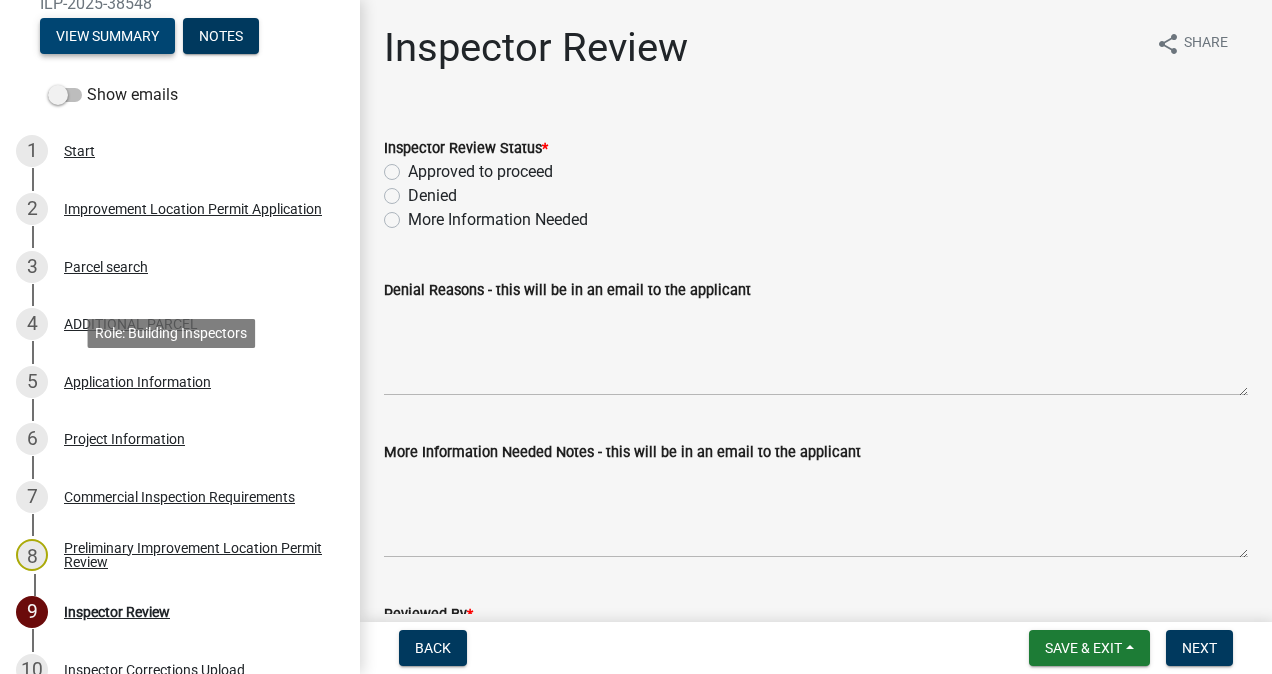 scroll, scrollTop: 487, scrollLeft: 0, axis: vertical 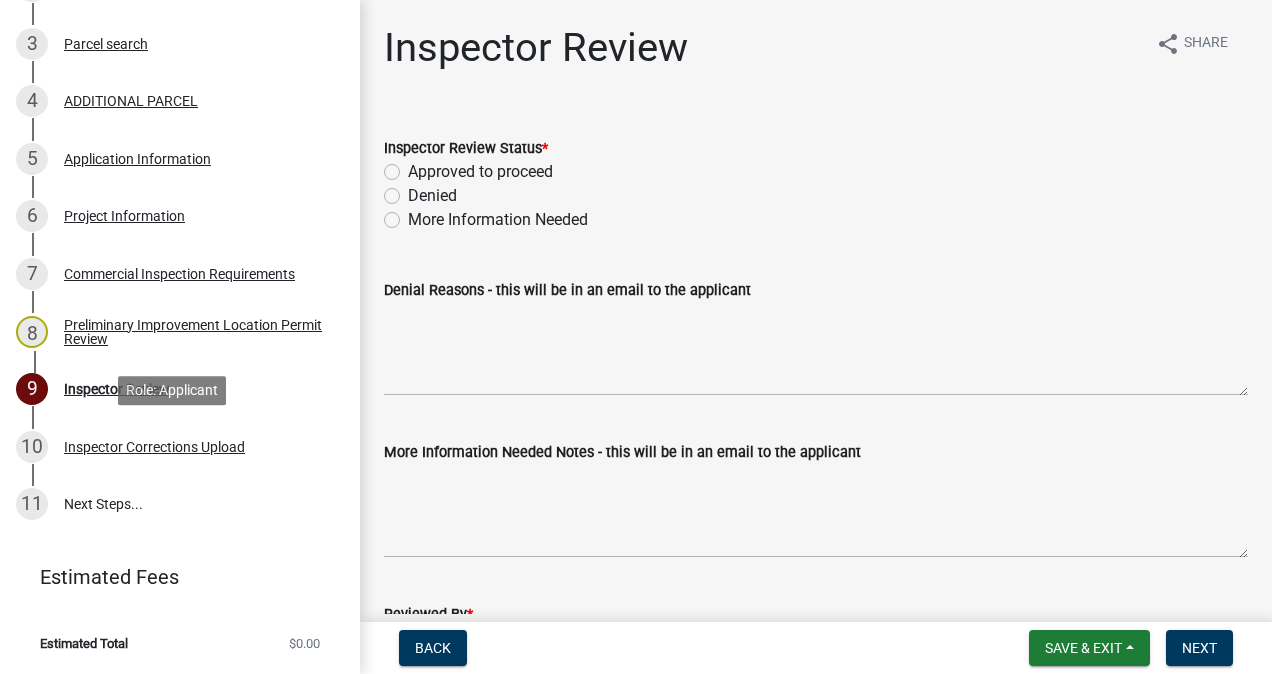 click on "Inspector Corrections Upload" at bounding box center [154, 447] 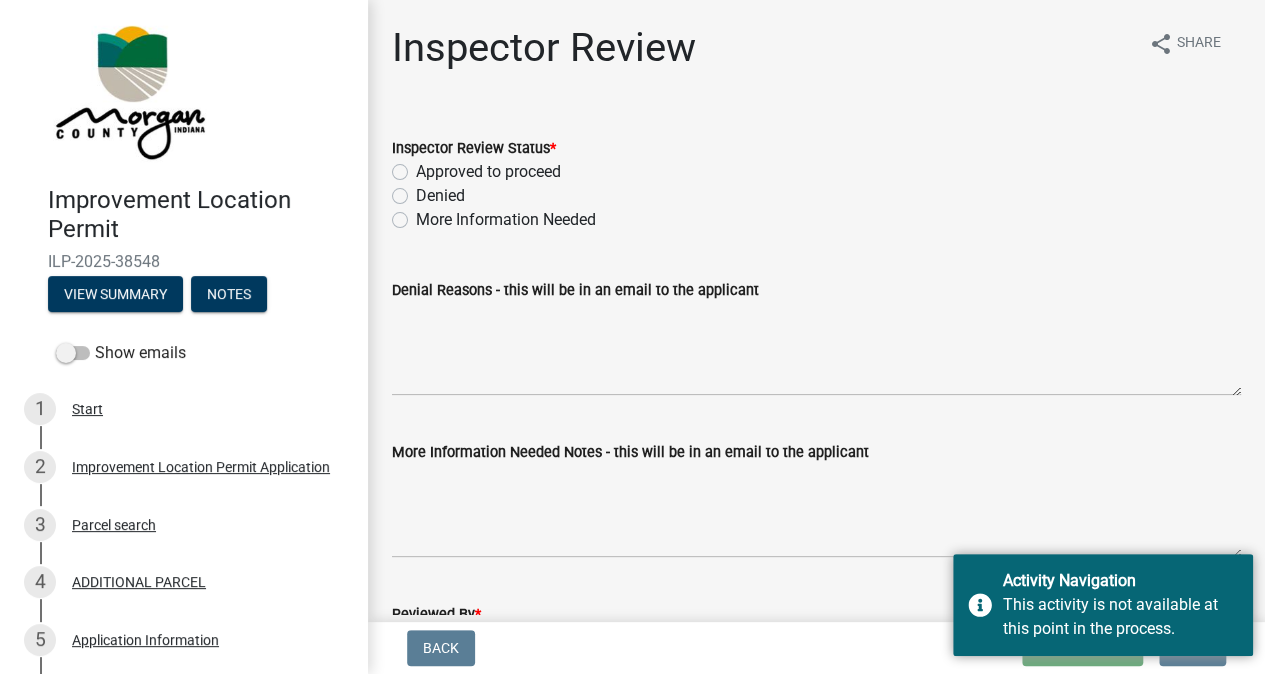 scroll, scrollTop: 0, scrollLeft: 0, axis: both 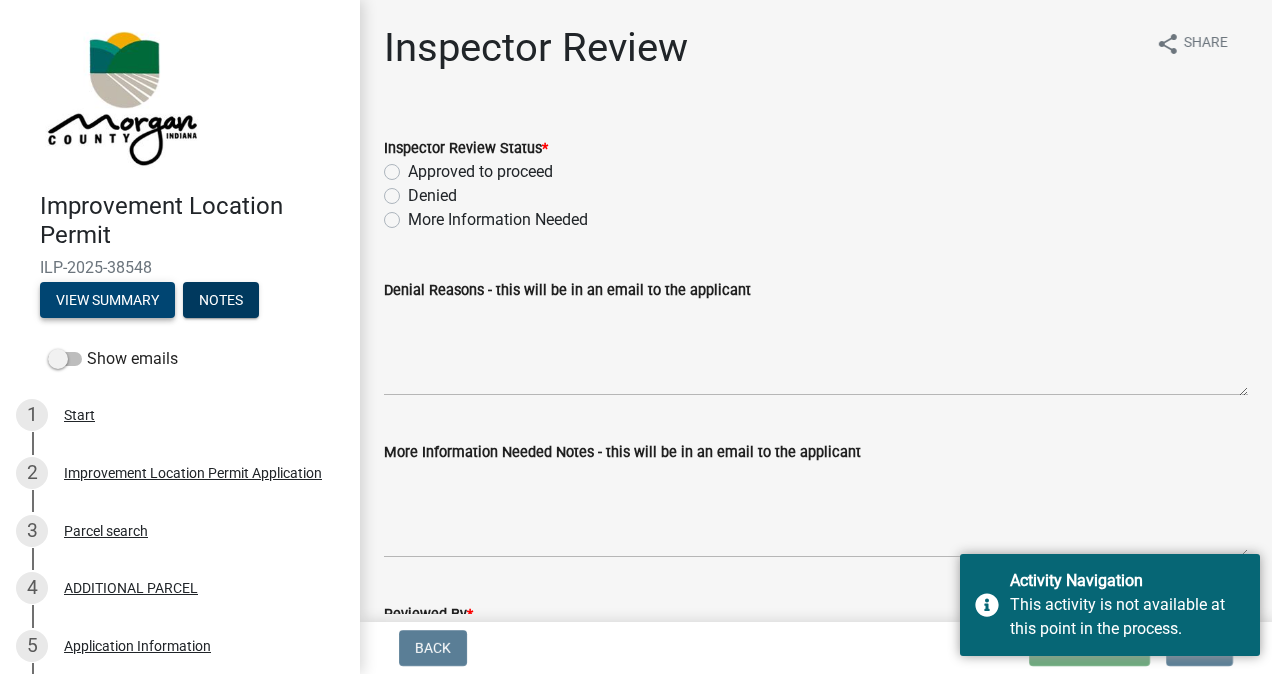 click on "View Summary" at bounding box center [107, 300] 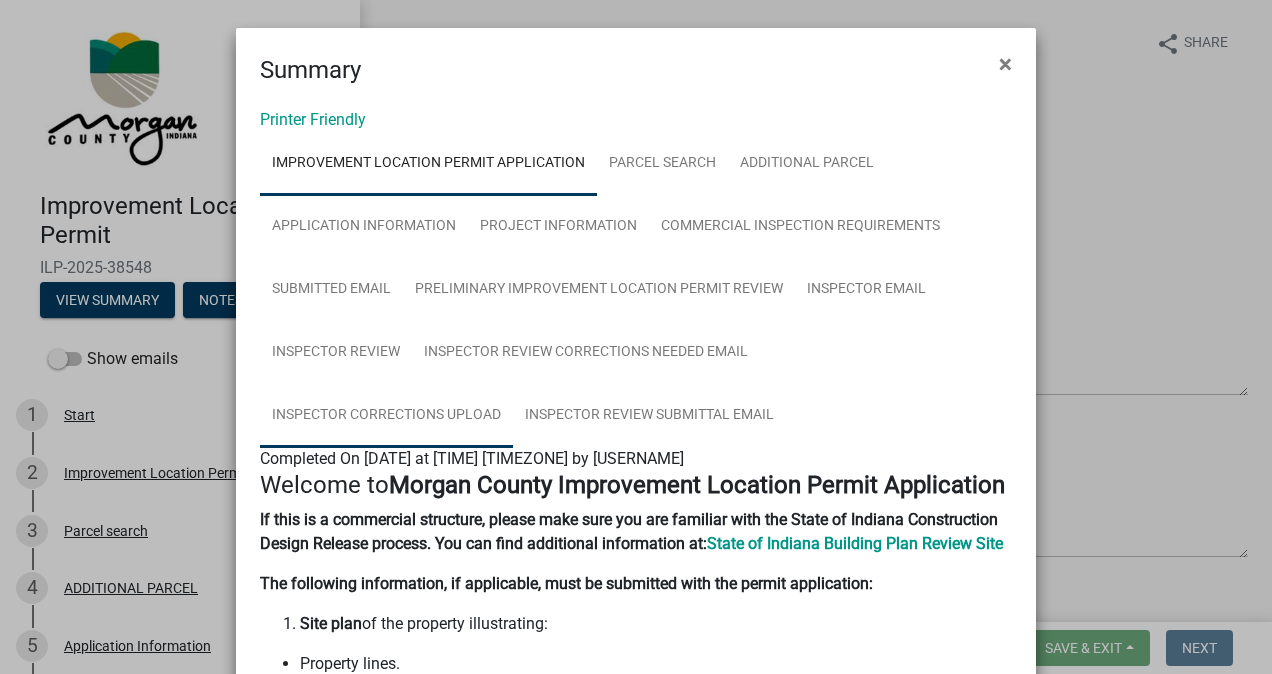 click on "Inspector Corrections Upload" at bounding box center [386, 416] 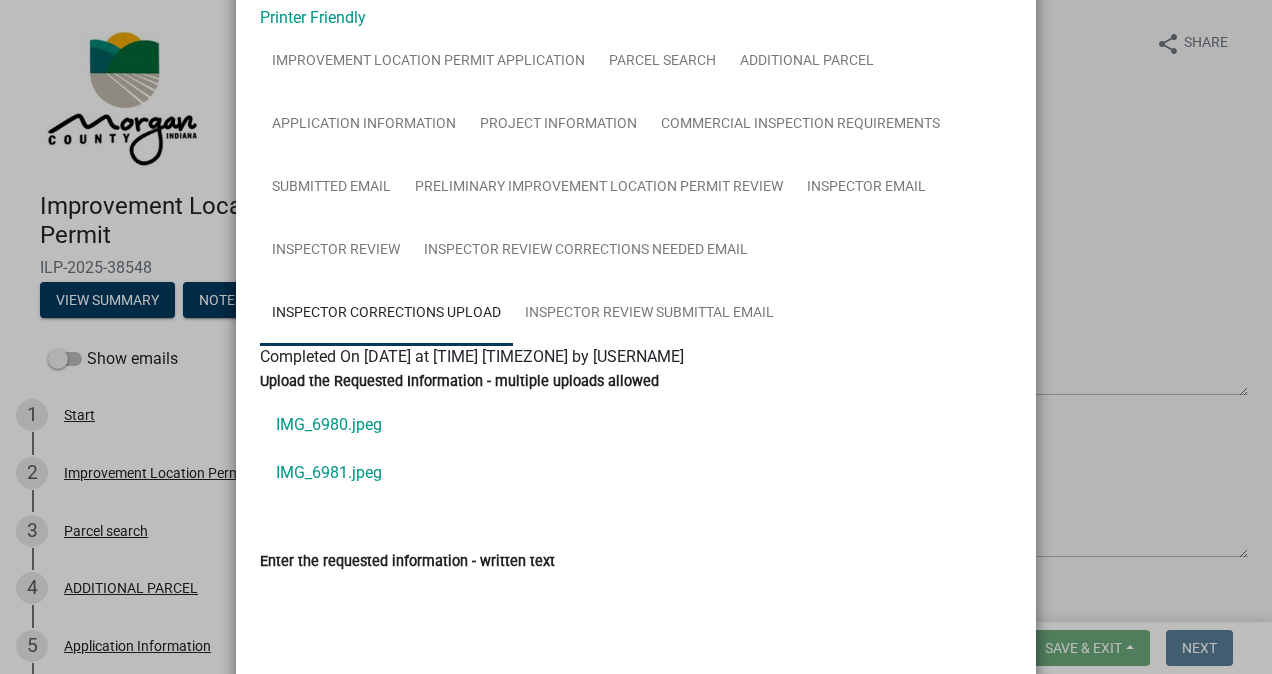 scroll, scrollTop: 200, scrollLeft: 0, axis: vertical 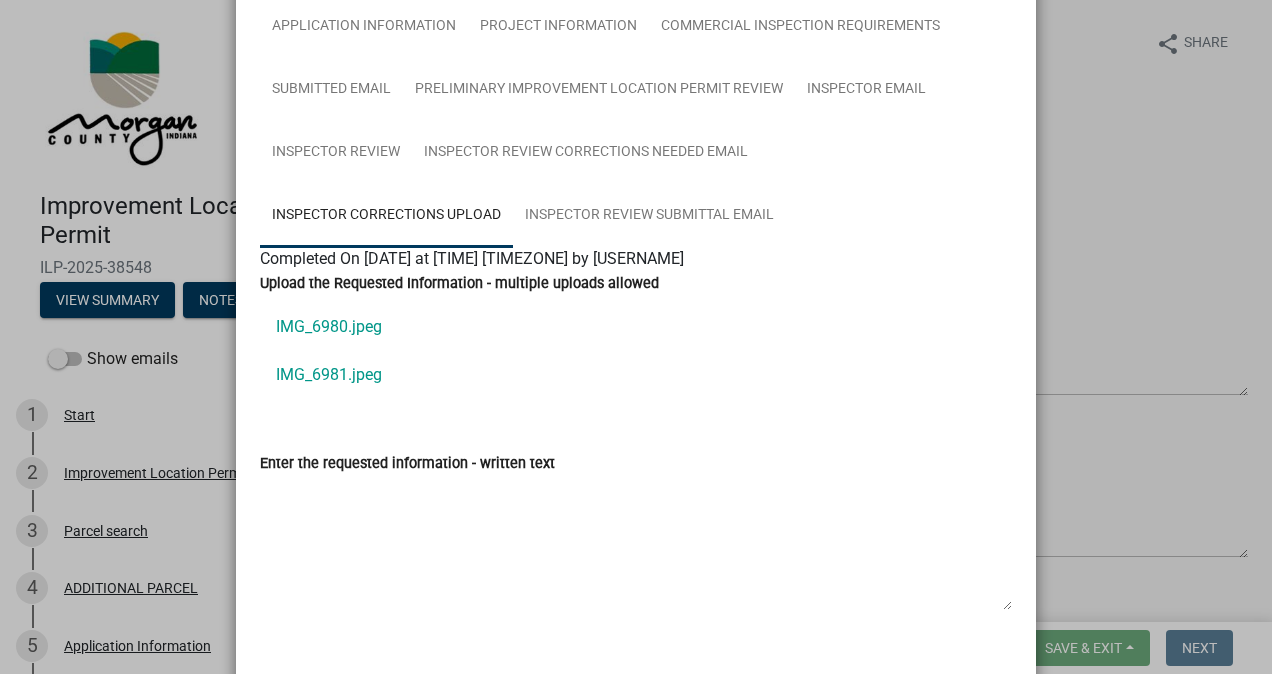 click on "IMG_6980.jpeg" 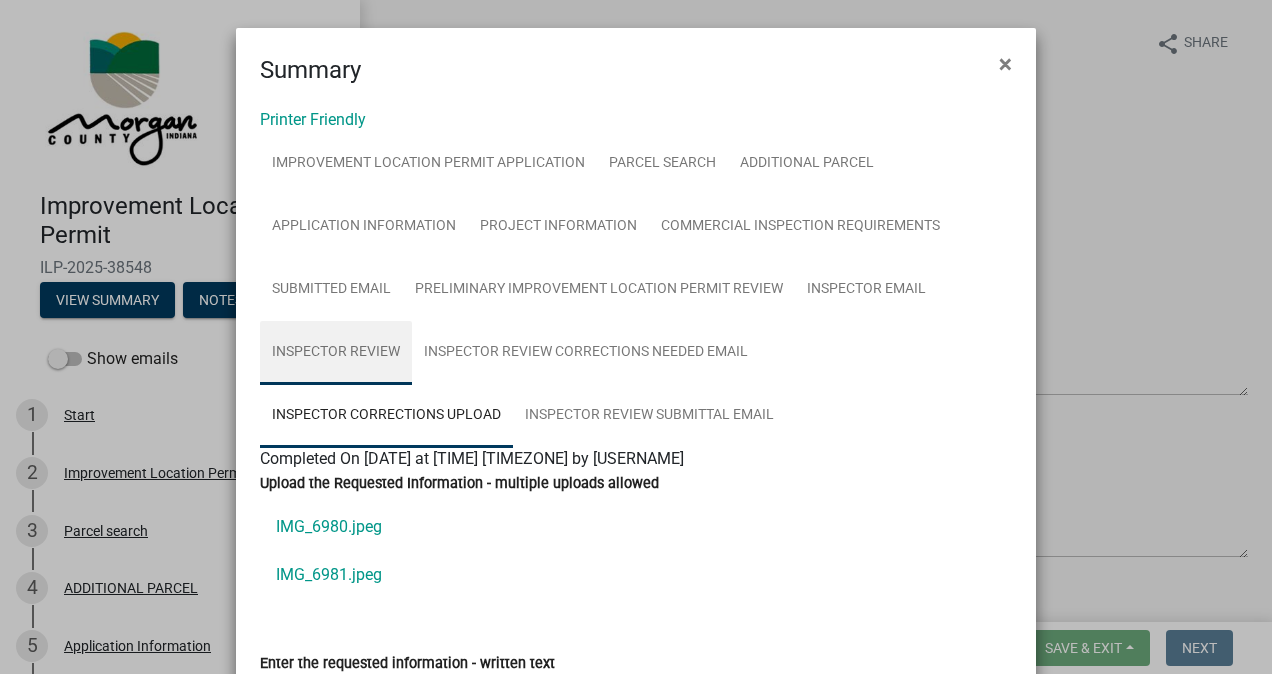 click on "Inspector Review" at bounding box center [336, 353] 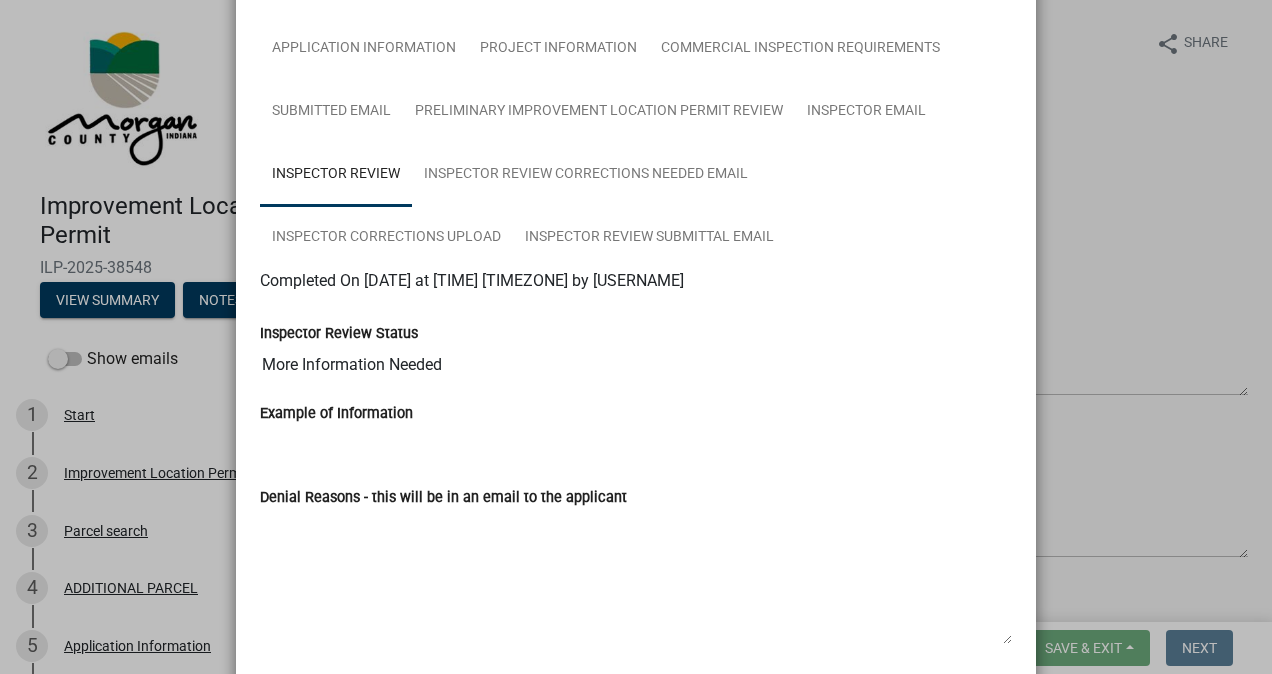 scroll, scrollTop: 0, scrollLeft: 0, axis: both 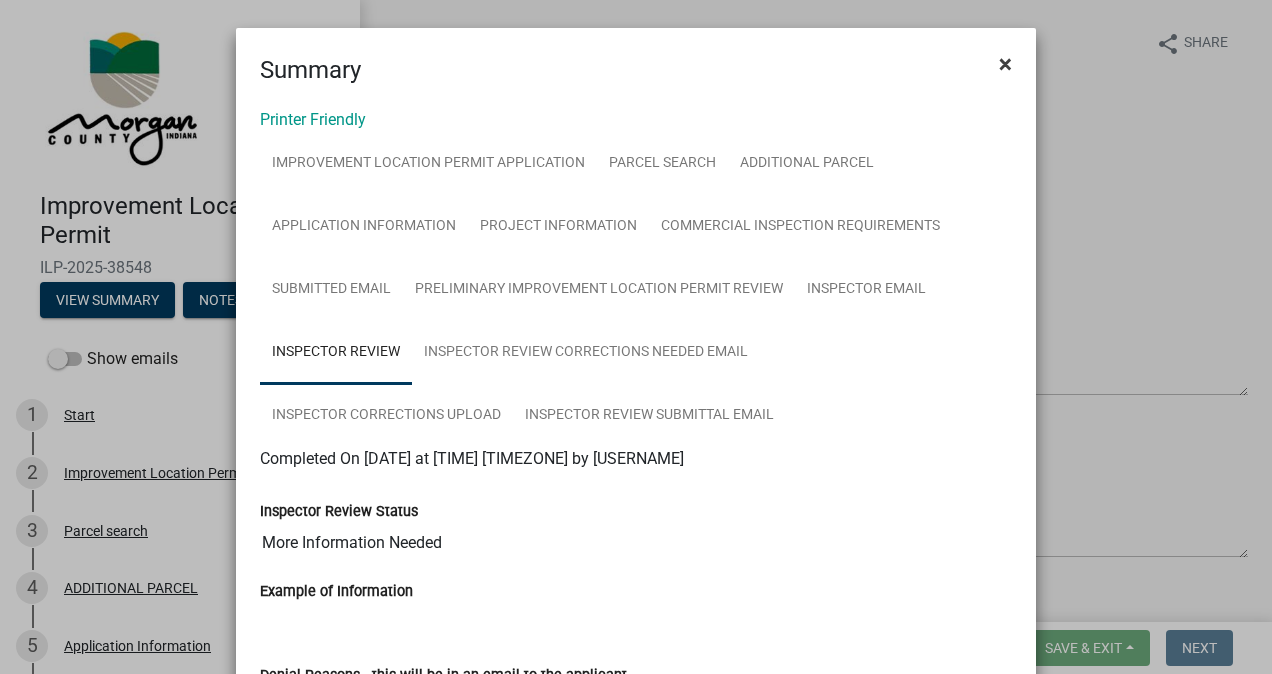 click on "×" 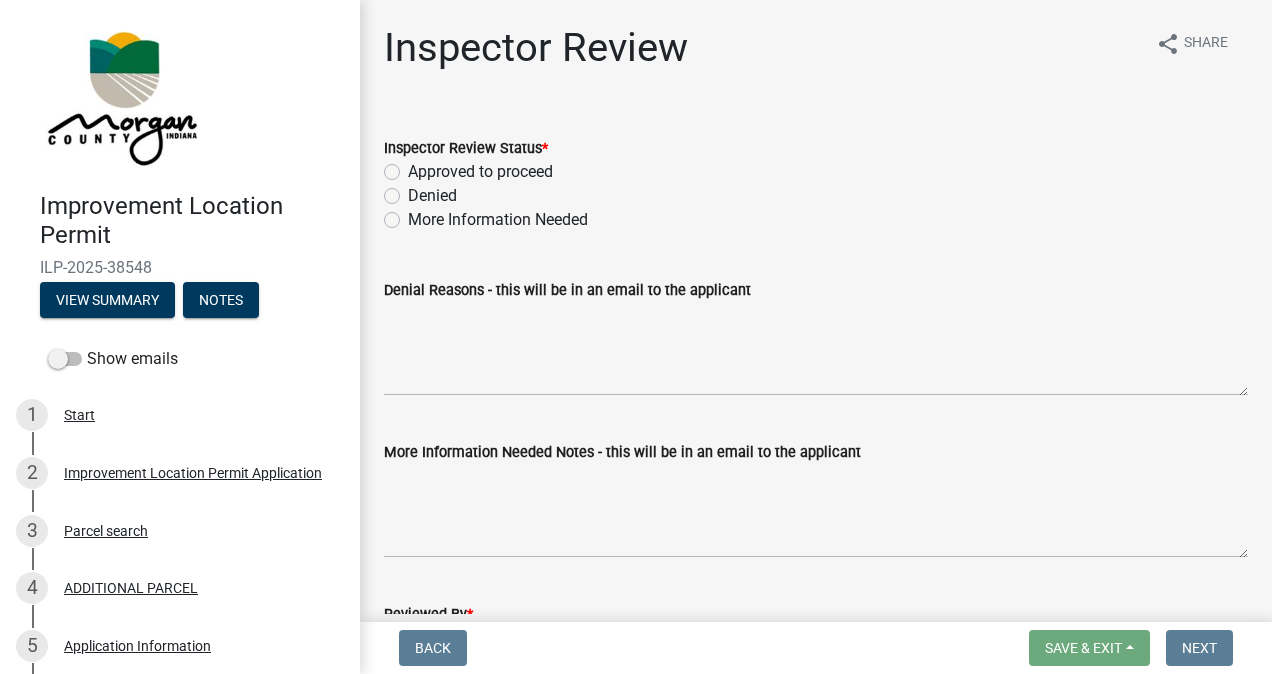 click on "Approved to proceed" 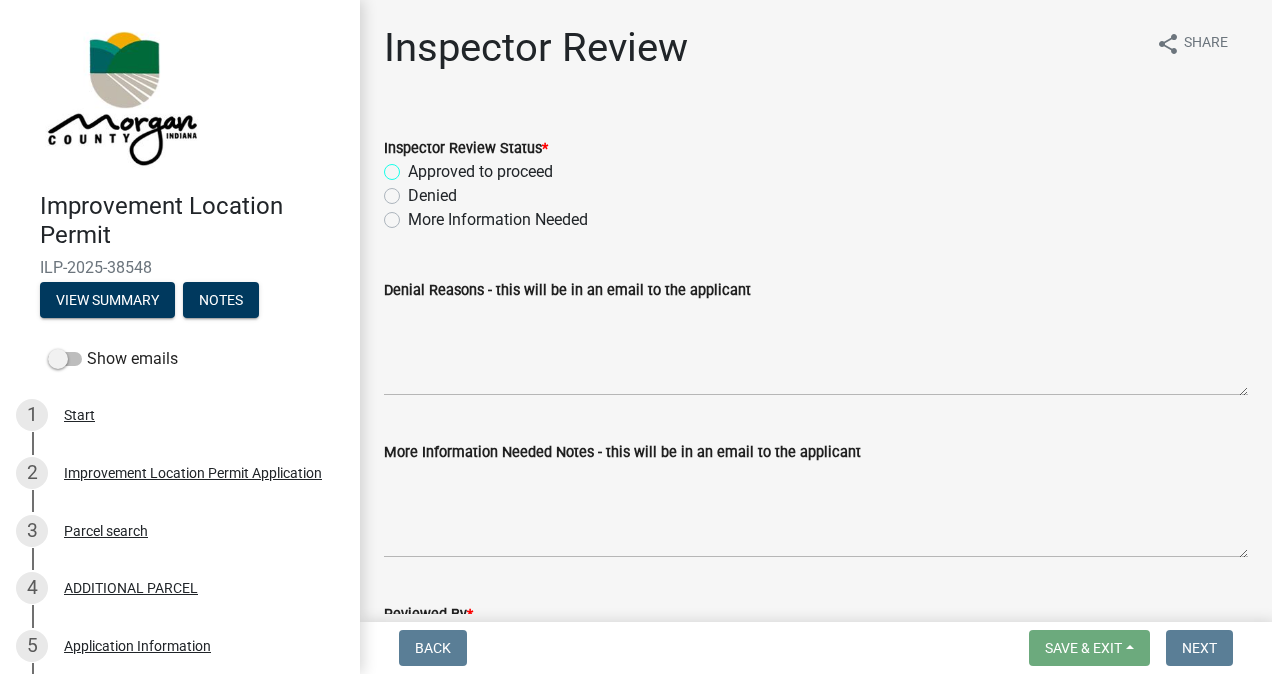 click on "Approved to proceed" at bounding box center [414, 166] 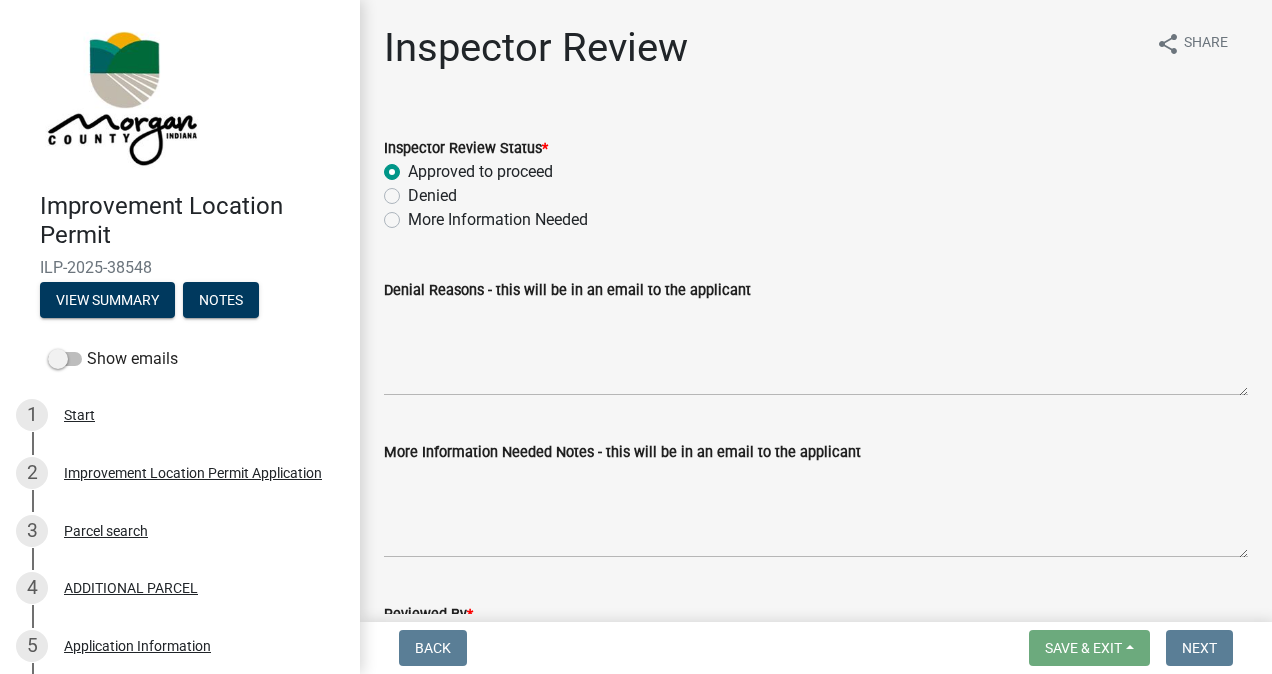 radio on "true" 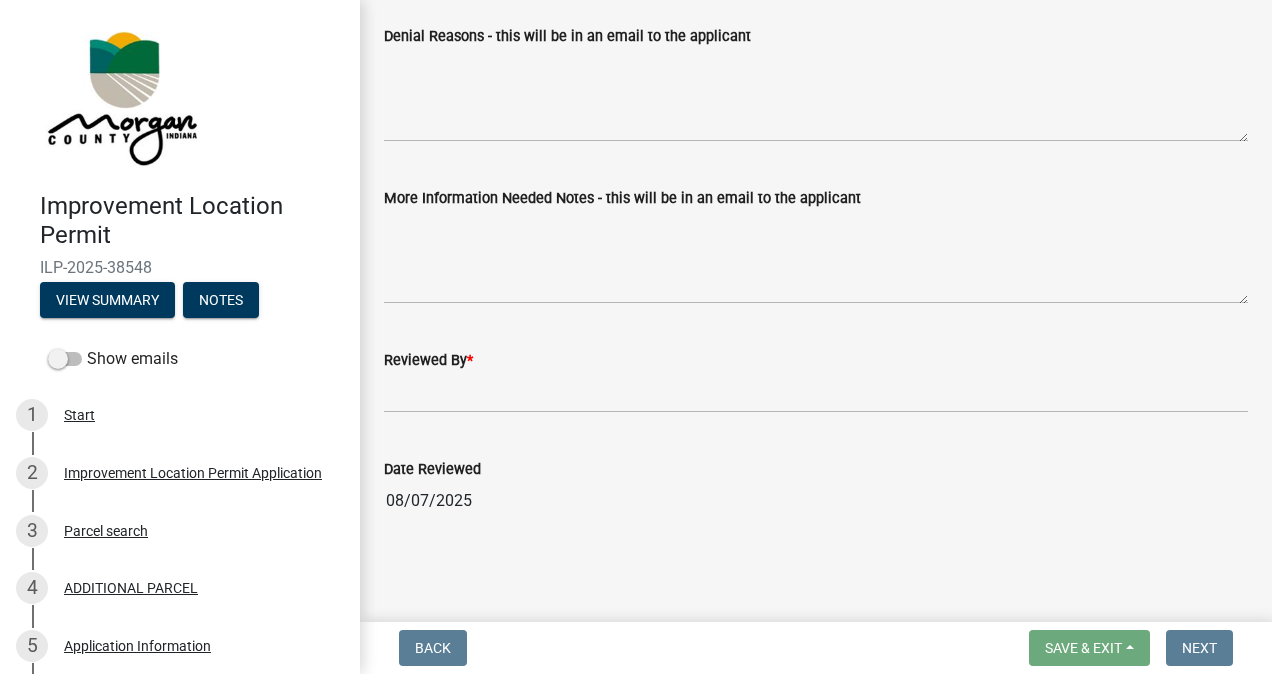 scroll, scrollTop: 254, scrollLeft: 0, axis: vertical 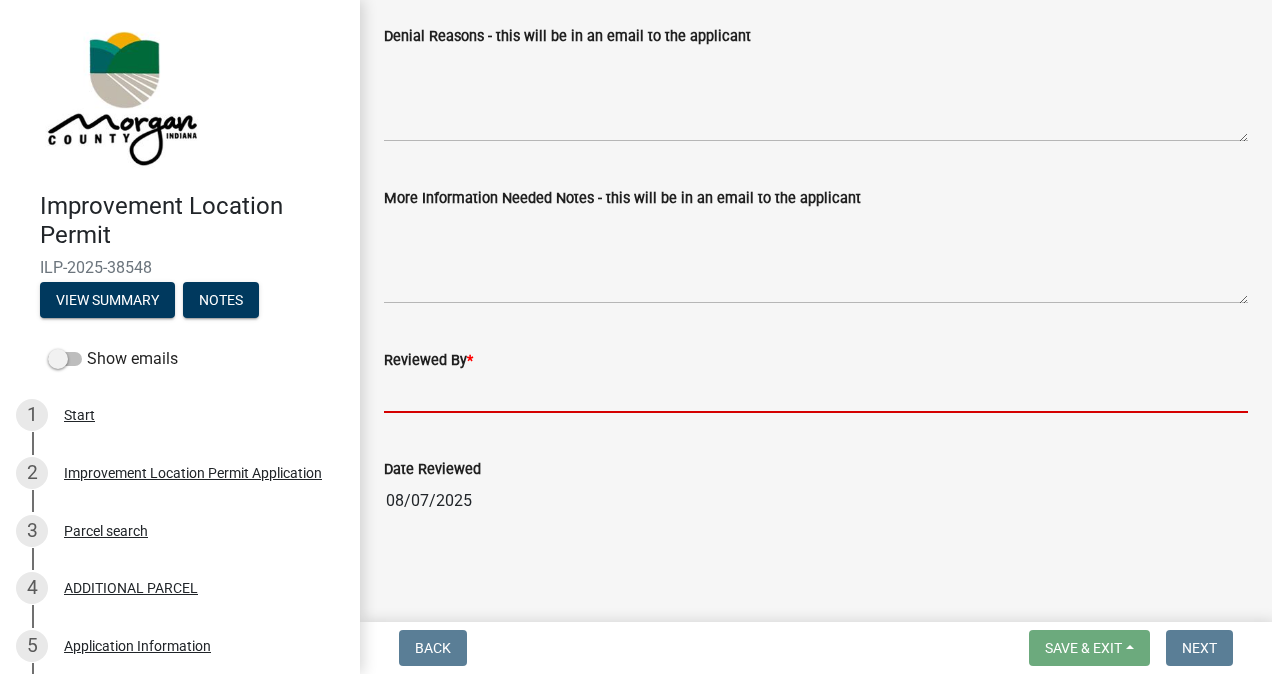 click on "Reviewed By  *" at bounding box center (816, 392) 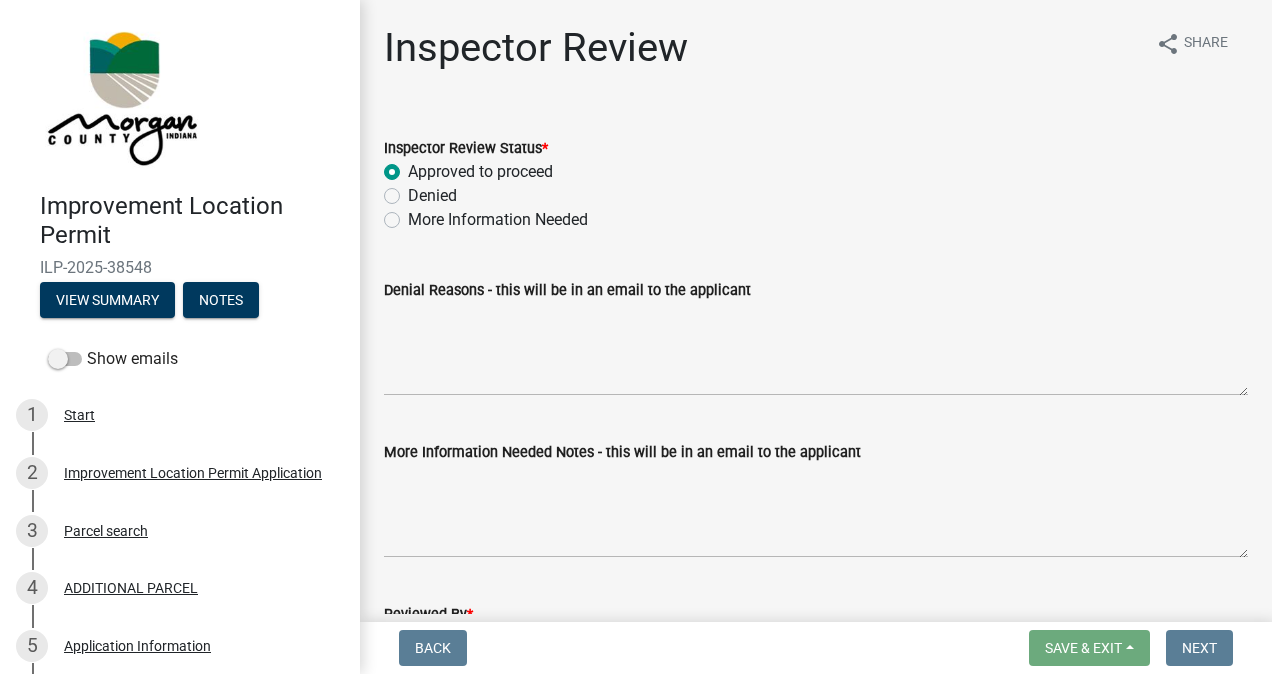 scroll, scrollTop: 254, scrollLeft: 0, axis: vertical 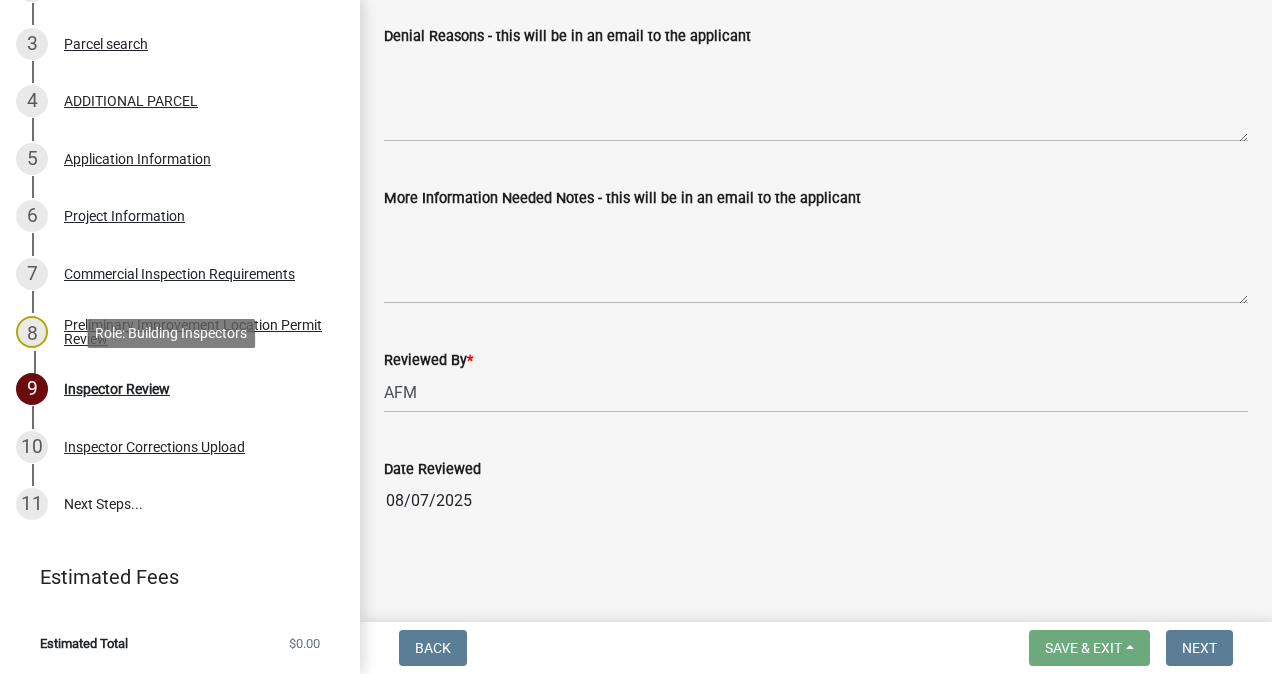 click on "Inspector Review" at bounding box center (117, 389) 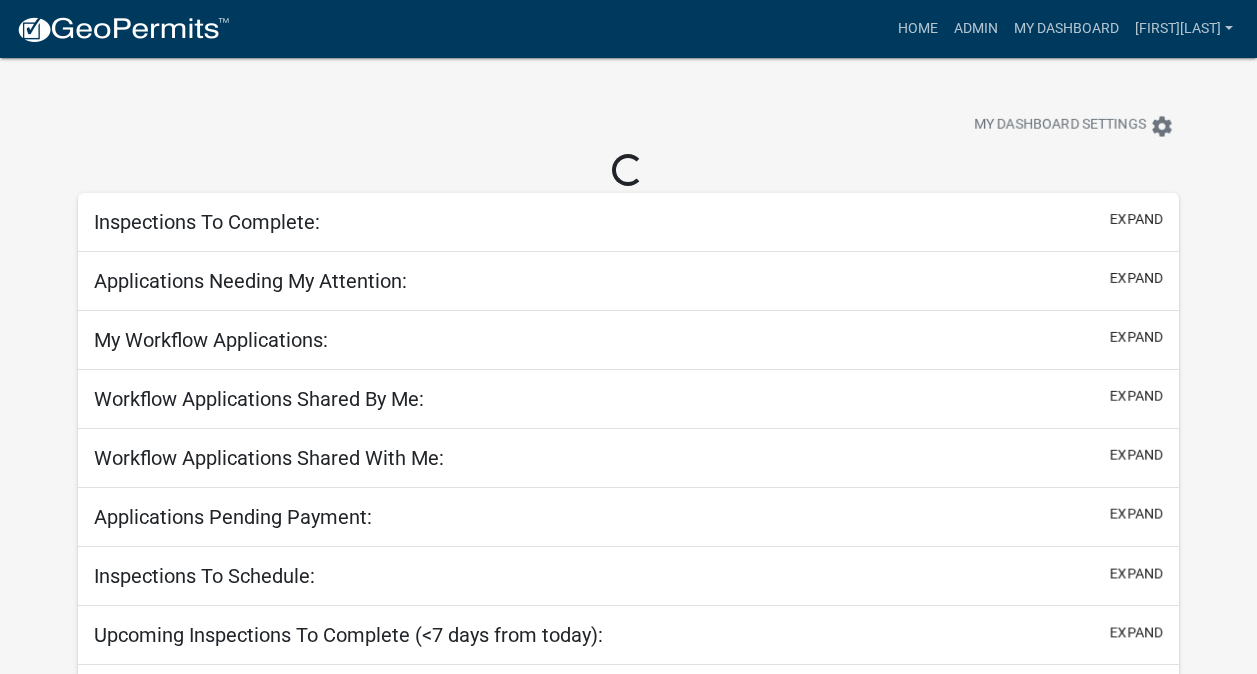scroll, scrollTop: 0, scrollLeft: 0, axis: both 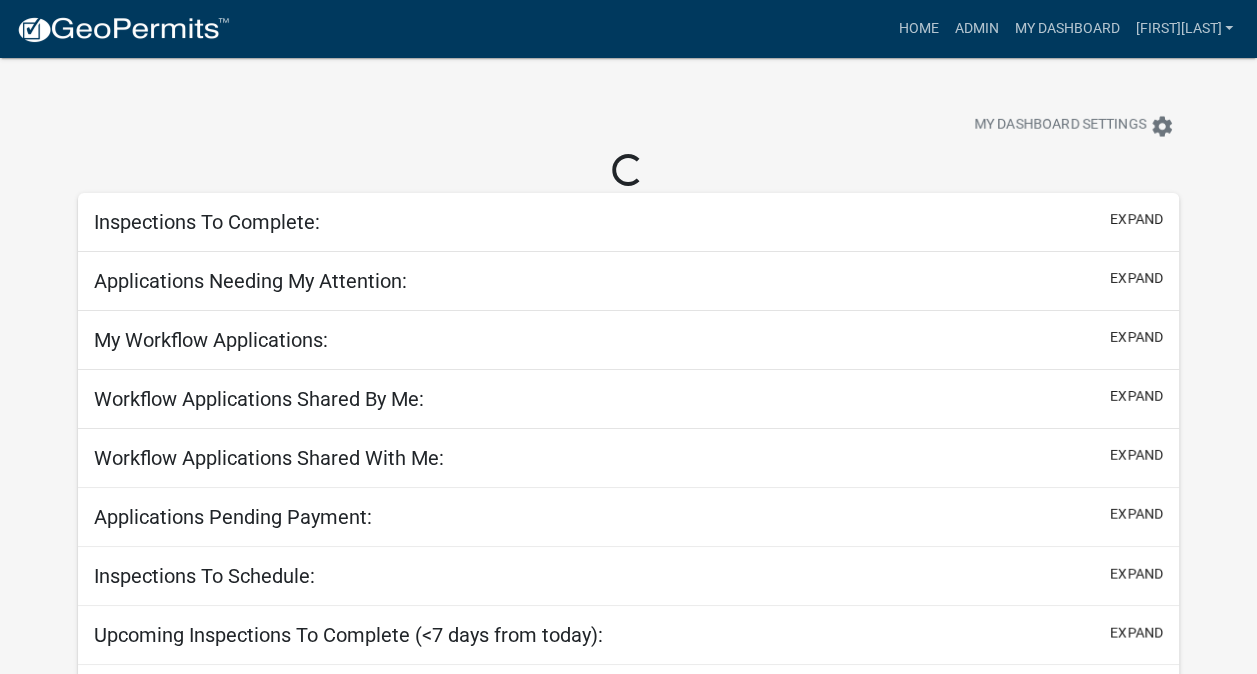 select on "3: 100" 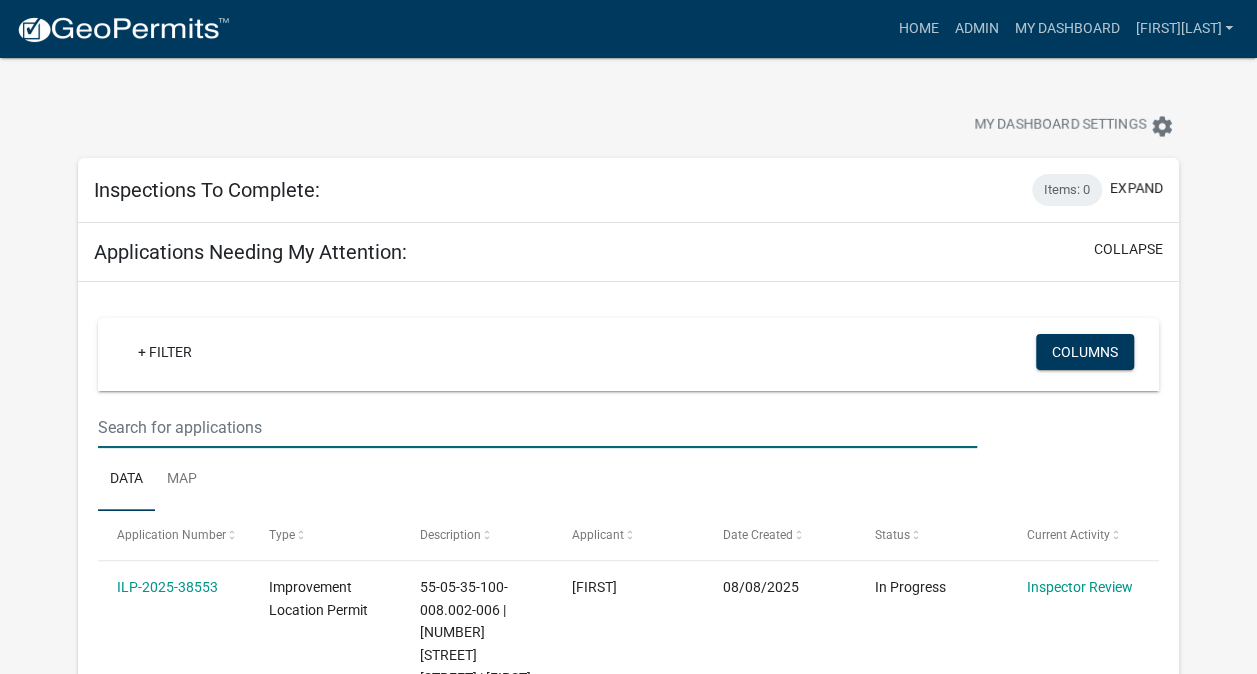 click at bounding box center [537, 427] 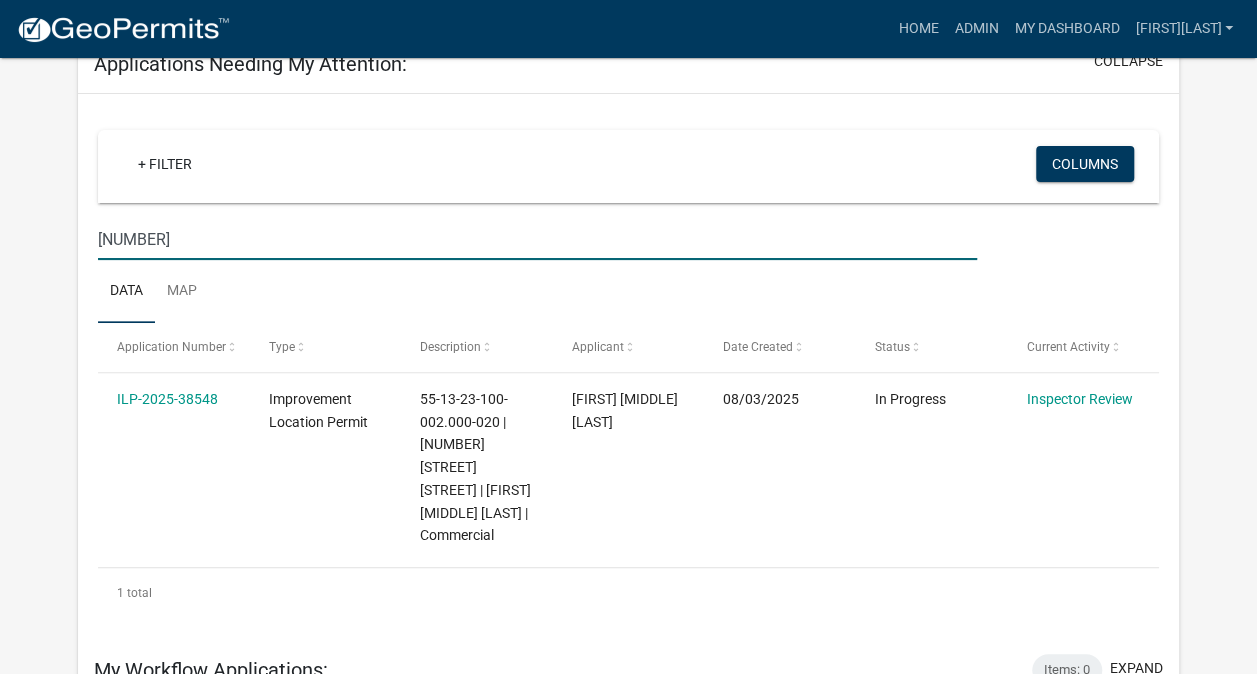 scroll, scrollTop: 200, scrollLeft: 0, axis: vertical 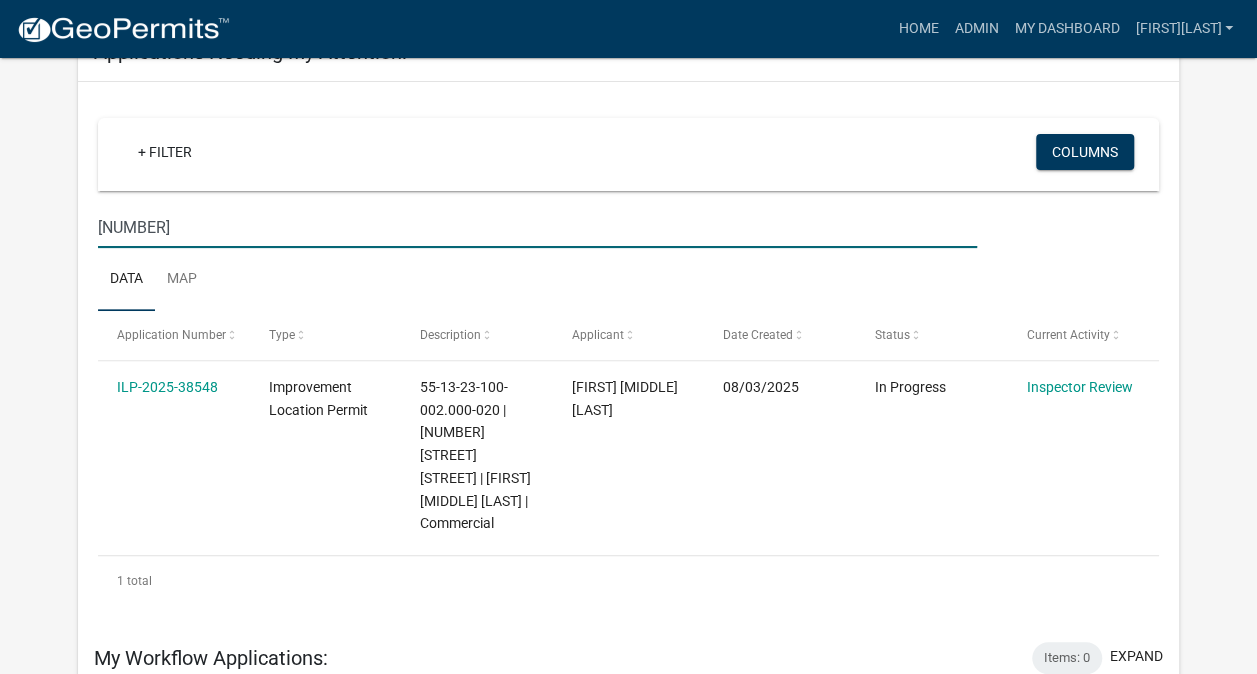 type on "[NUMBER]" 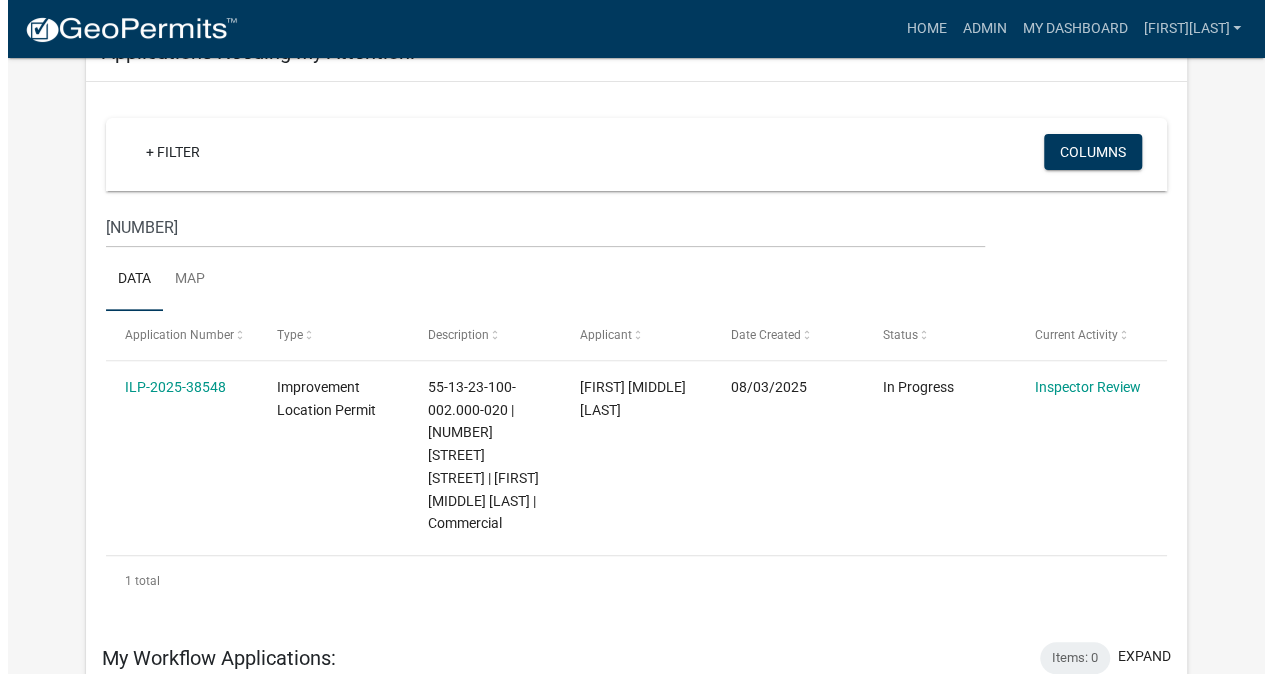 scroll, scrollTop: 0, scrollLeft: 0, axis: both 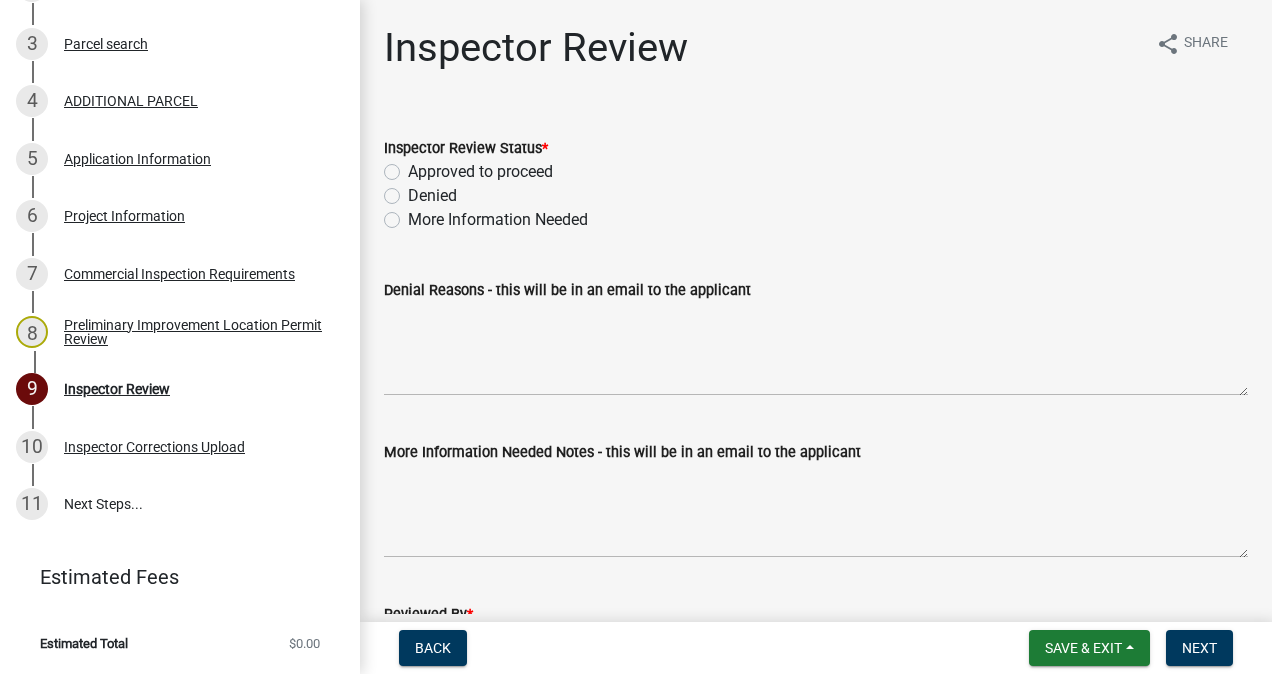 click on "Approved to proceed" 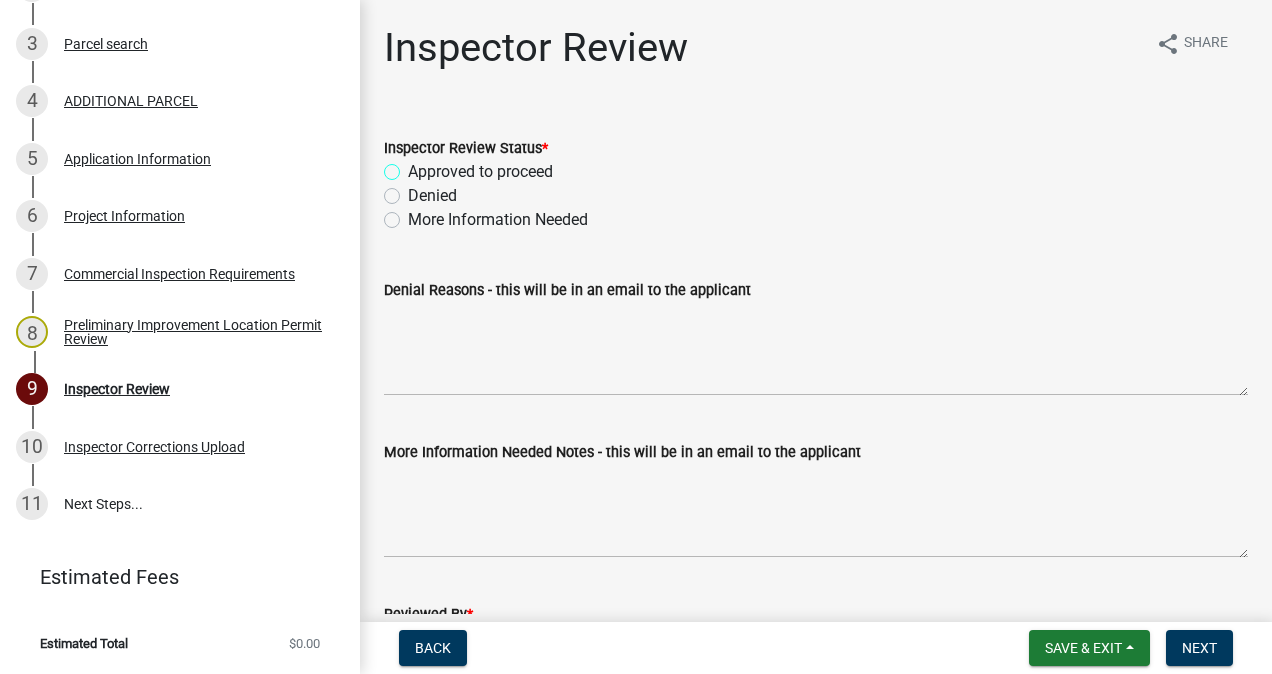 click on "Approved to proceed" at bounding box center (414, 166) 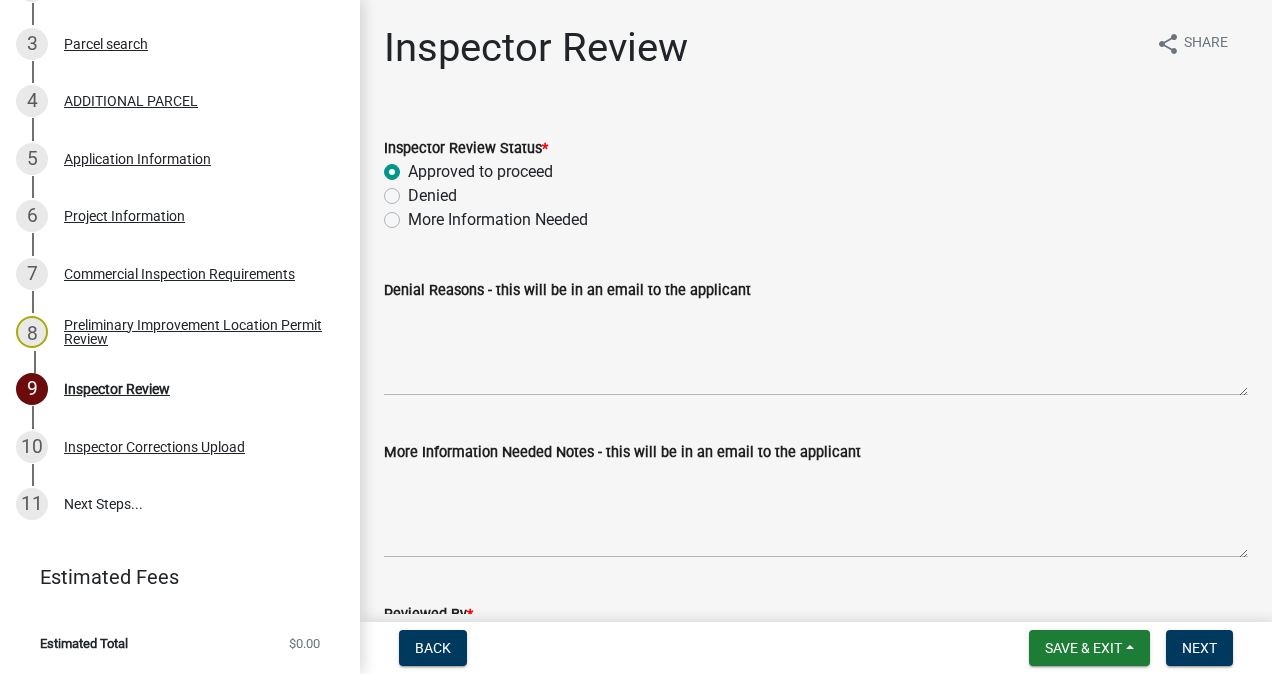 radio on "true" 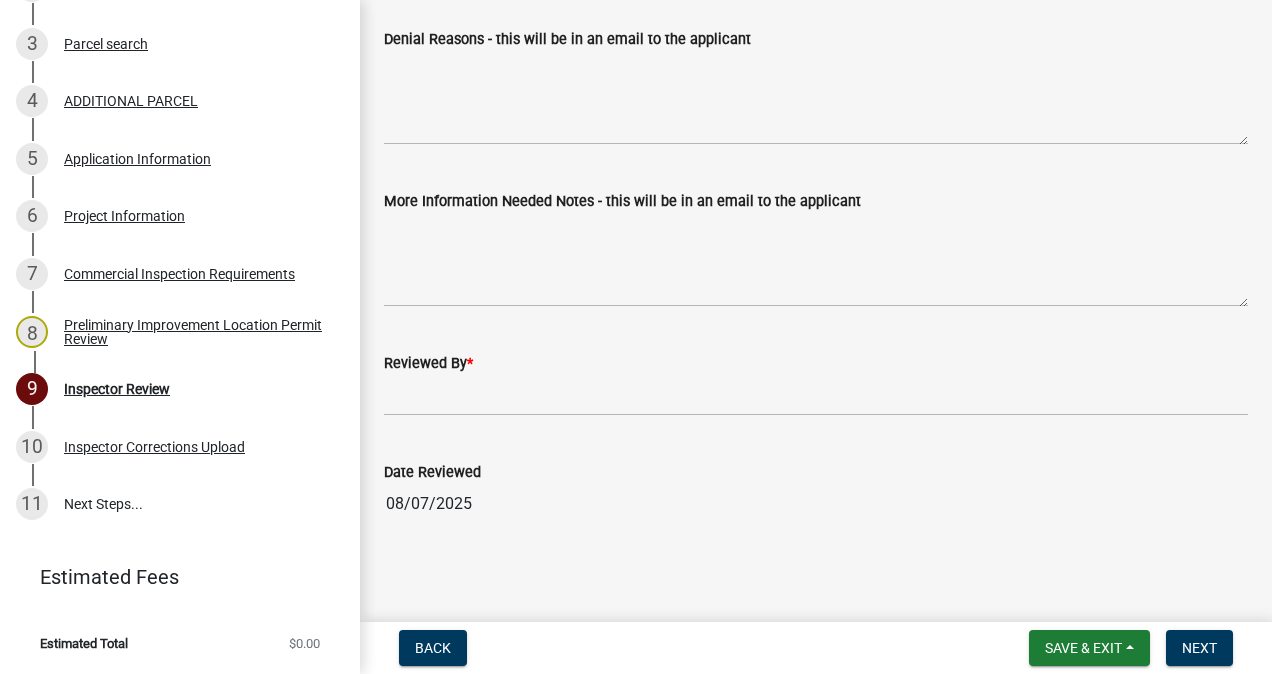 scroll, scrollTop: 254, scrollLeft: 0, axis: vertical 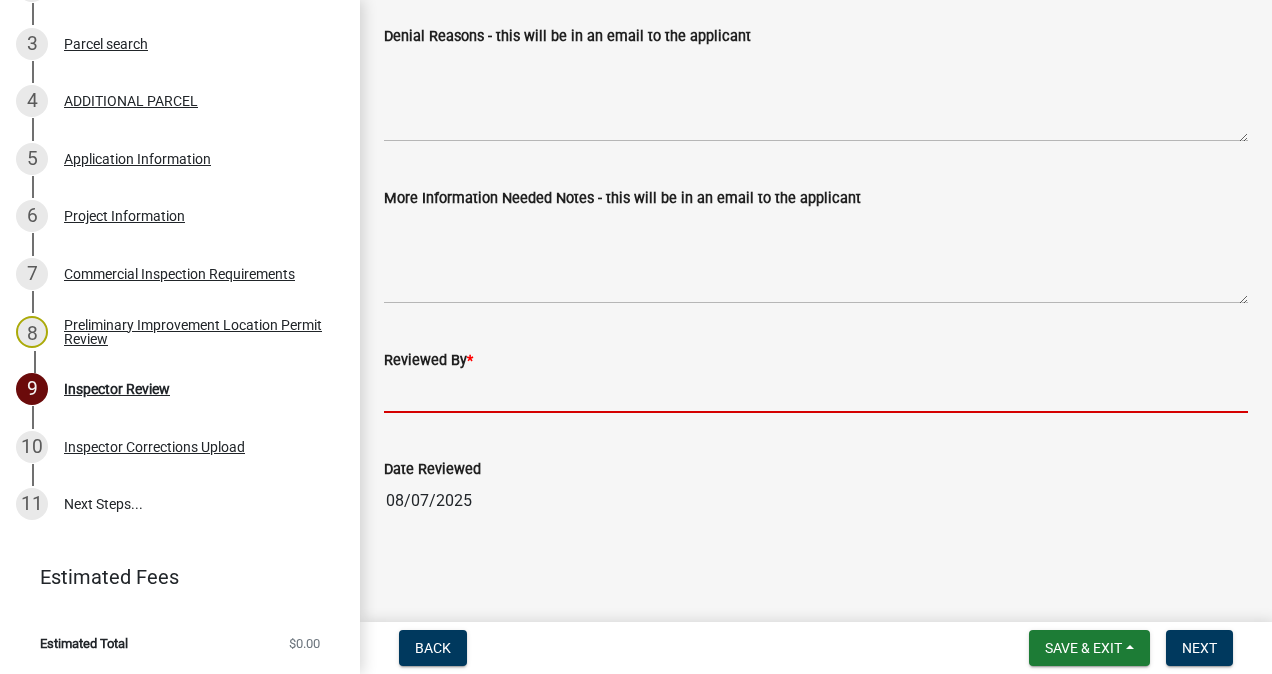 click on "Reviewed By  *" at bounding box center [816, 392] 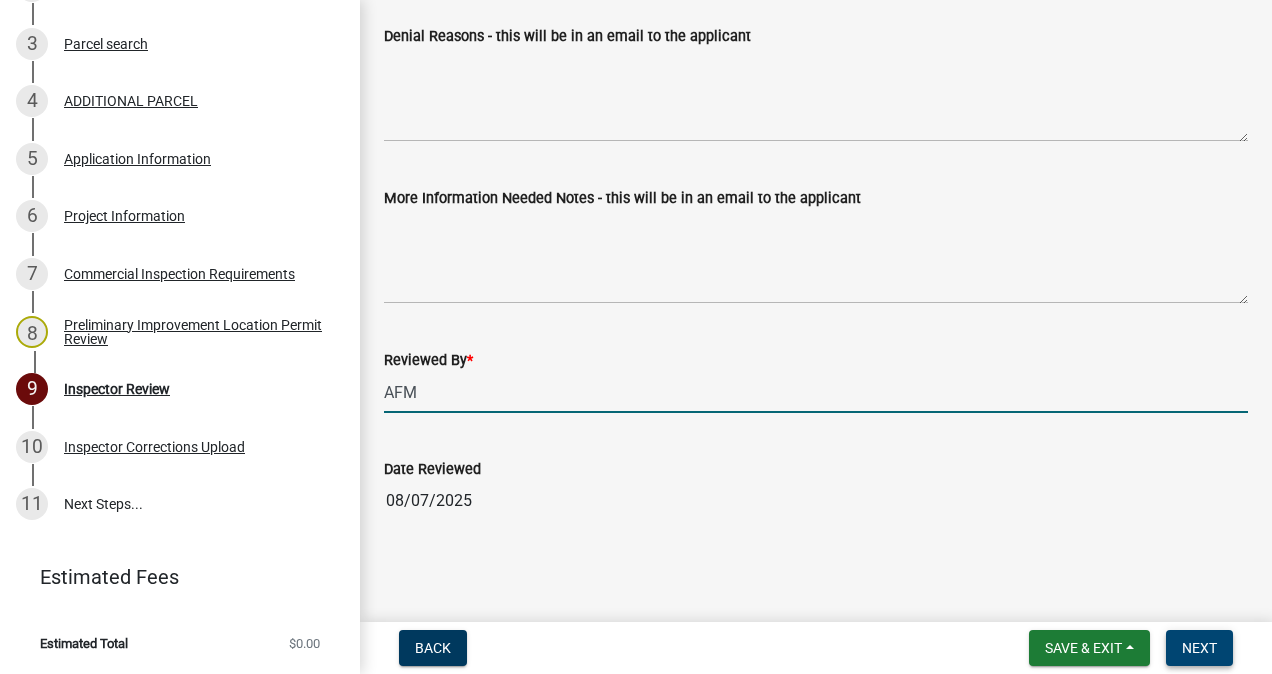 click on "Next" at bounding box center [1199, 648] 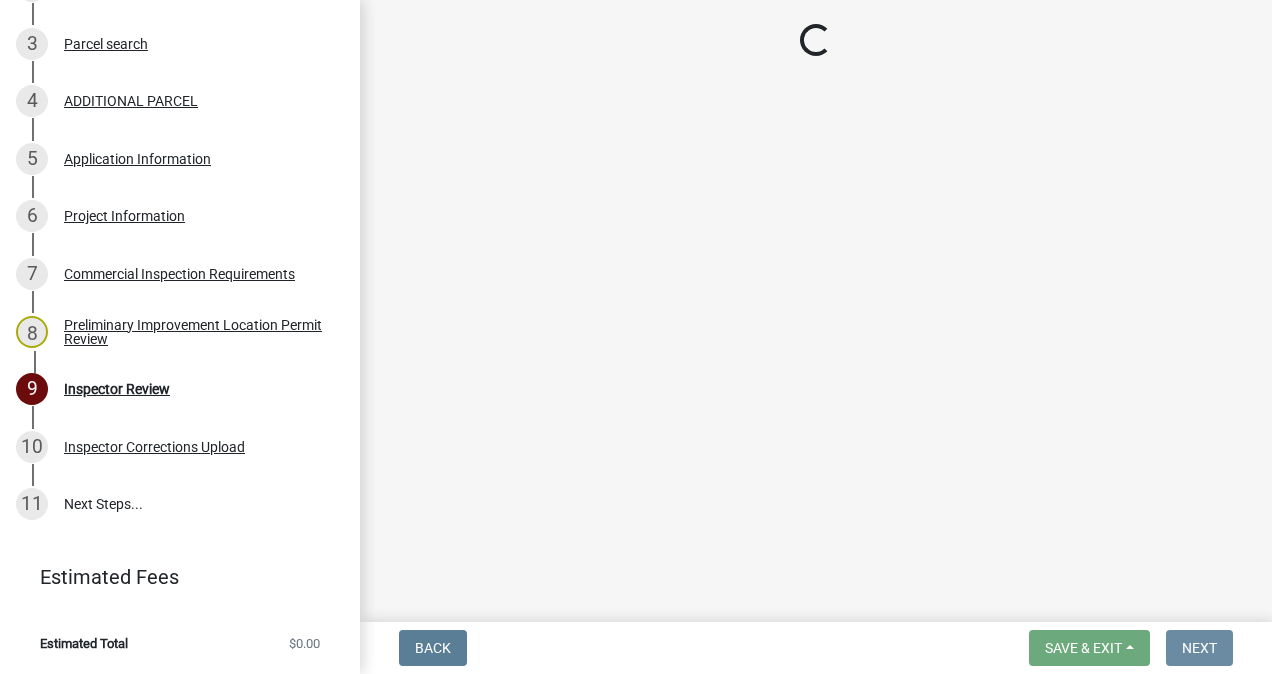 scroll, scrollTop: 0, scrollLeft: 0, axis: both 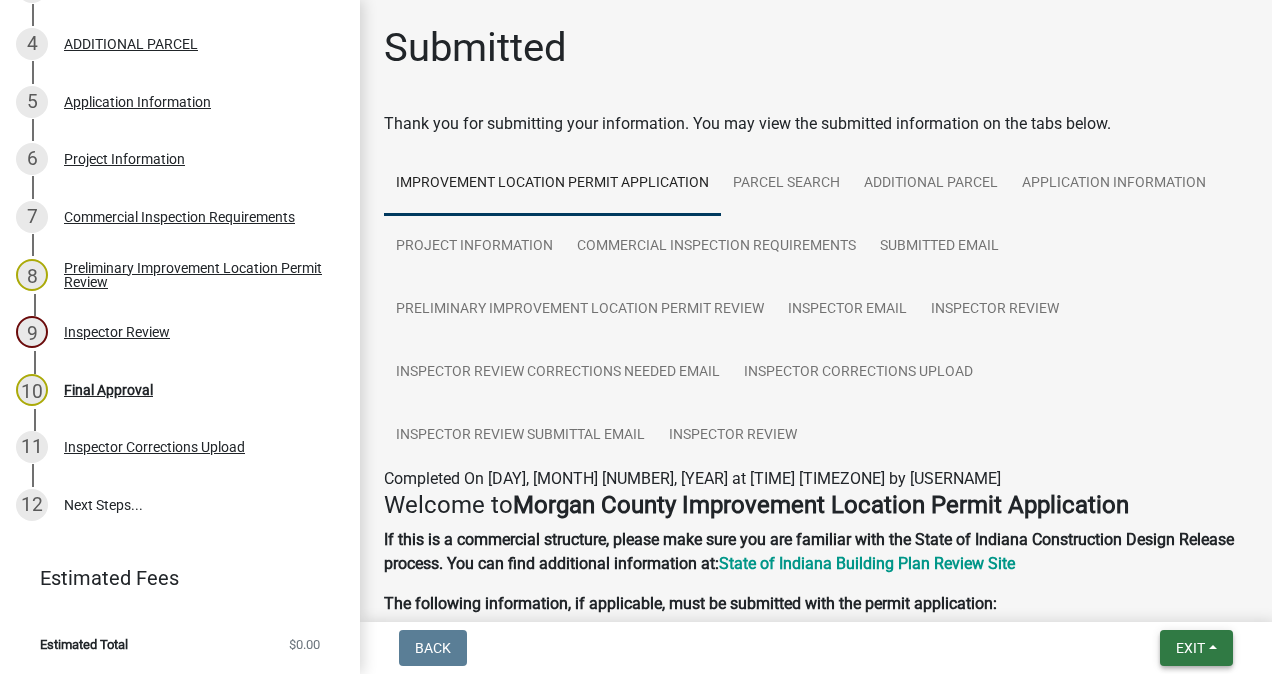 click on "Exit" at bounding box center [1196, 648] 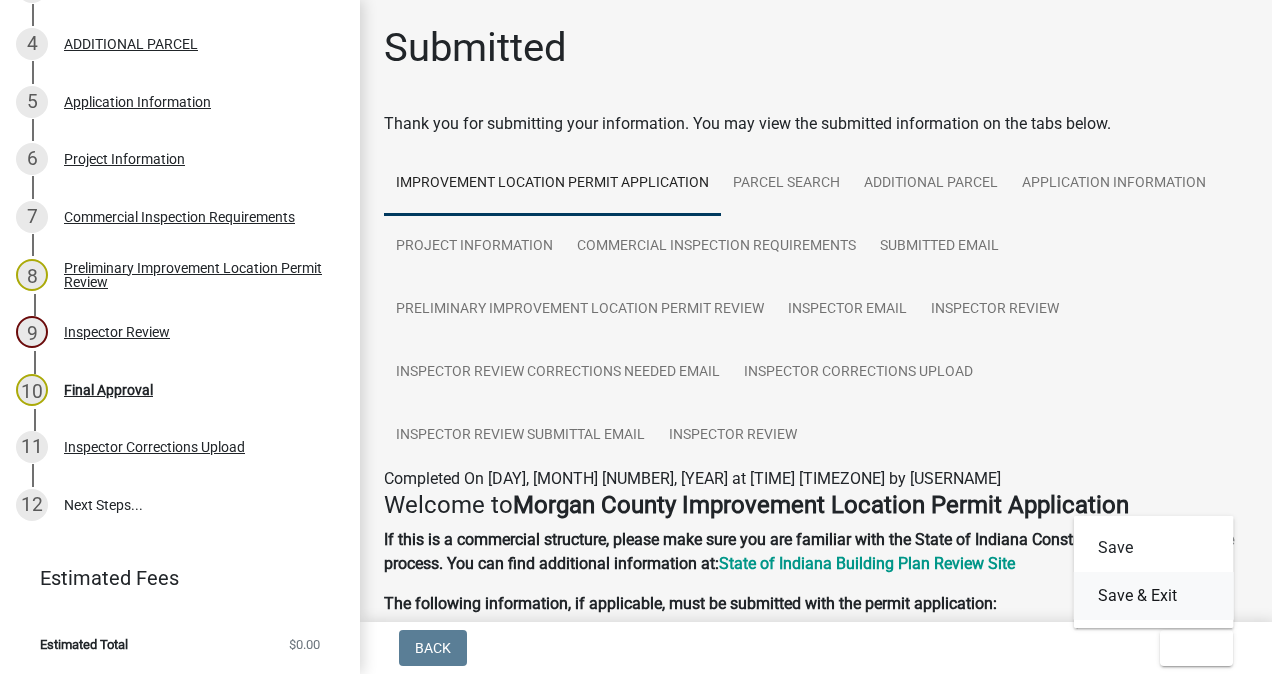 click on "Save & Exit" at bounding box center (1154, 596) 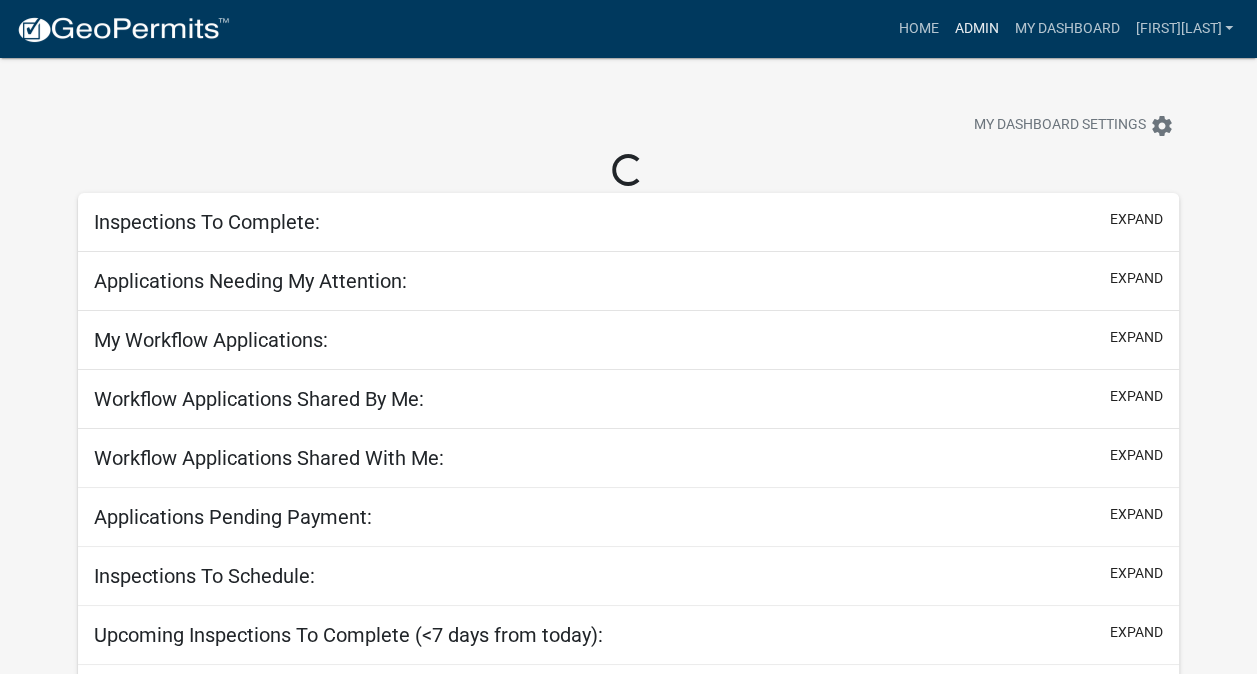 click on "Admin" at bounding box center (976, 29) 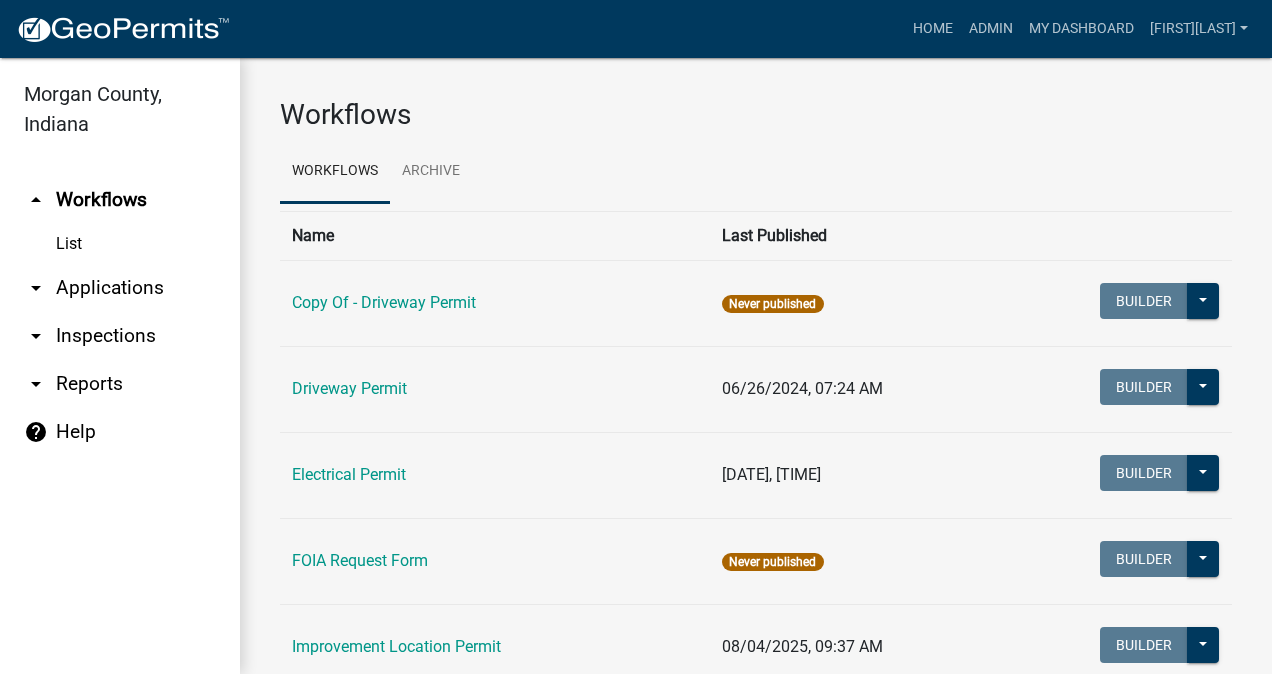 click on "arrow_drop_down   Applications" at bounding box center [120, 288] 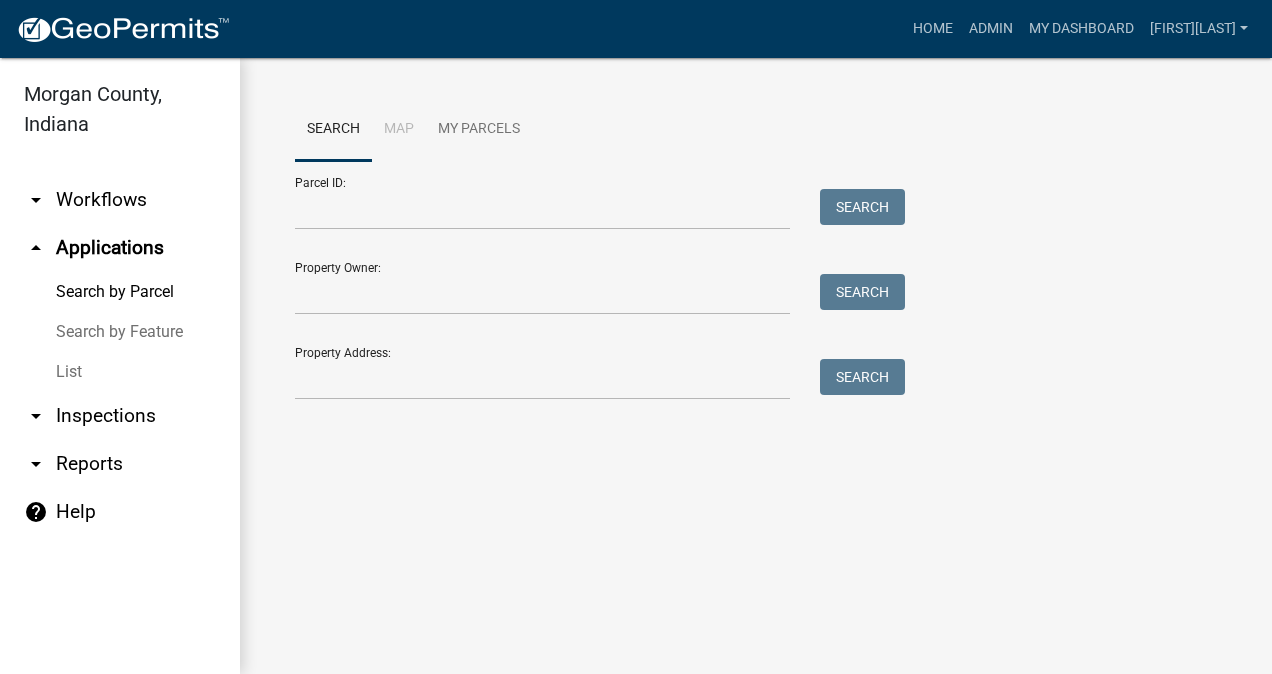 click on "List" at bounding box center (120, 372) 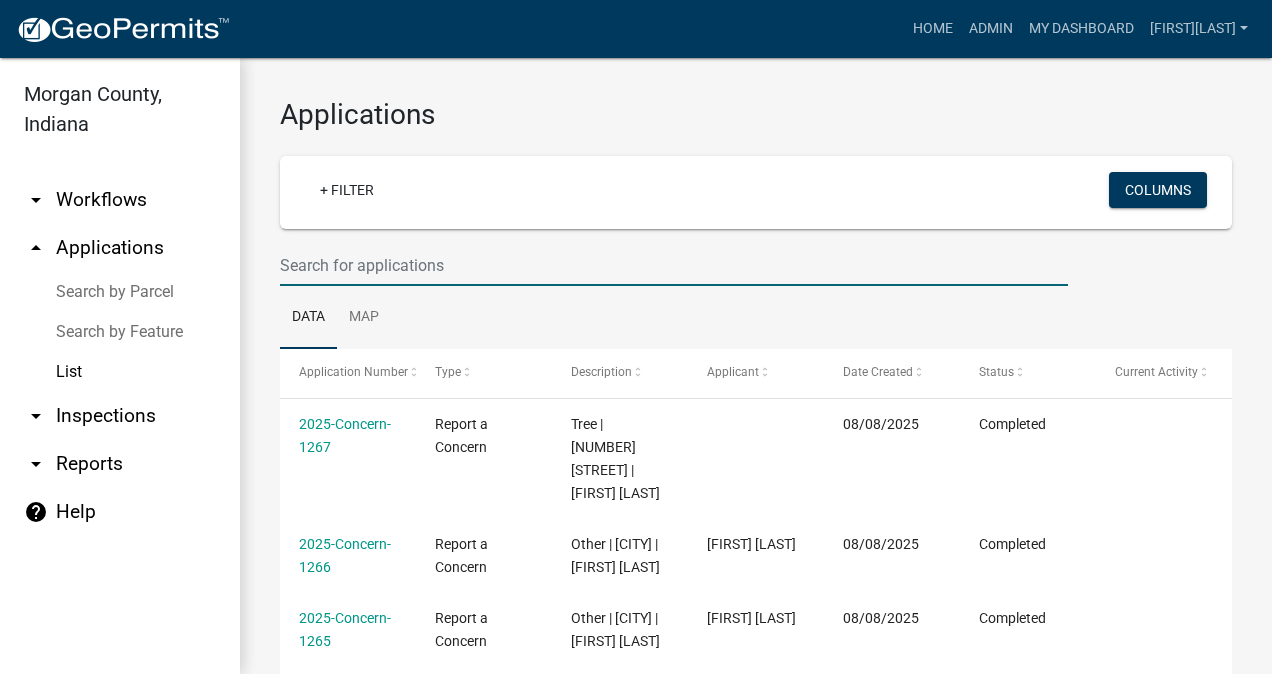 click at bounding box center [674, 265] 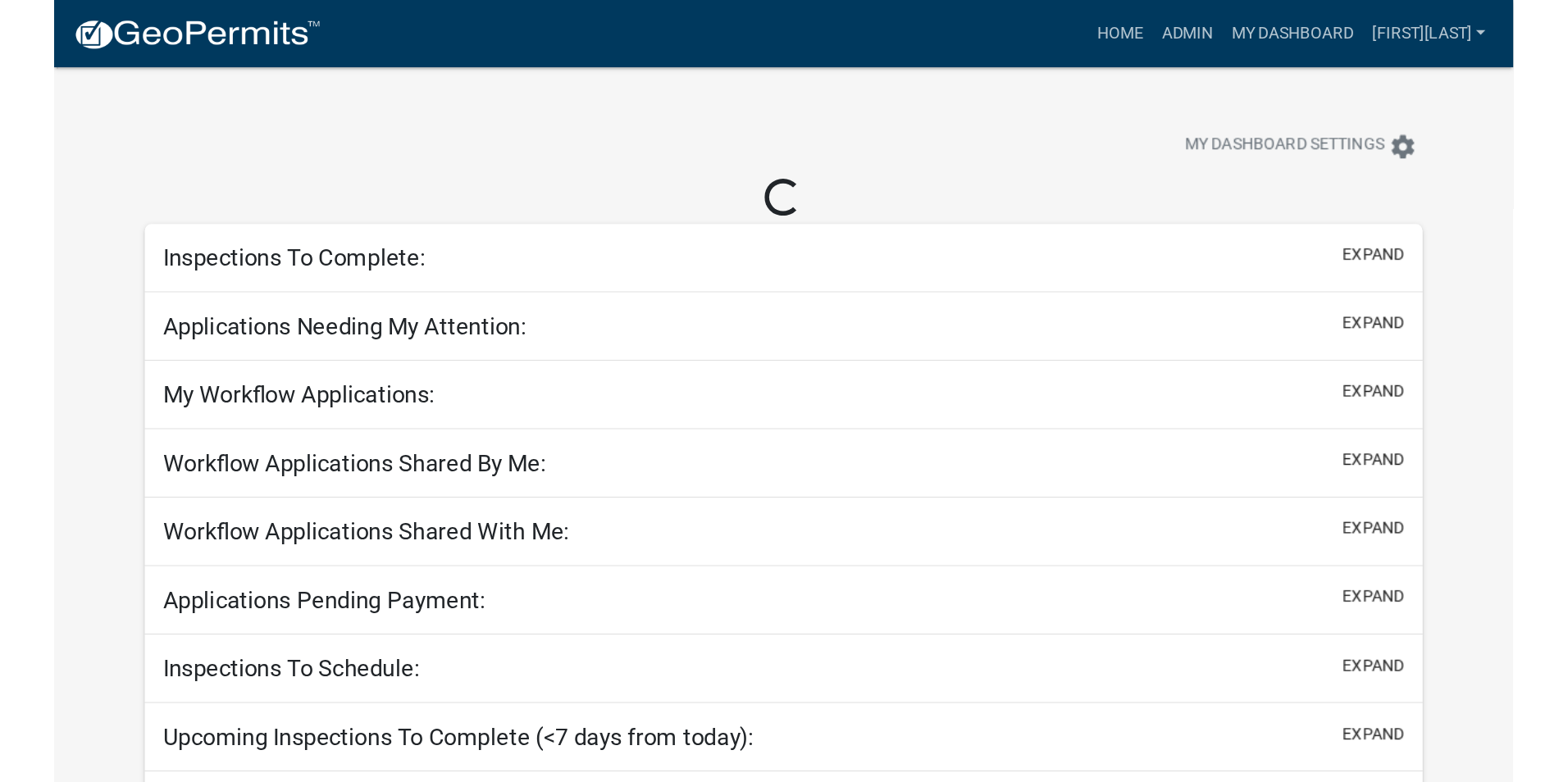 scroll, scrollTop: 0, scrollLeft: 0, axis: both 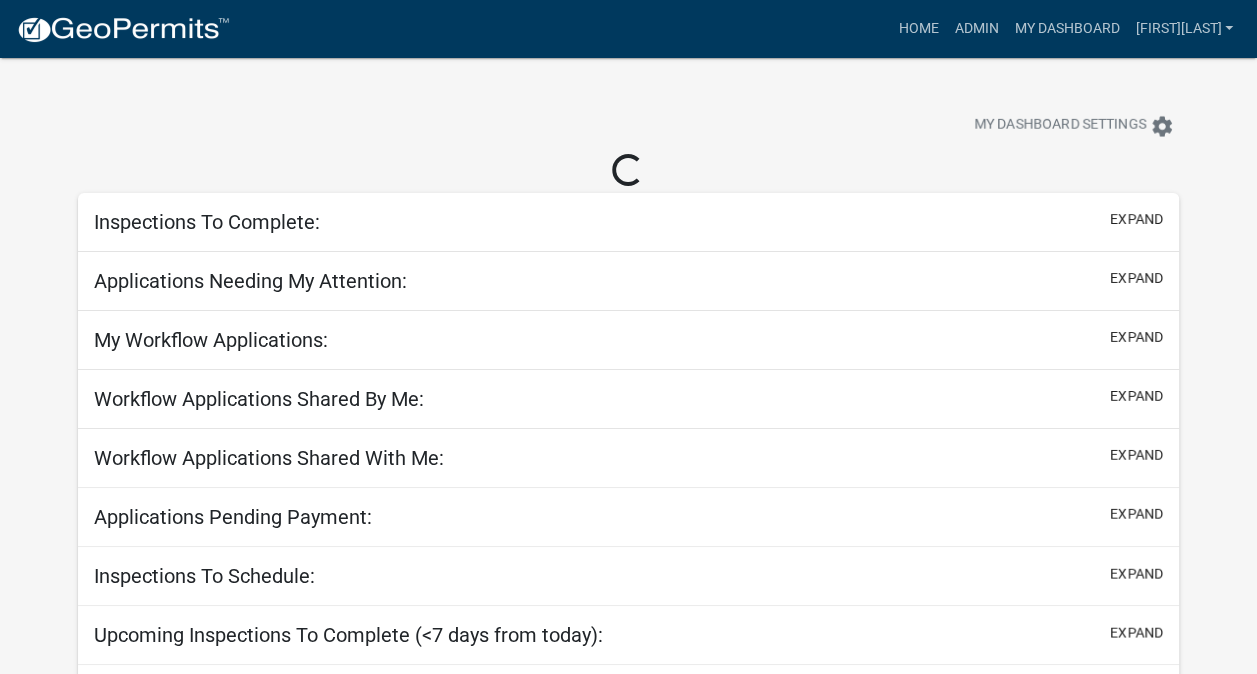 select on "3: 100" 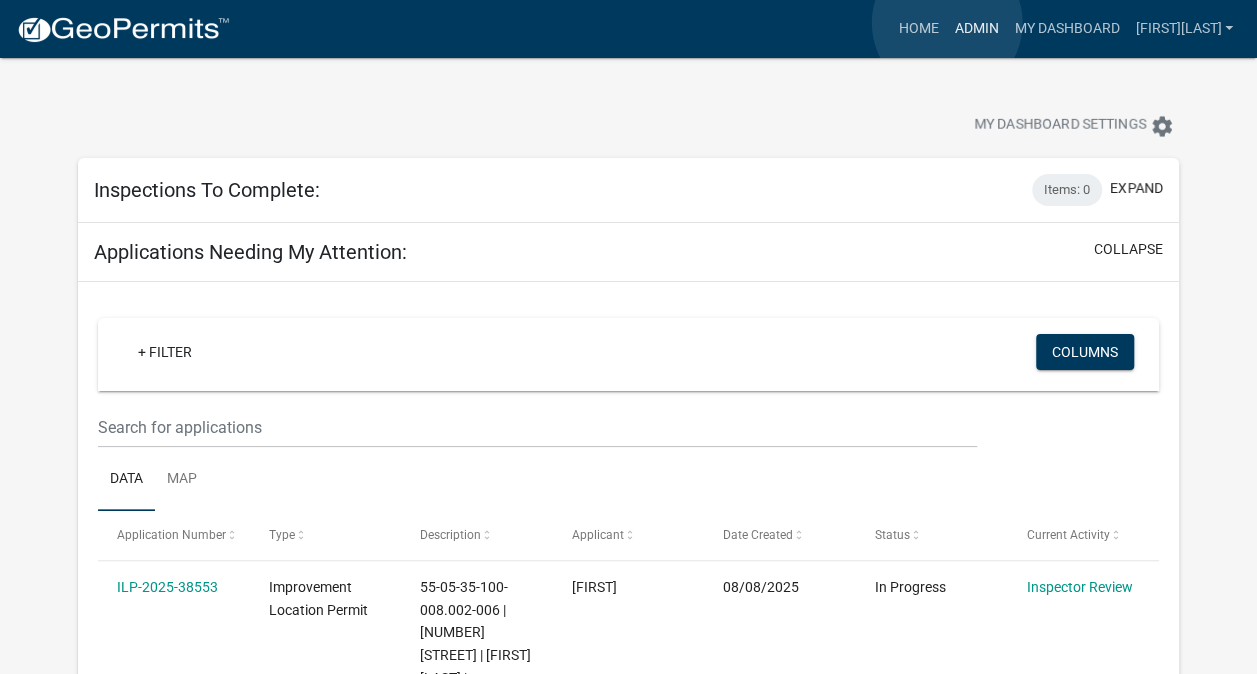 click on "Admin" at bounding box center (976, 29) 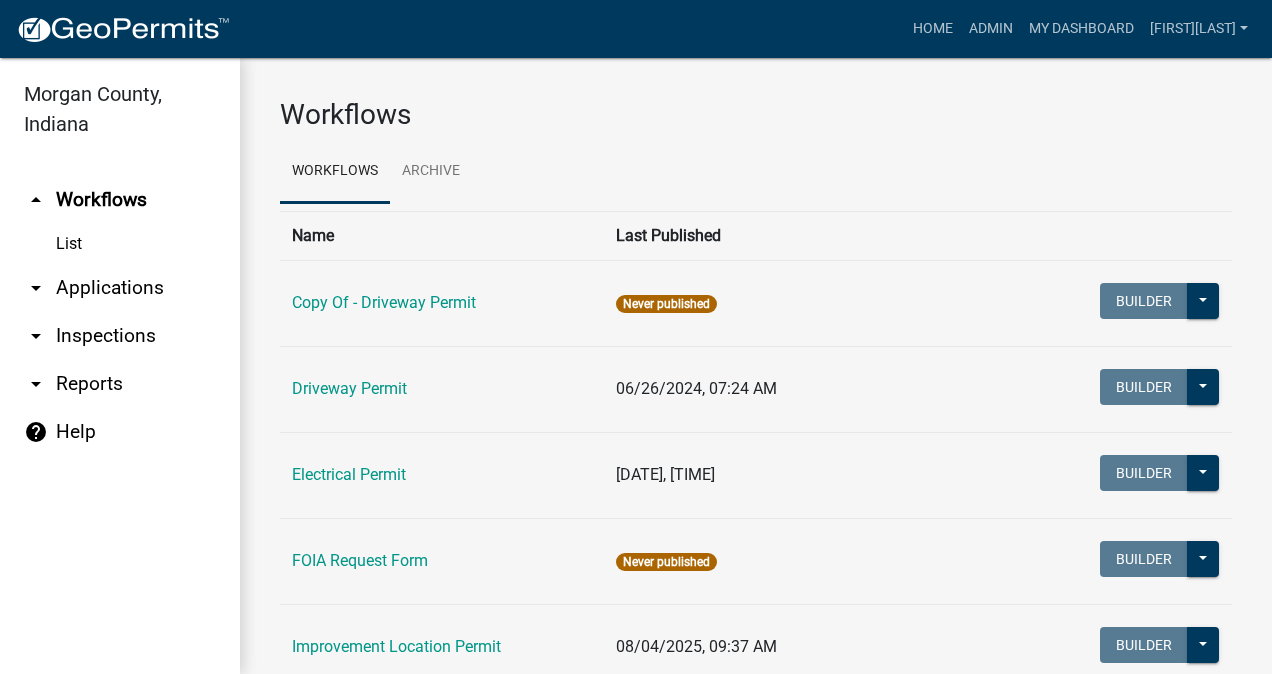 click on "arrow_drop_down   Applications" at bounding box center [120, 288] 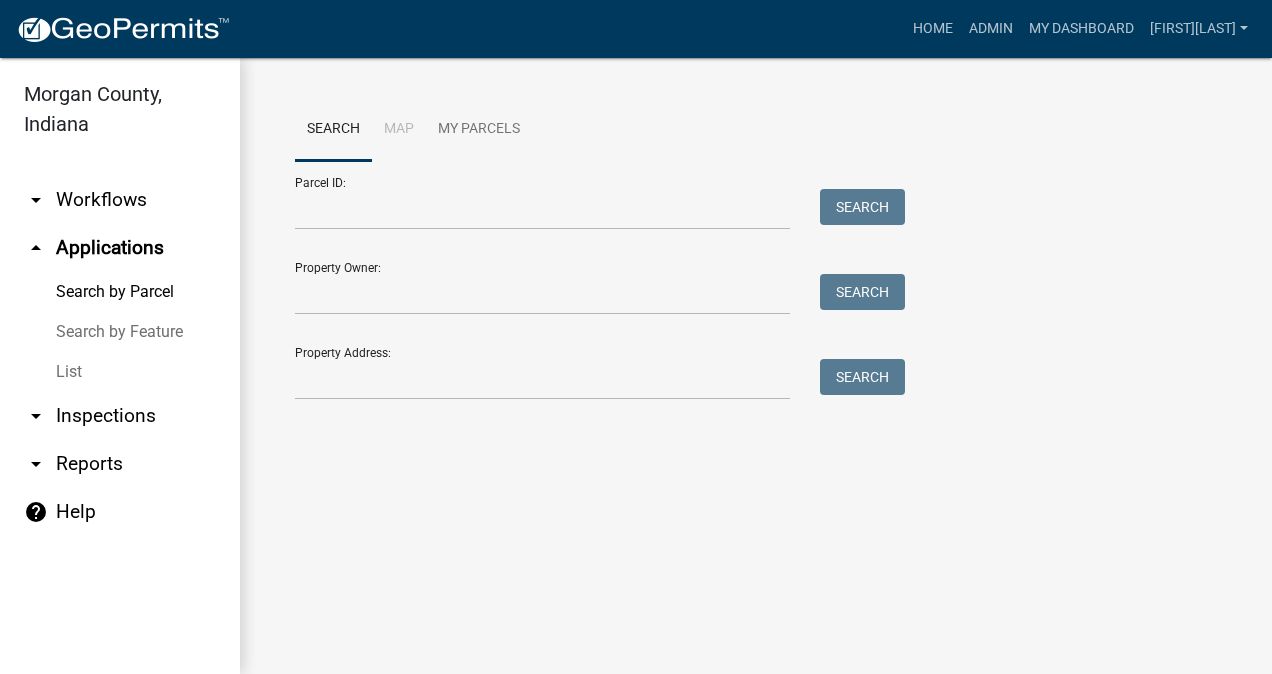click on "List" at bounding box center [120, 372] 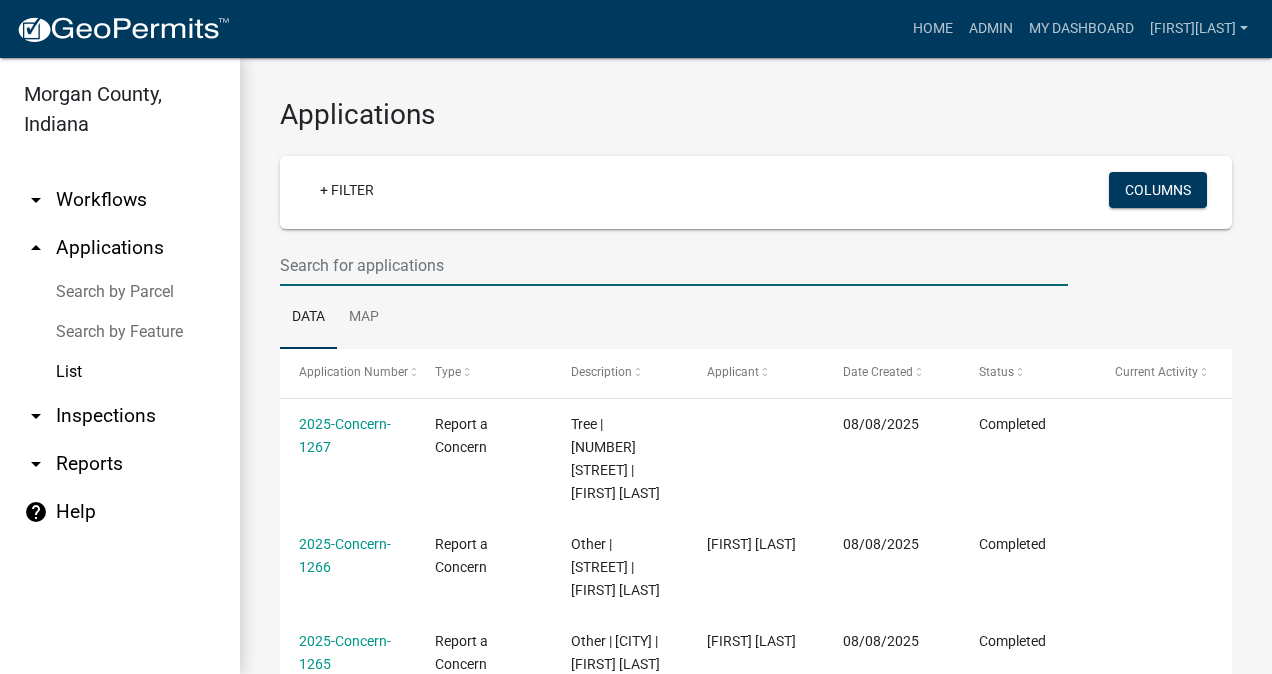 click at bounding box center [674, 265] 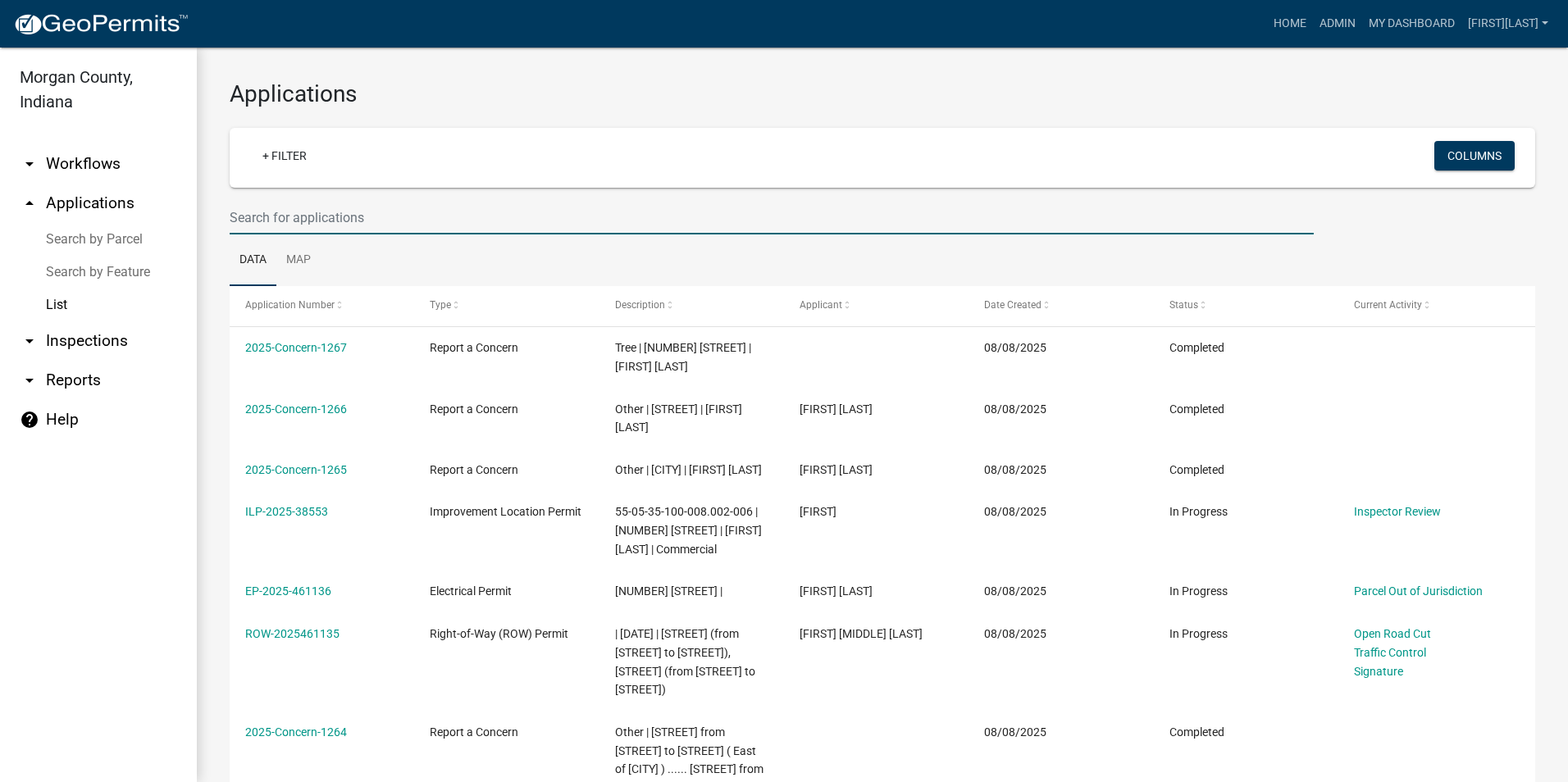 click at bounding box center (772, 217) 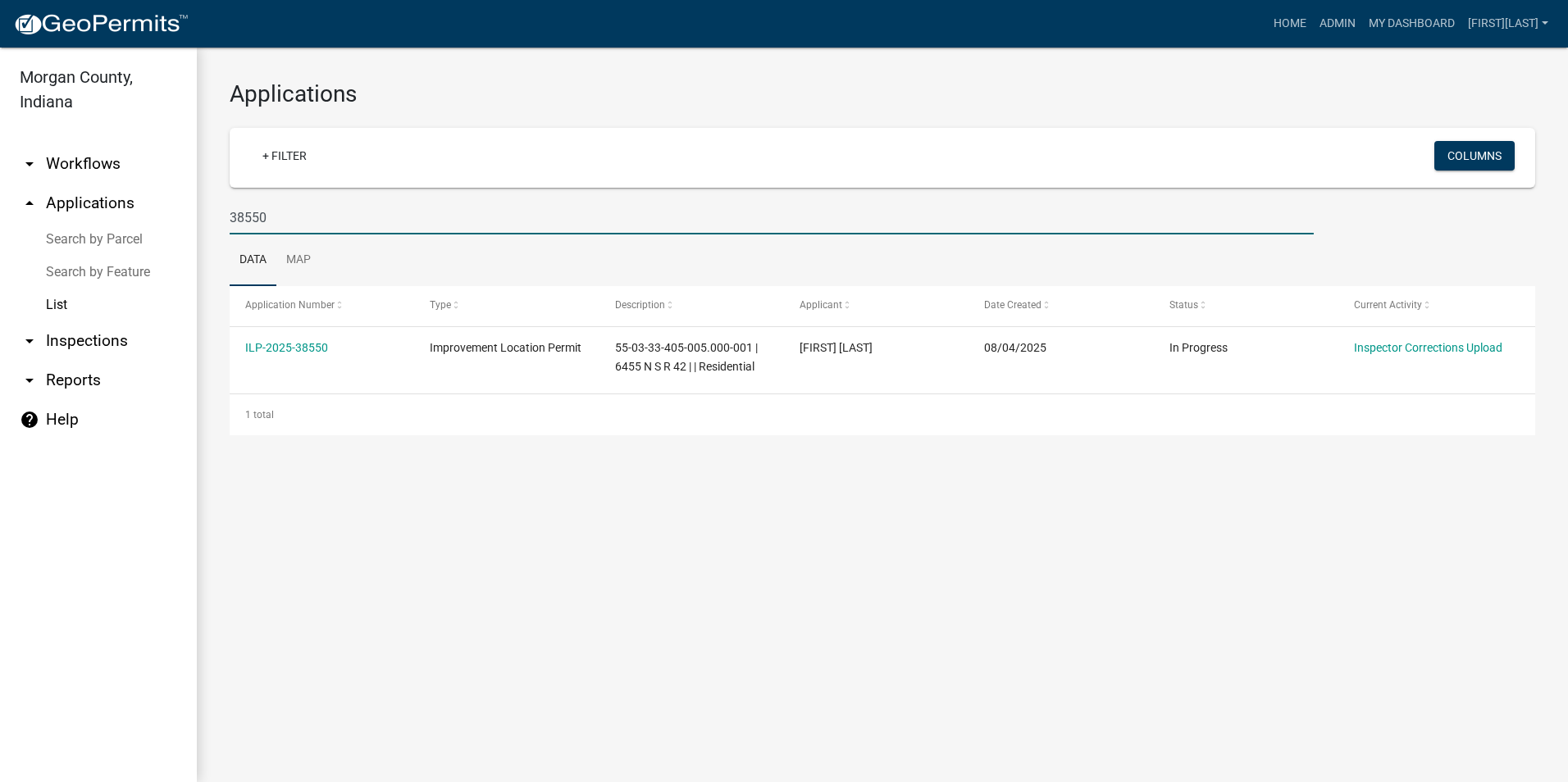 type on "38550" 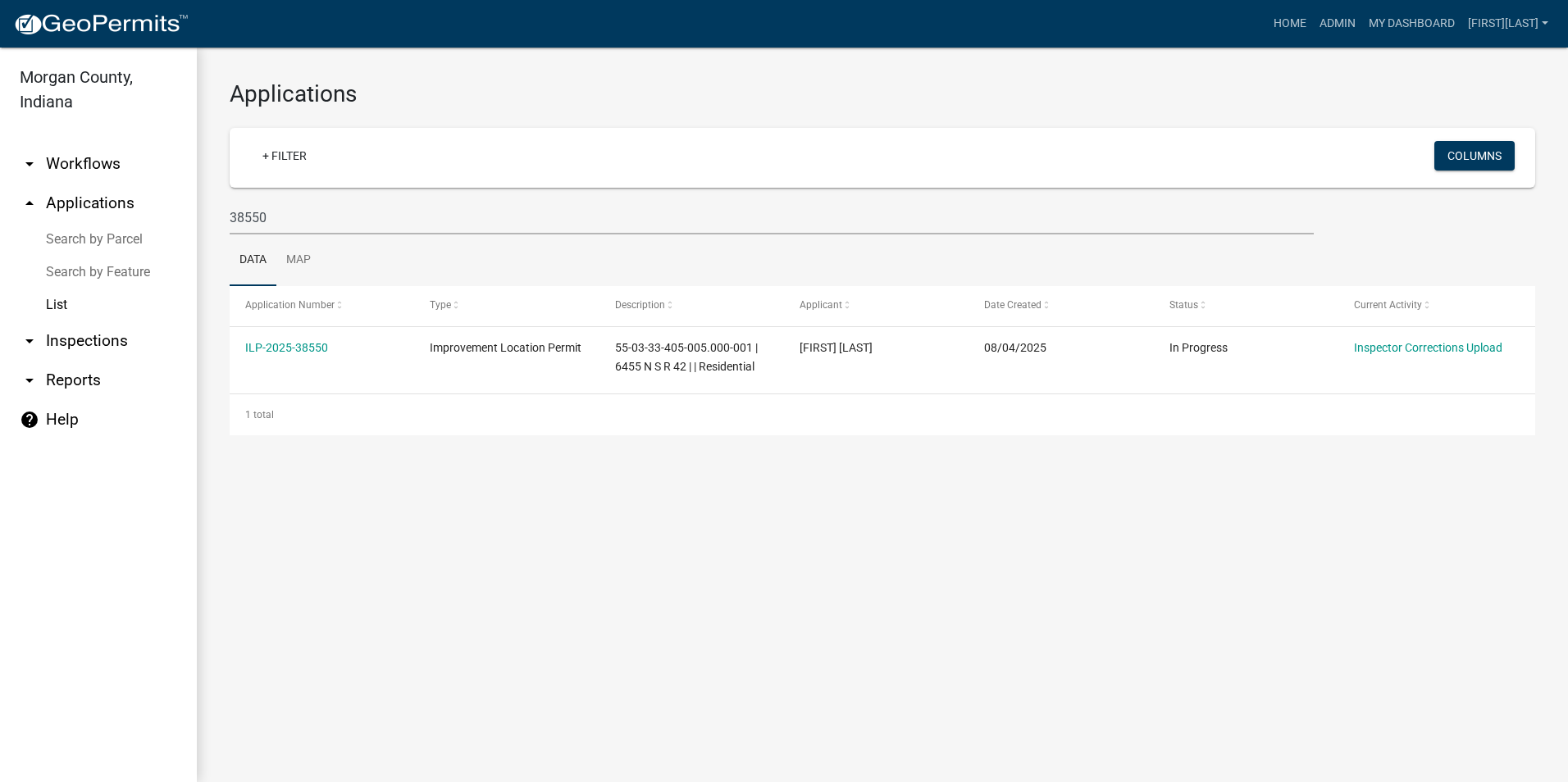click on "ILP-2025-38550" 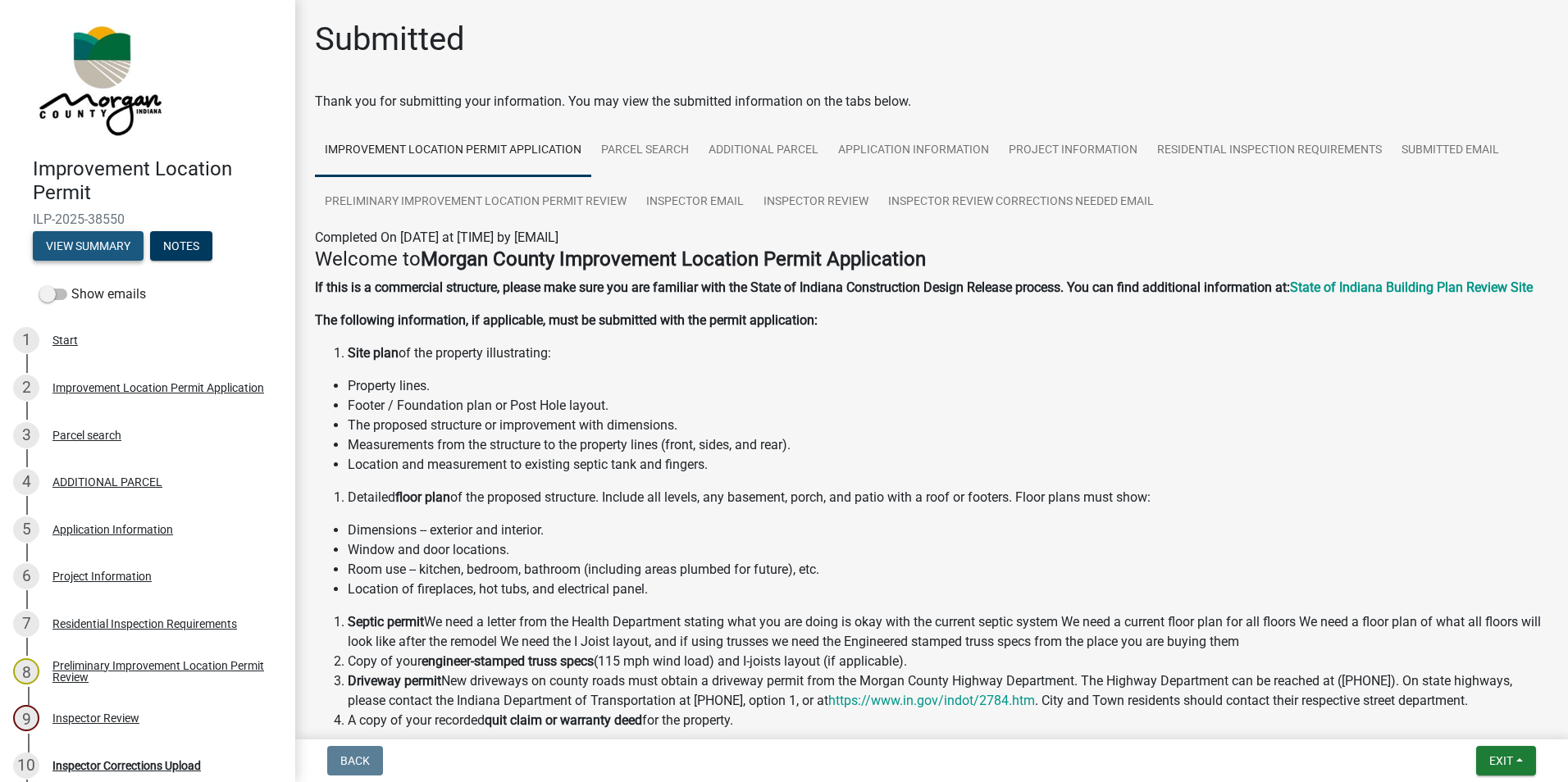 click on "View Summary" at bounding box center [88, 246] 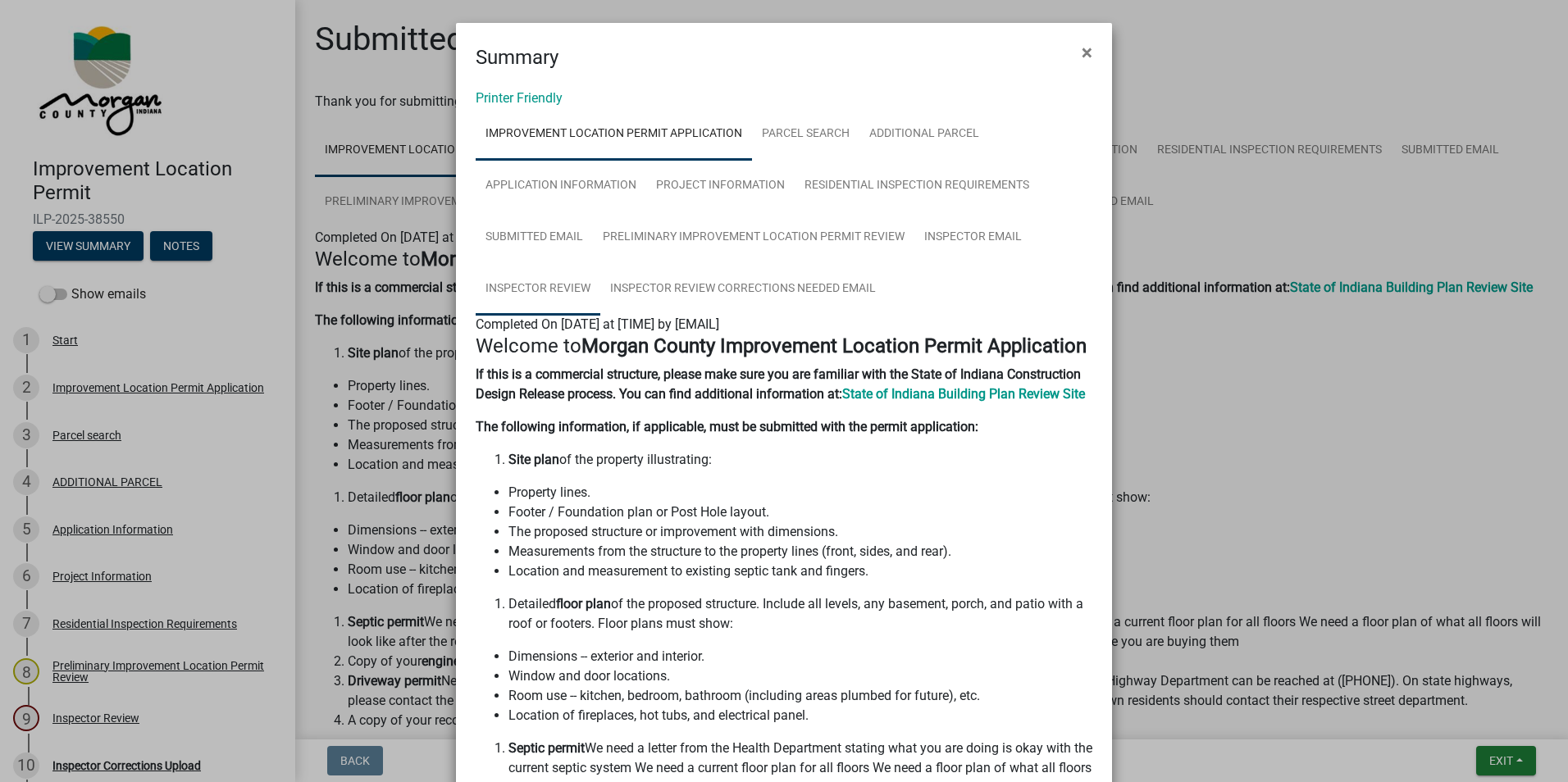 click on "Inspector Review" at bounding box center [538, 289] 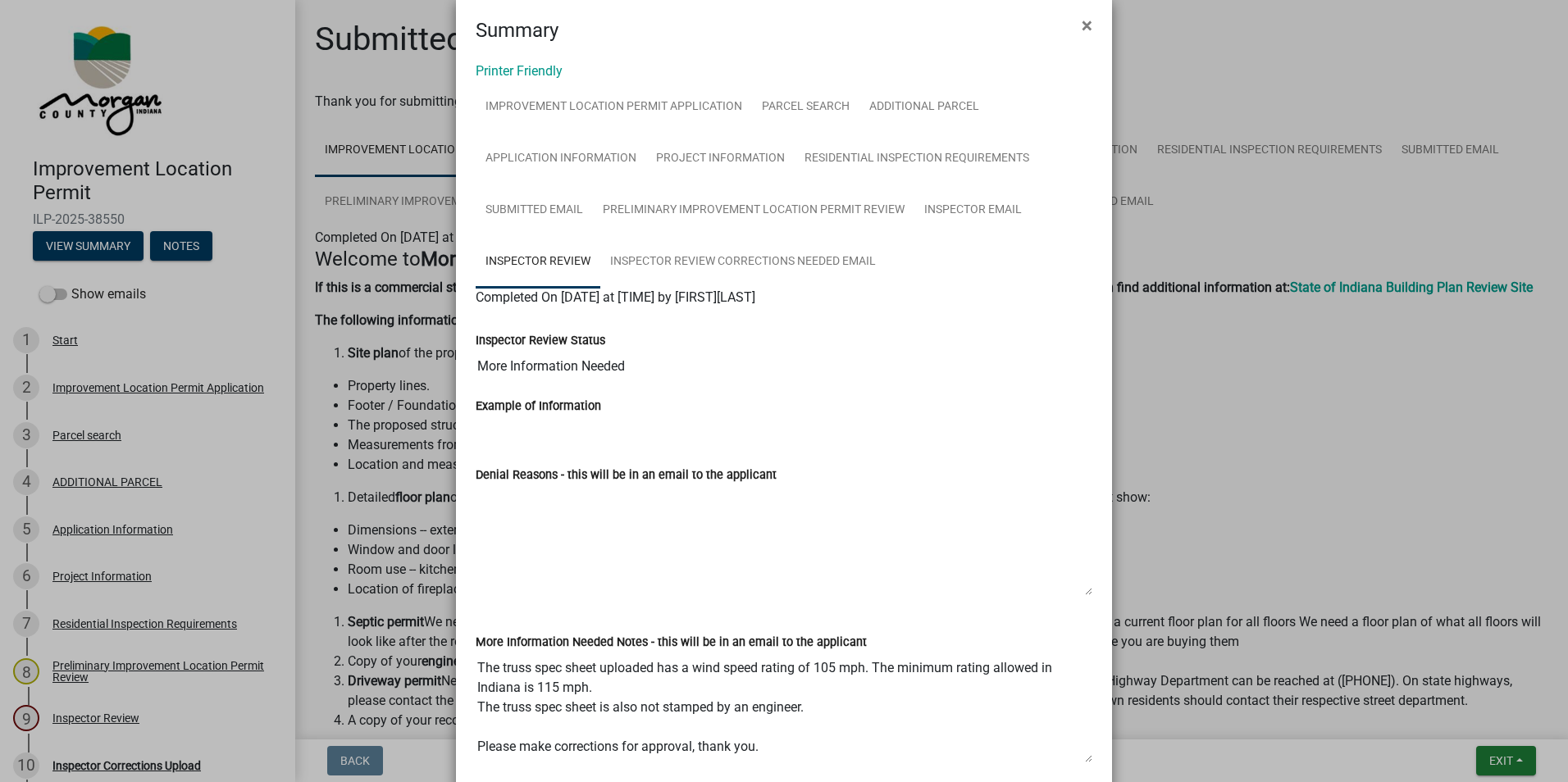 scroll, scrollTop: 0, scrollLeft: 0, axis: both 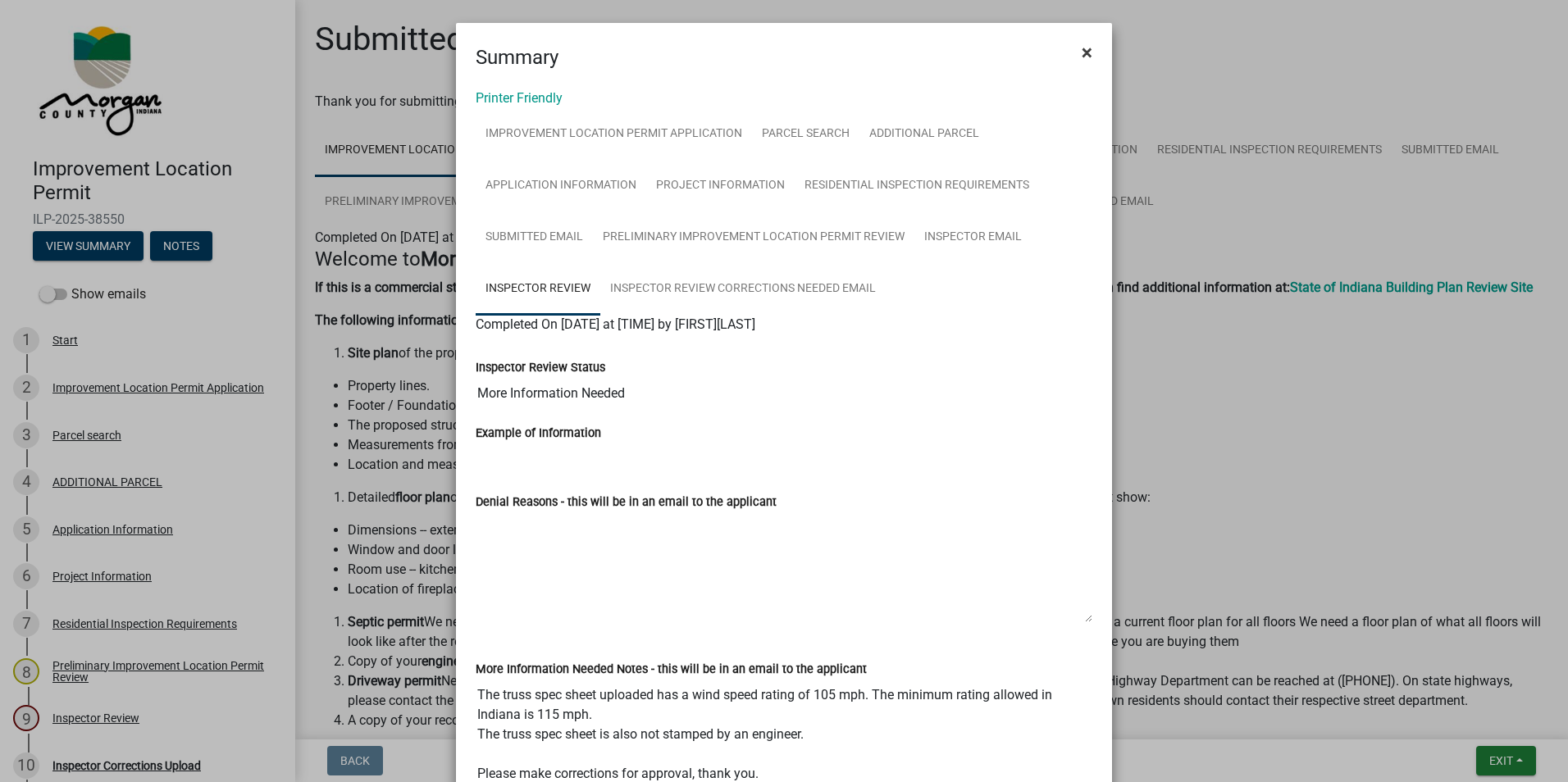 click on "×" 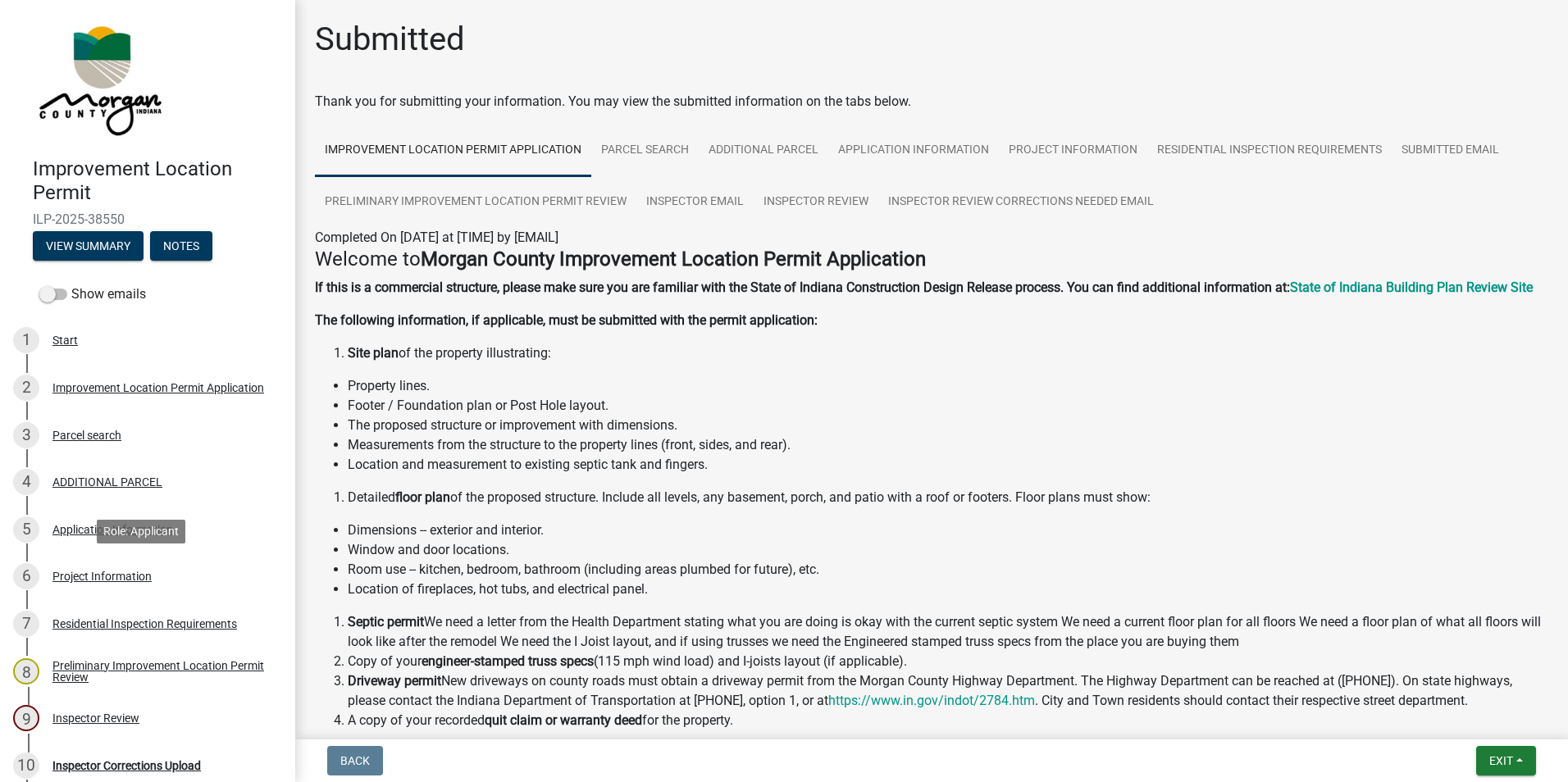 click on "Project Information" at bounding box center (102, 576) 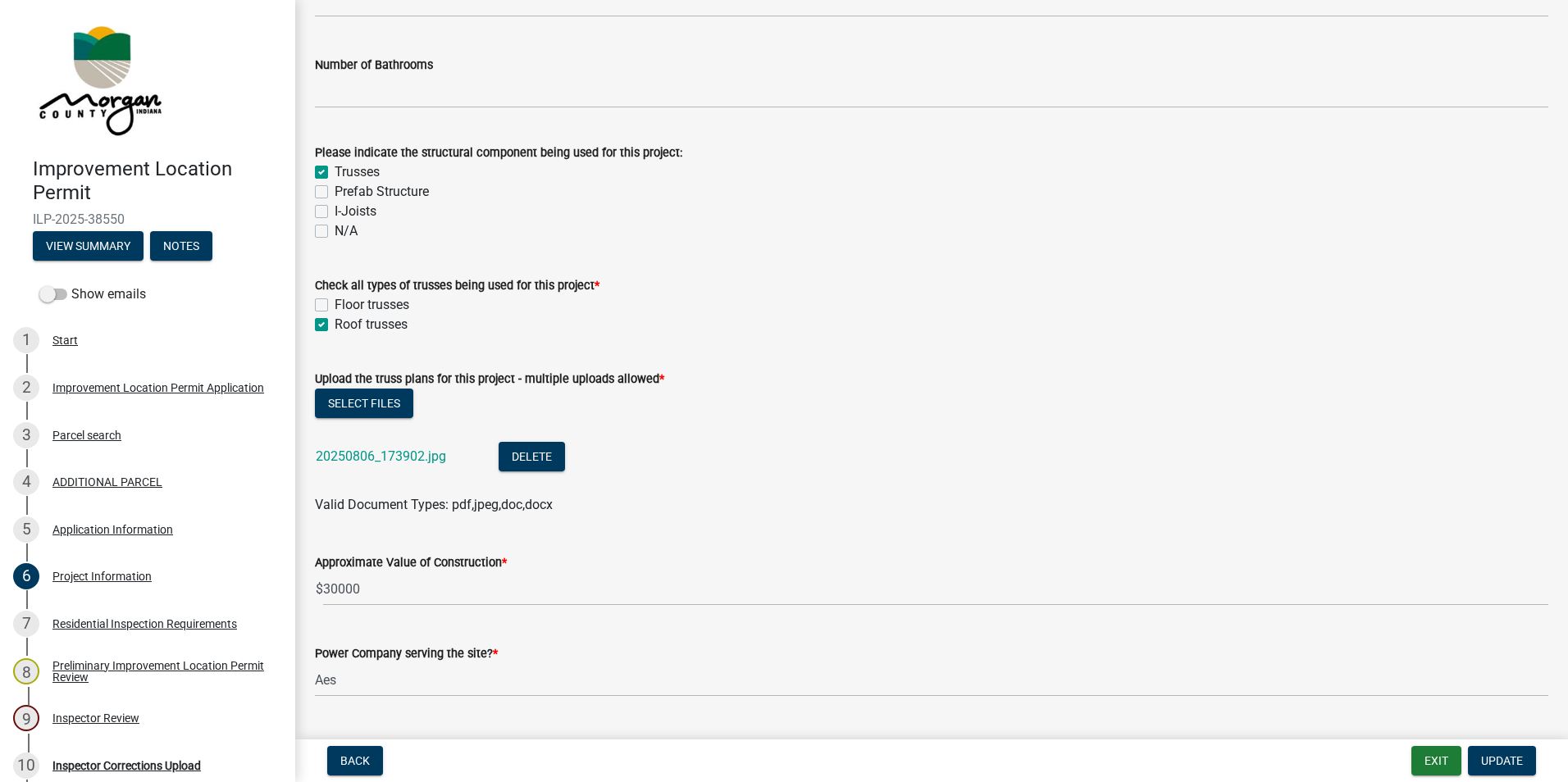 scroll, scrollTop: 1475, scrollLeft: 0, axis: vertical 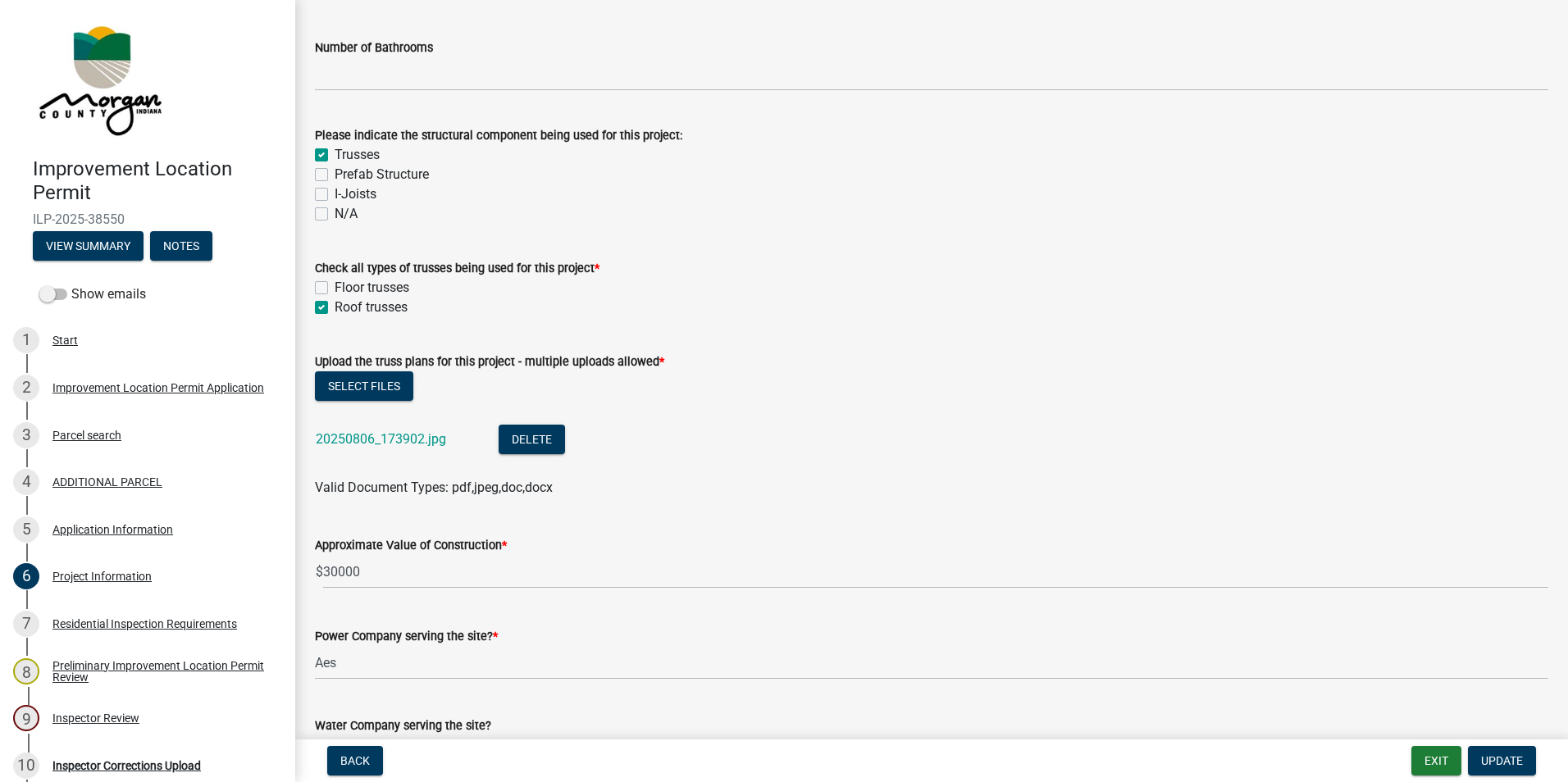 click on "20250806_173902.jpg" 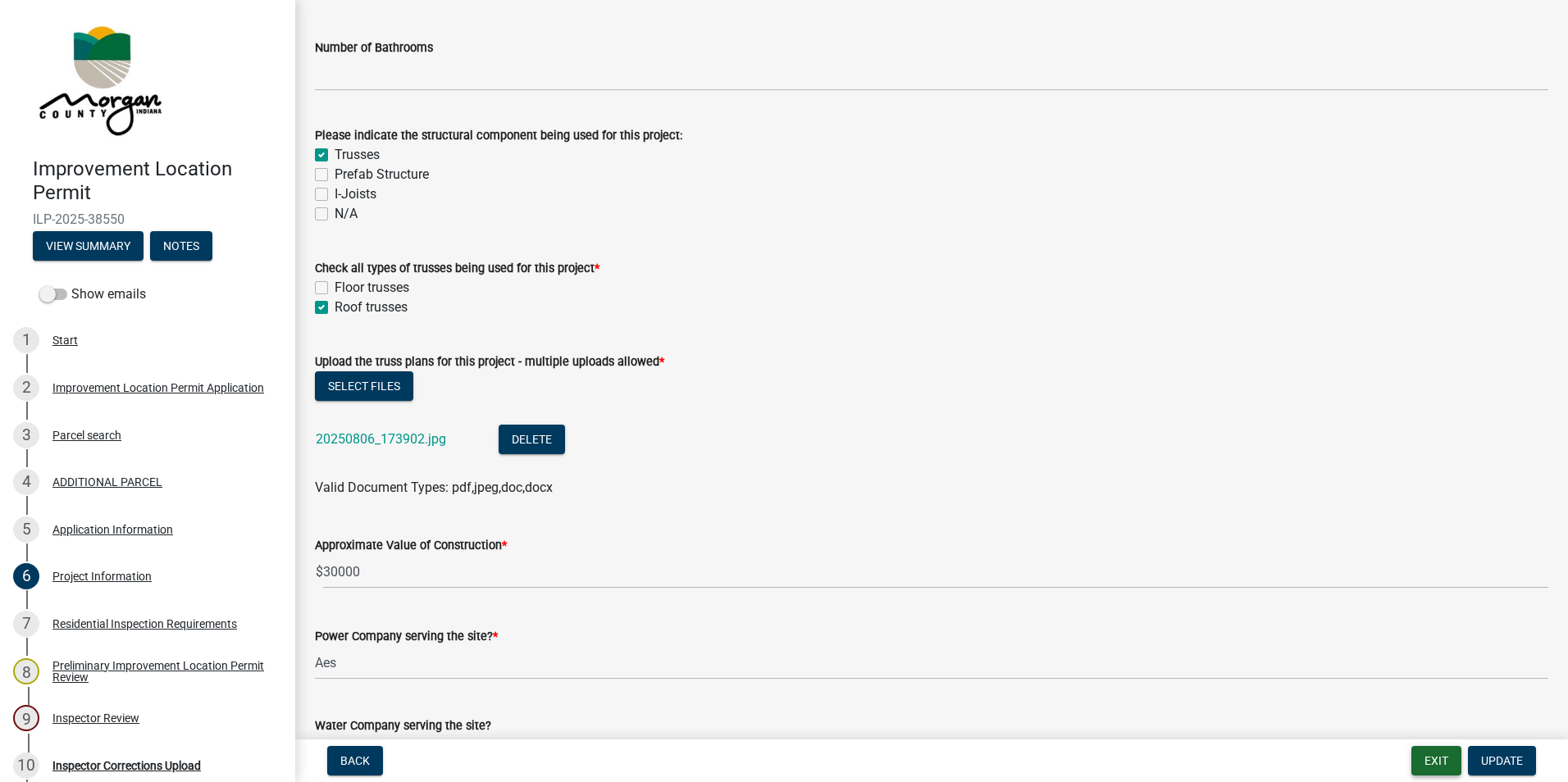 click on "Exit" at bounding box center [1436, 761] 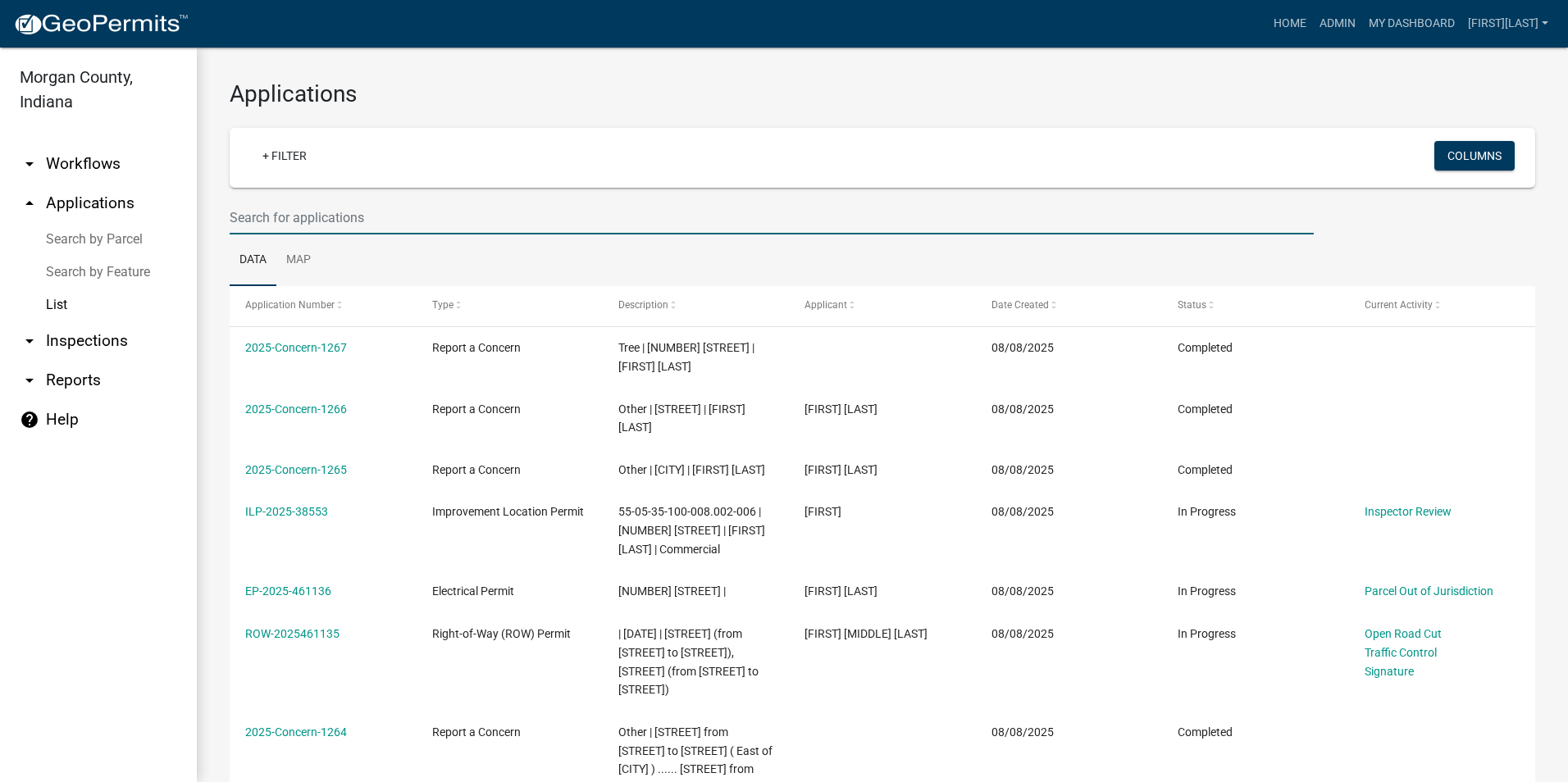 click at bounding box center [772, 217] 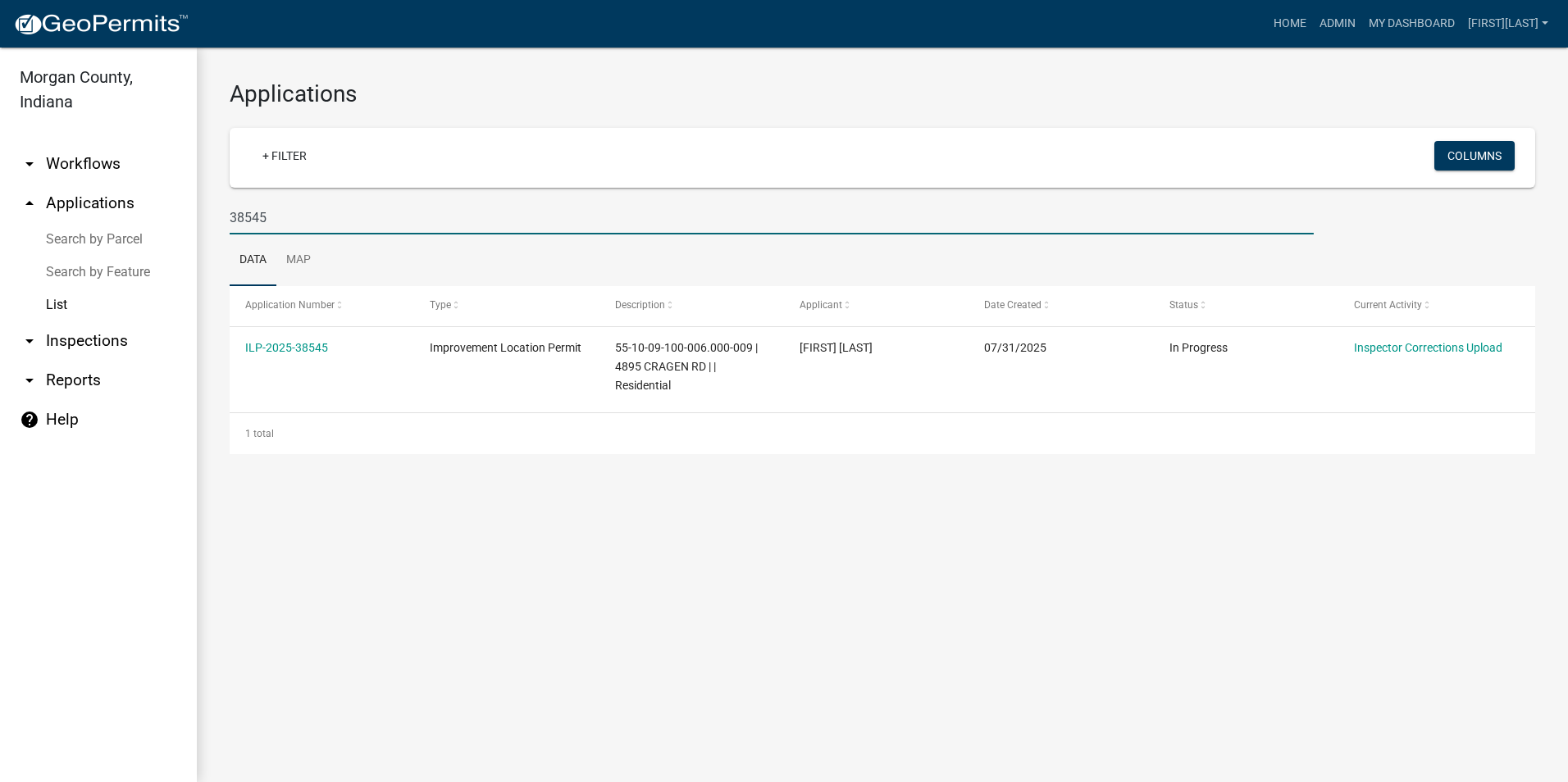 type on "38545" 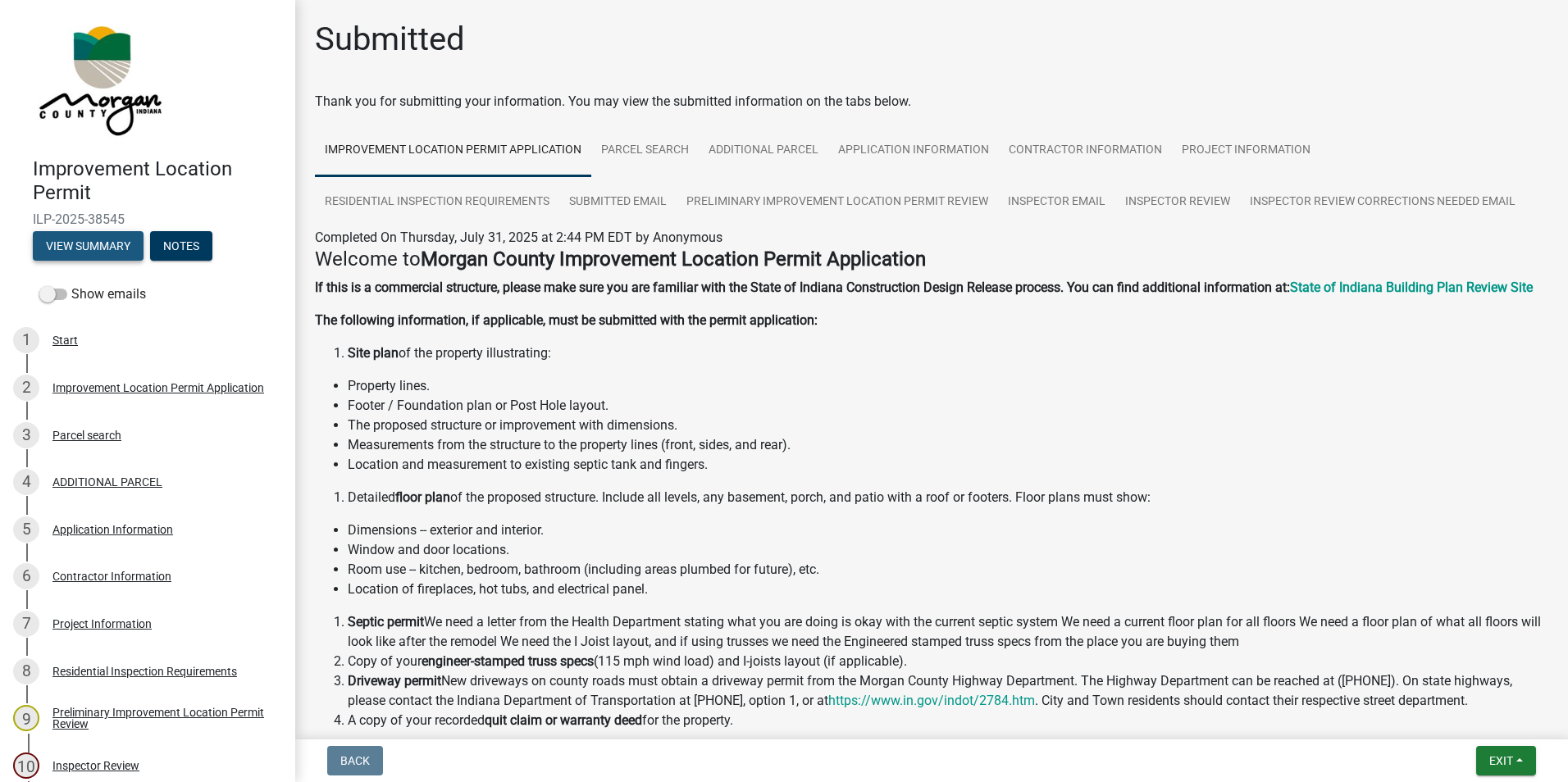 click on "View Summary" at bounding box center (88, 246) 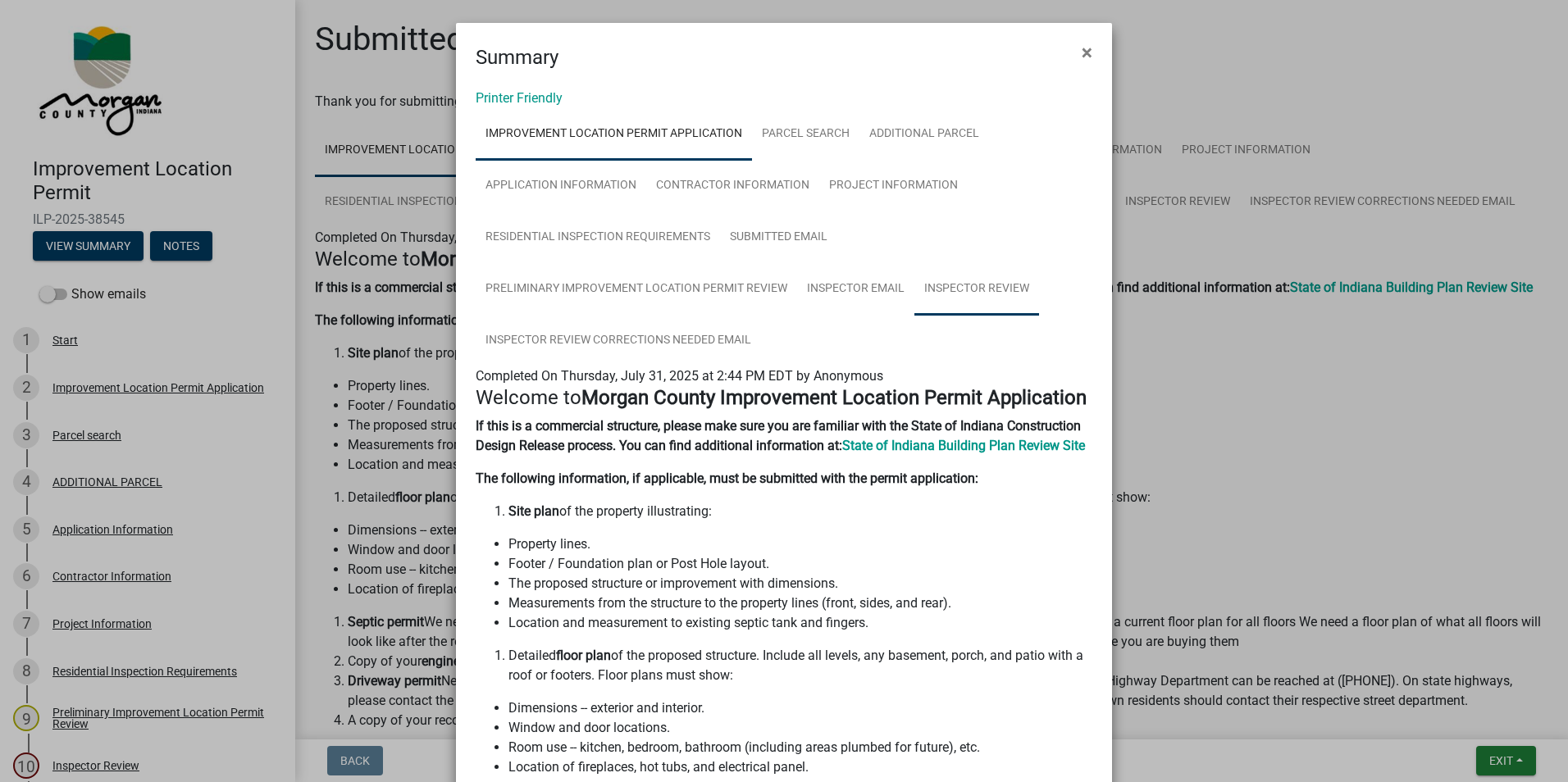 click on "Inspector Review" at bounding box center (977, 289) 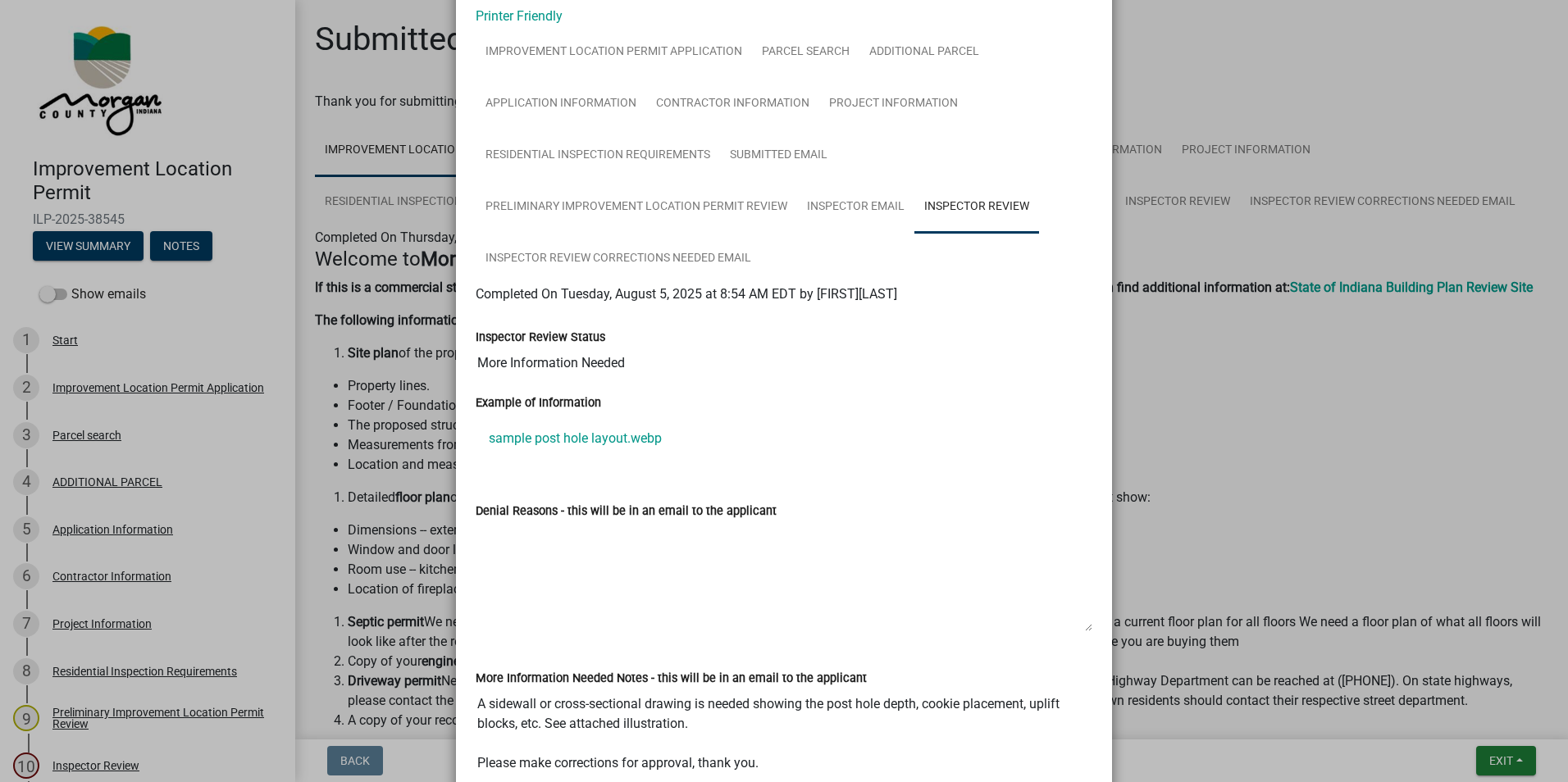 scroll, scrollTop: 0, scrollLeft: 0, axis: both 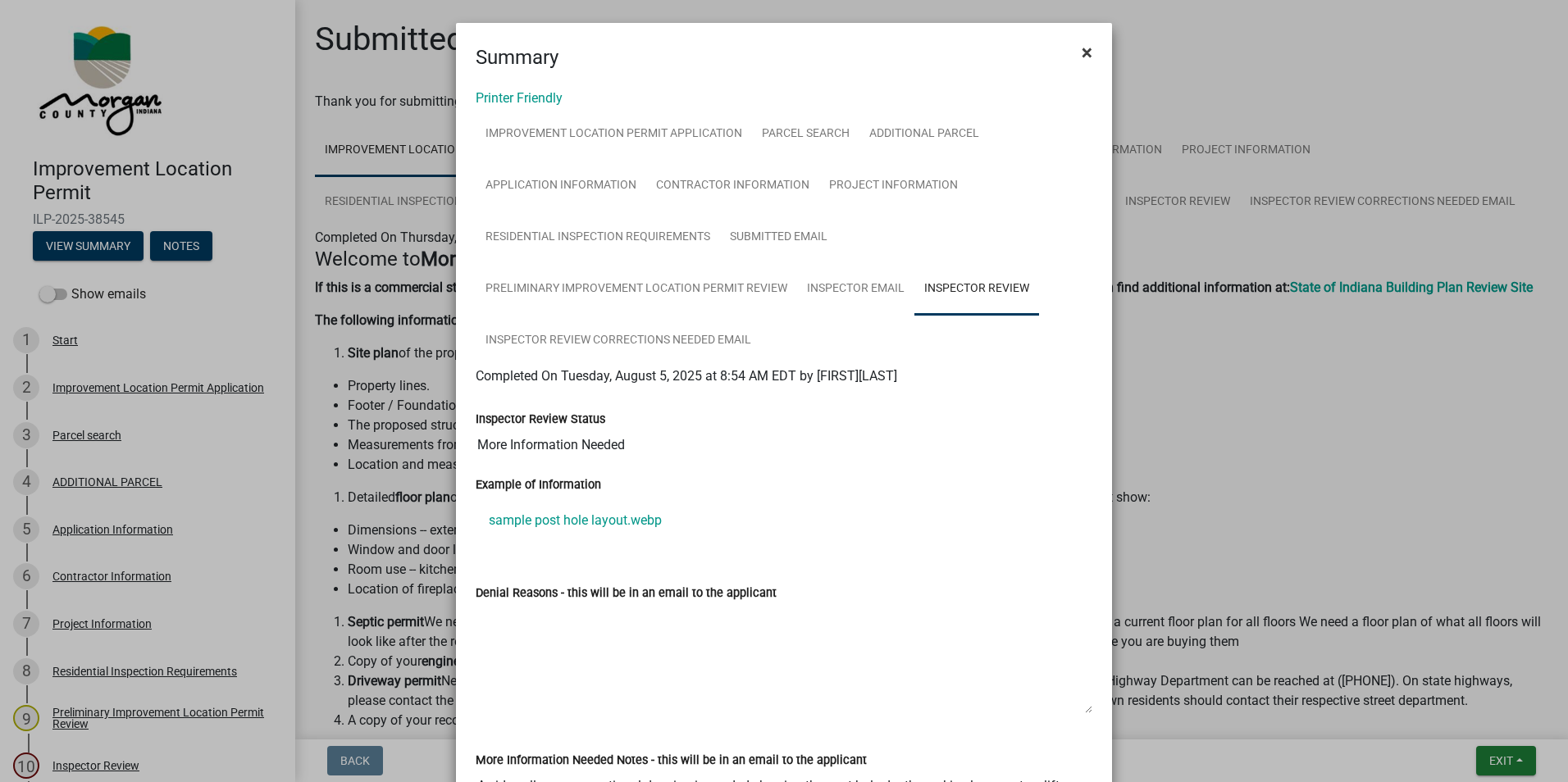 click on "×" 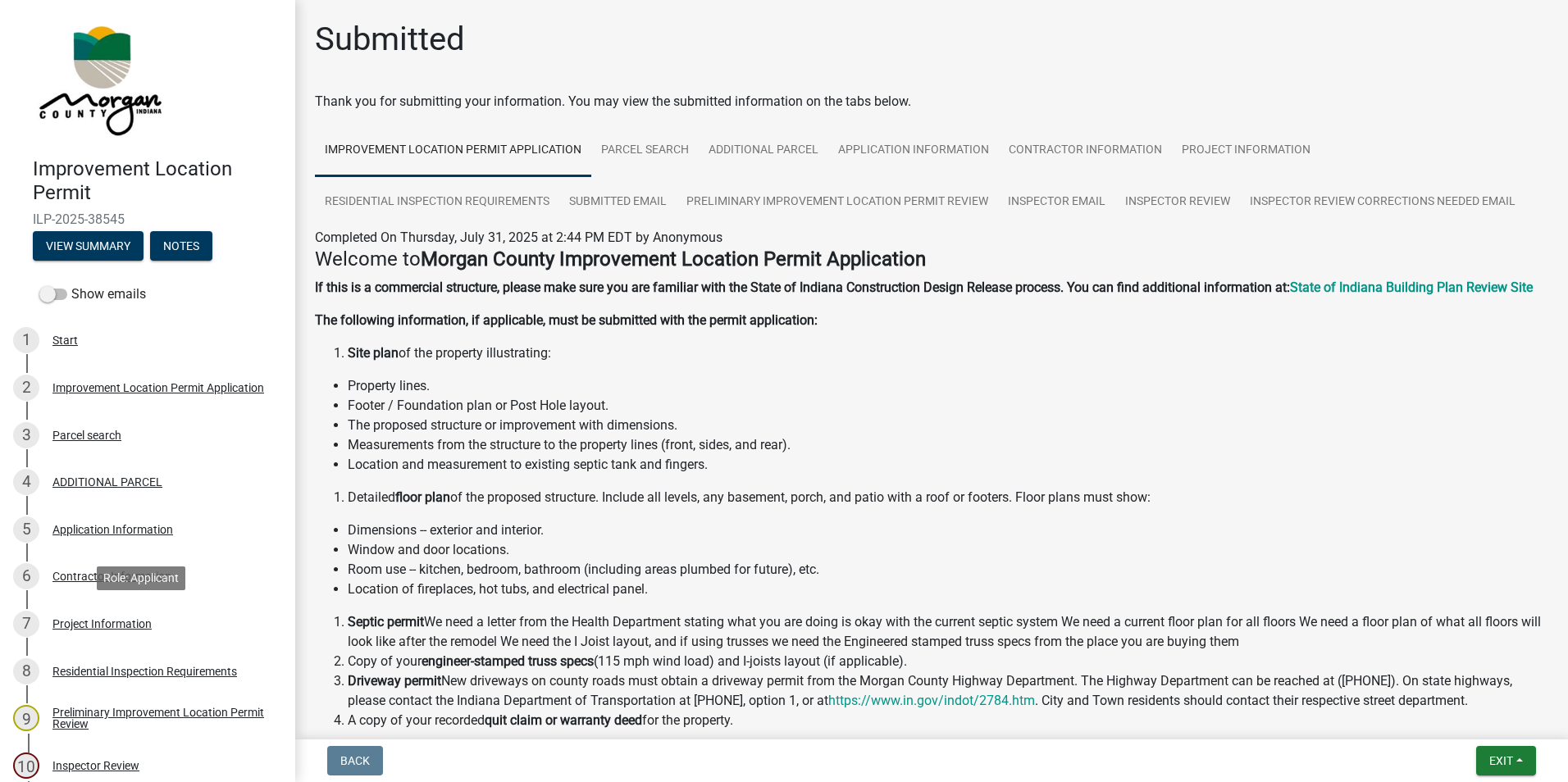 click on "Project Information" at bounding box center [102, 624] 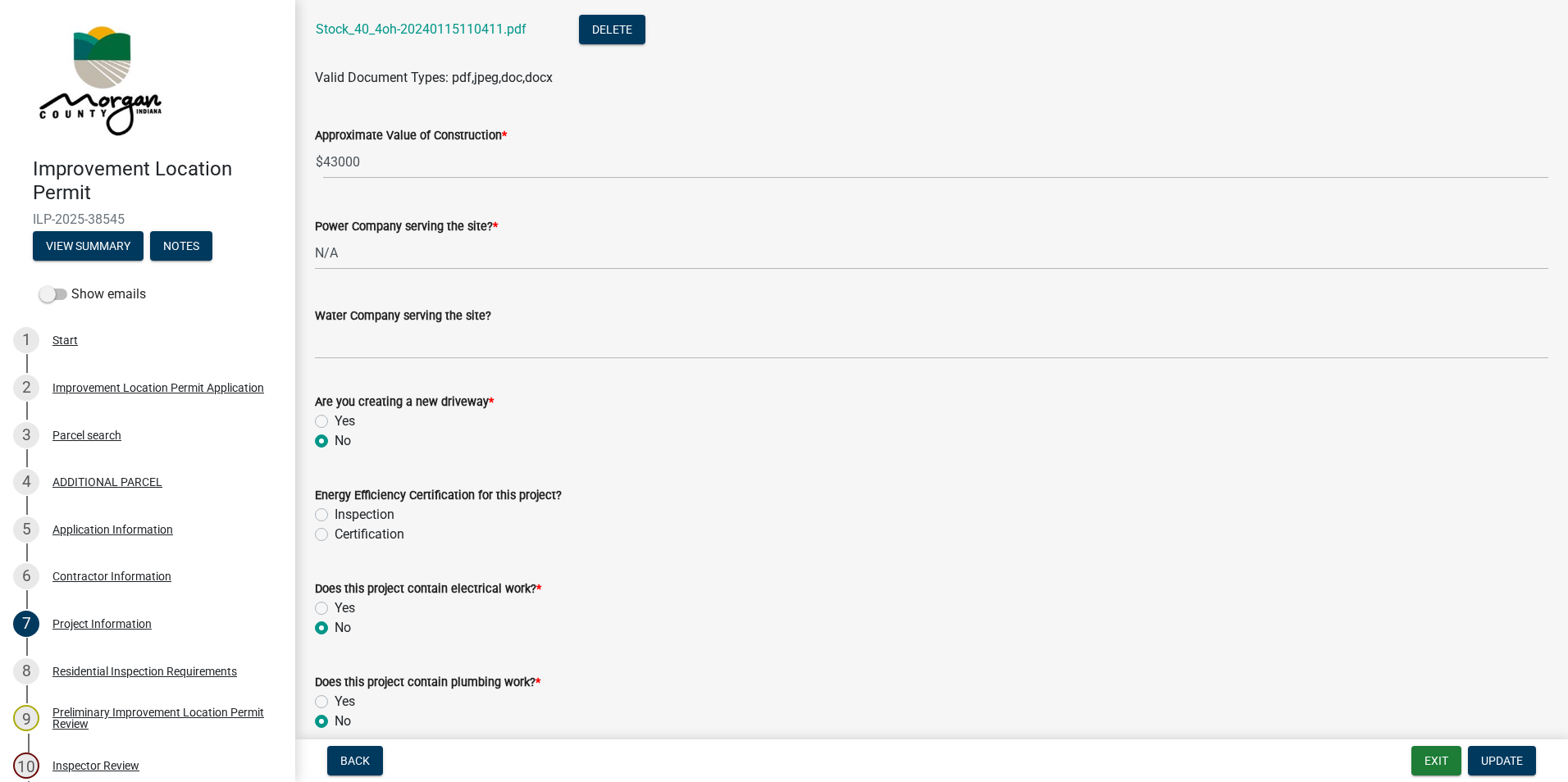 scroll, scrollTop: 1557, scrollLeft: 0, axis: vertical 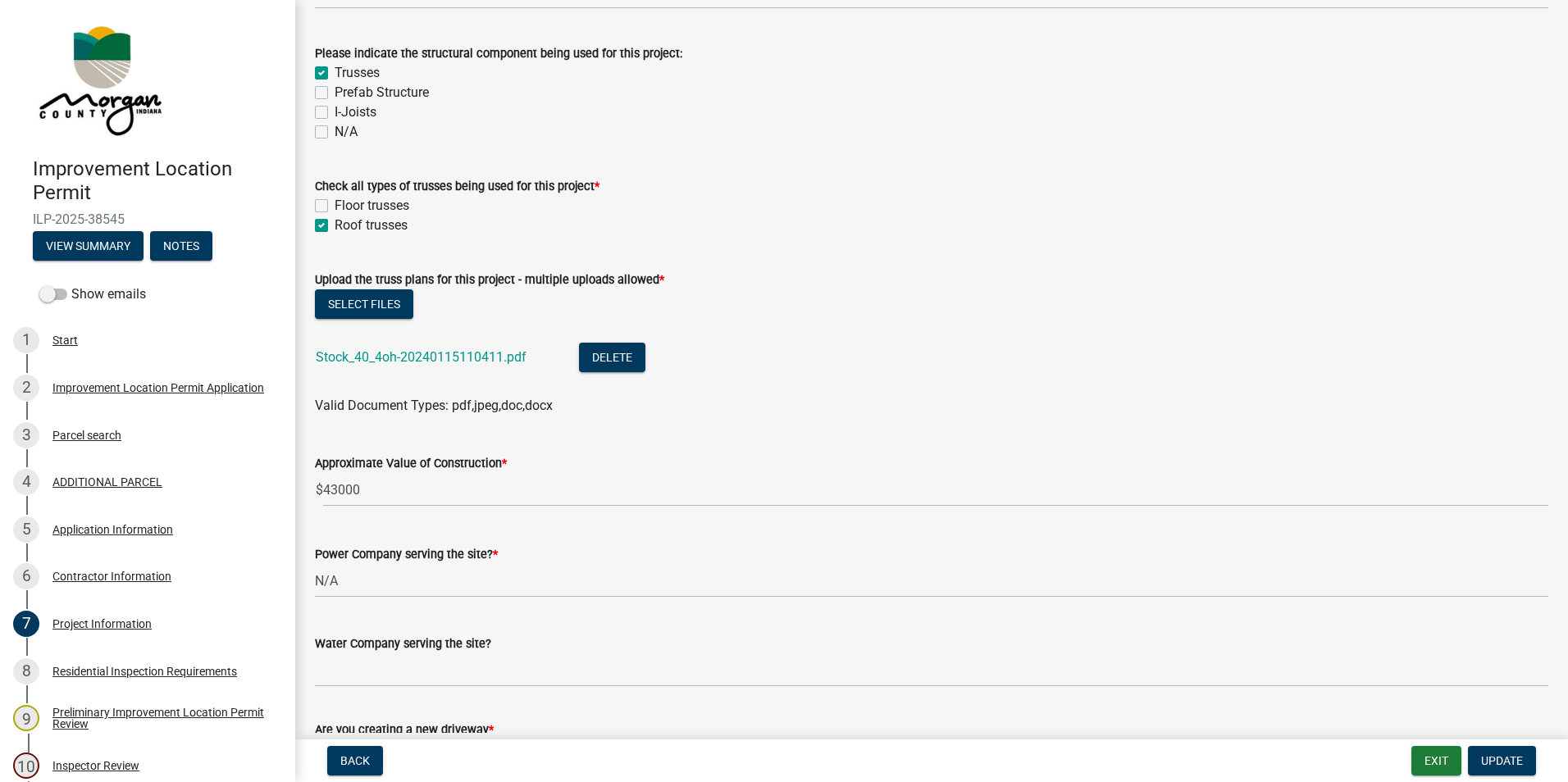 click on "Stock_40_4oh-20240115110411.pdf" 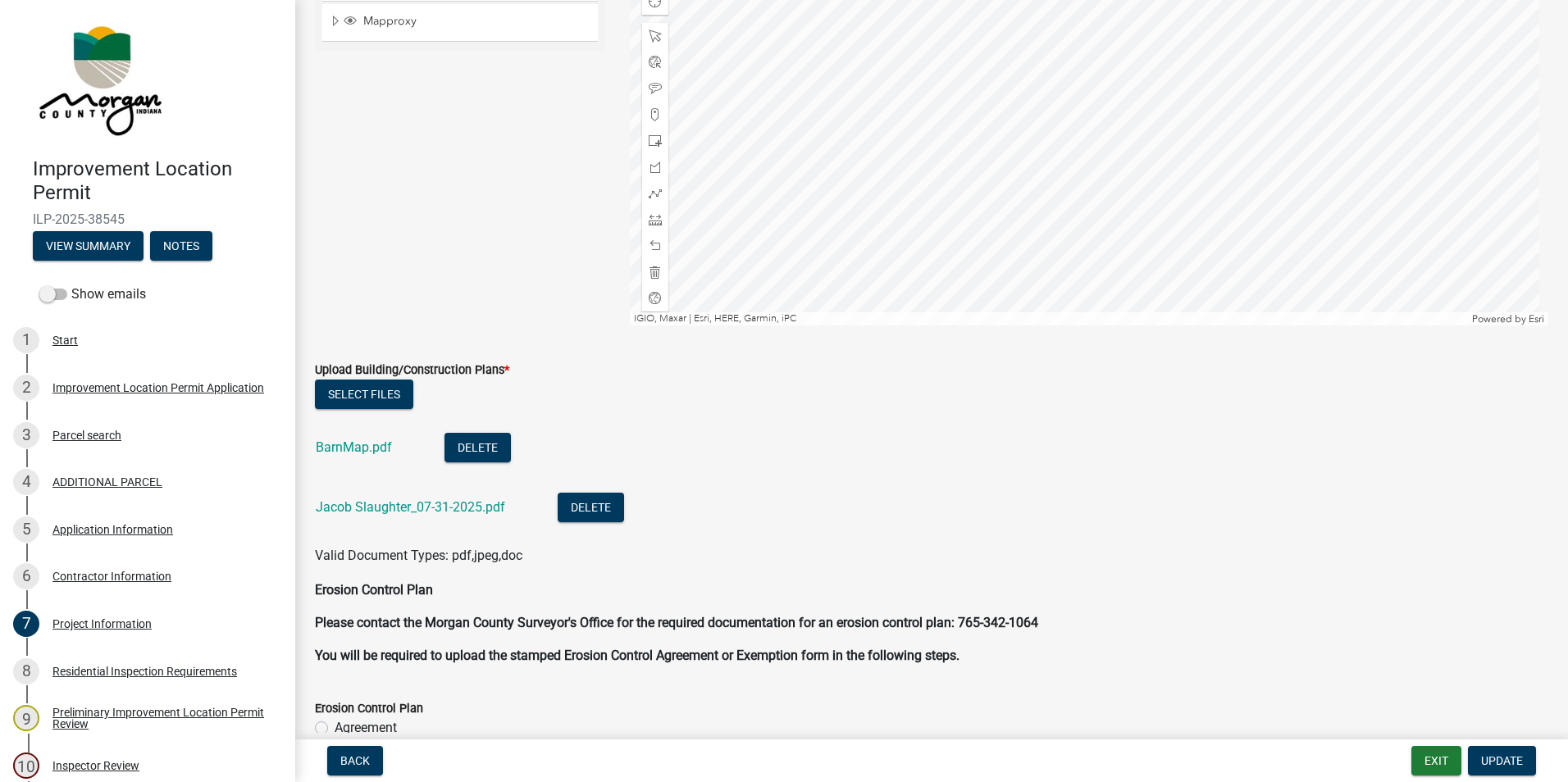 scroll, scrollTop: 3279, scrollLeft: 0, axis: vertical 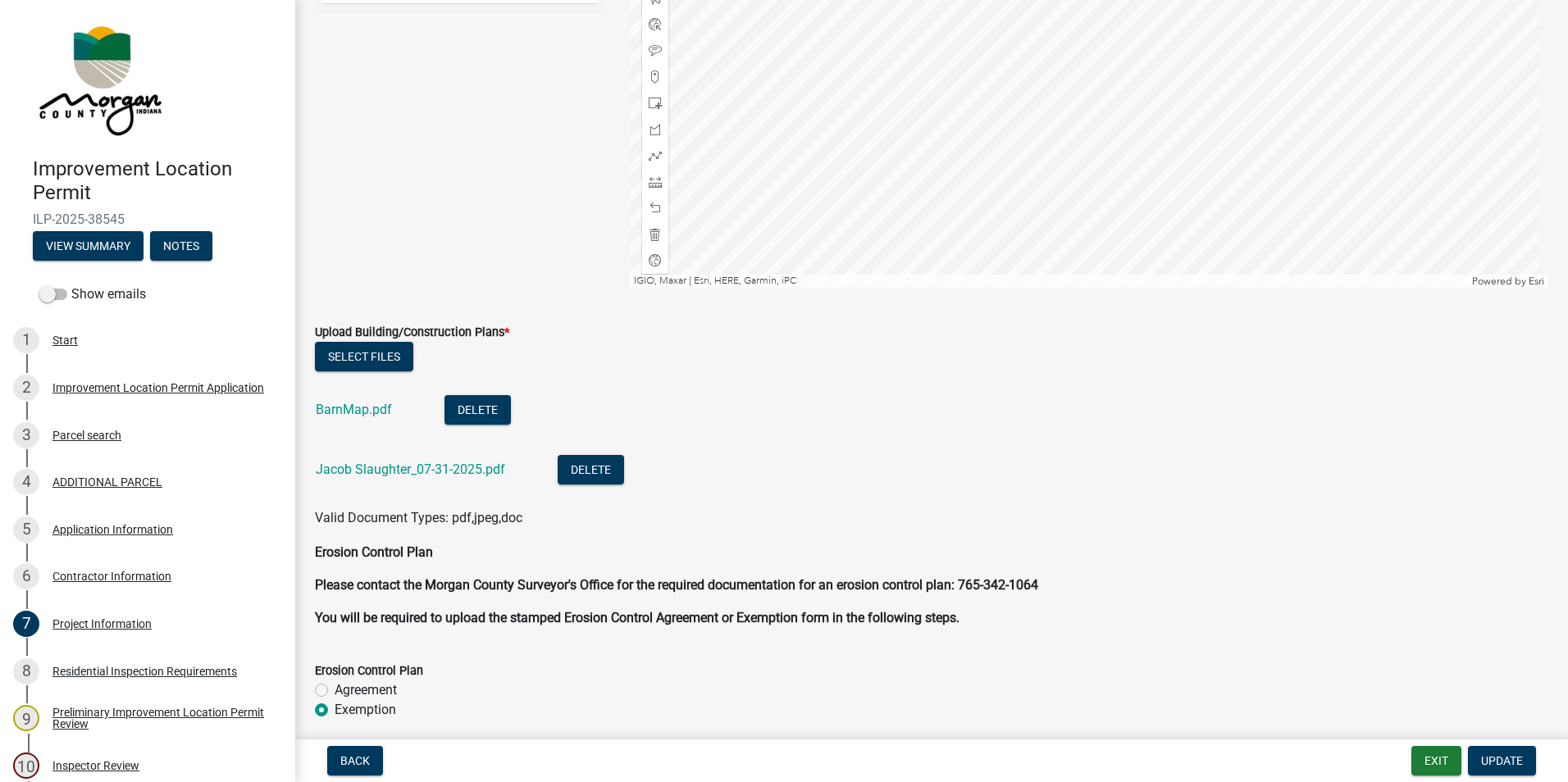 click on "Jacob Slaughter_07-31-2025.pdf" 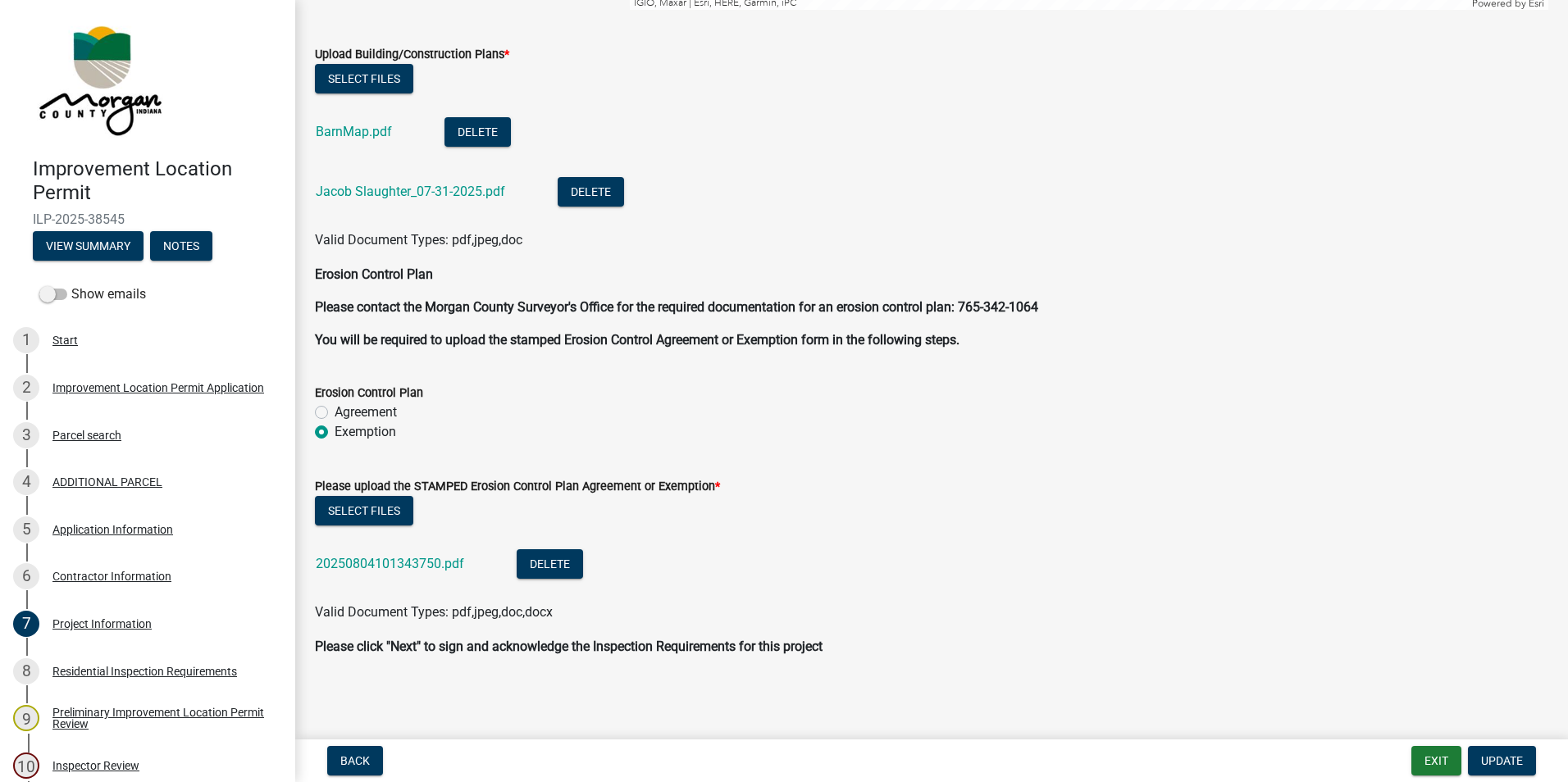 scroll, scrollTop: 3558, scrollLeft: 0, axis: vertical 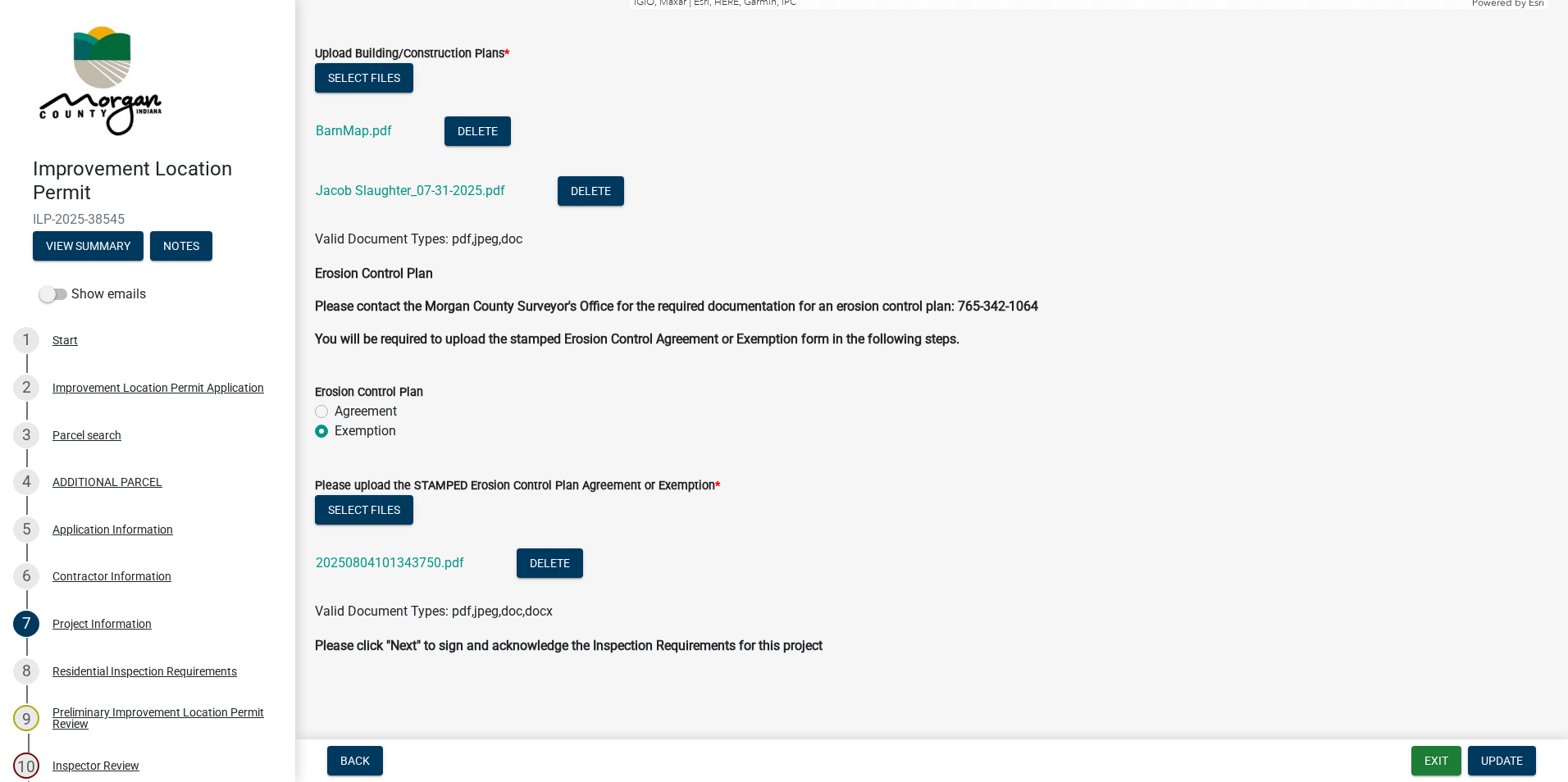 click on "20250804101343750.pdf" 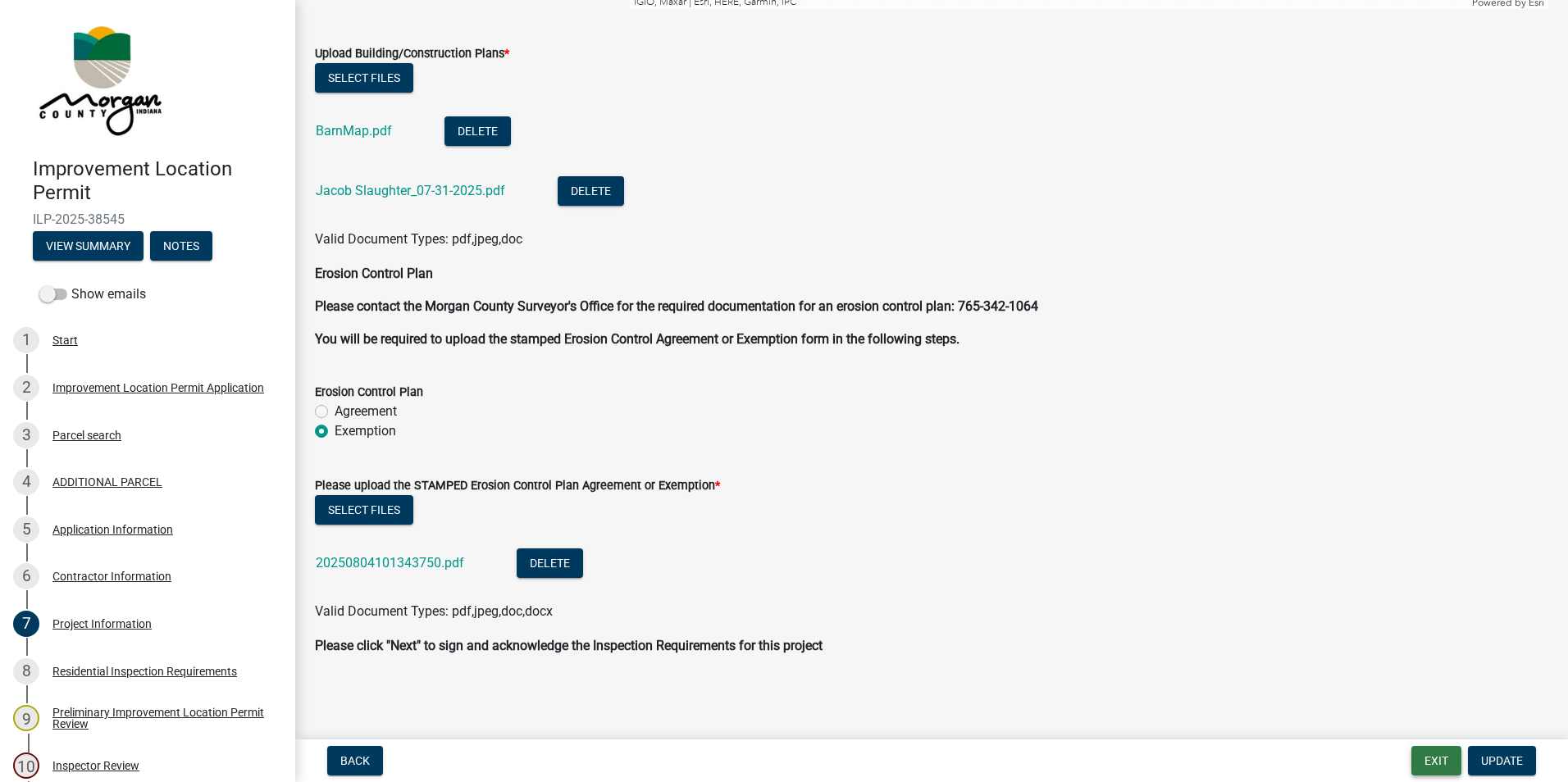 click on "Exit" at bounding box center (1436, 761) 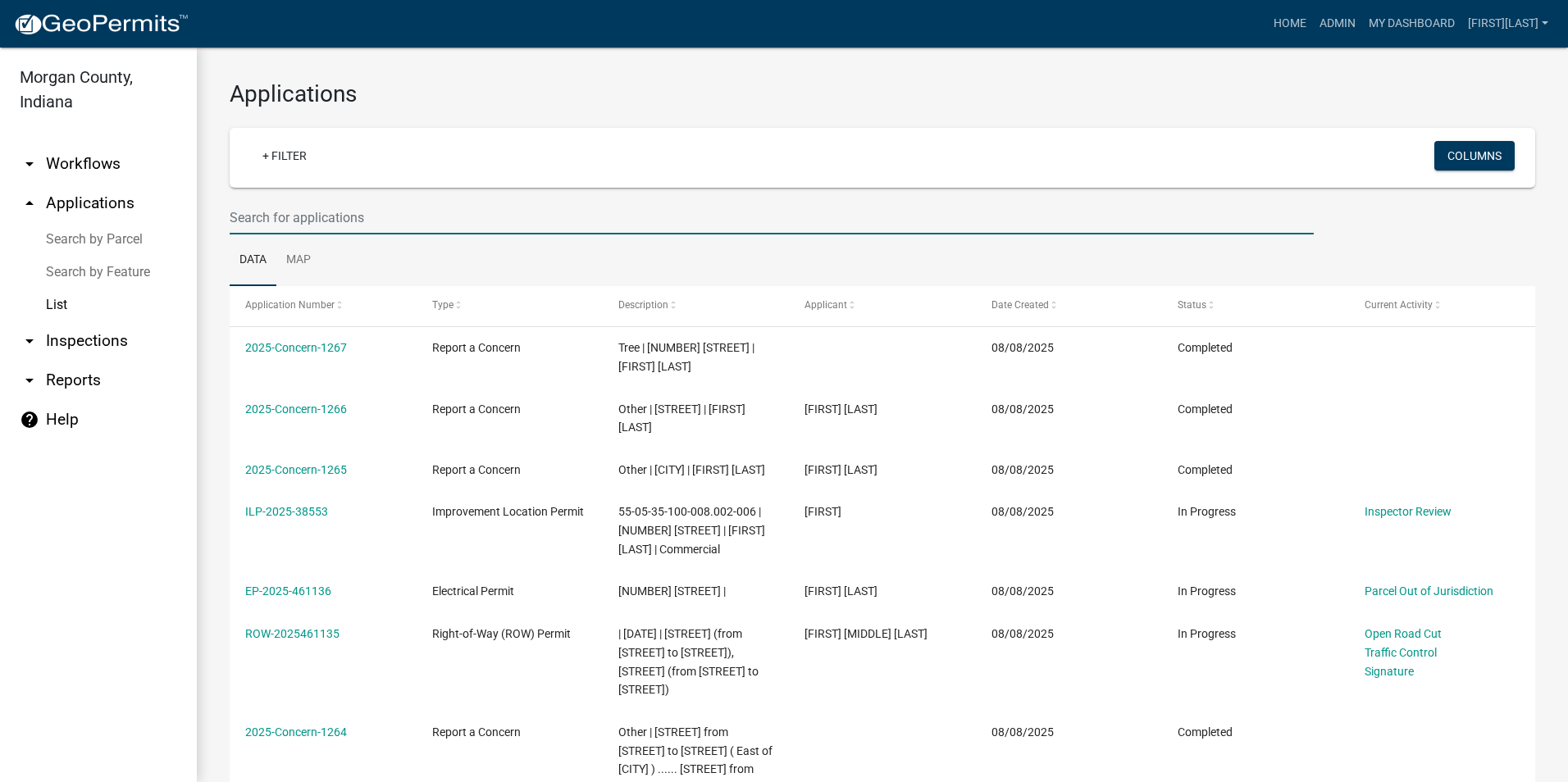 click at bounding box center (772, 217) 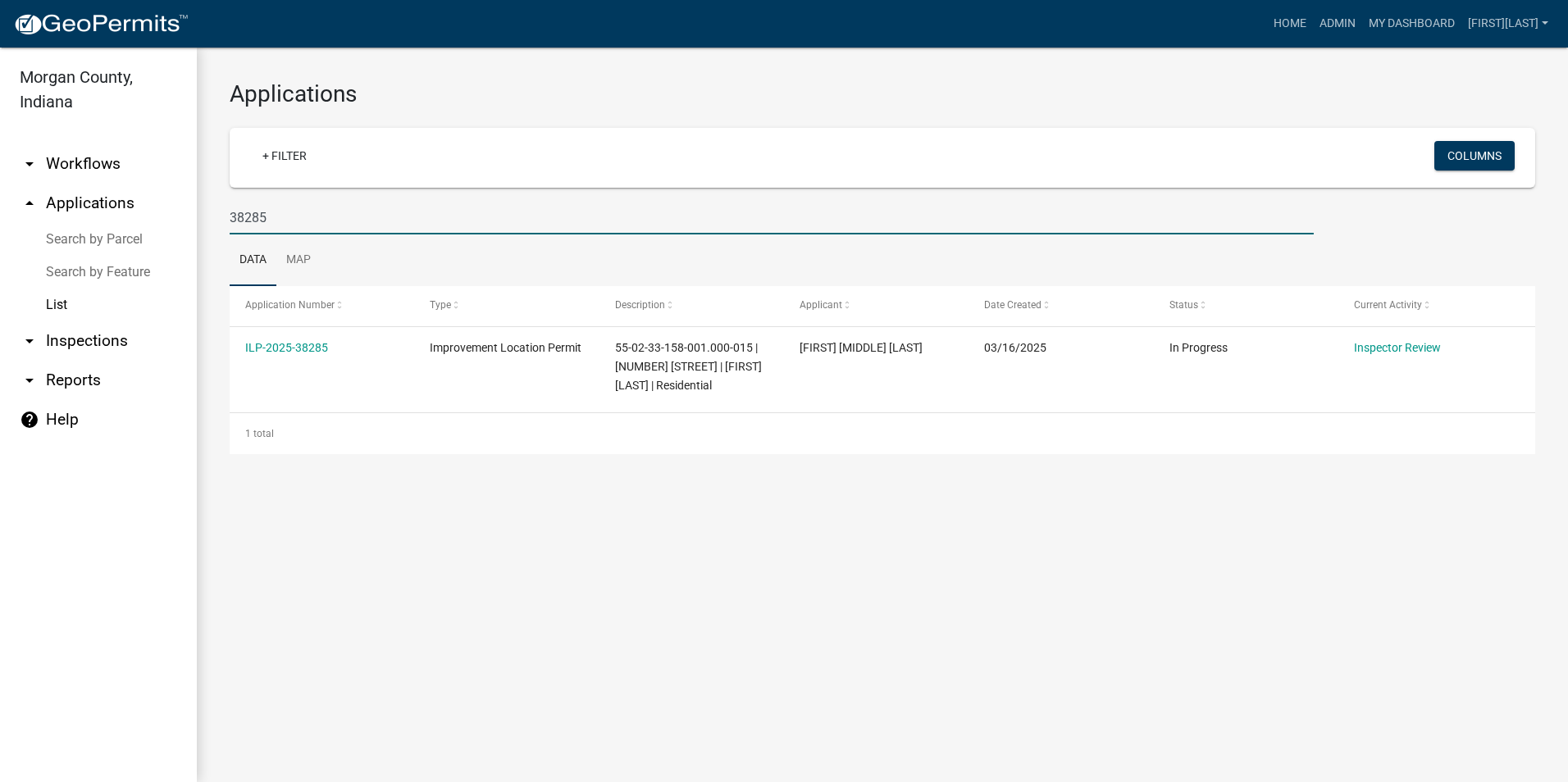 type on "38285" 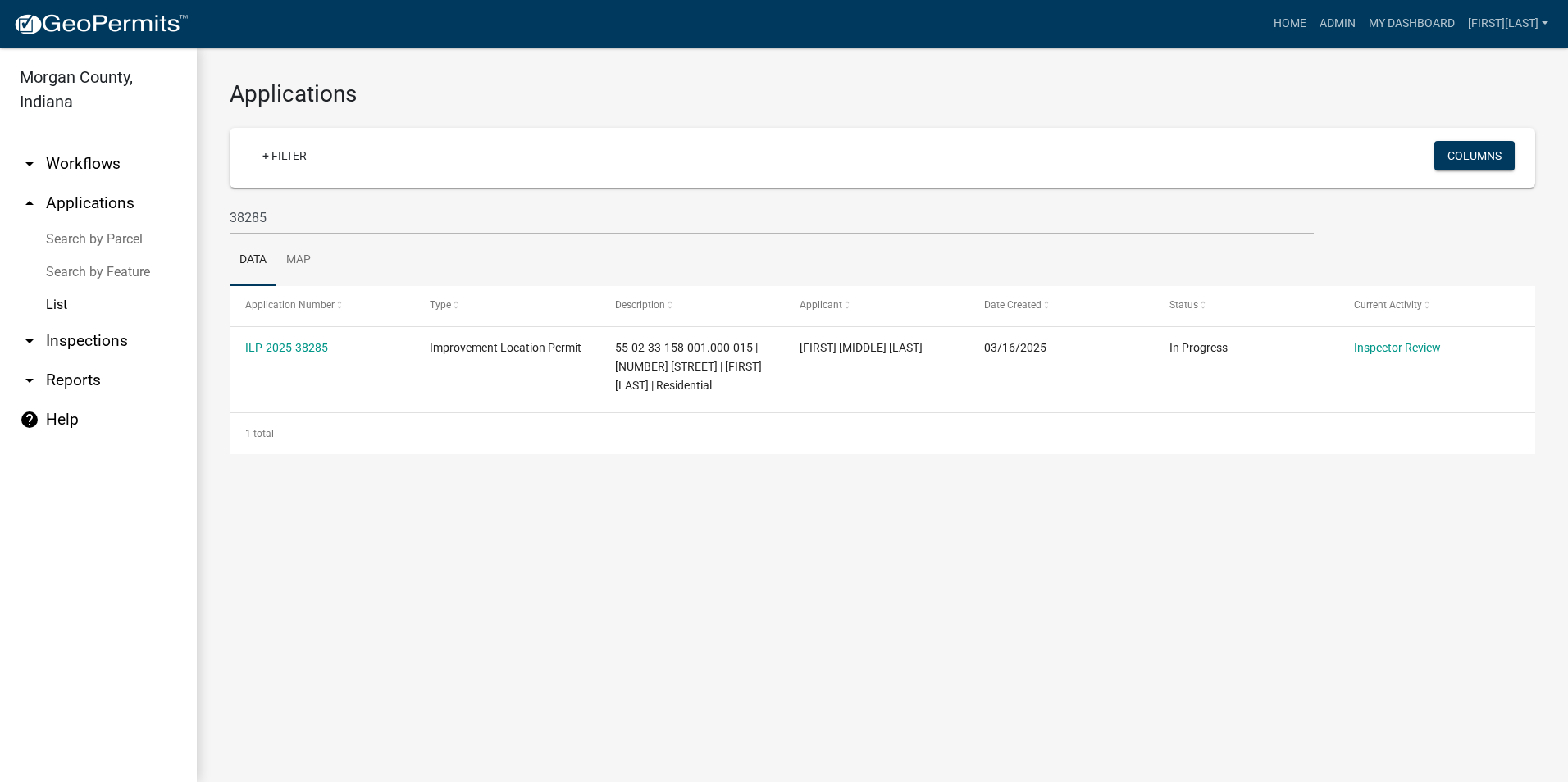 click on "ILP-2025-38285" 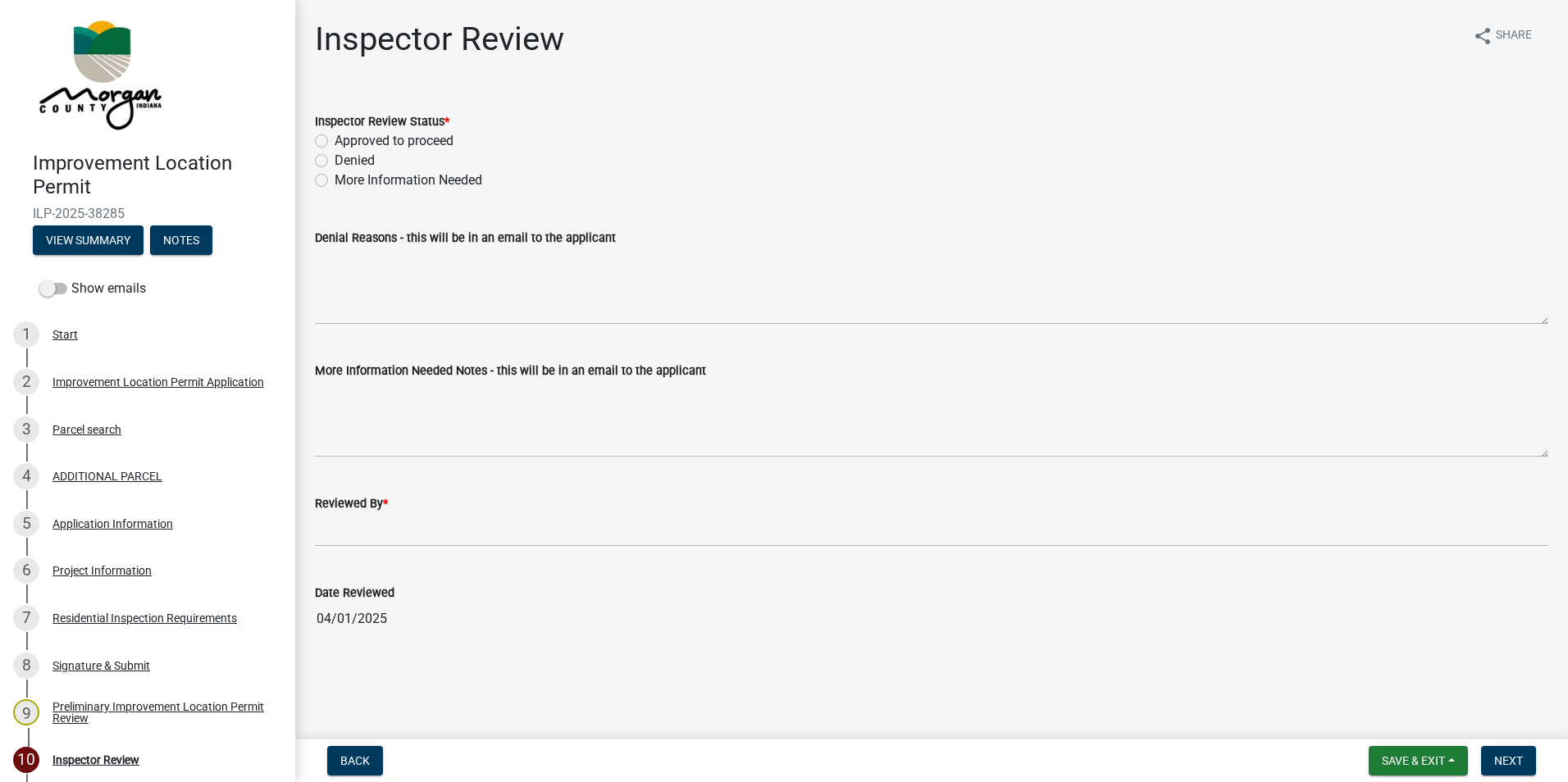 scroll, scrollTop: 0, scrollLeft: 0, axis: both 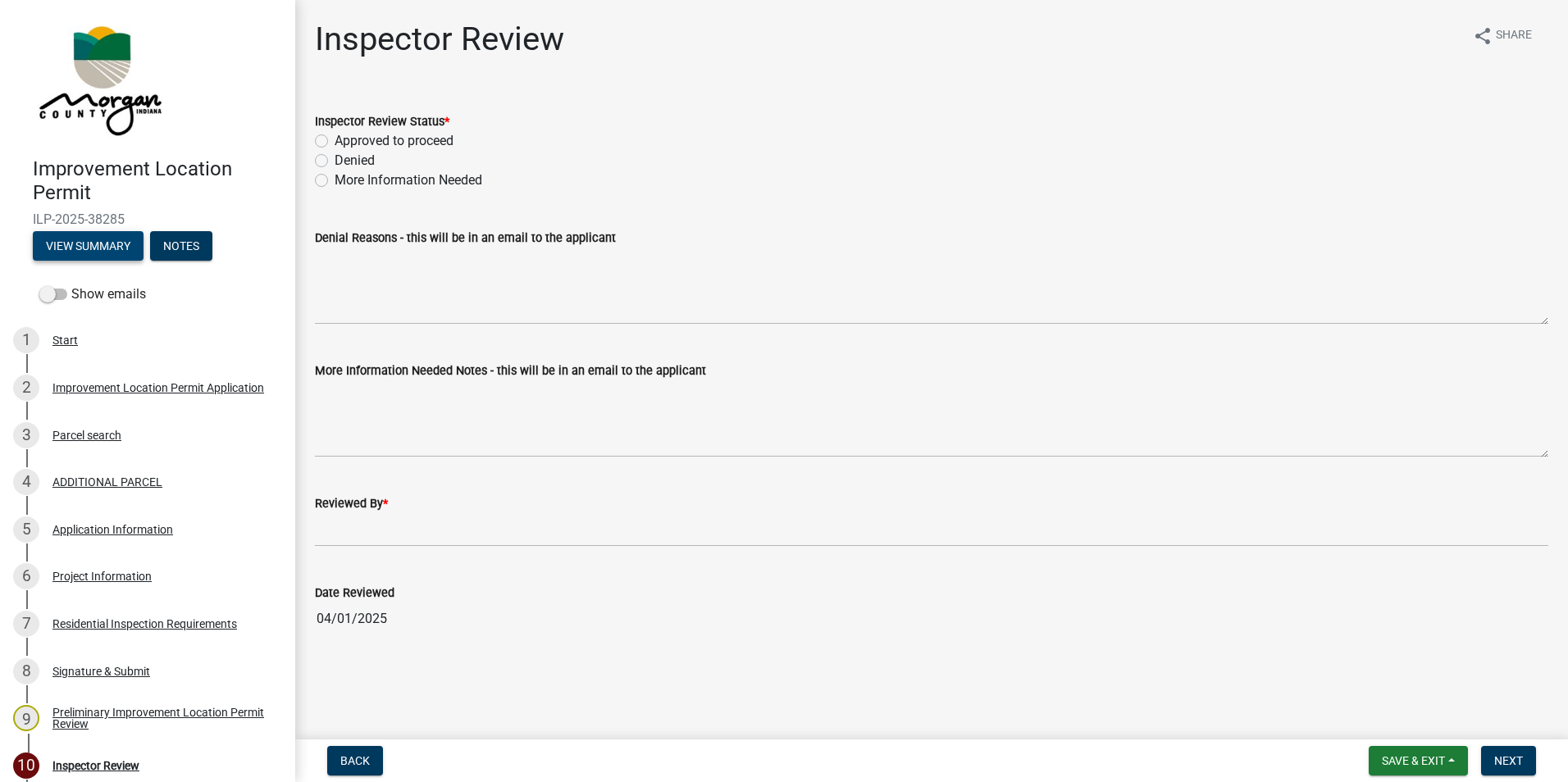 click on "View Summary" at bounding box center [88, 246] 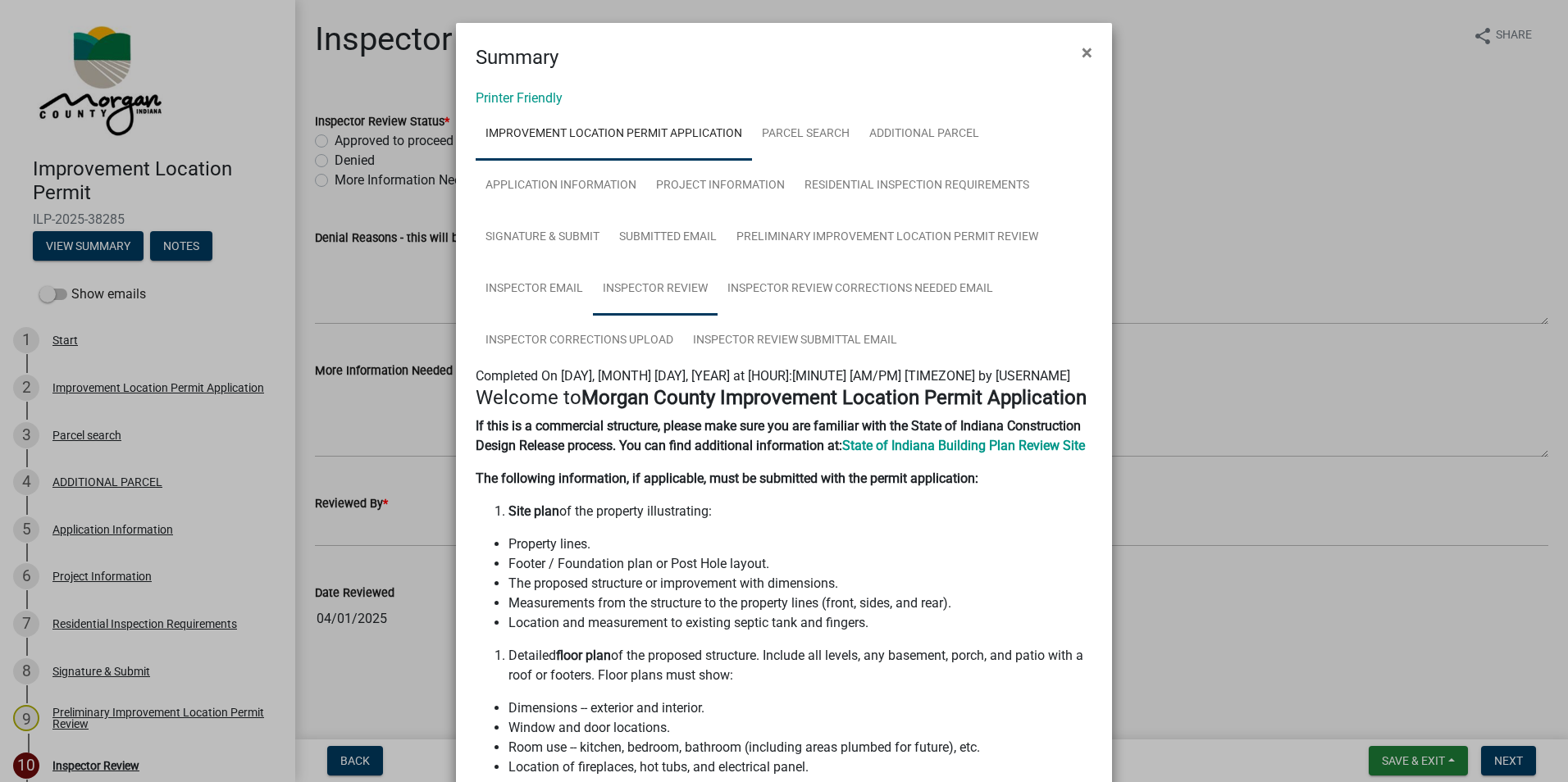 click on "Inspector Review" at bounding box center (655, 289) 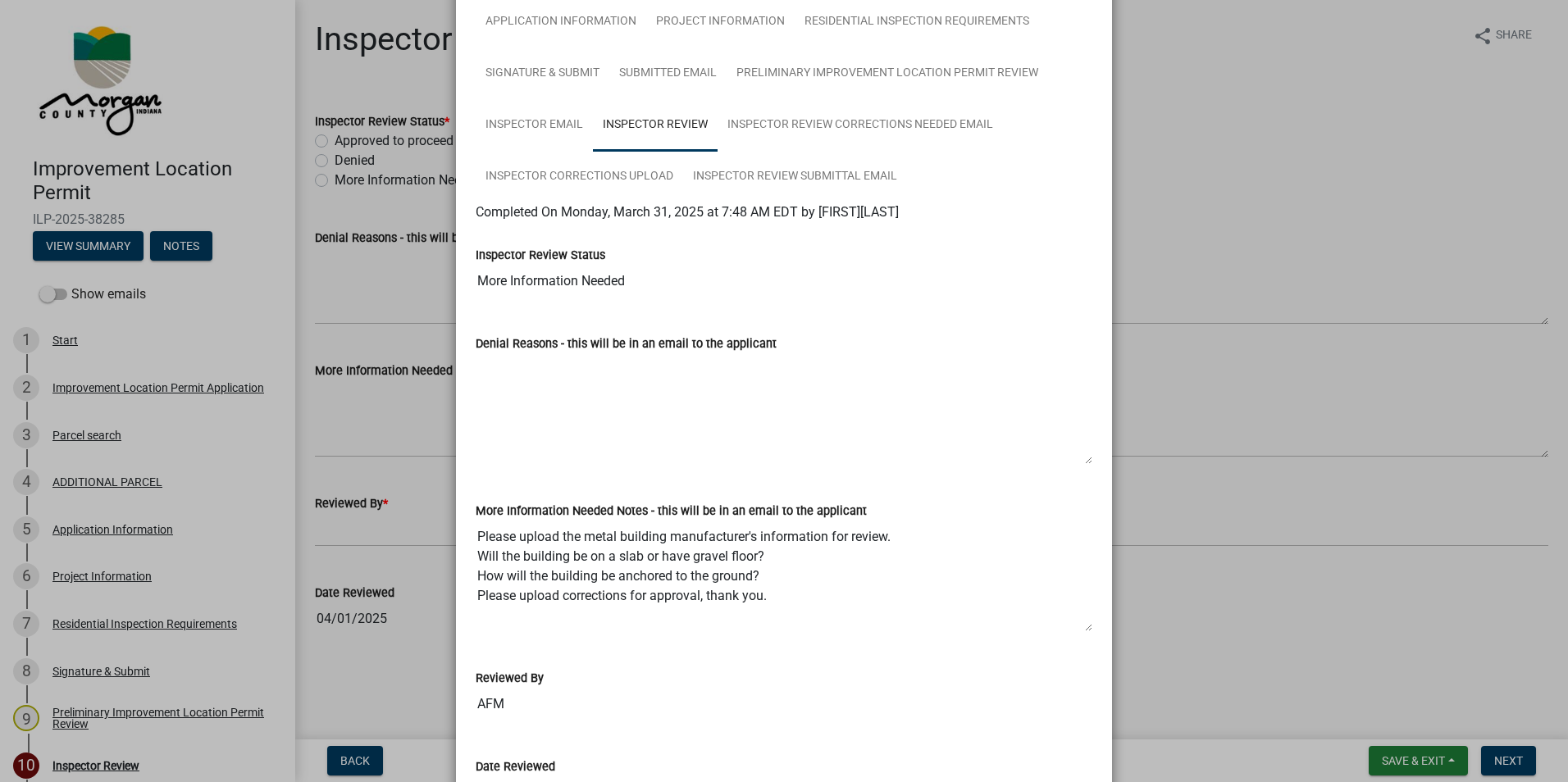 scroll, scrollTop: 82, scrollLeft: 0, axis: vertical 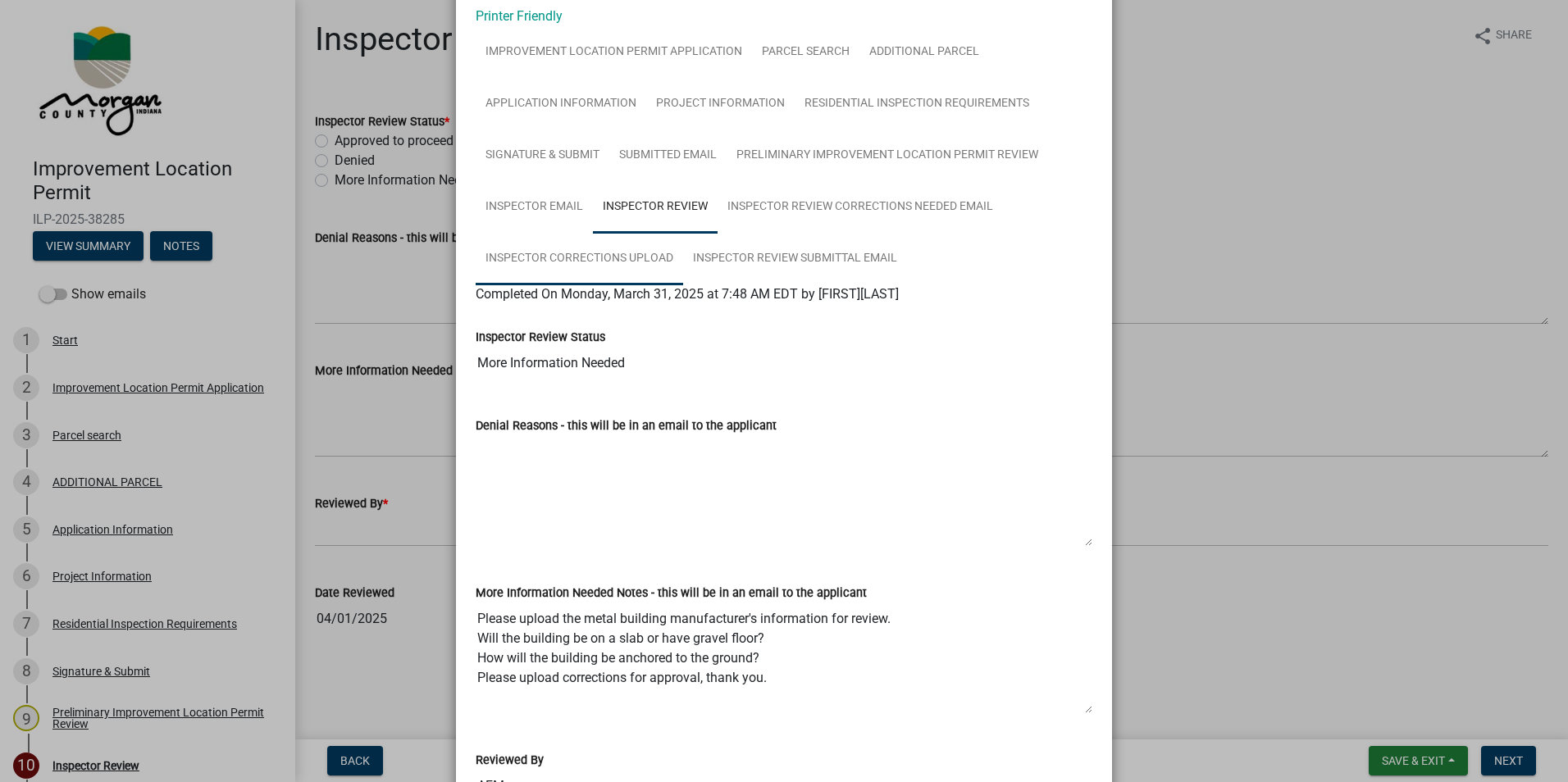 click on "Inspector Corrections Upload" at bounding box center (579, 259) 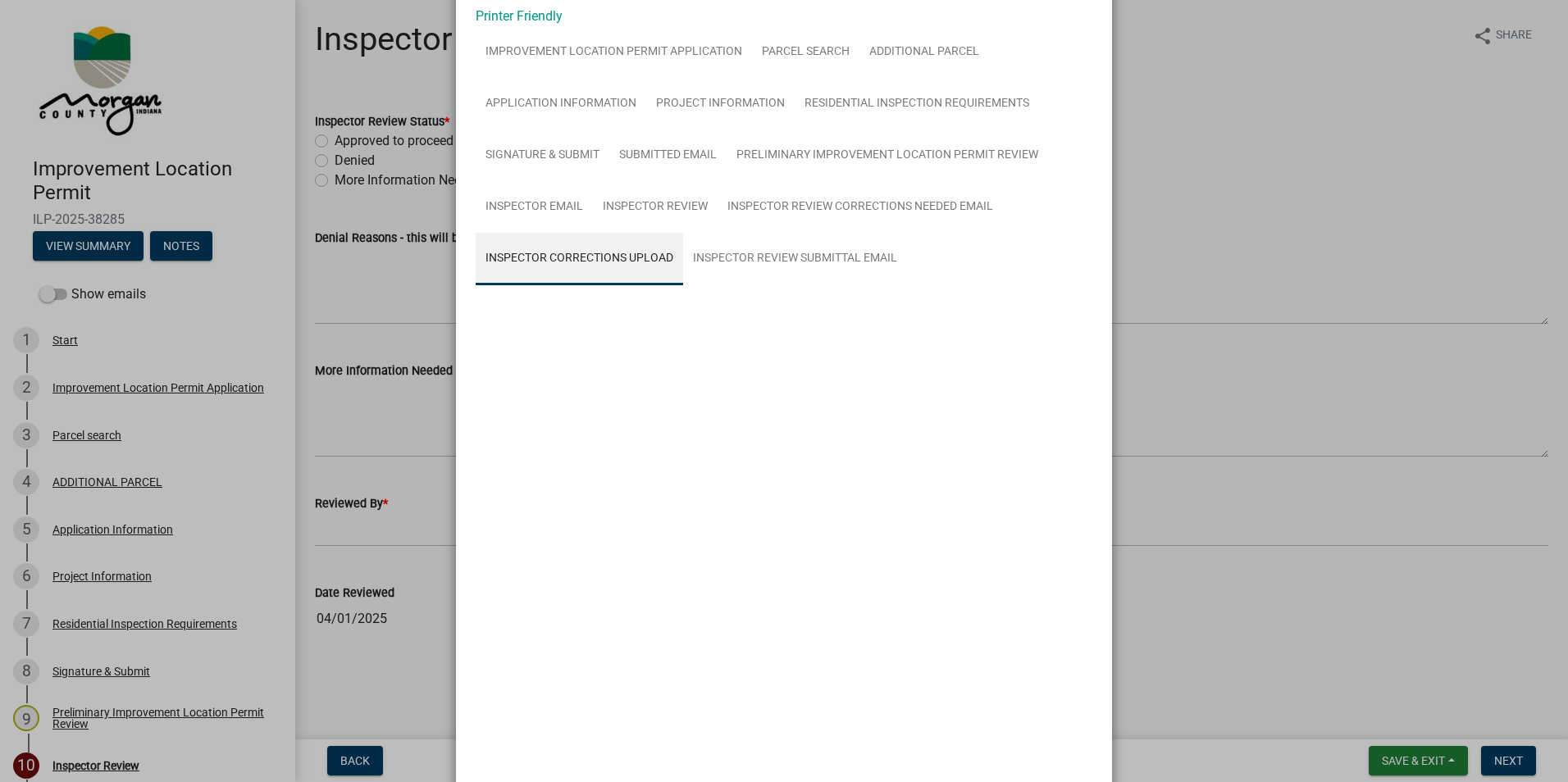 scroll, scrollTop: 0, scrollLeft: 0, axis: both 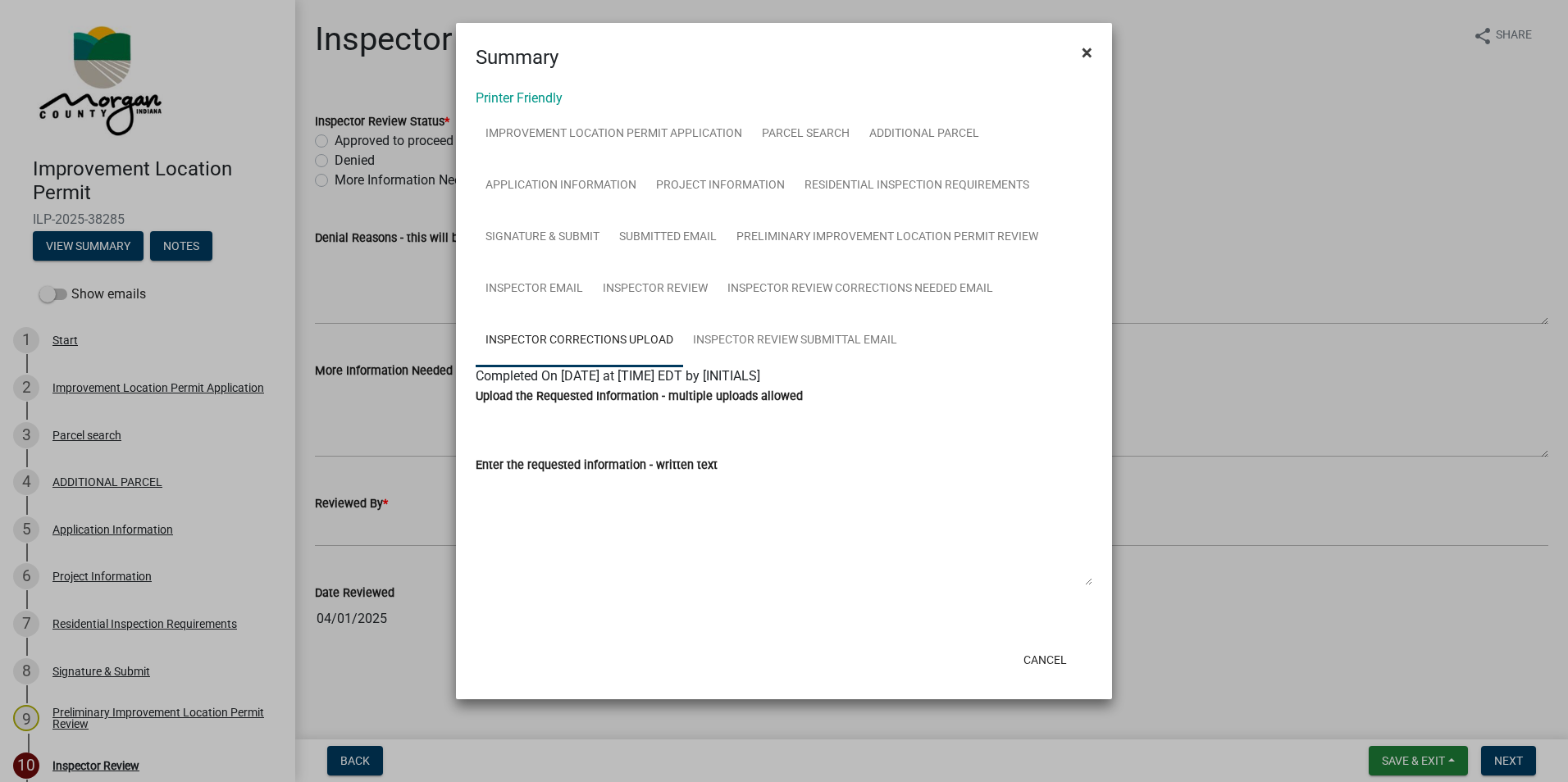 click on "×" 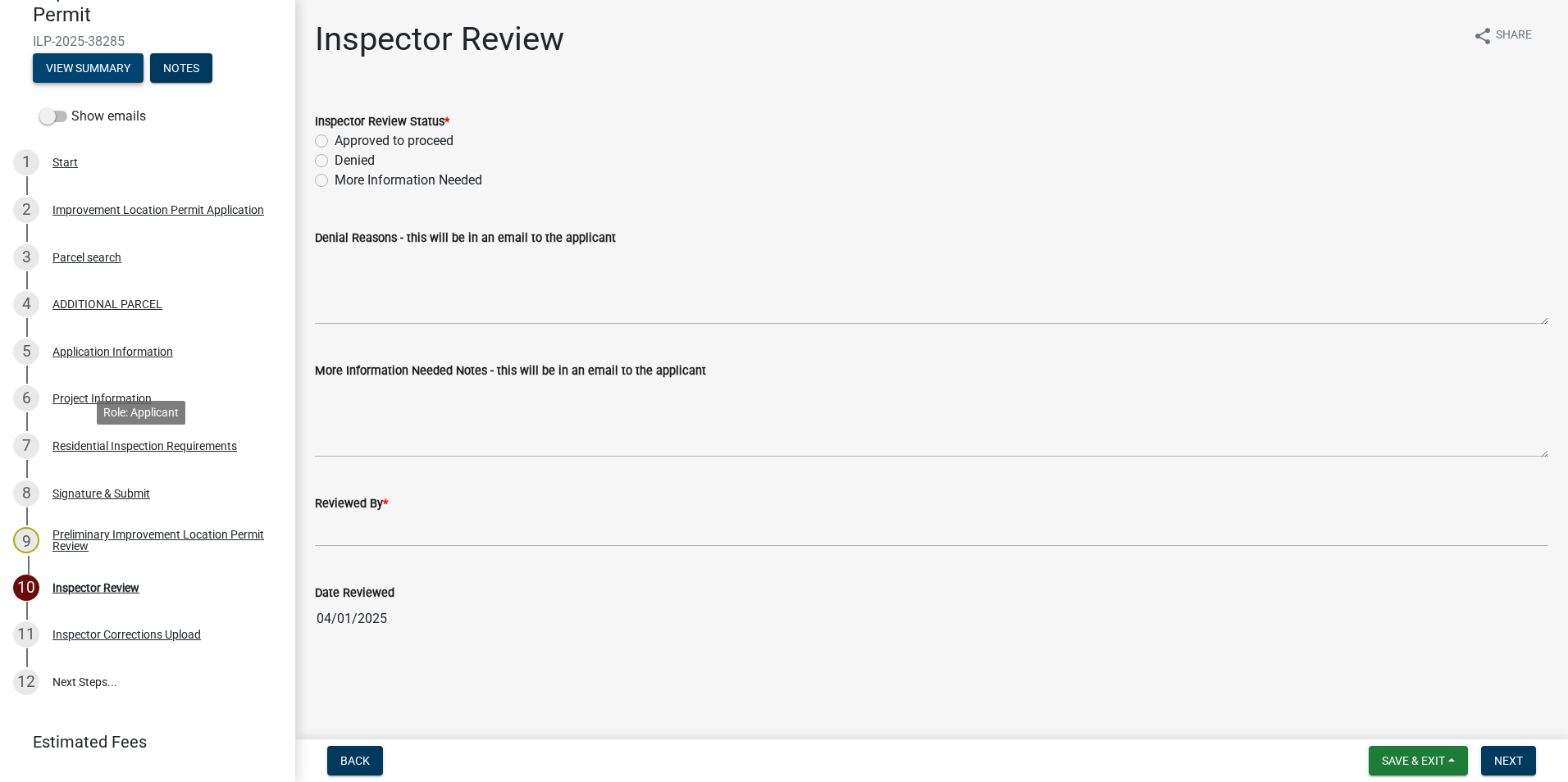 scroll, scrollTop: 217, scrollLeft: 0, axis: vertical 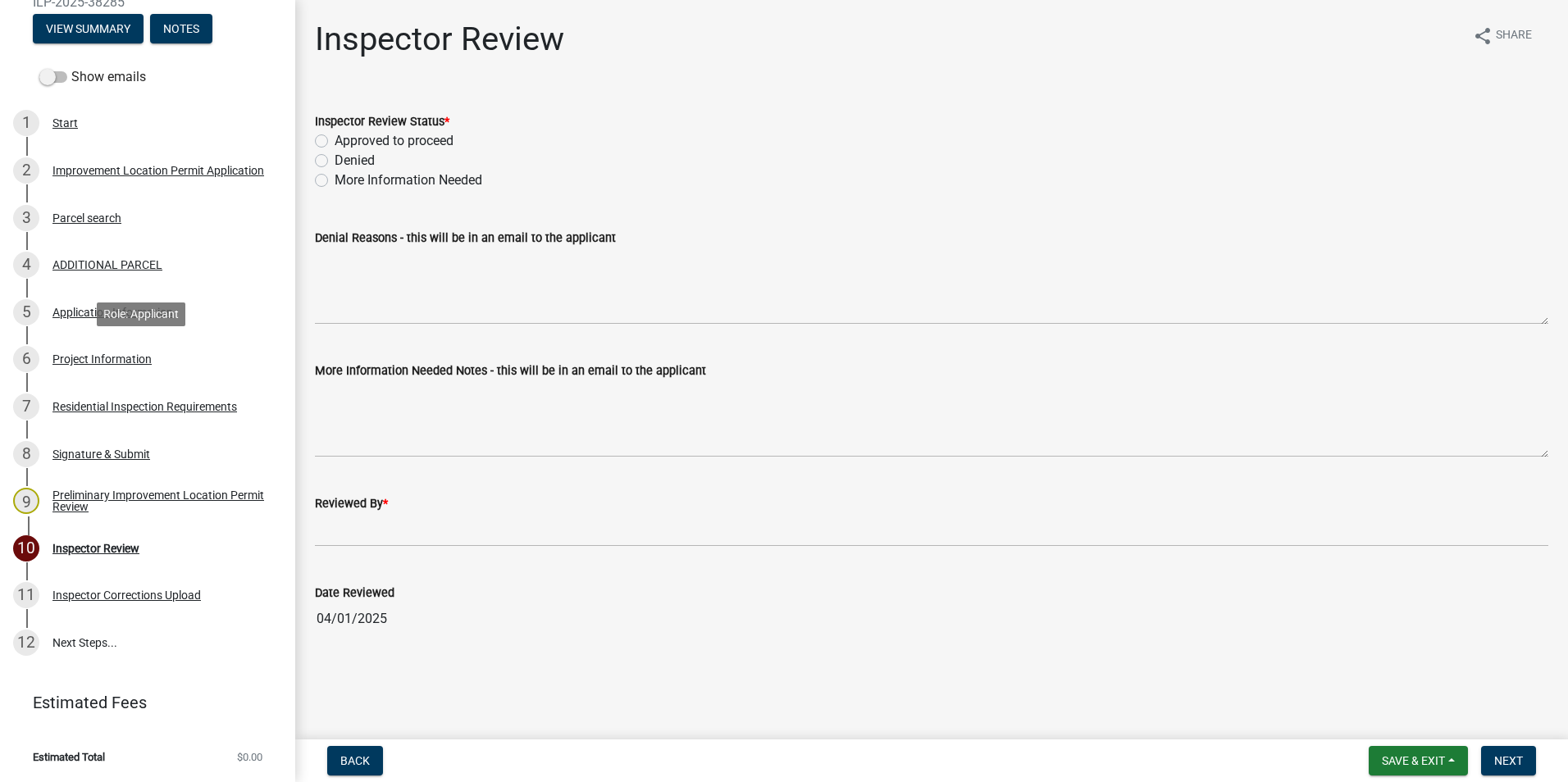 click on "Project Information" at bounding box center (102, 359) 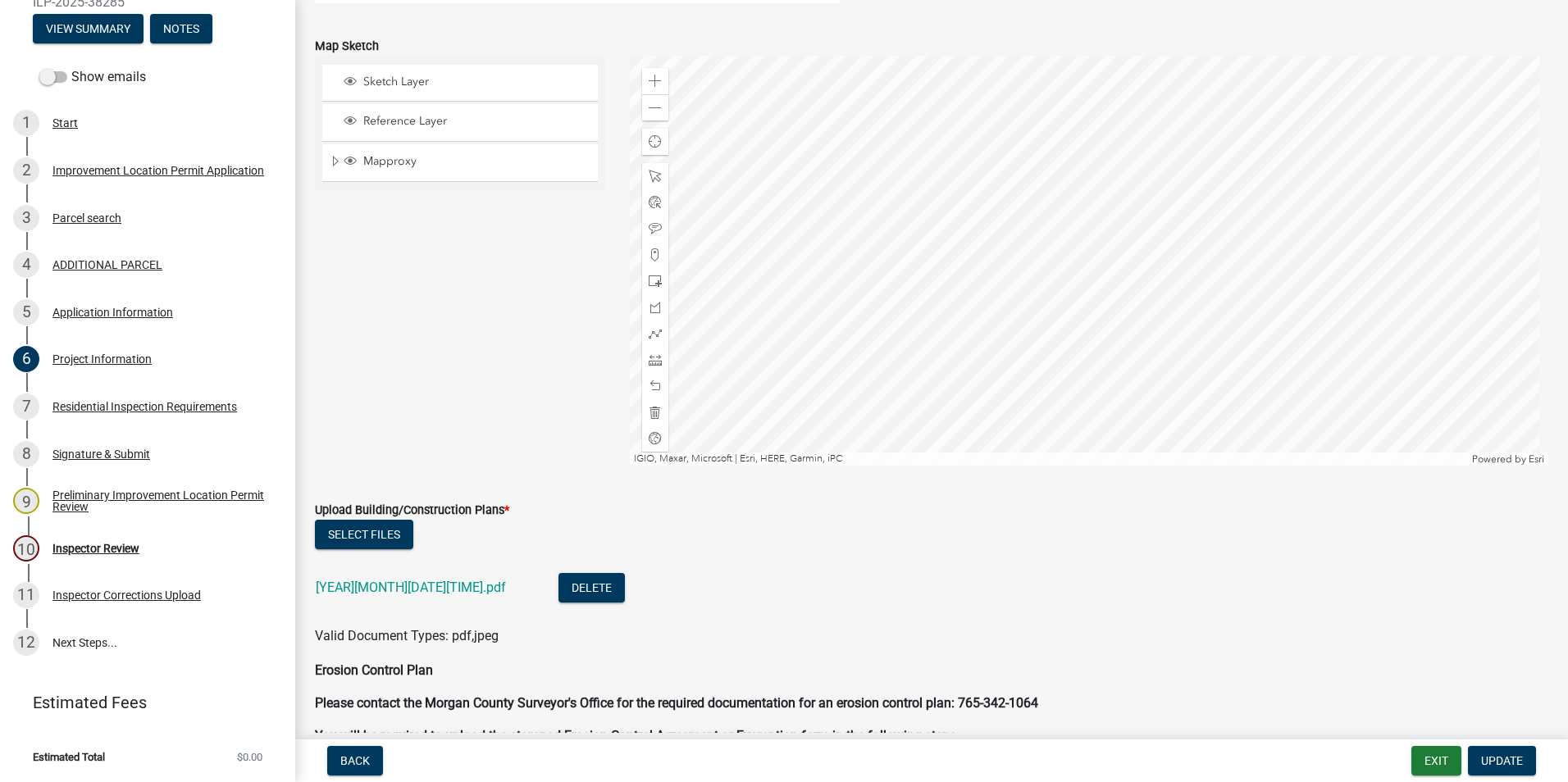 scroll, scrollTop: 3361, scrollLeft: 0, axis: vertical 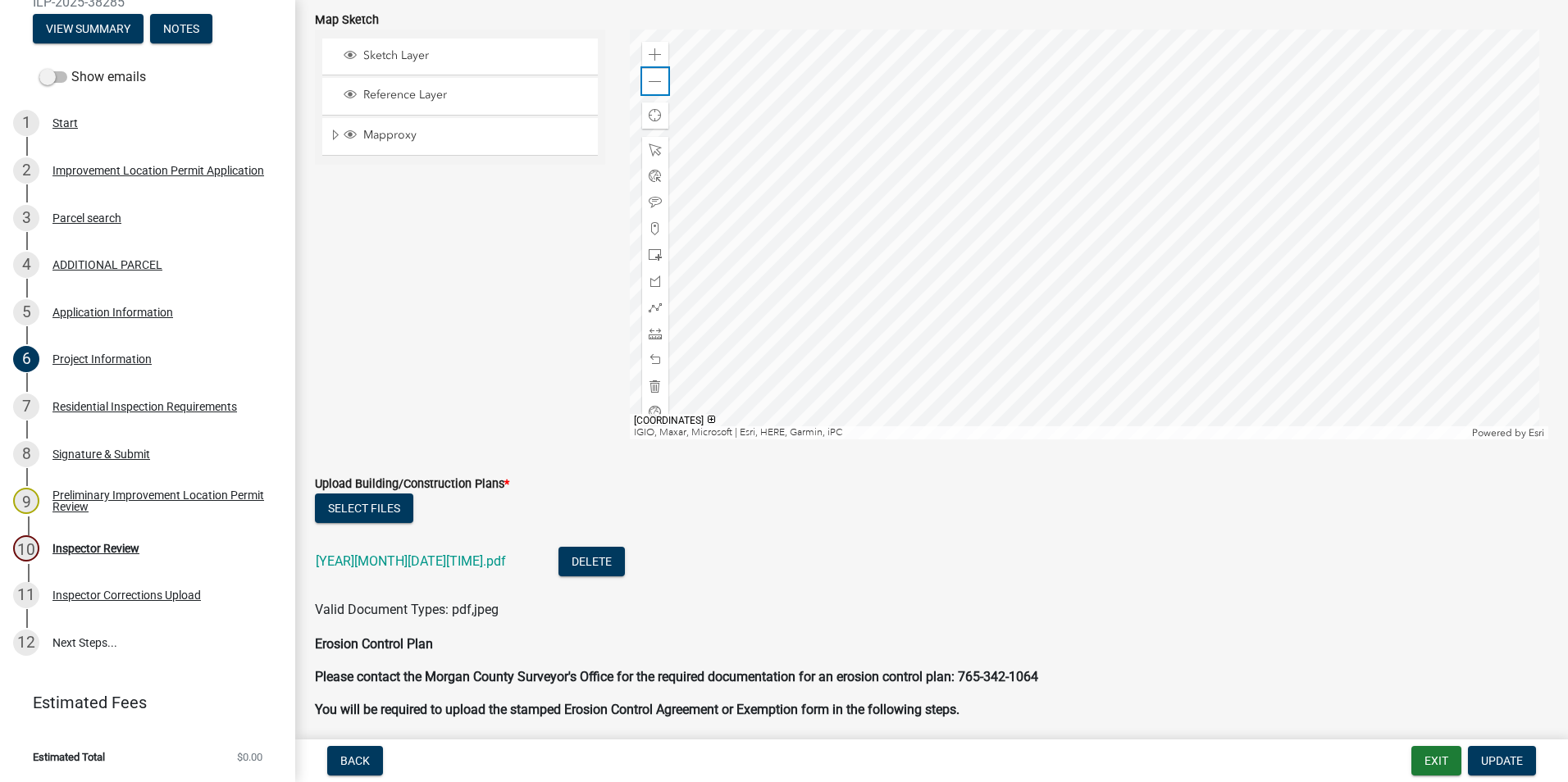 click 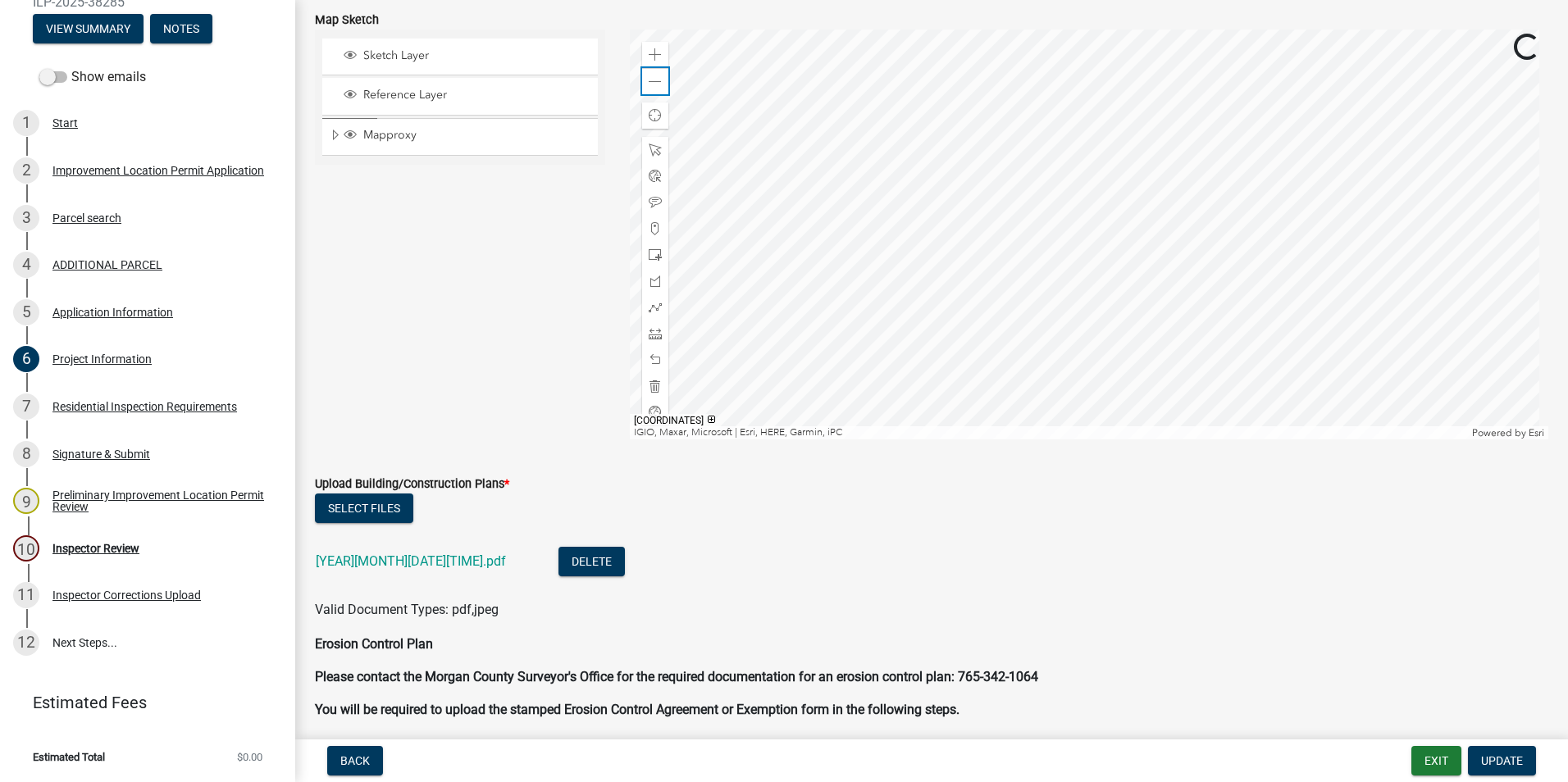 click 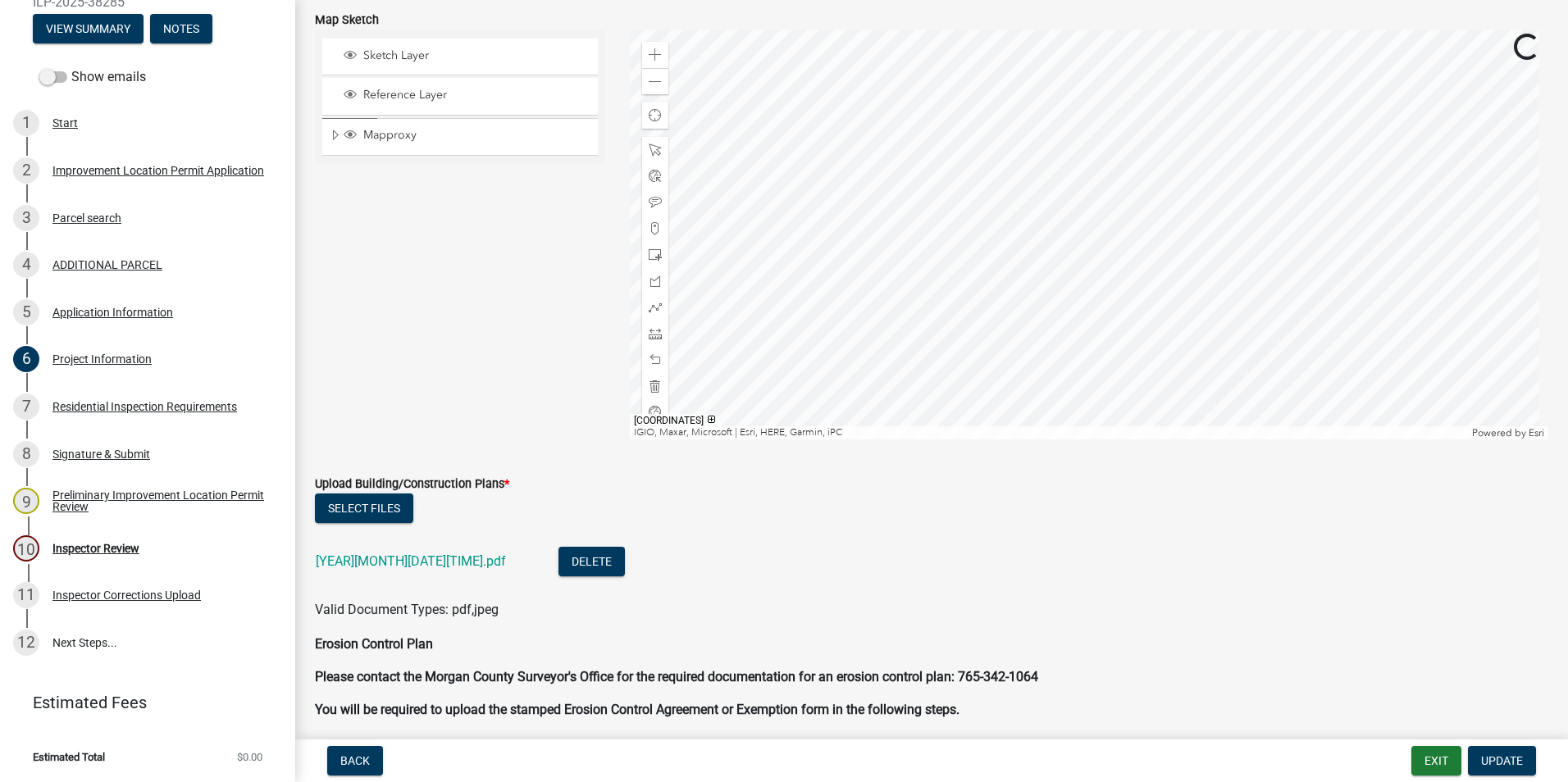 click on "20250314144321555.pdf" 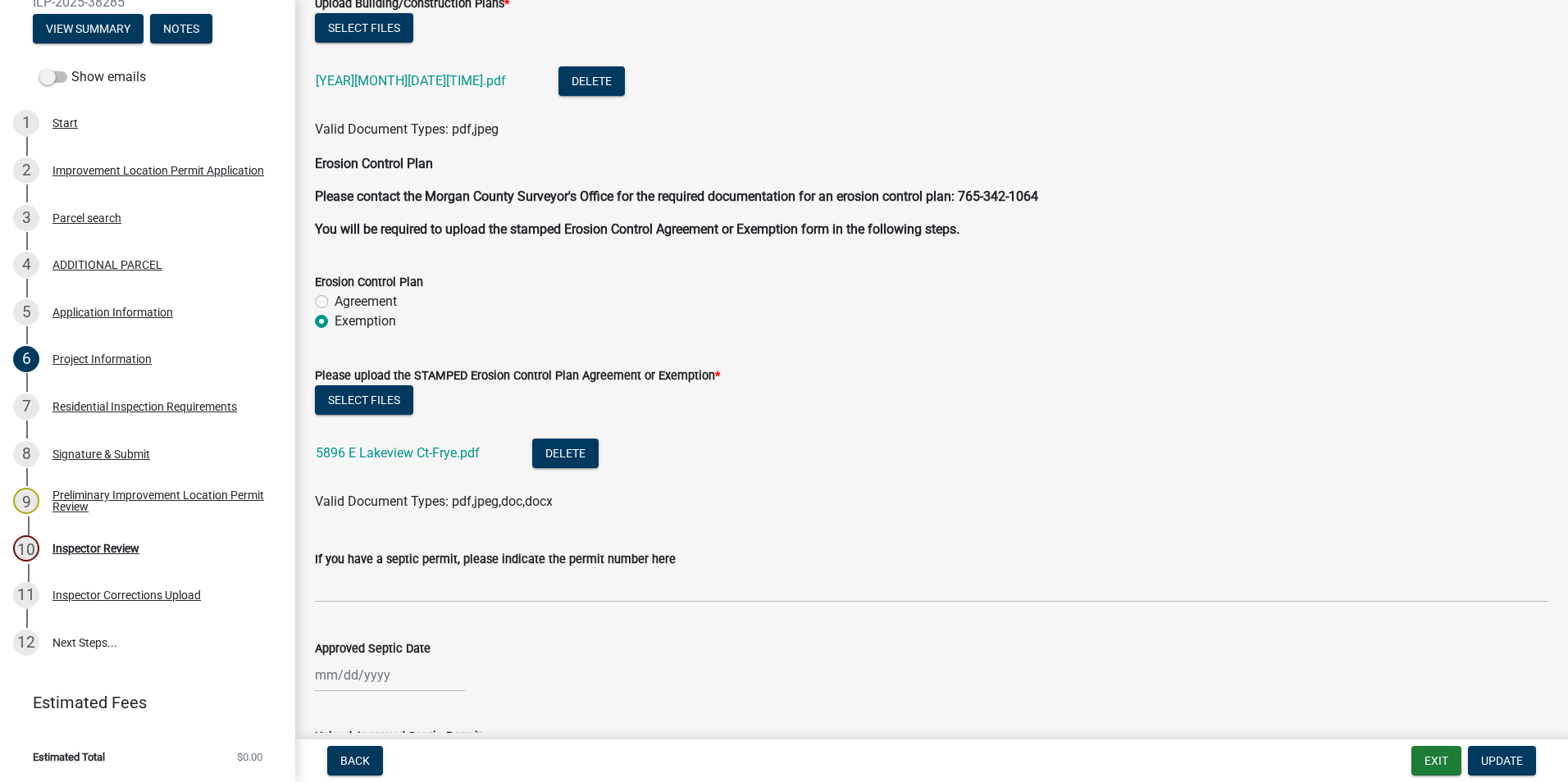 scroll, scrollTop: 3853, scrollLeft: 0, axis: vertical 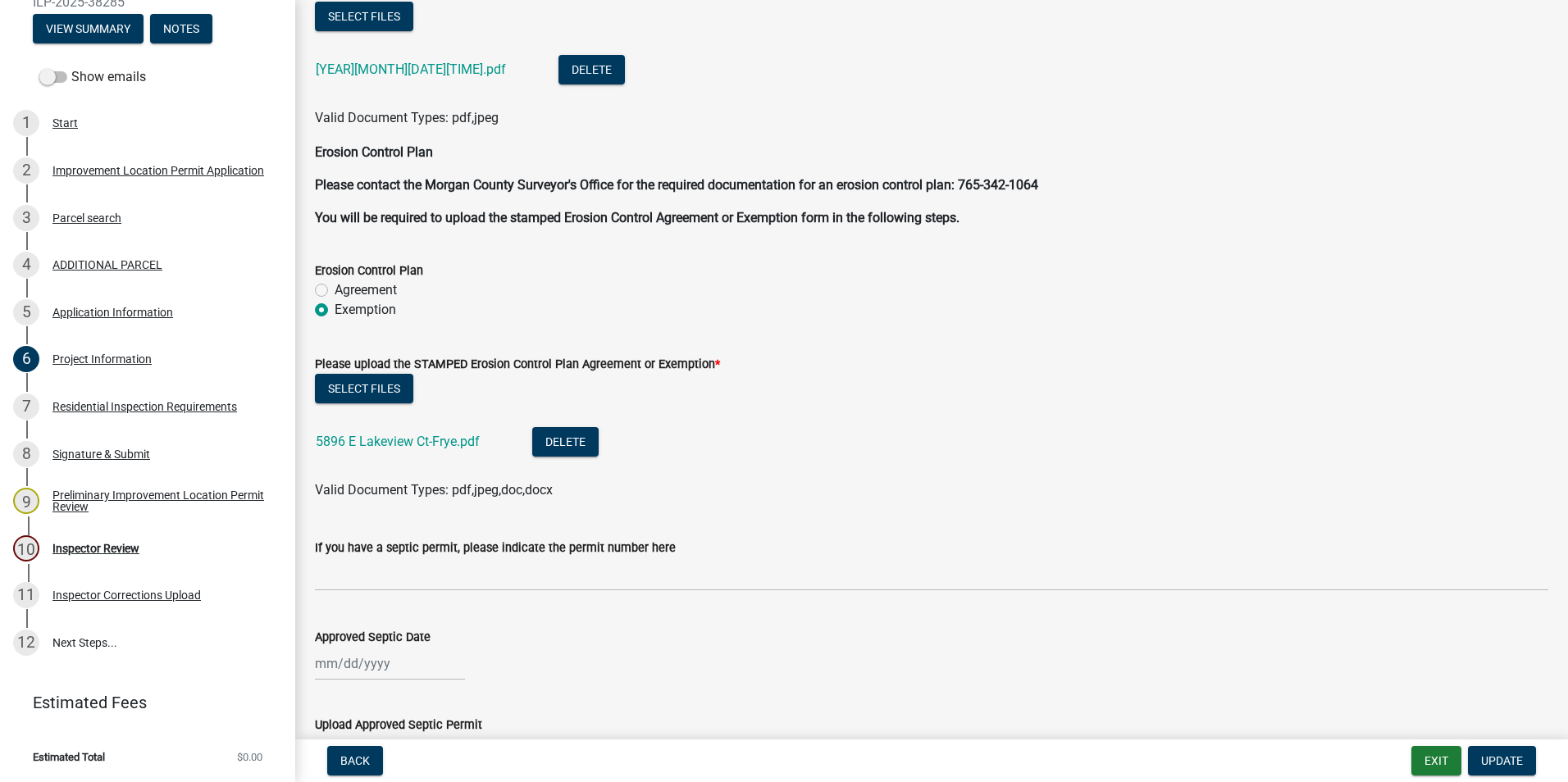 click on "5896 E Lakeview Ct-Frye.pdf" 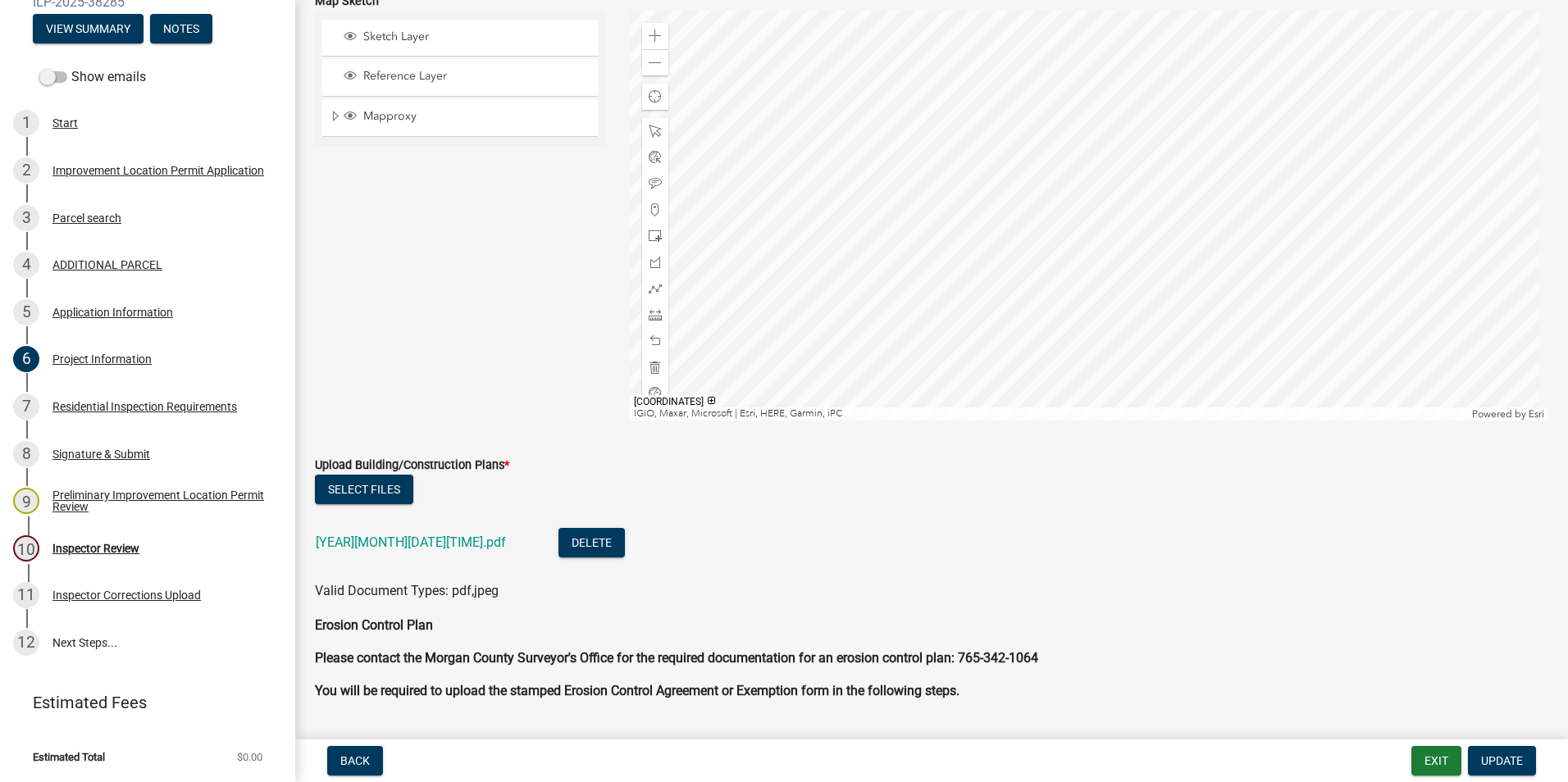 scroll, scrollTop: 3440, scrollLeft: 0, axis: vertical 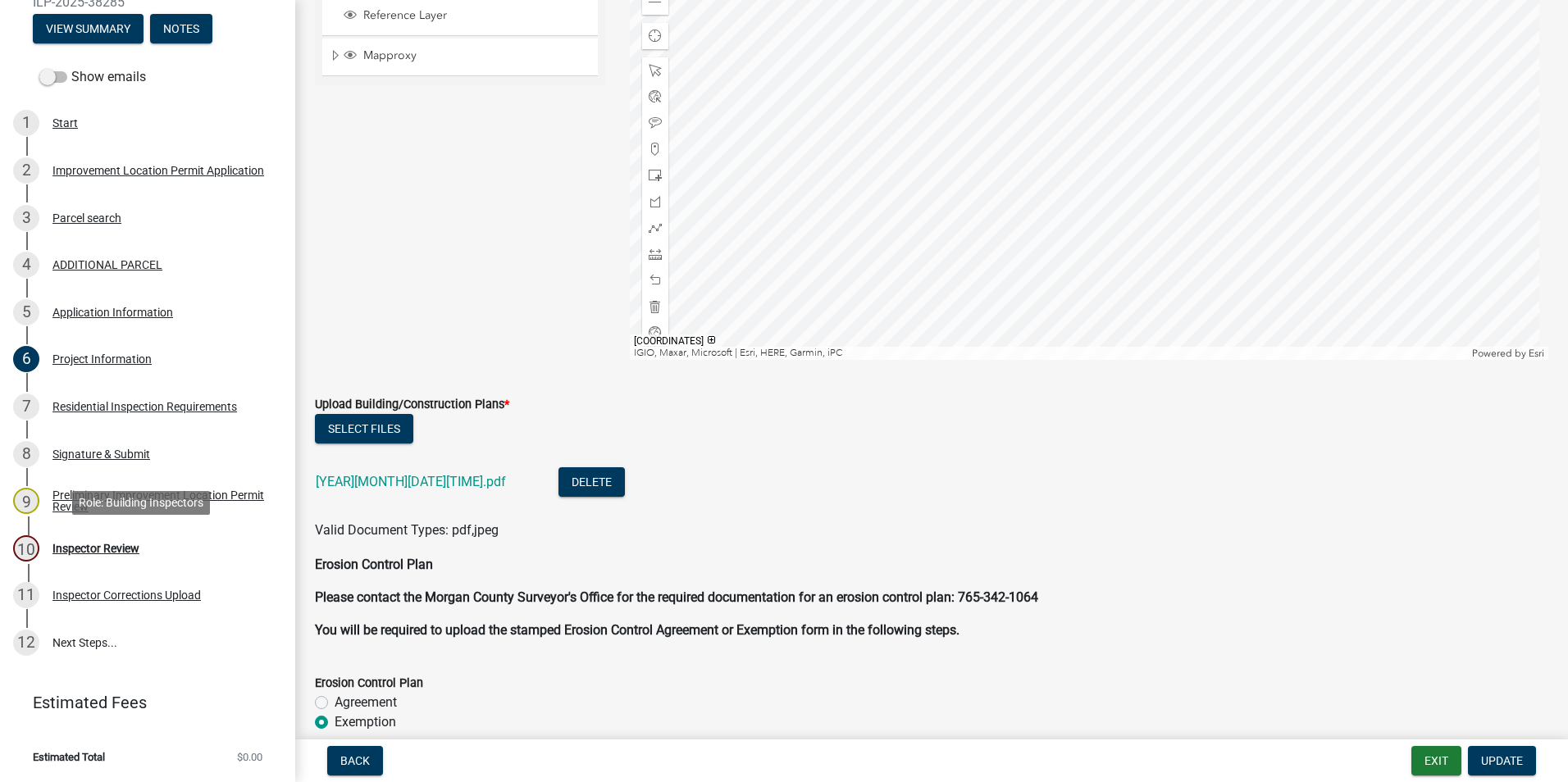 click on "Inspector Review" at bounding box center (96, 548) 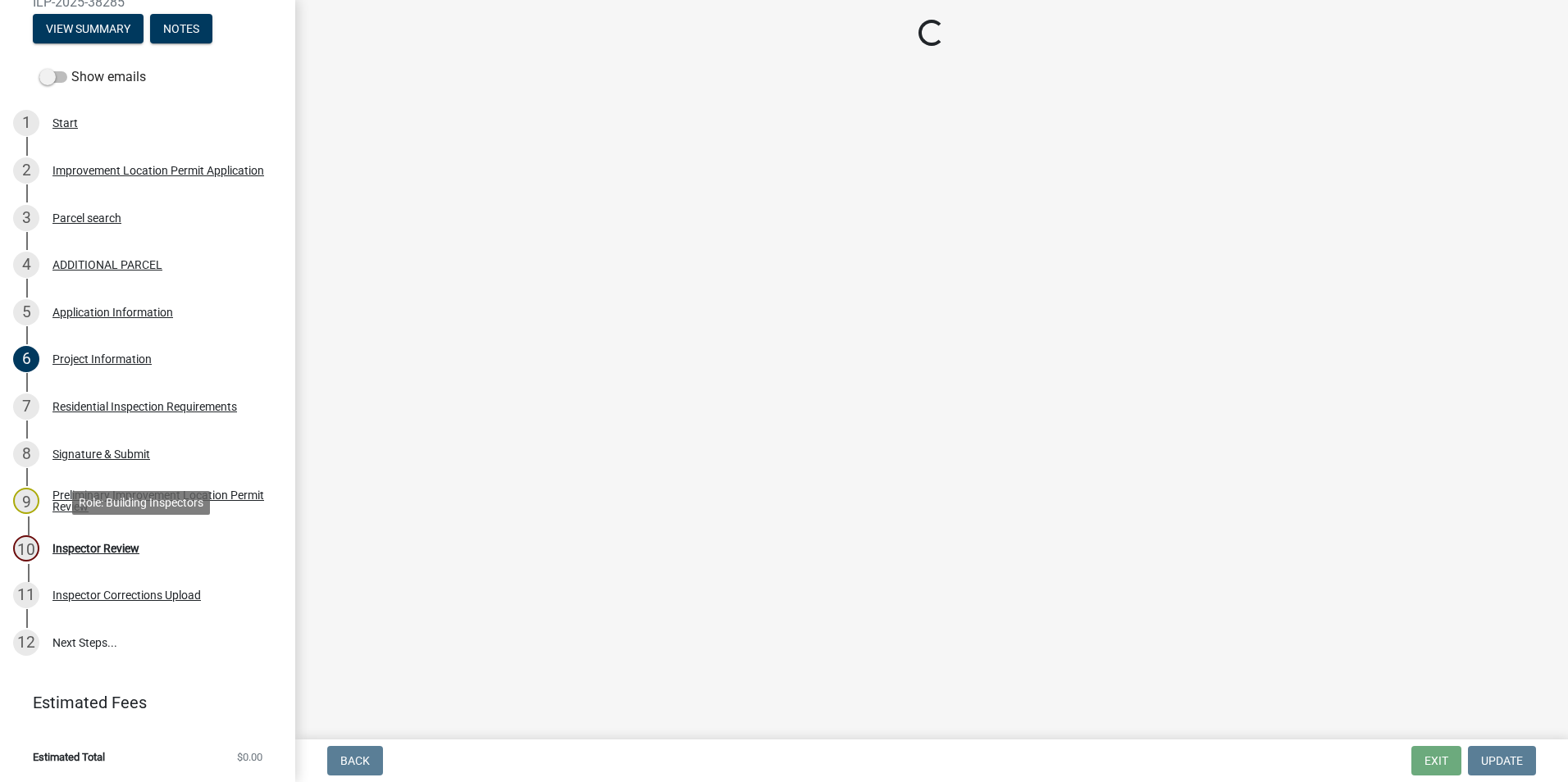 scroll, scrollTop: 0, scrollLeft: 0, axis: both 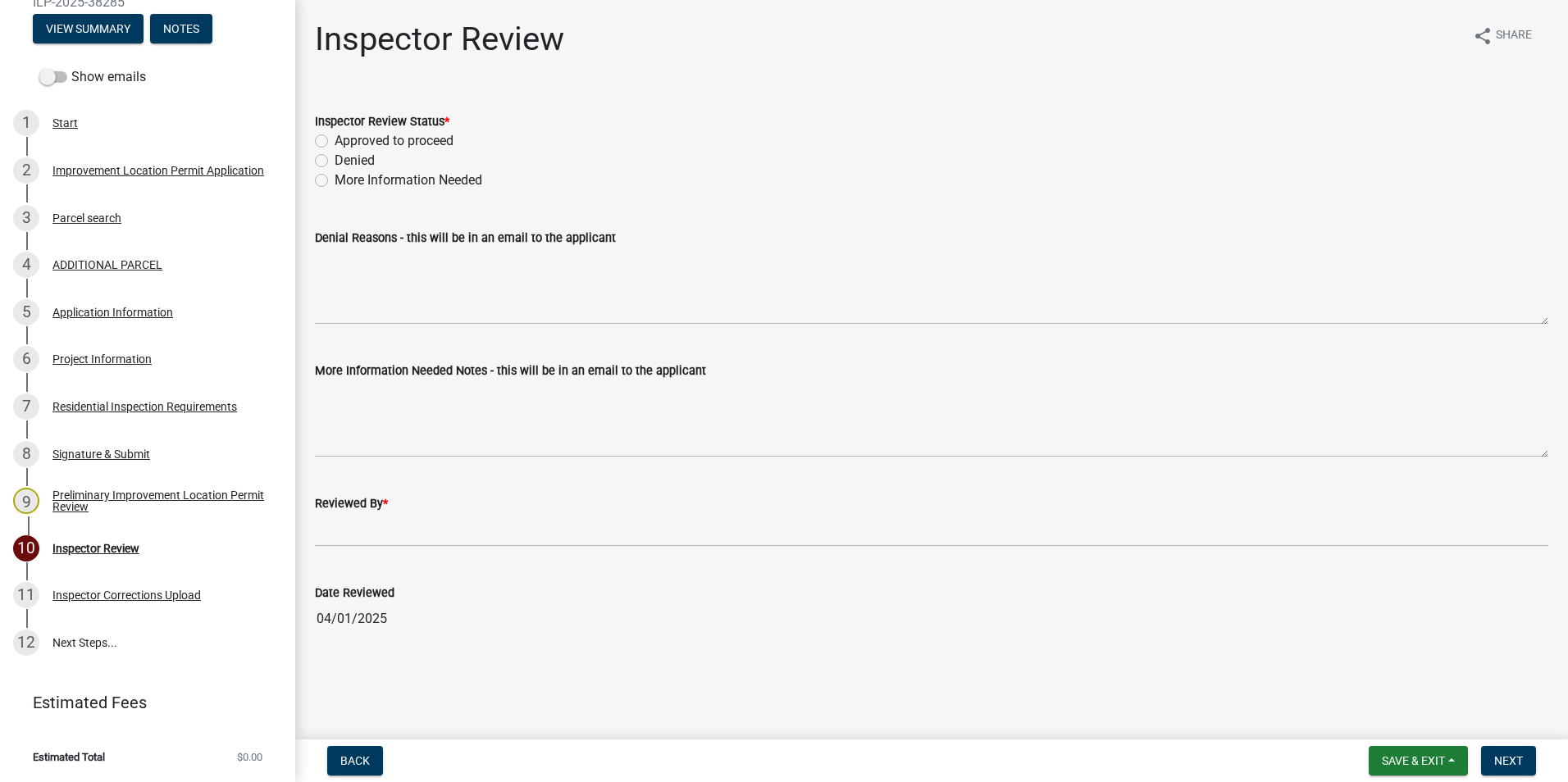 click on "More Information Needed" 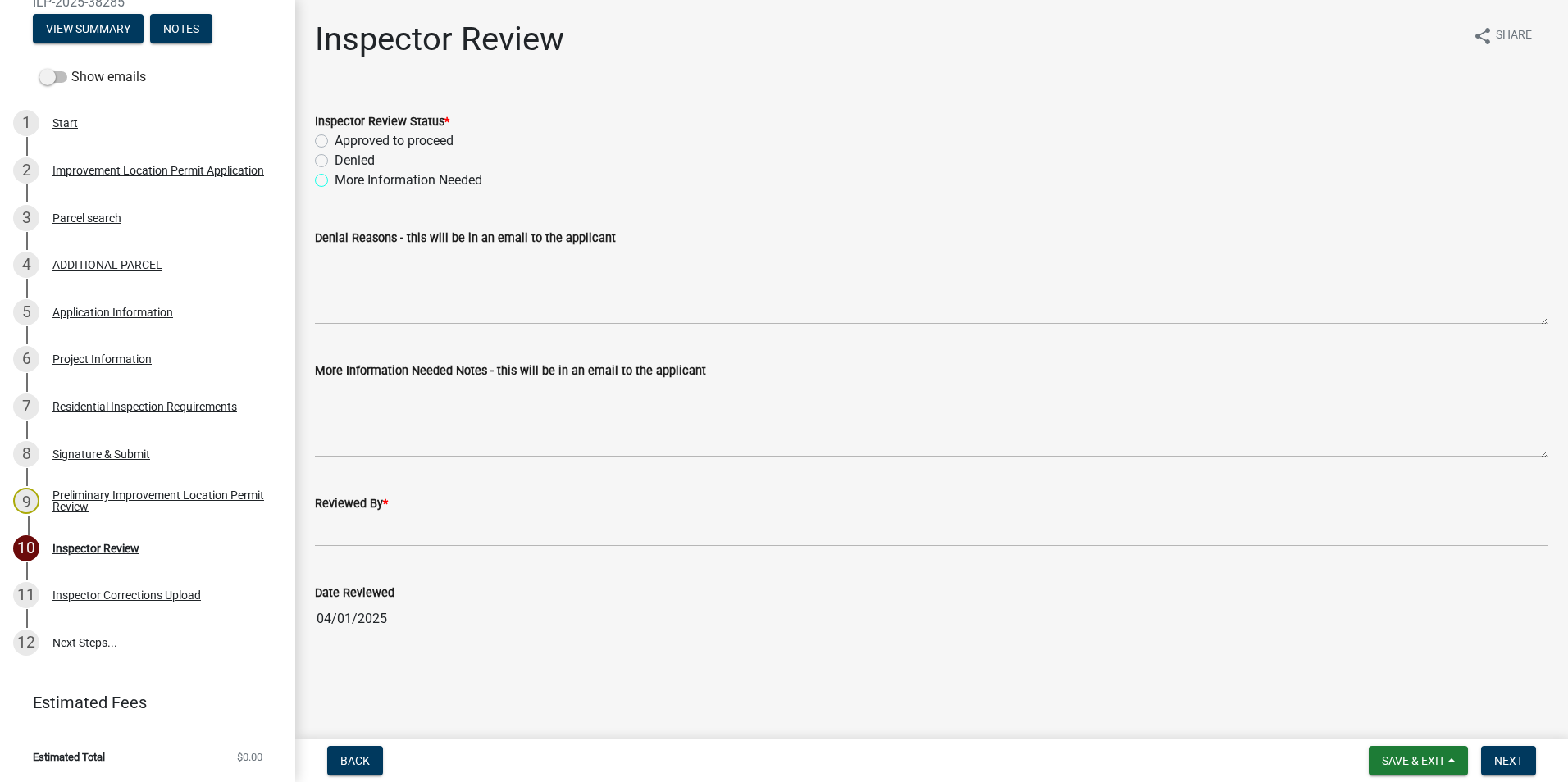 click on "More Information Needed" at bounding box center (340, 175) 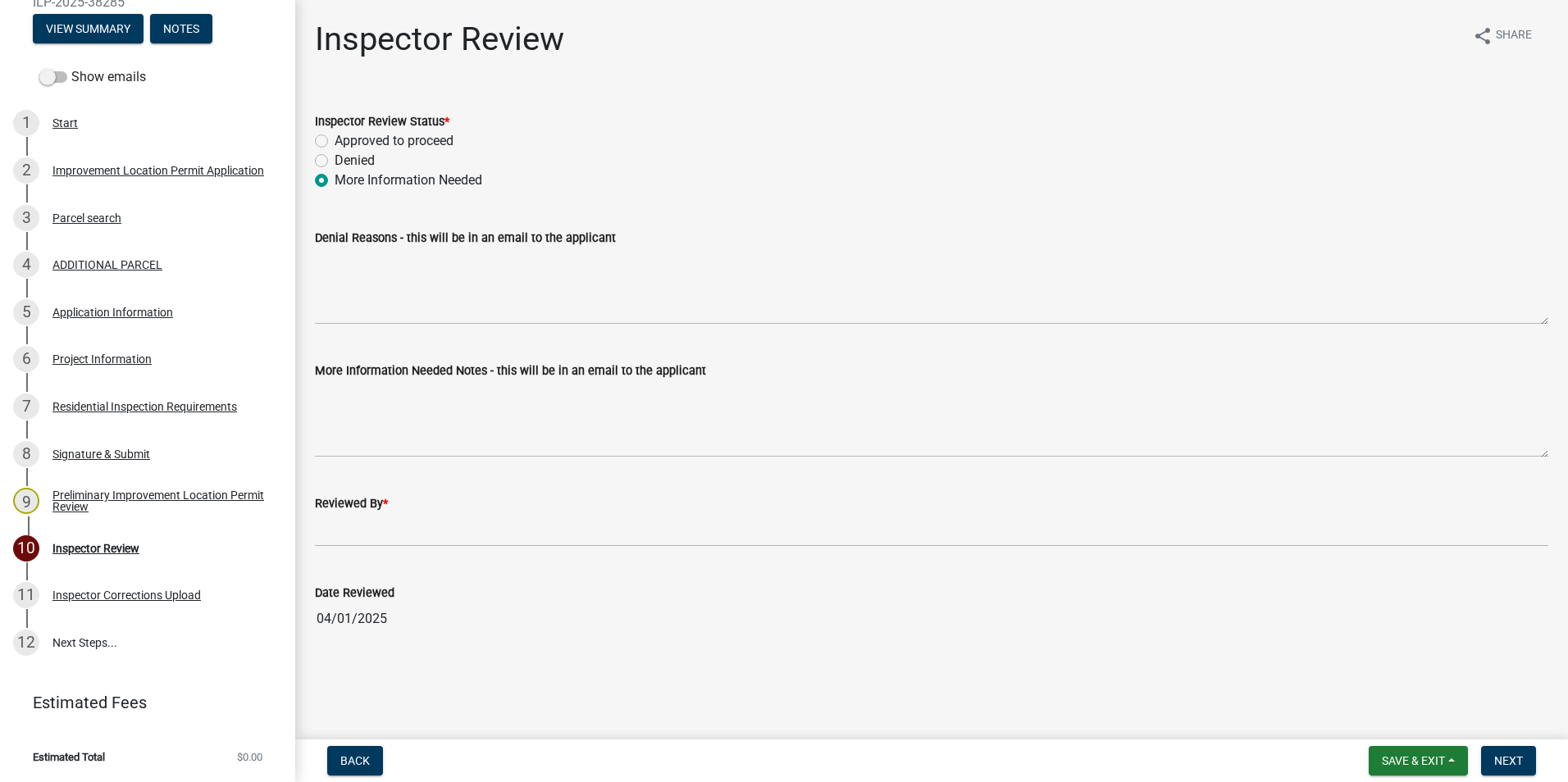 radio on "true" 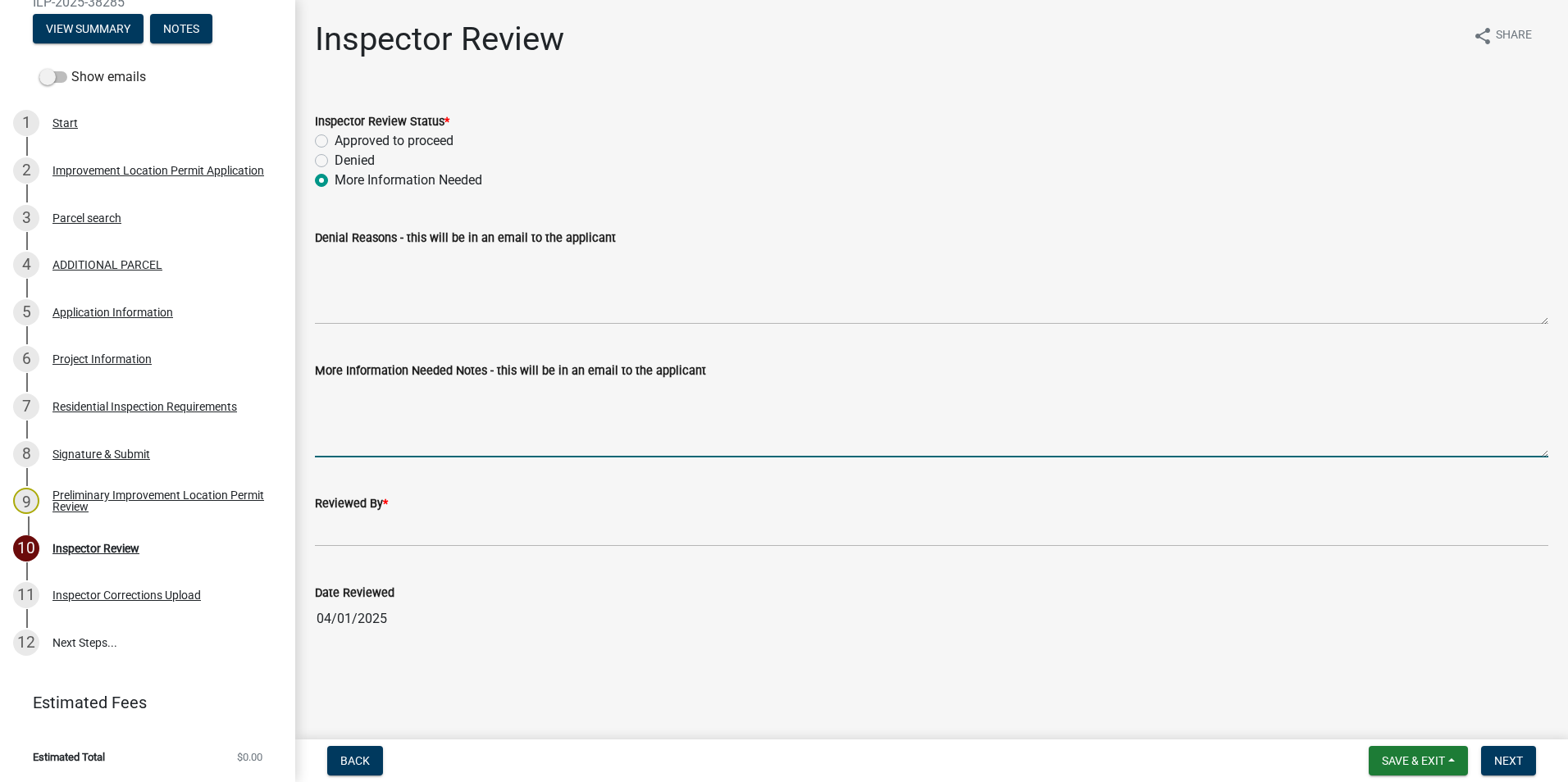 click on "More Information Needed Notes - this will be in an email to the applicant" at bounding box center (932, 419) 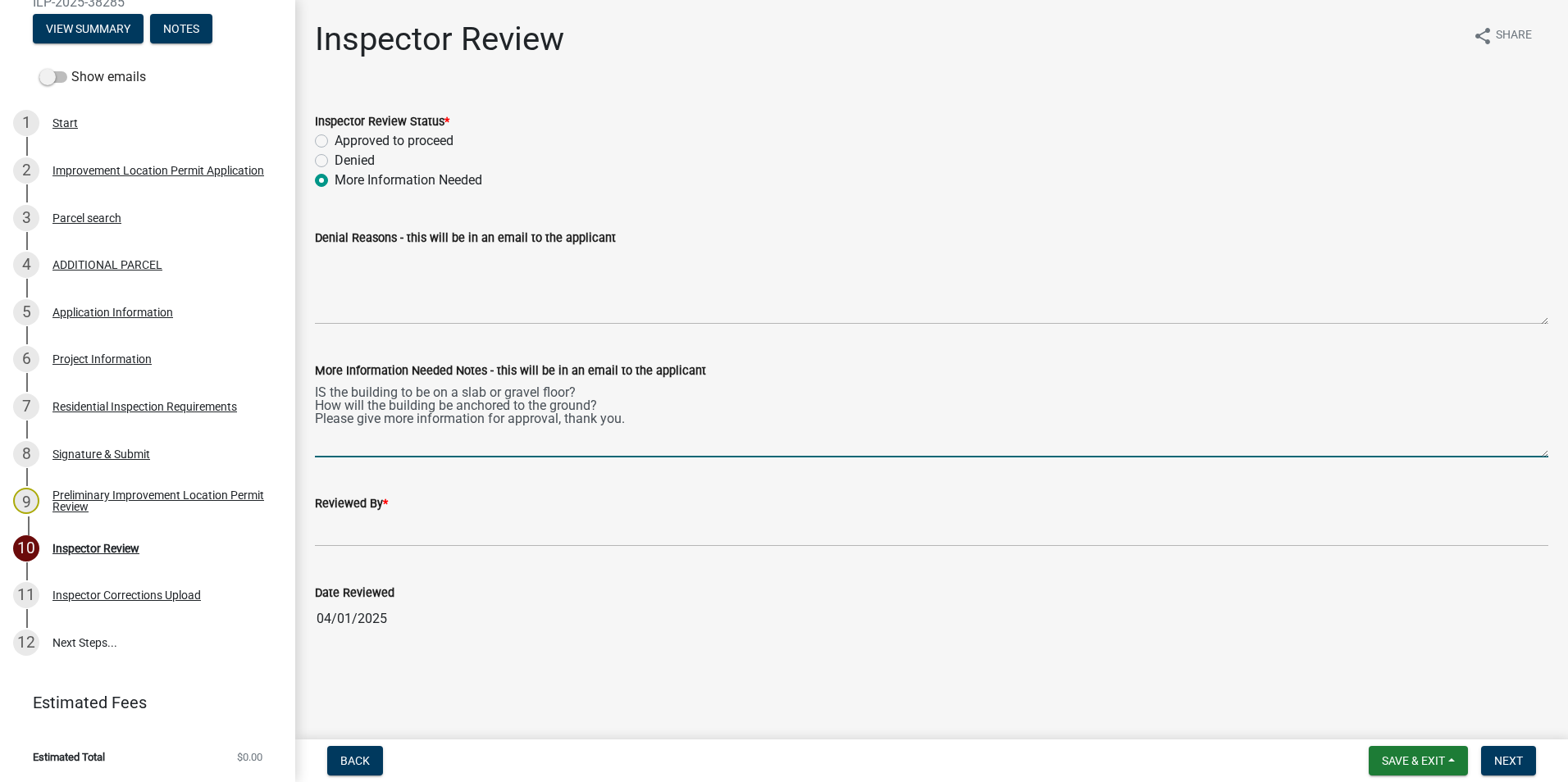 click on "IS the building to be on a slab or gravel floor?
How will the building be anchored to the ground?
Please give more information for approval, thank you." at bounding box center (932, 419) 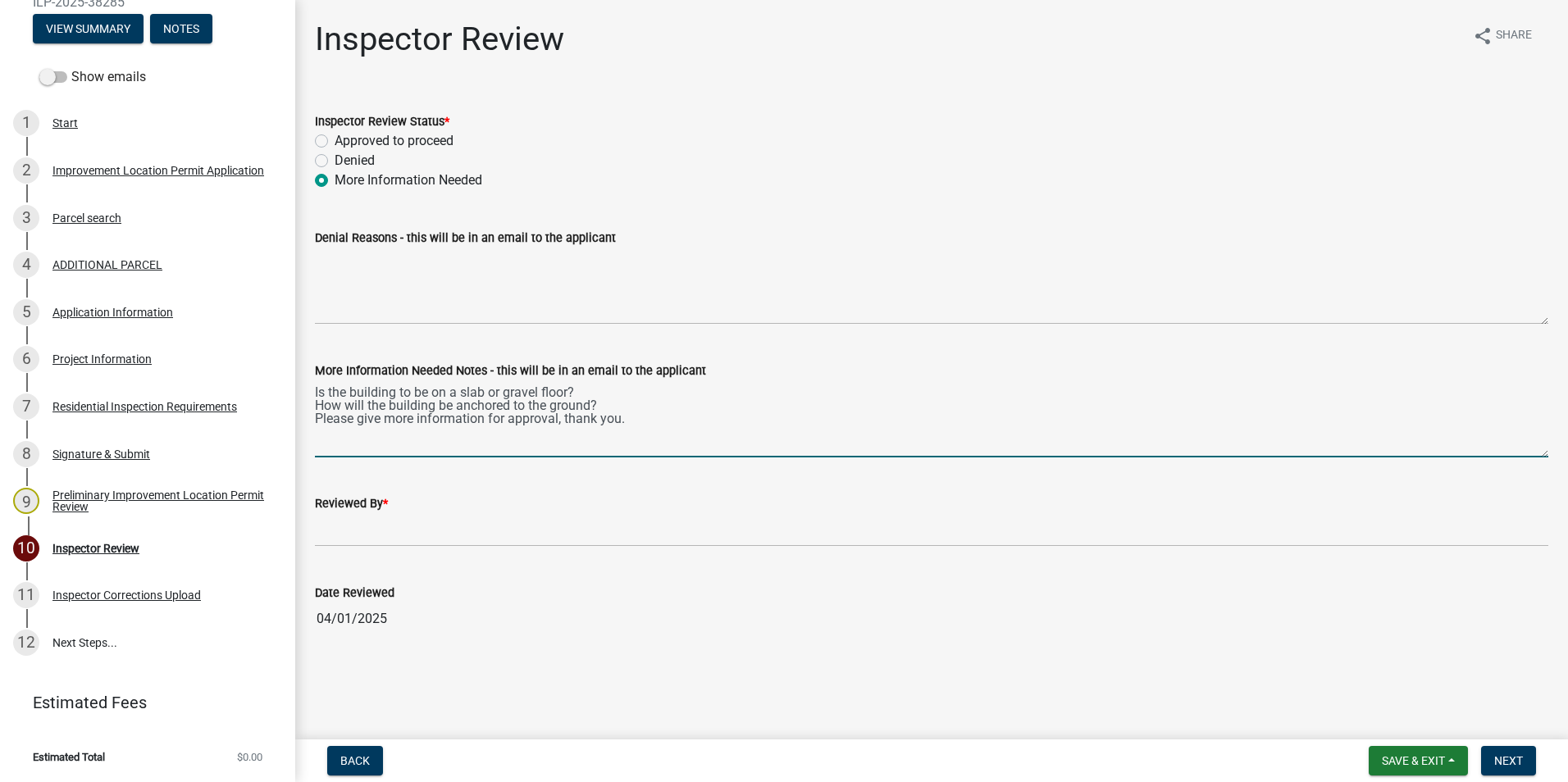 type on "Is the building to be on a slab or gravel floor?
How will the building be anchored to the ground?
Please give more information for approval, thank you." 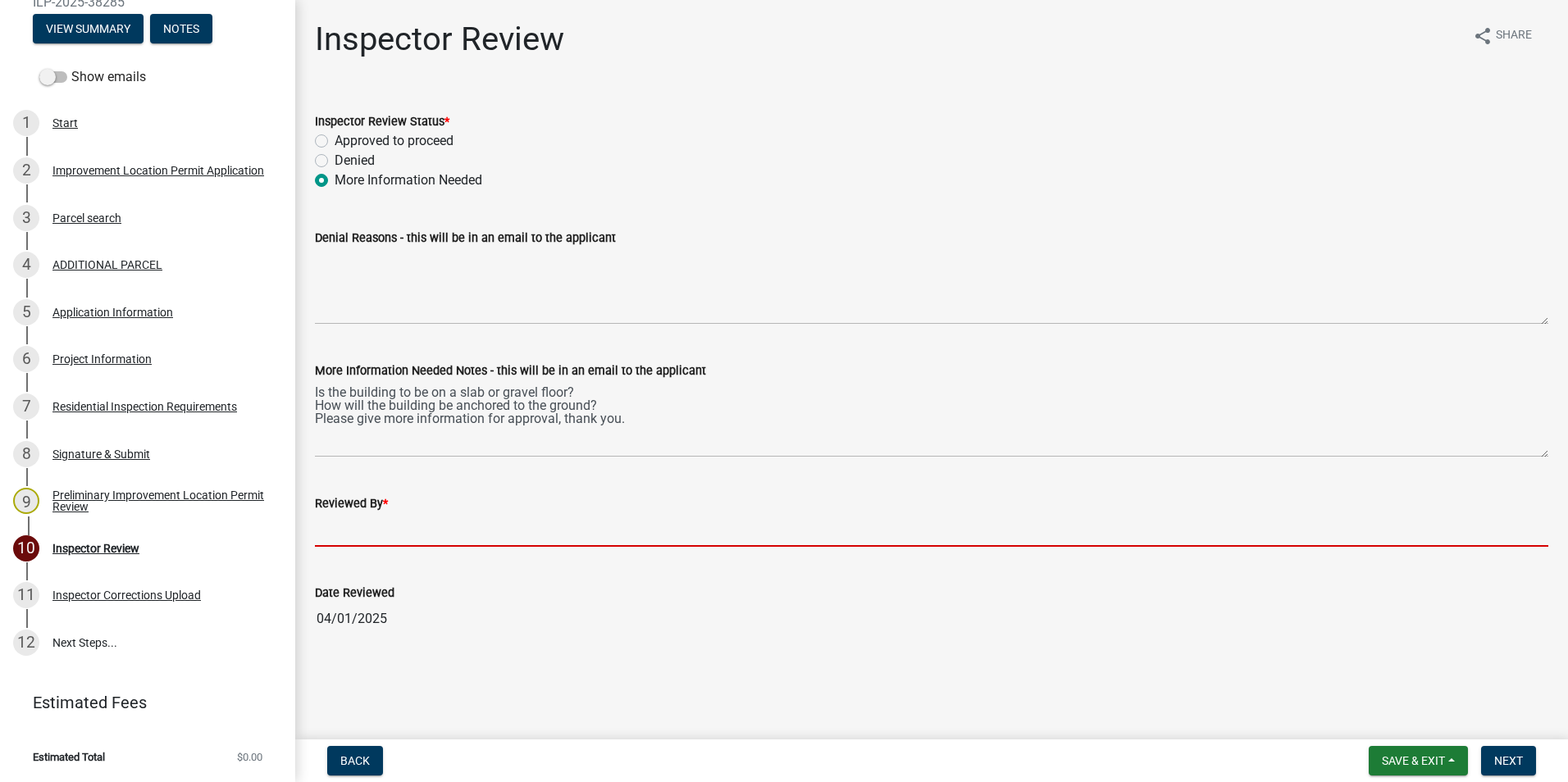 click on "Reviewed By  *" at bounding box center [932, 530] 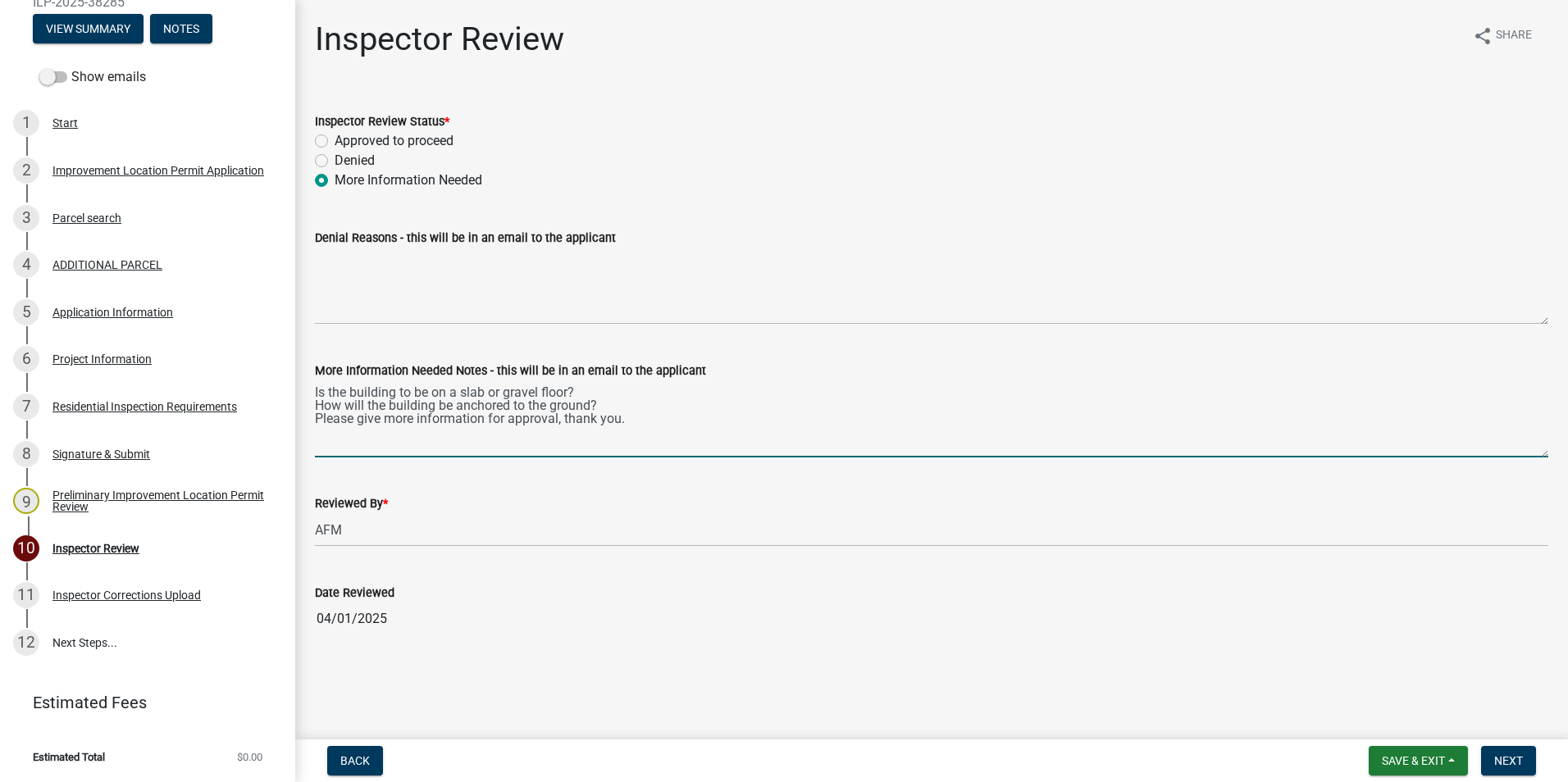 click on "Is the building to be on a slab or gravel floor?
How will the building be anchored to the ground?
Please give more information for approval, thank you." at bounding box center [932, 419] 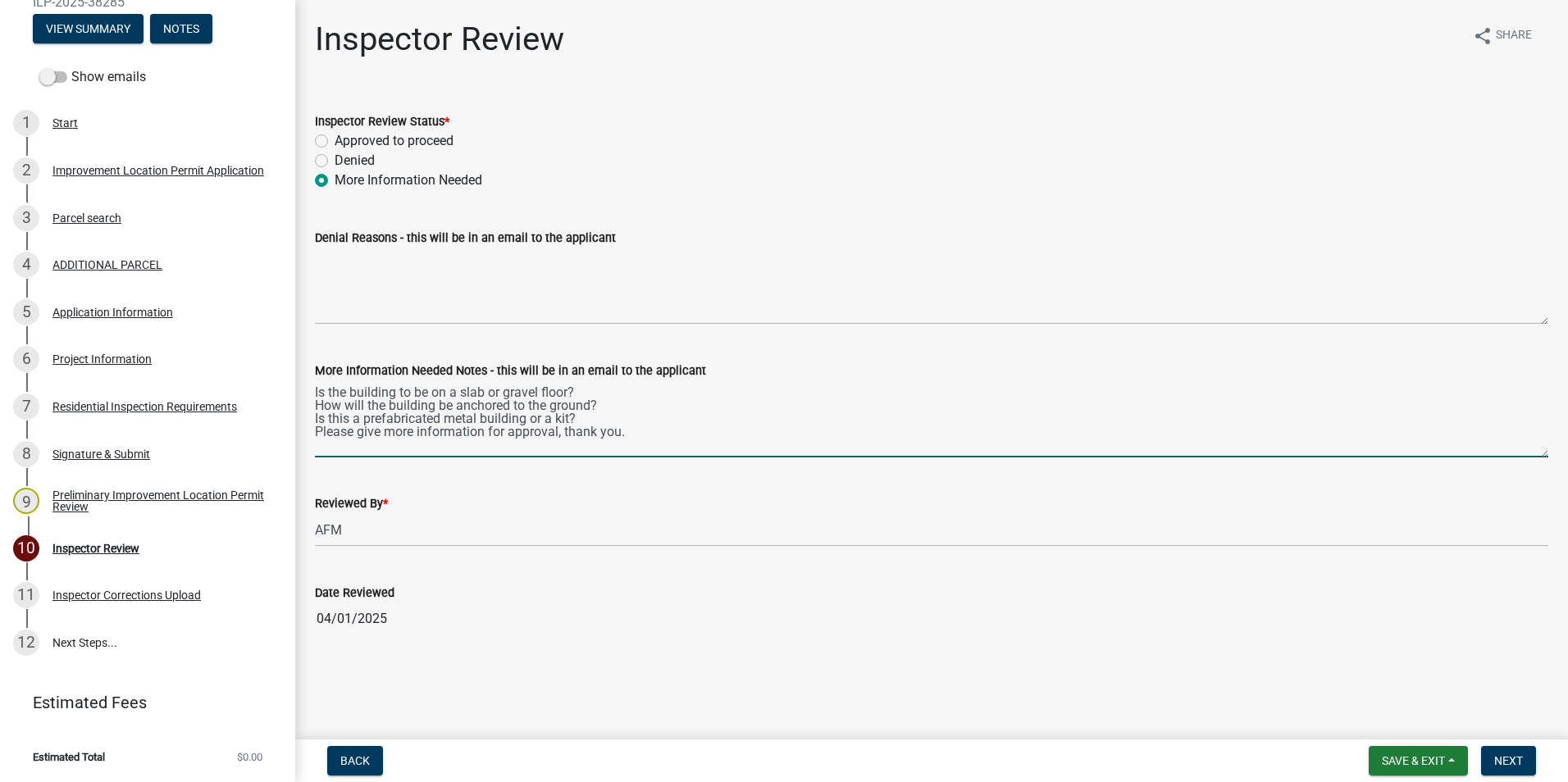 type on "Is the building to be on a slab or gravel floor?
How will the building be anchored to the ground?
Is this a prefabricated metal building or a kit?
Please give more information for approval, thank you." 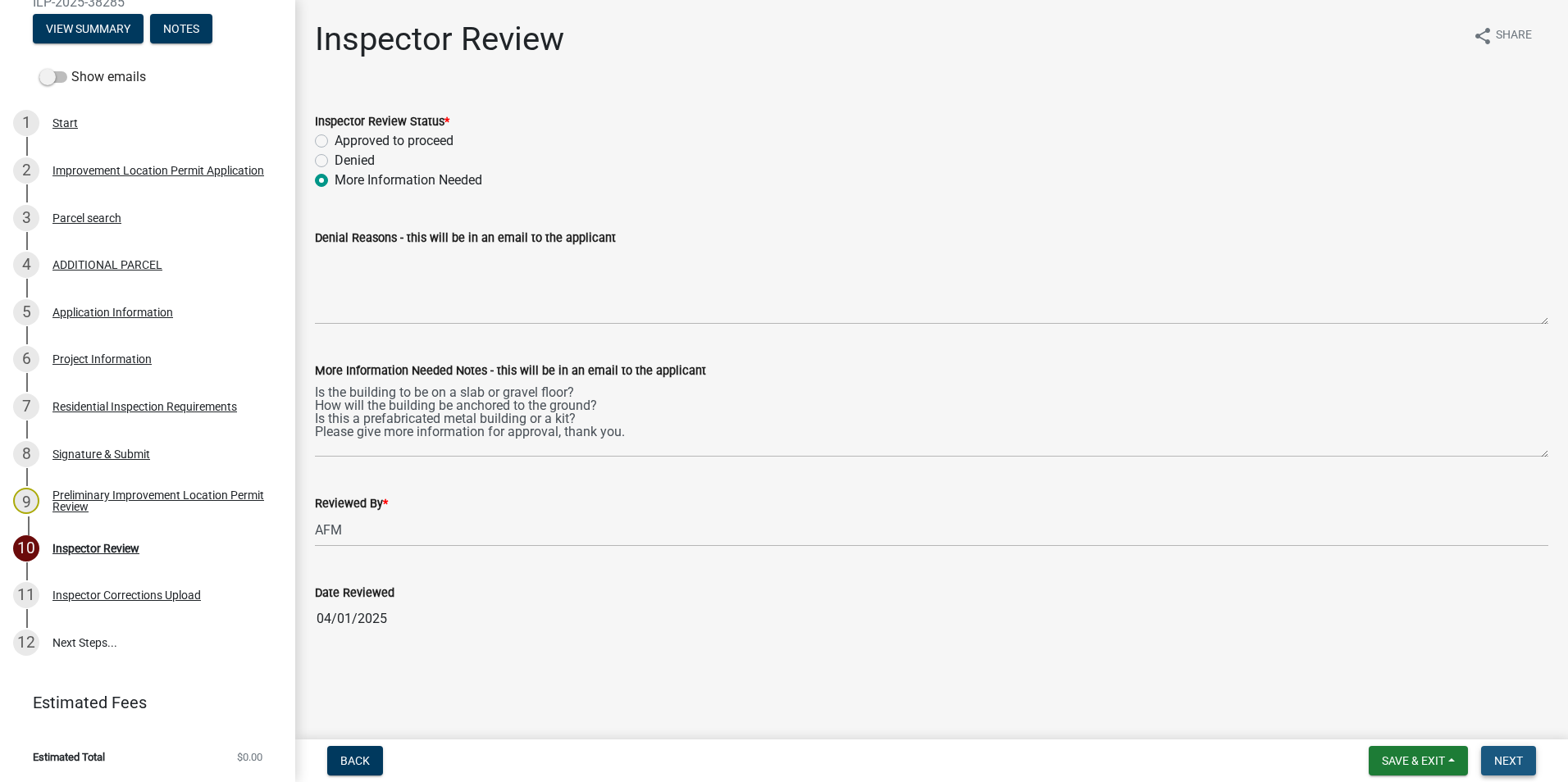 click on "Next" at bounding box center (1508, 761) 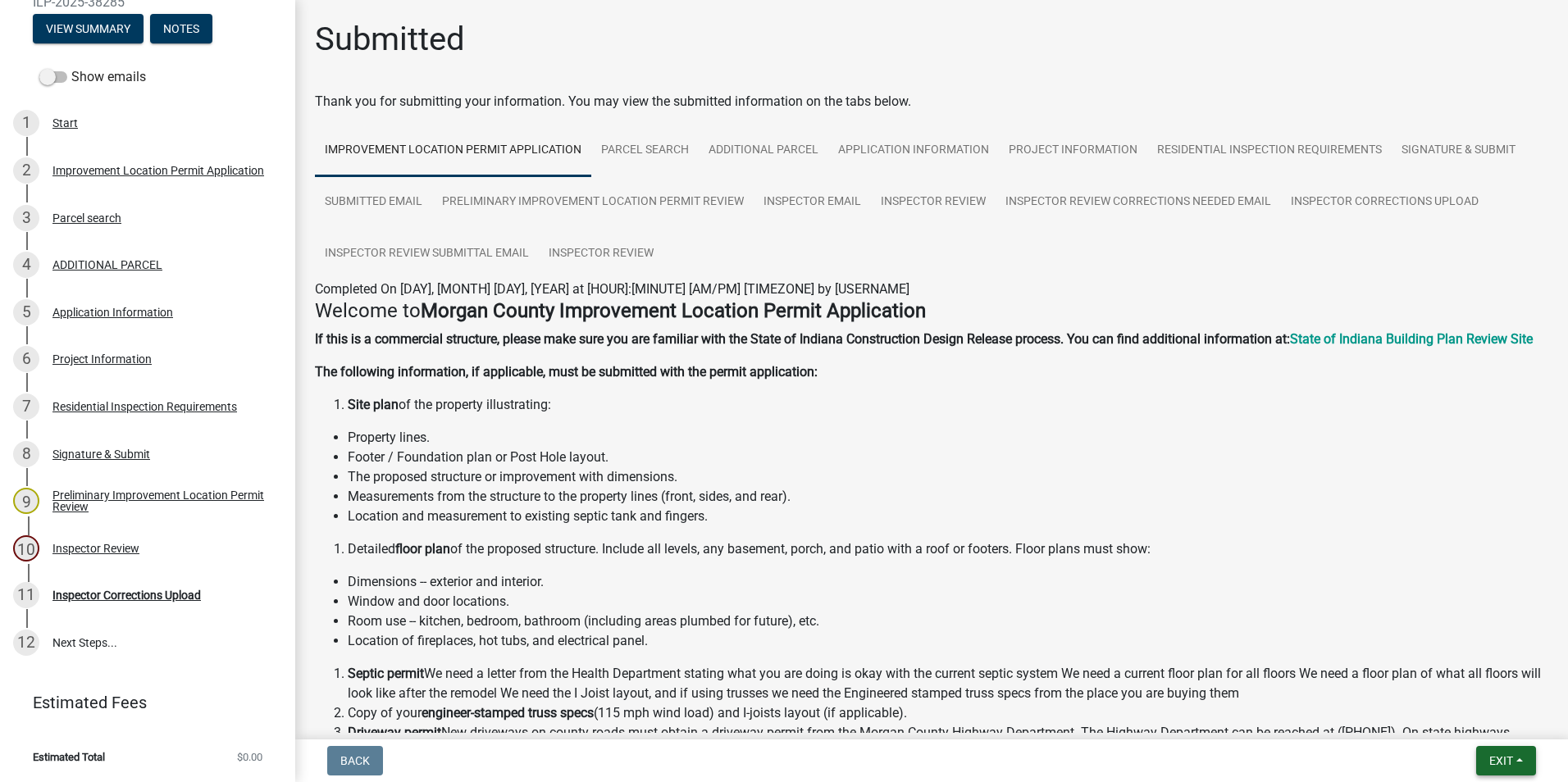 click on "Exit" at bounding box center [1501, 761] 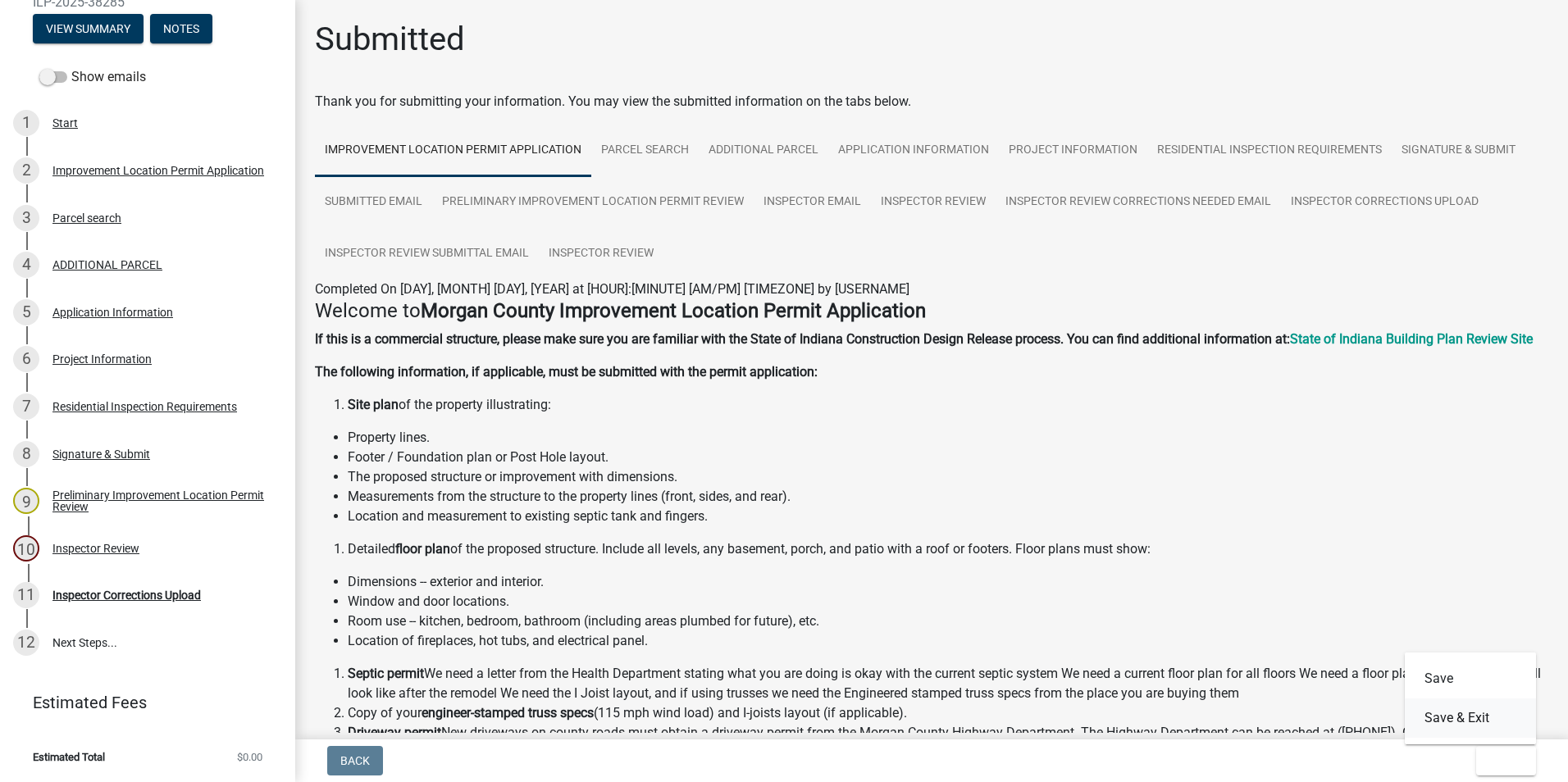 click on "Save & Exit" at bounding box center (1470, 718) 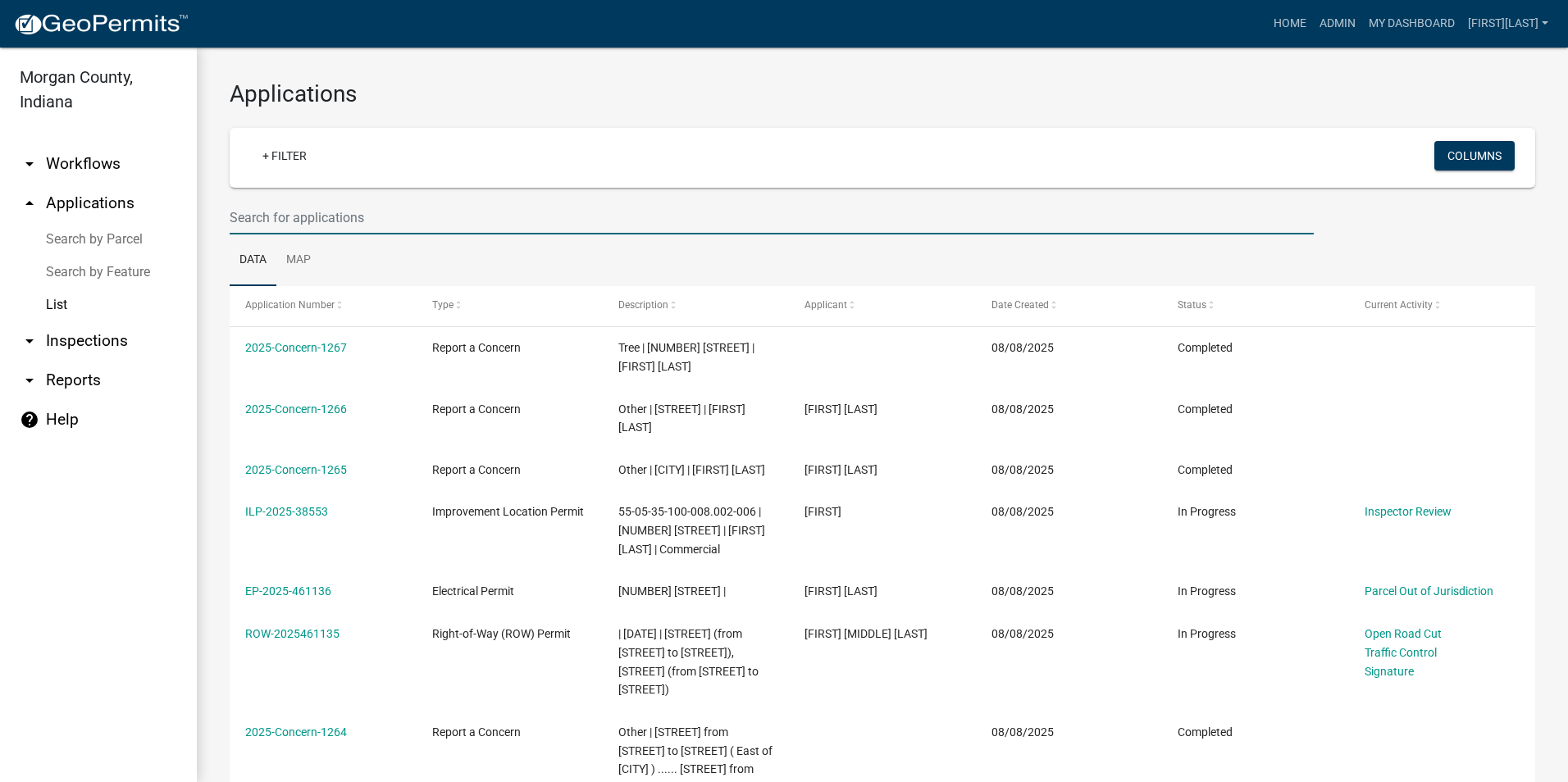 click at bounding box center [772, 217] 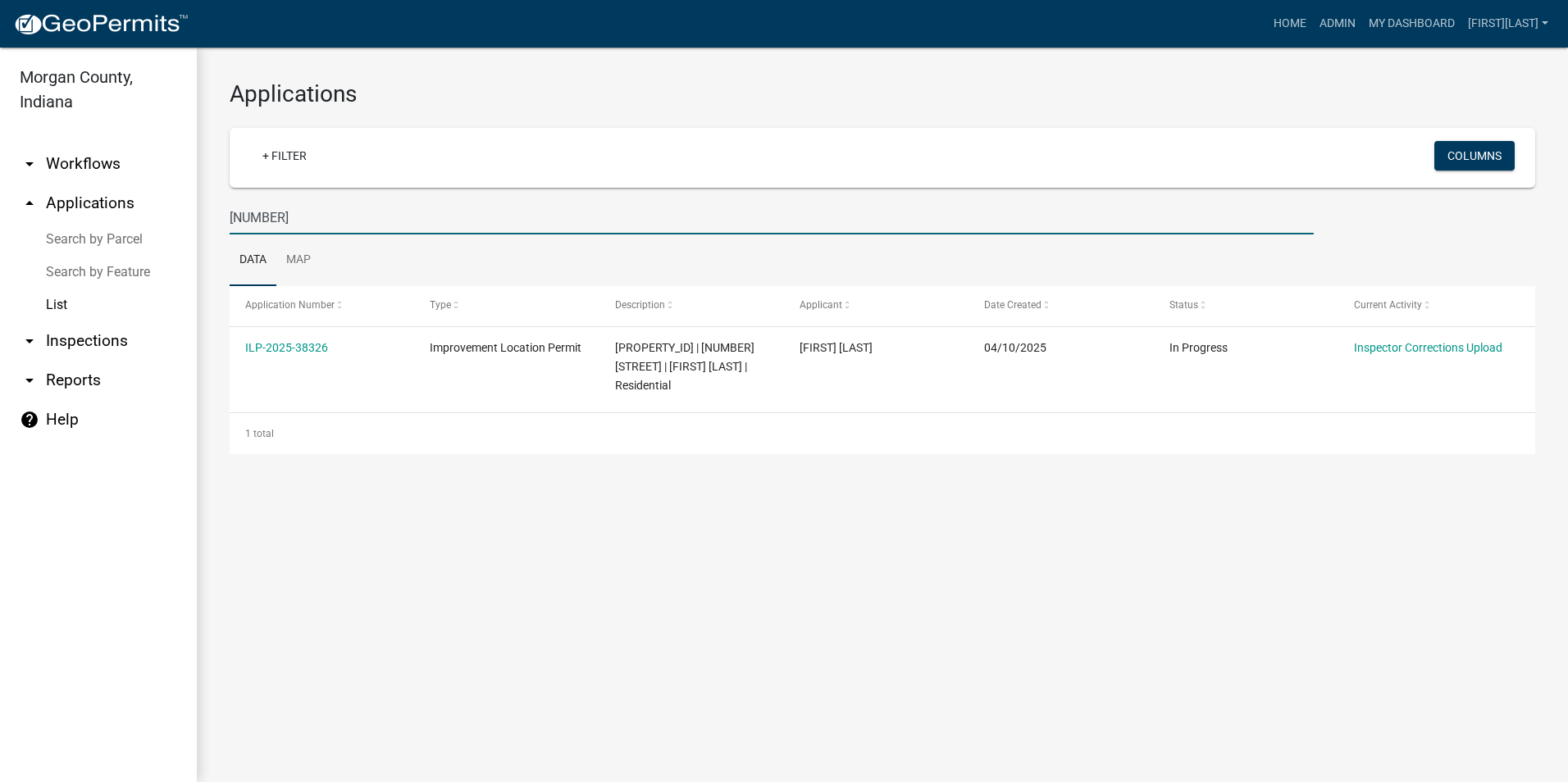 type on "38326" 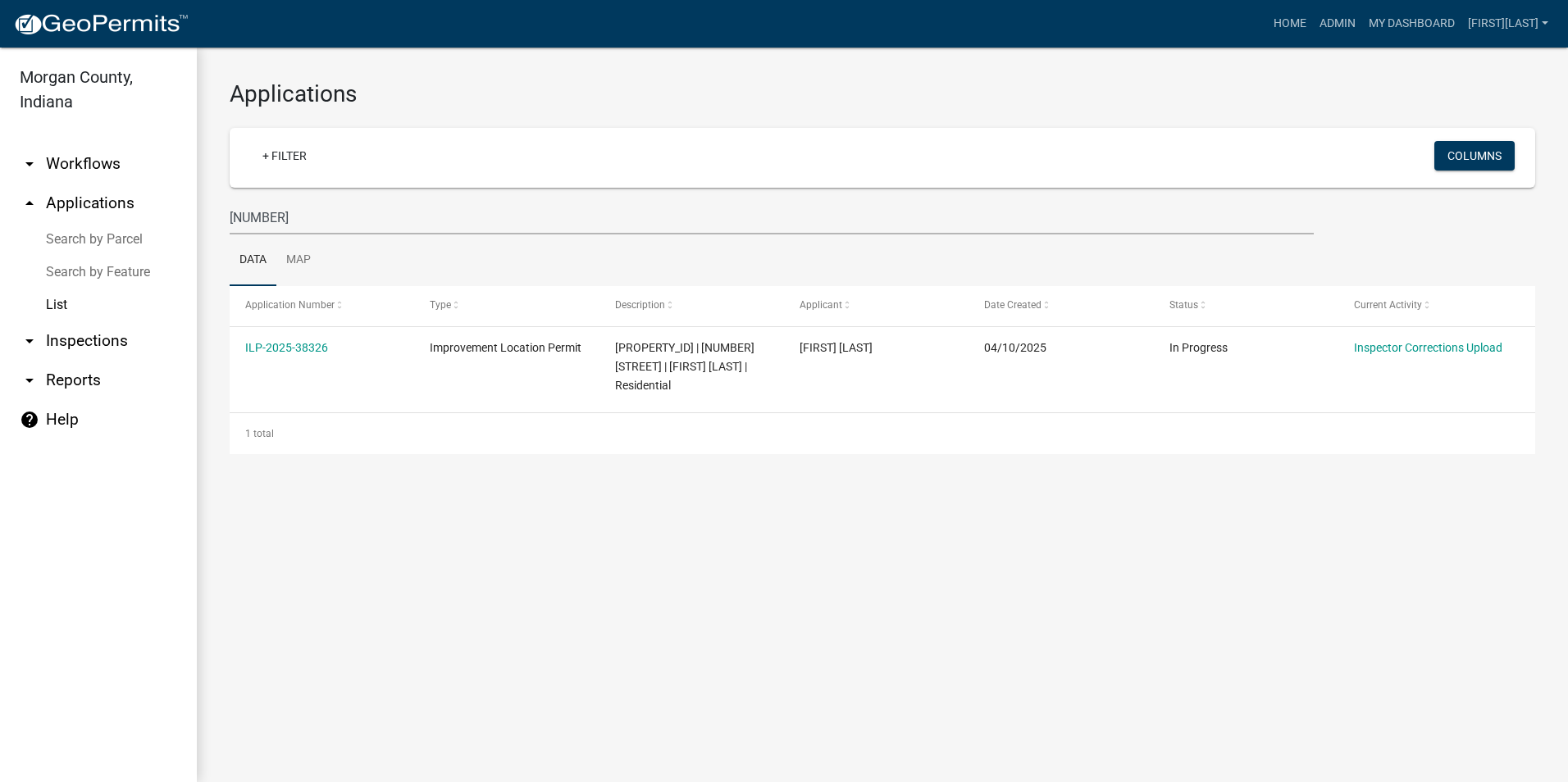 click on "ILP-2025-38326" 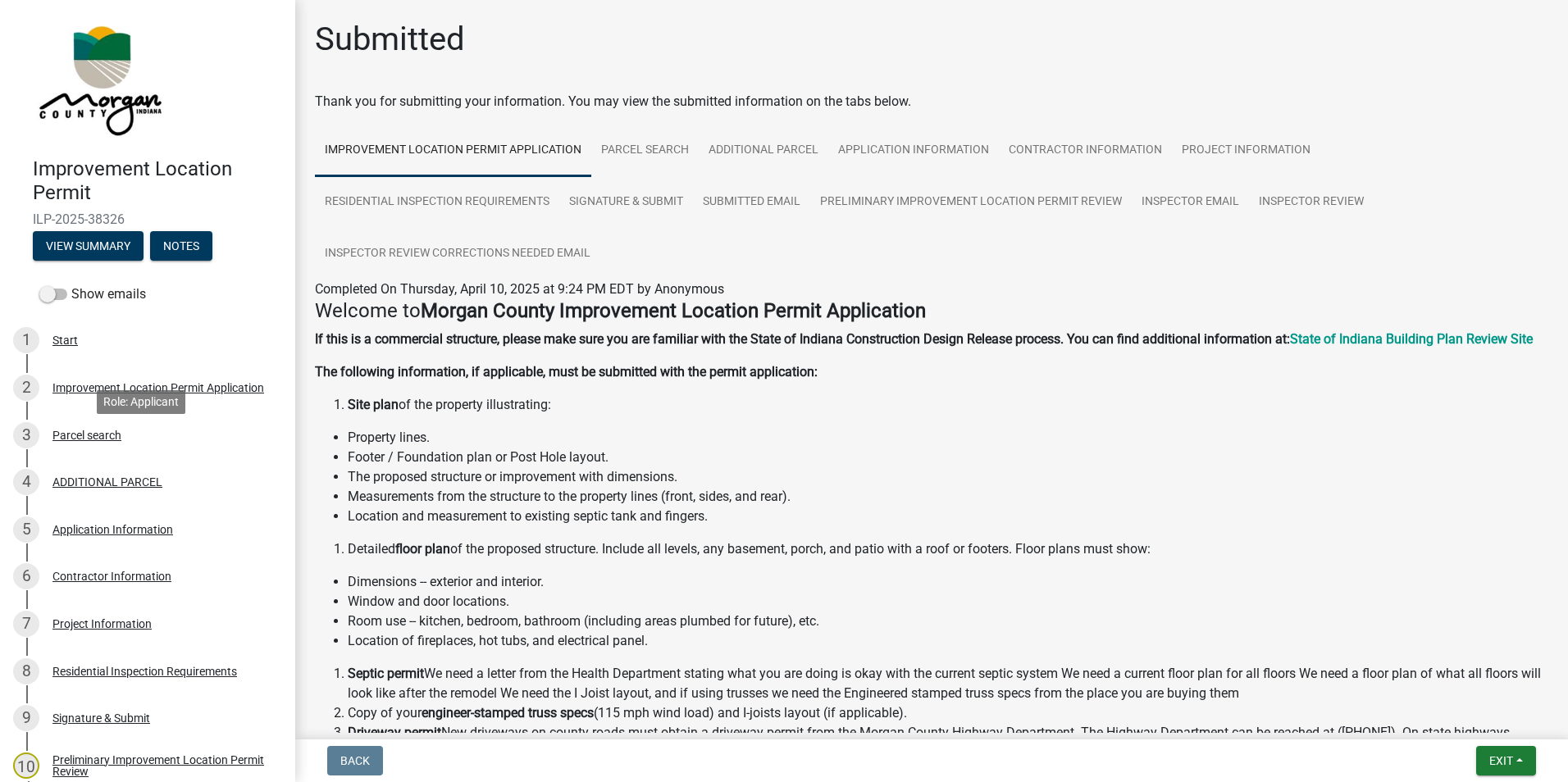 scroll, scrollTop: 82, scrollLeft: 0, axis: vertical 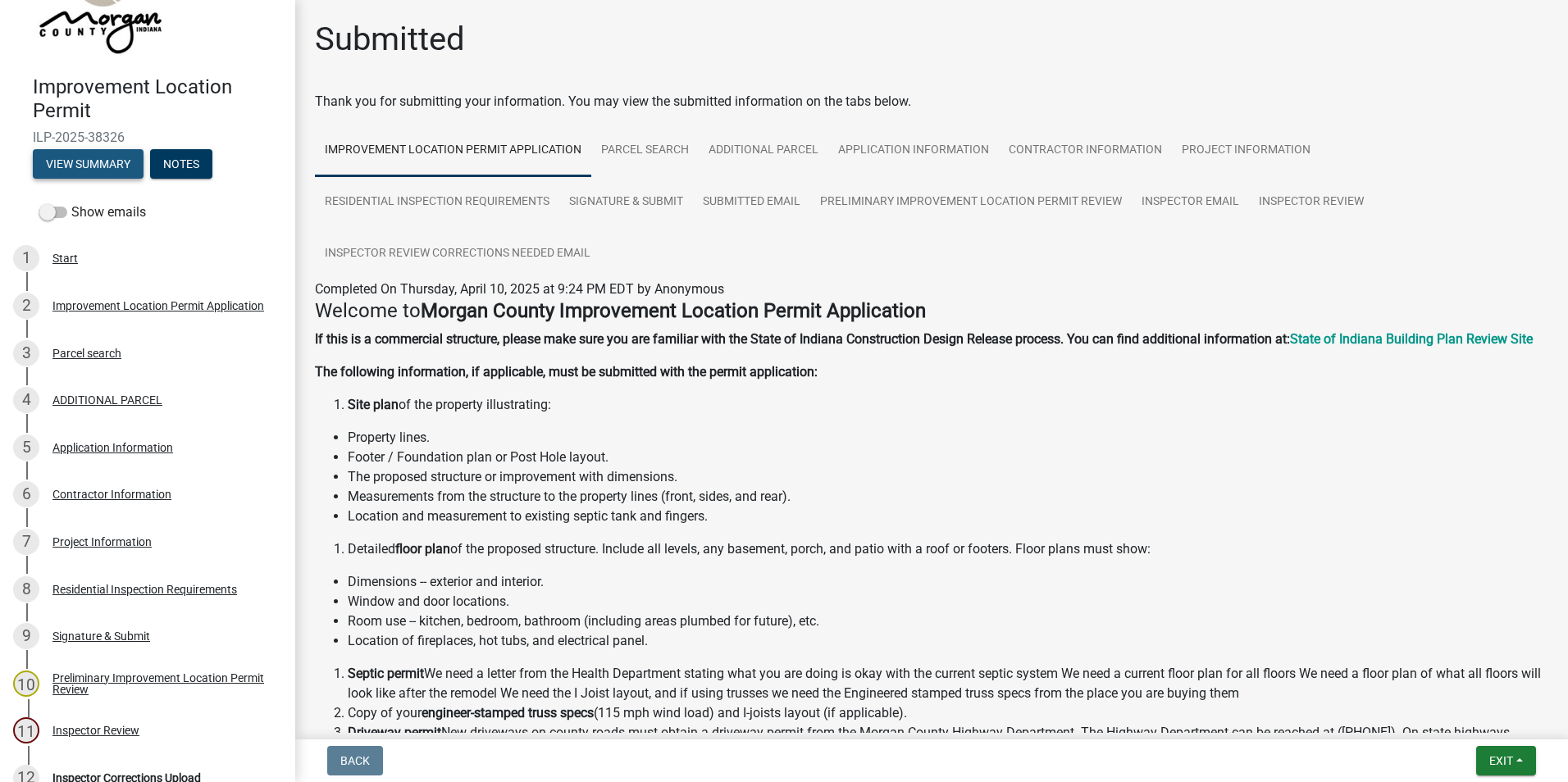 click on "View Summary" at bounding box center [88, 164] 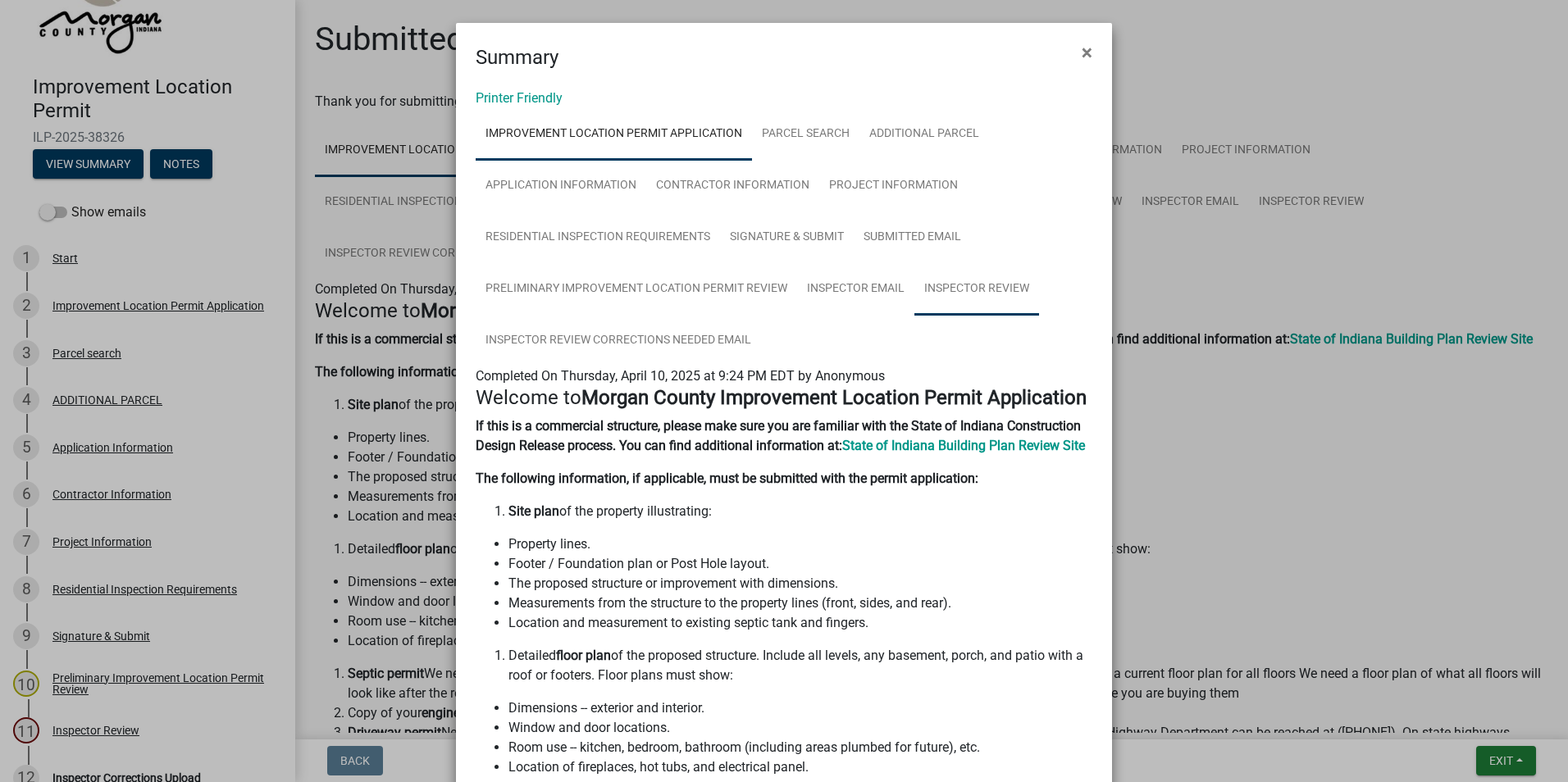 click on "Inspector Review" at bounding box center [977, 289] 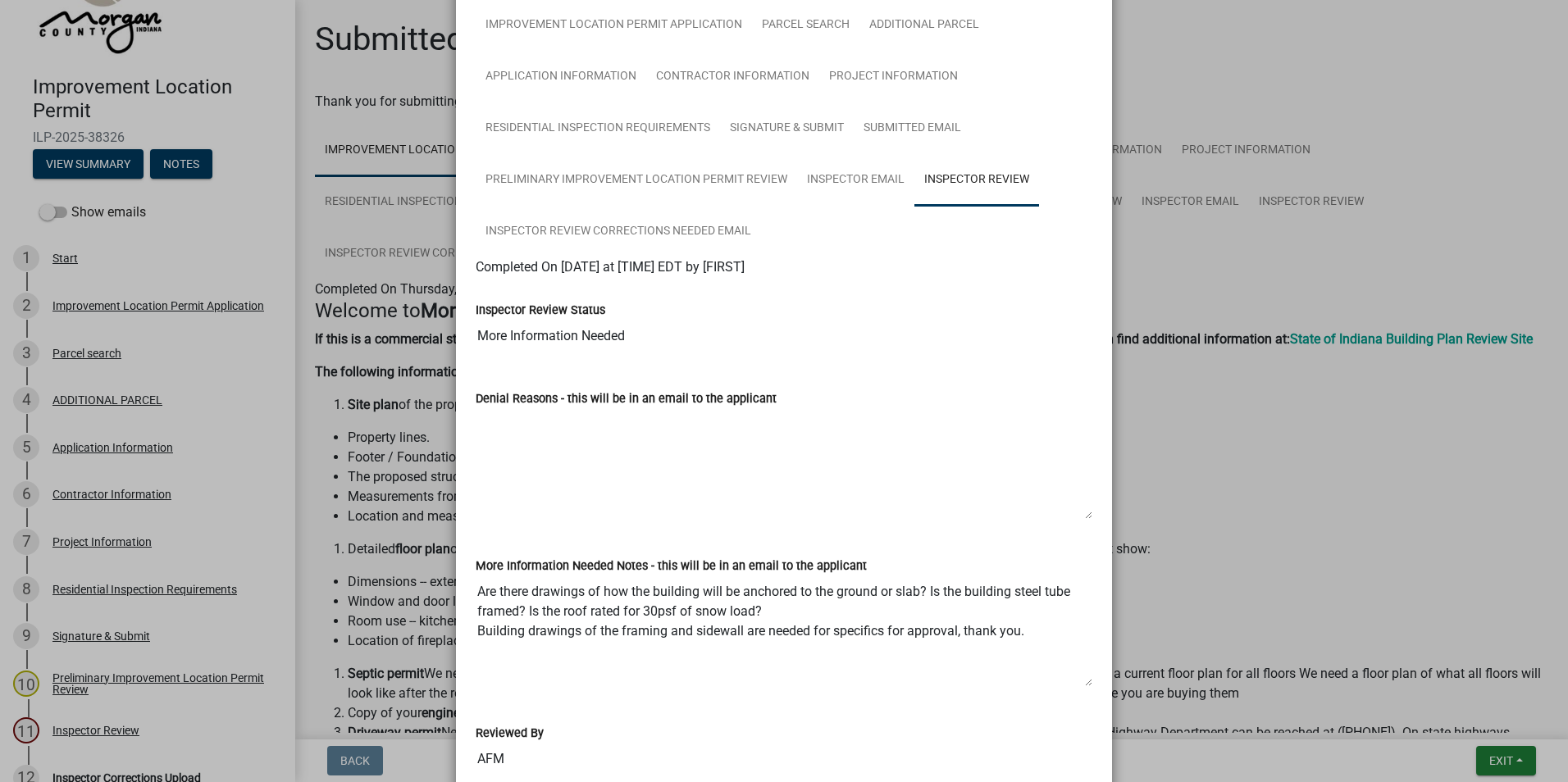 scroll, scrollTop: 0, scrollLeft: 0, axis: both 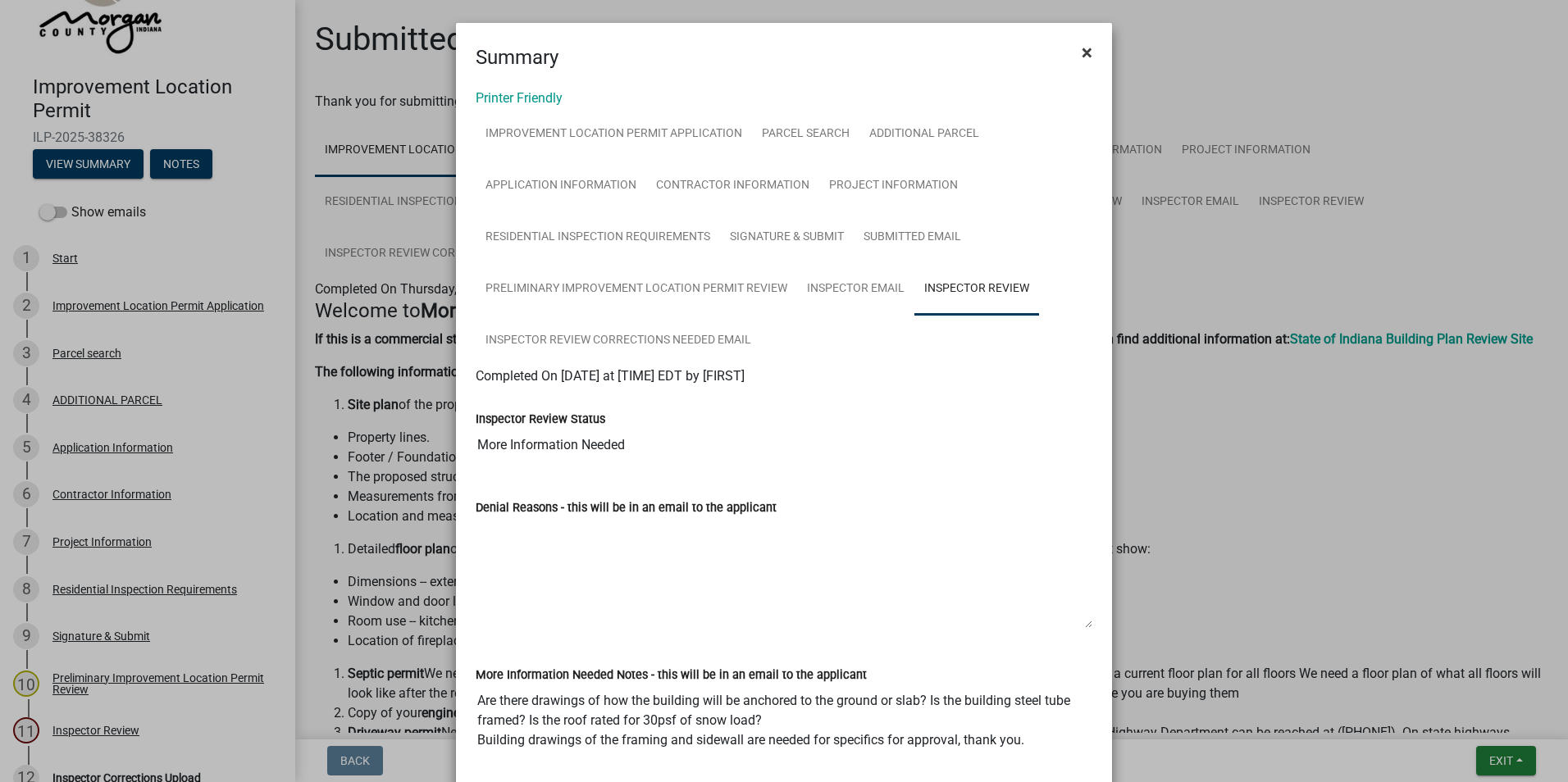 click on "×" 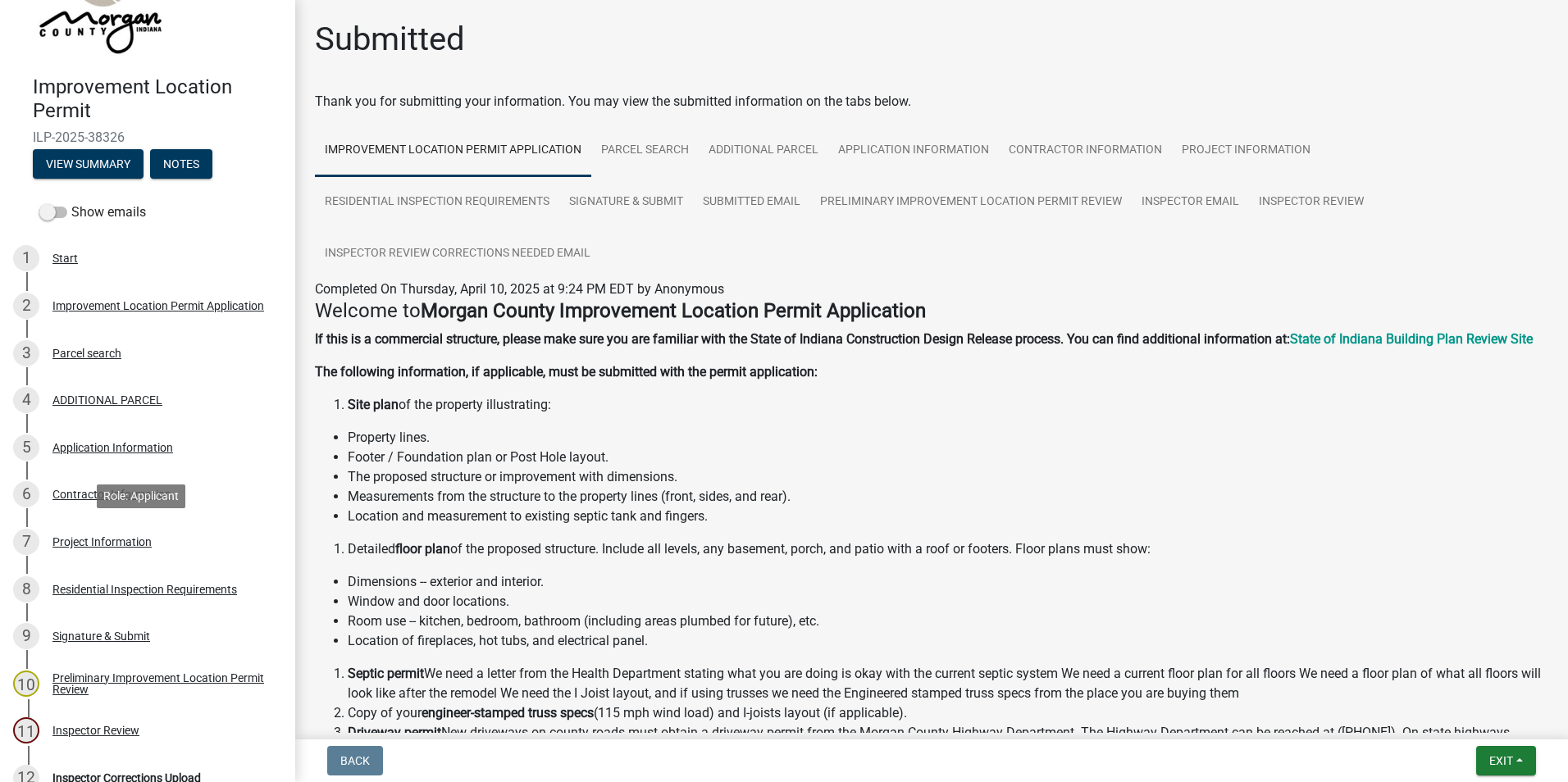 click on "Project Information" at bounding box center (102, 542) 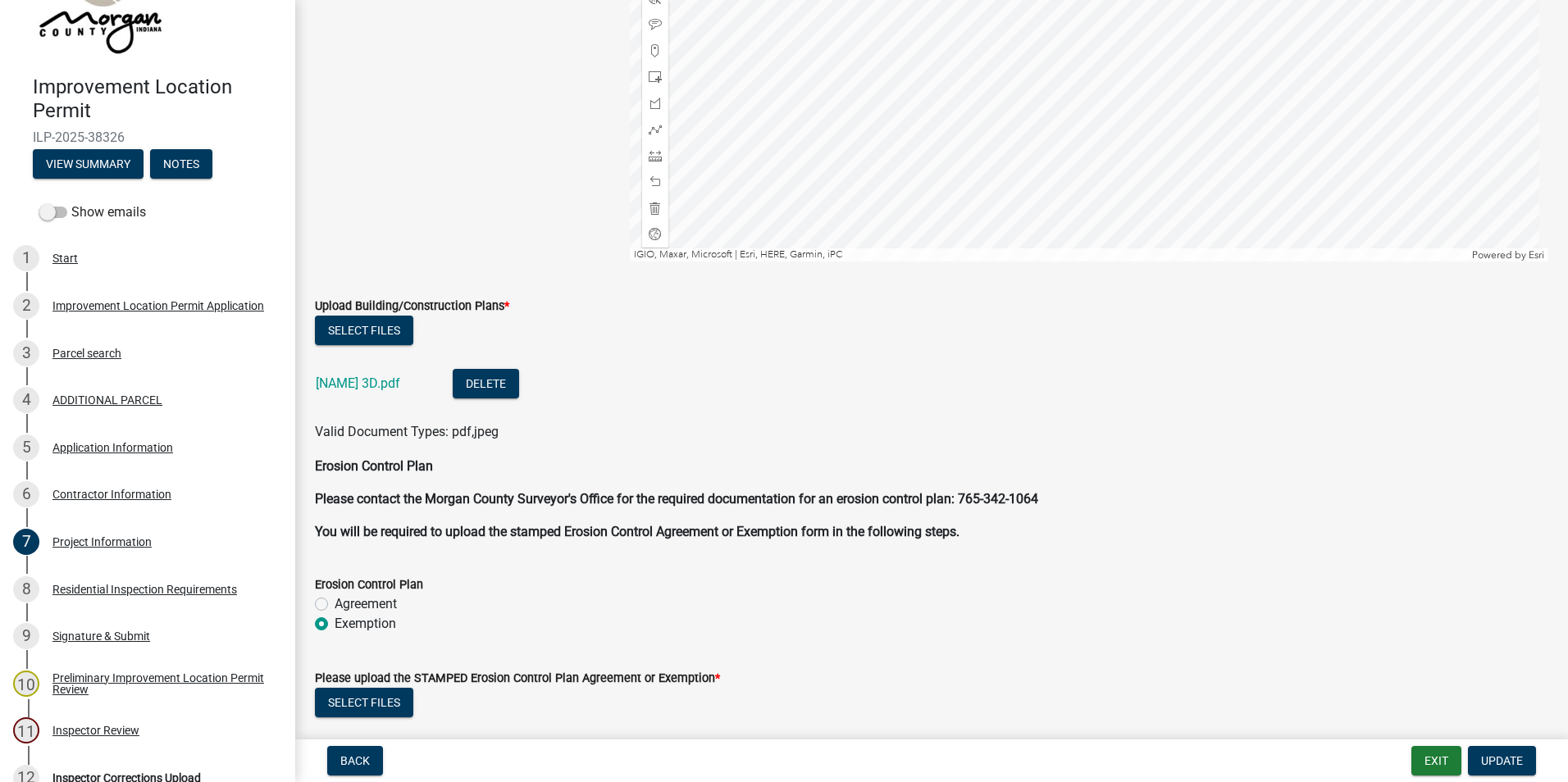 scroll, scrollTop: 3033, scrollLeft: 0, axis: vertical 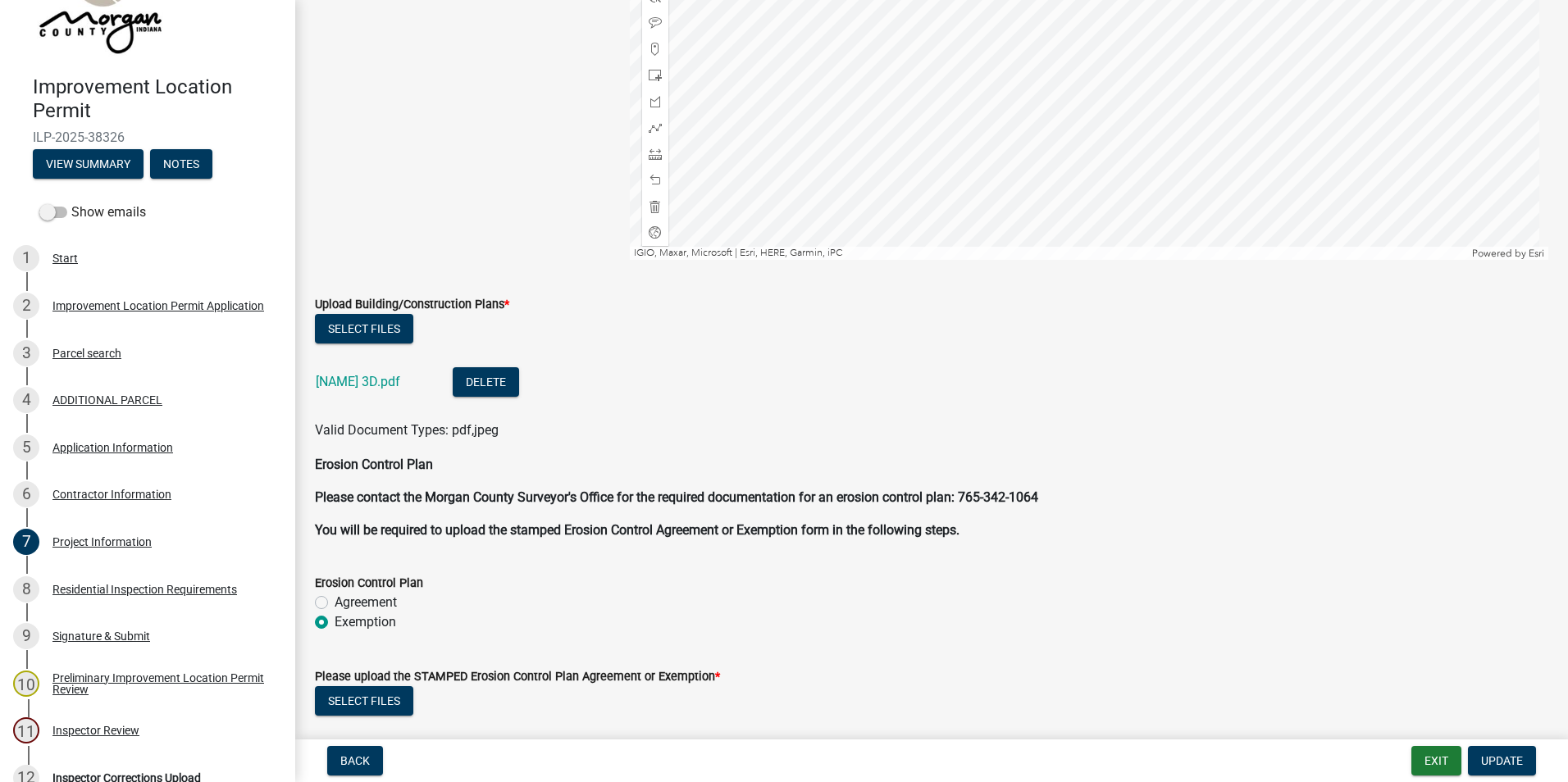 click on "Penny White 3D.pdf" 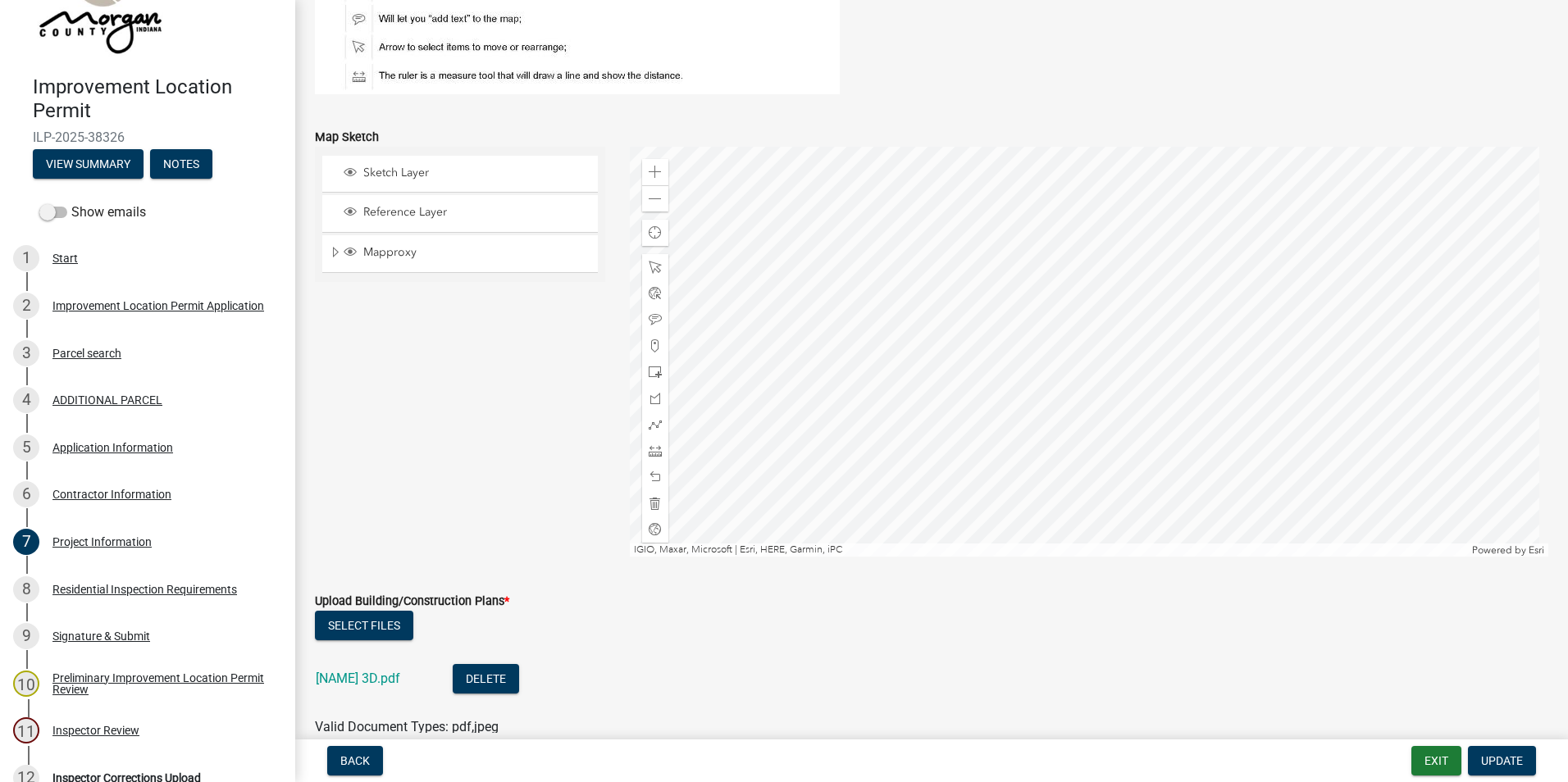 scroll, scrollTop: 2705, scrollLeft: 0, axis: vertical 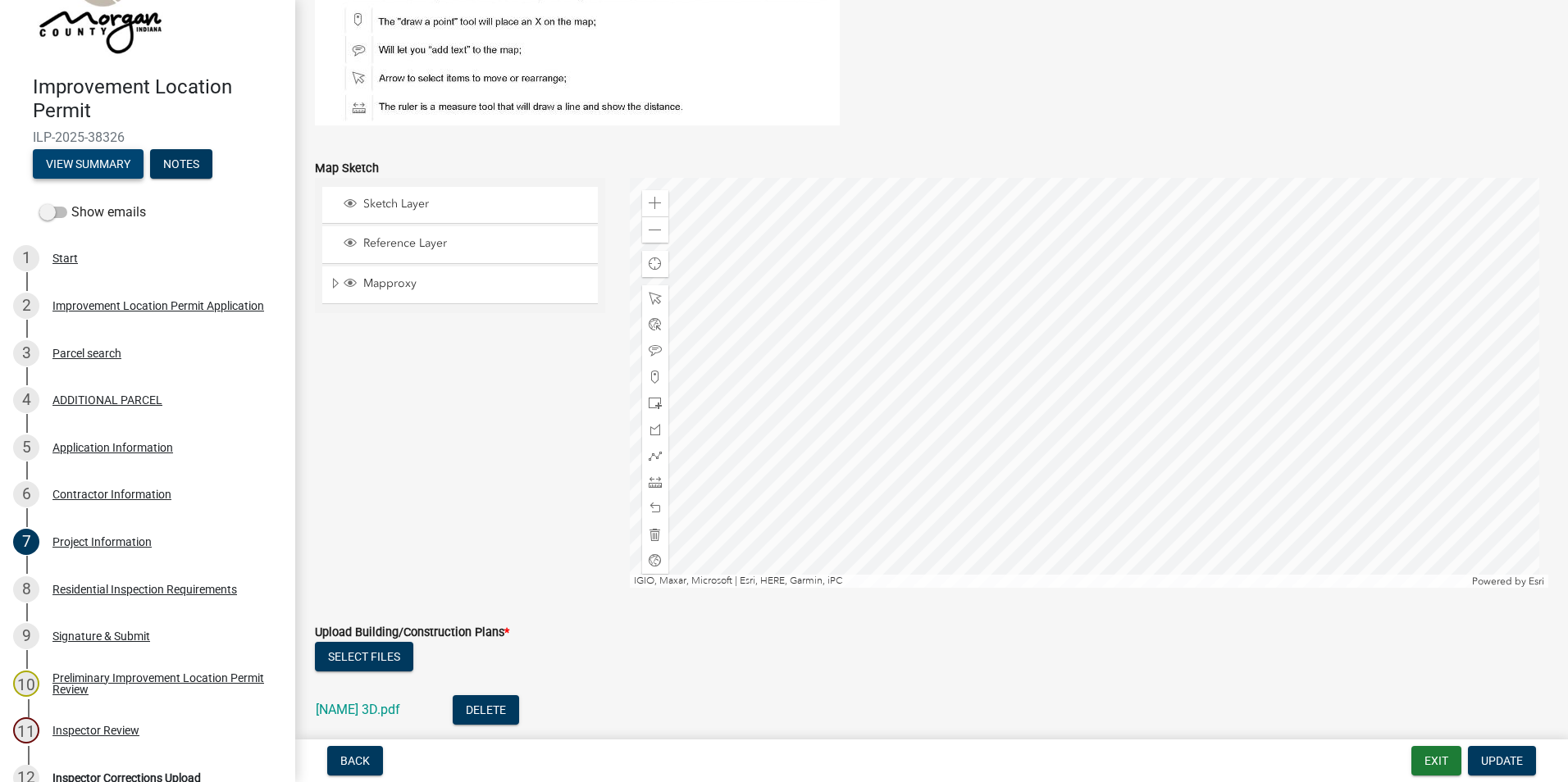click on "View Summary" at bounding box center (88, 164) 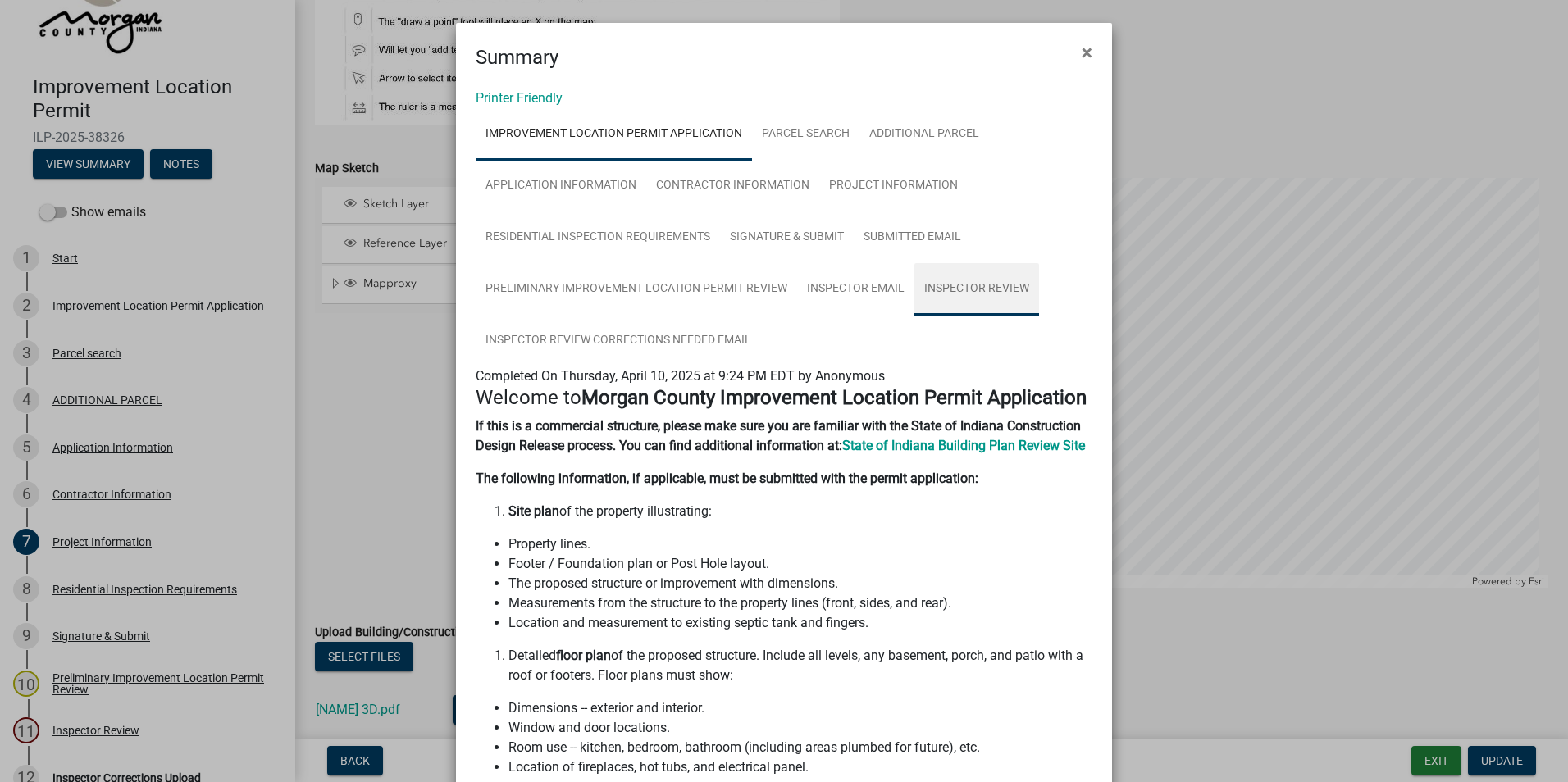 click on "Inspector Review" at bounding box center (977, 289) 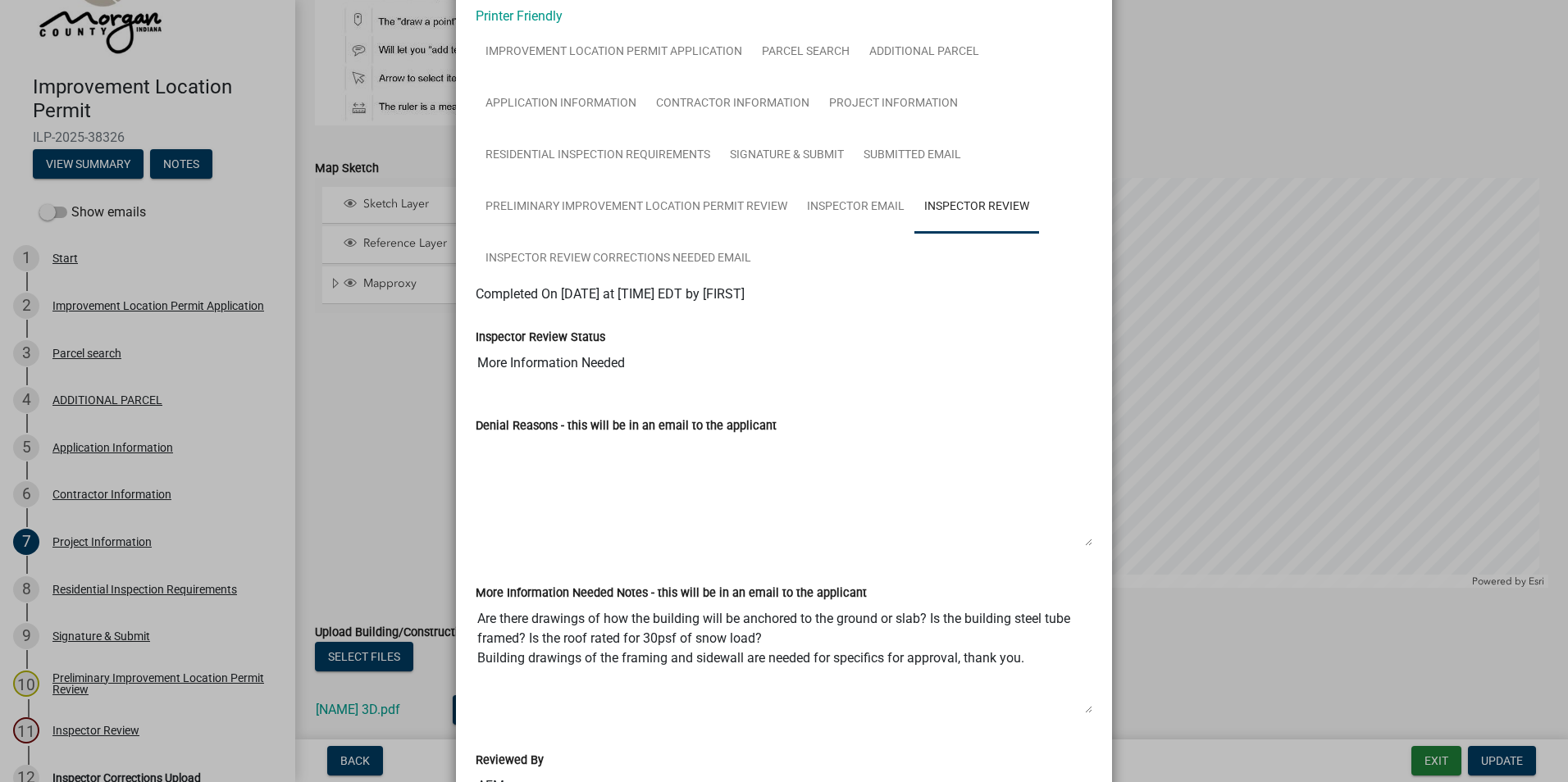 scroll, scrollTop: 0, scrollLeft: 0, axis: both 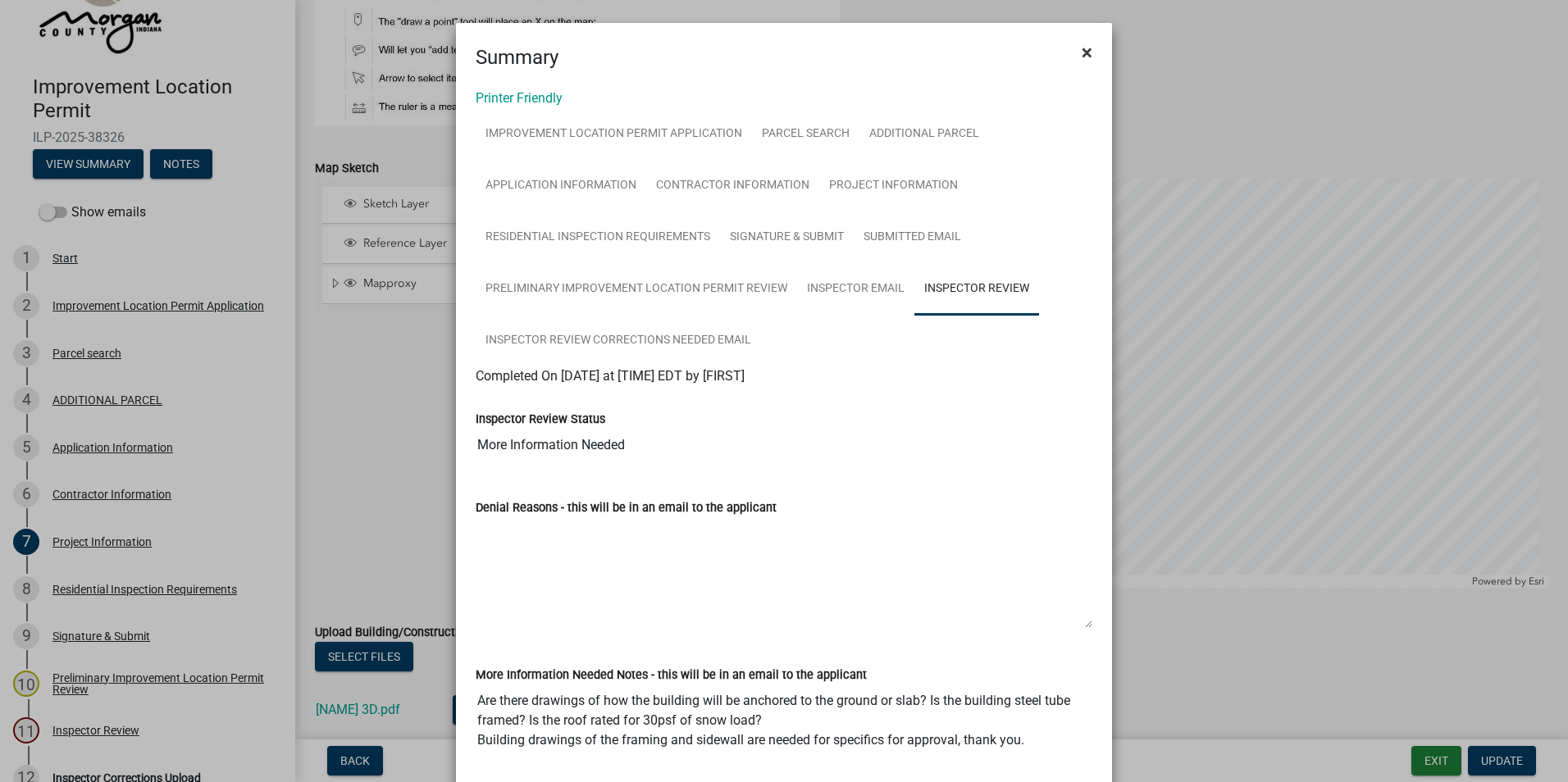 click on "×" 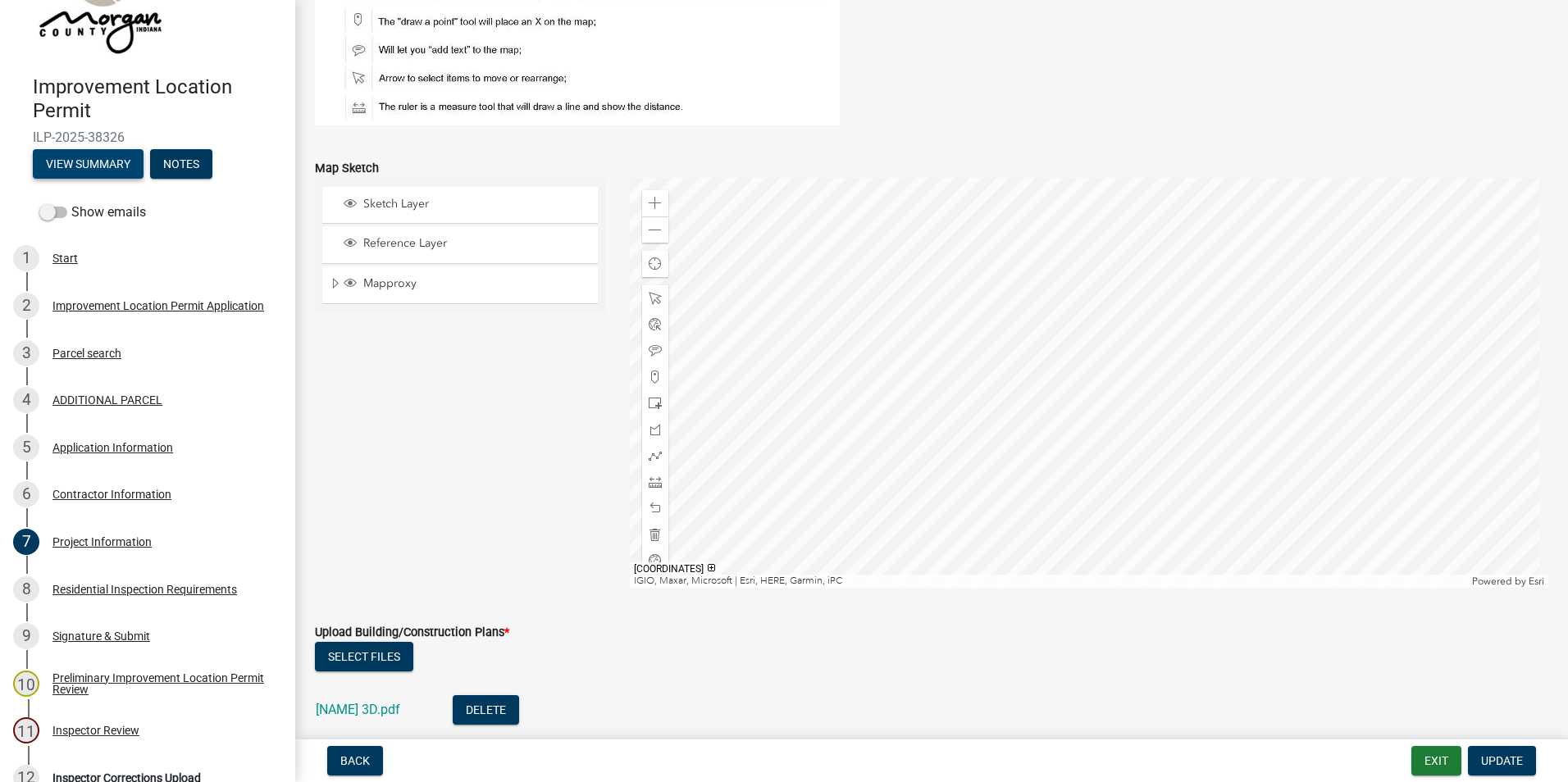 scroll, scrollTop: 2787, scrollLeft: 0, axis: vertical 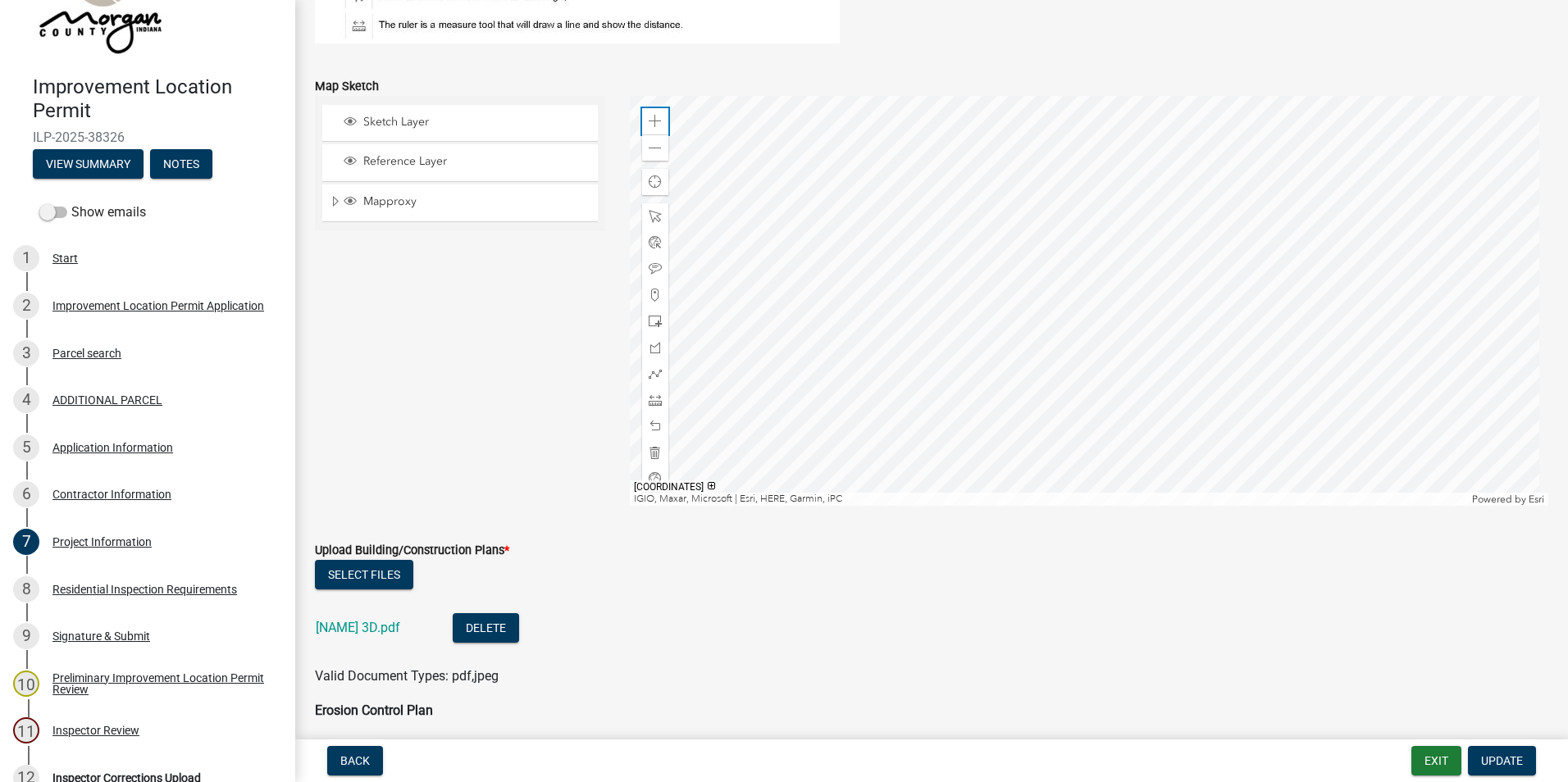 click 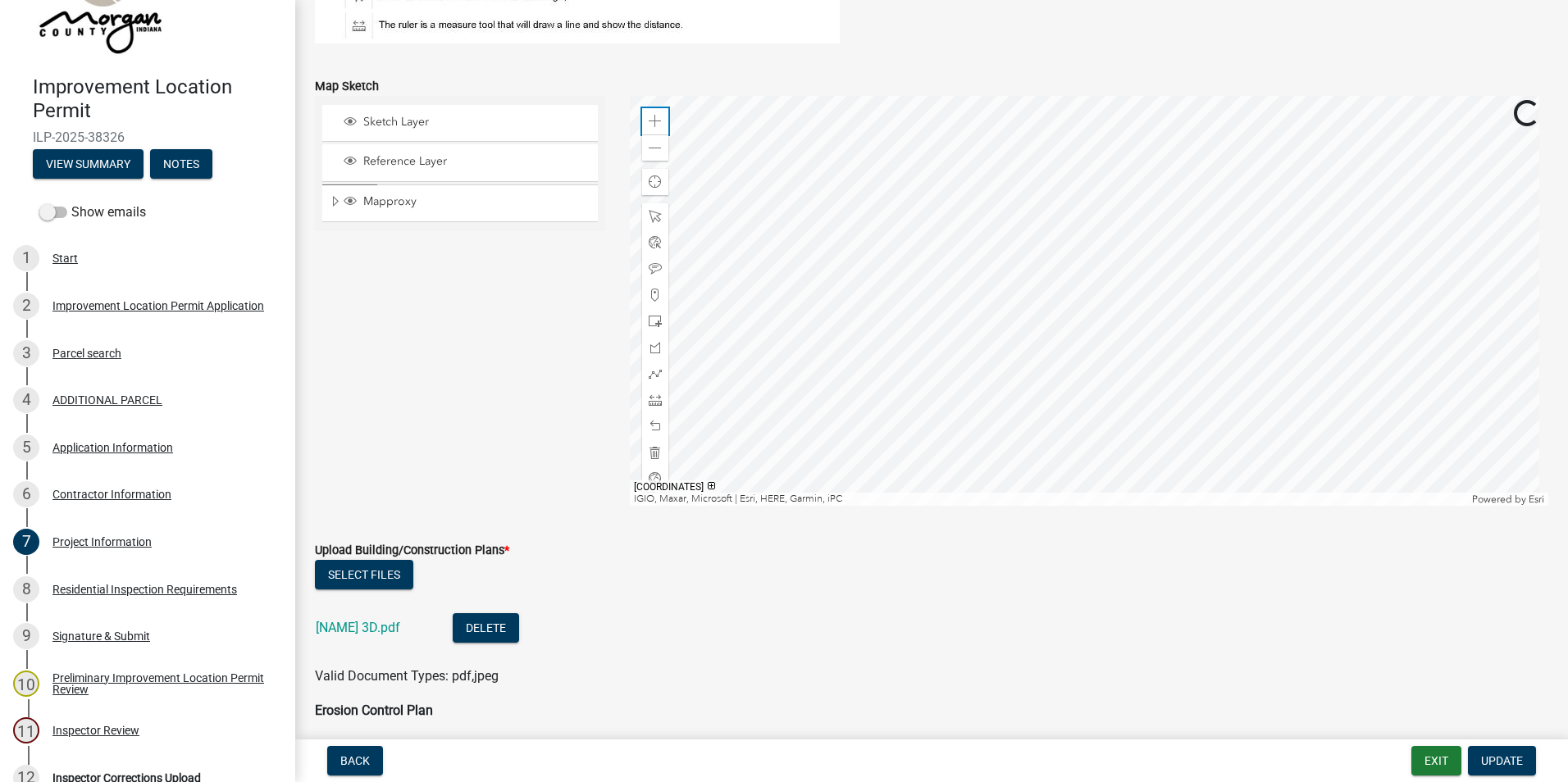 click 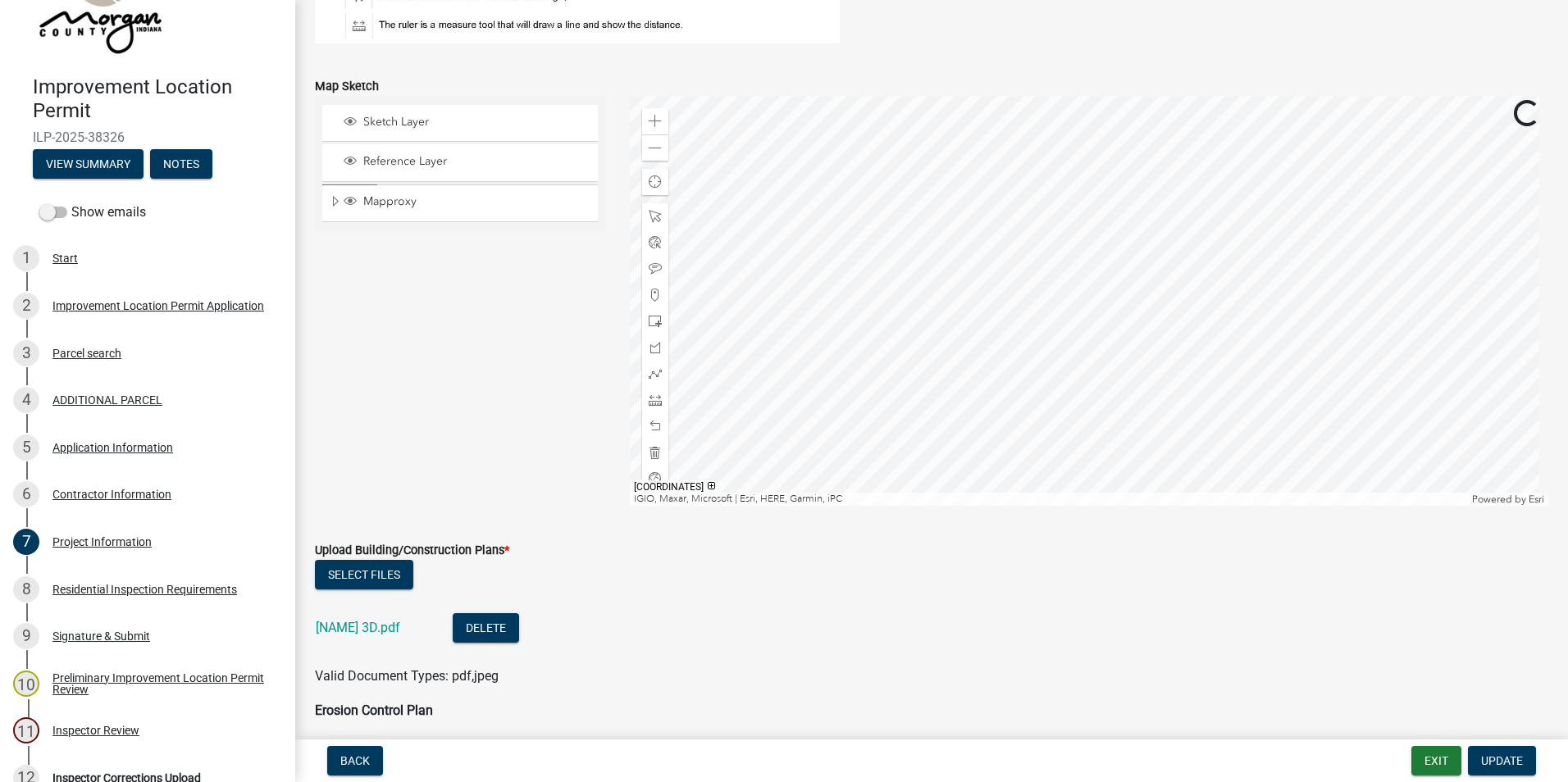 click 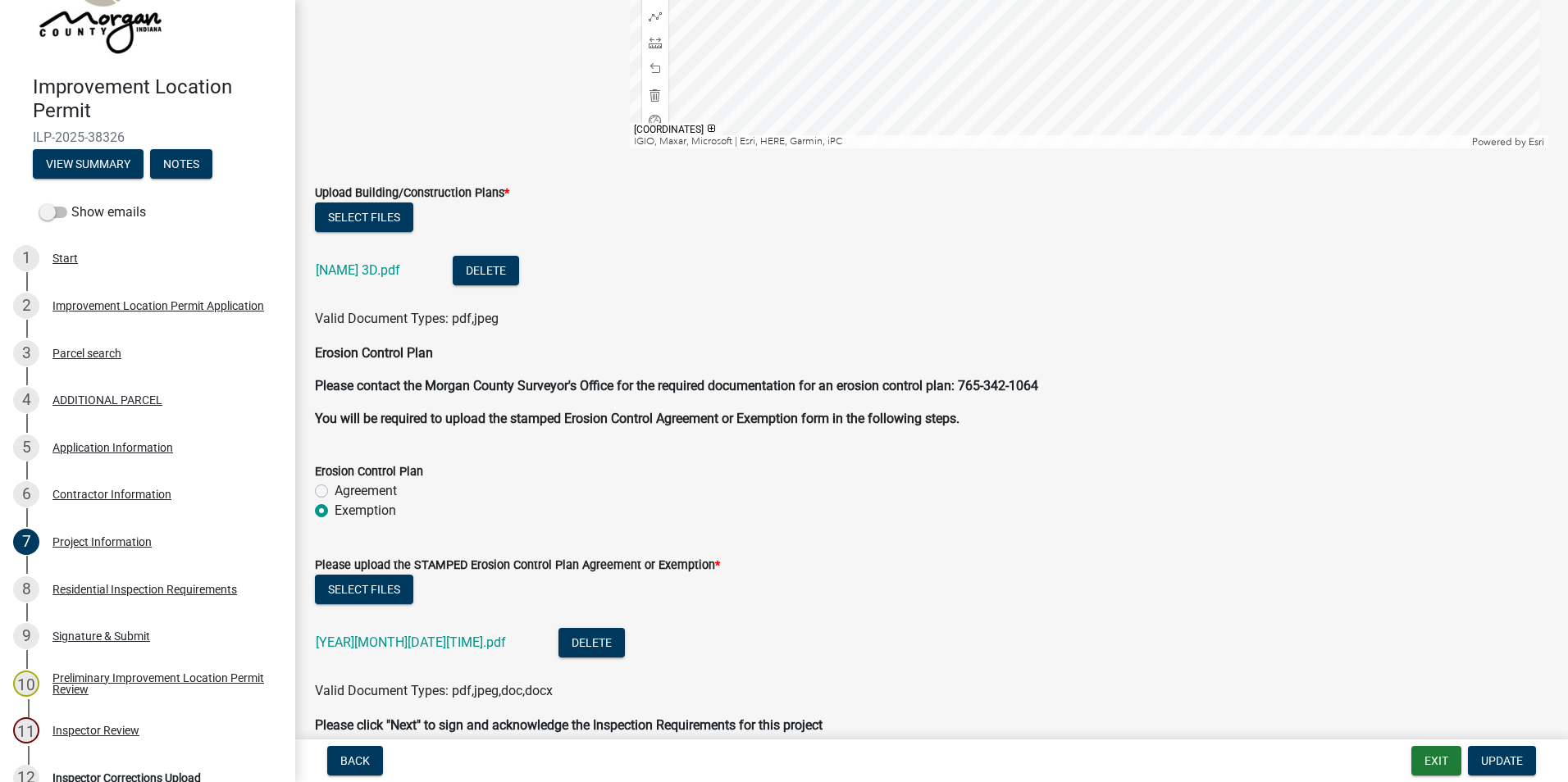 scroll, scrollTop: 3197, scrollLeft: 0, axis: vertical 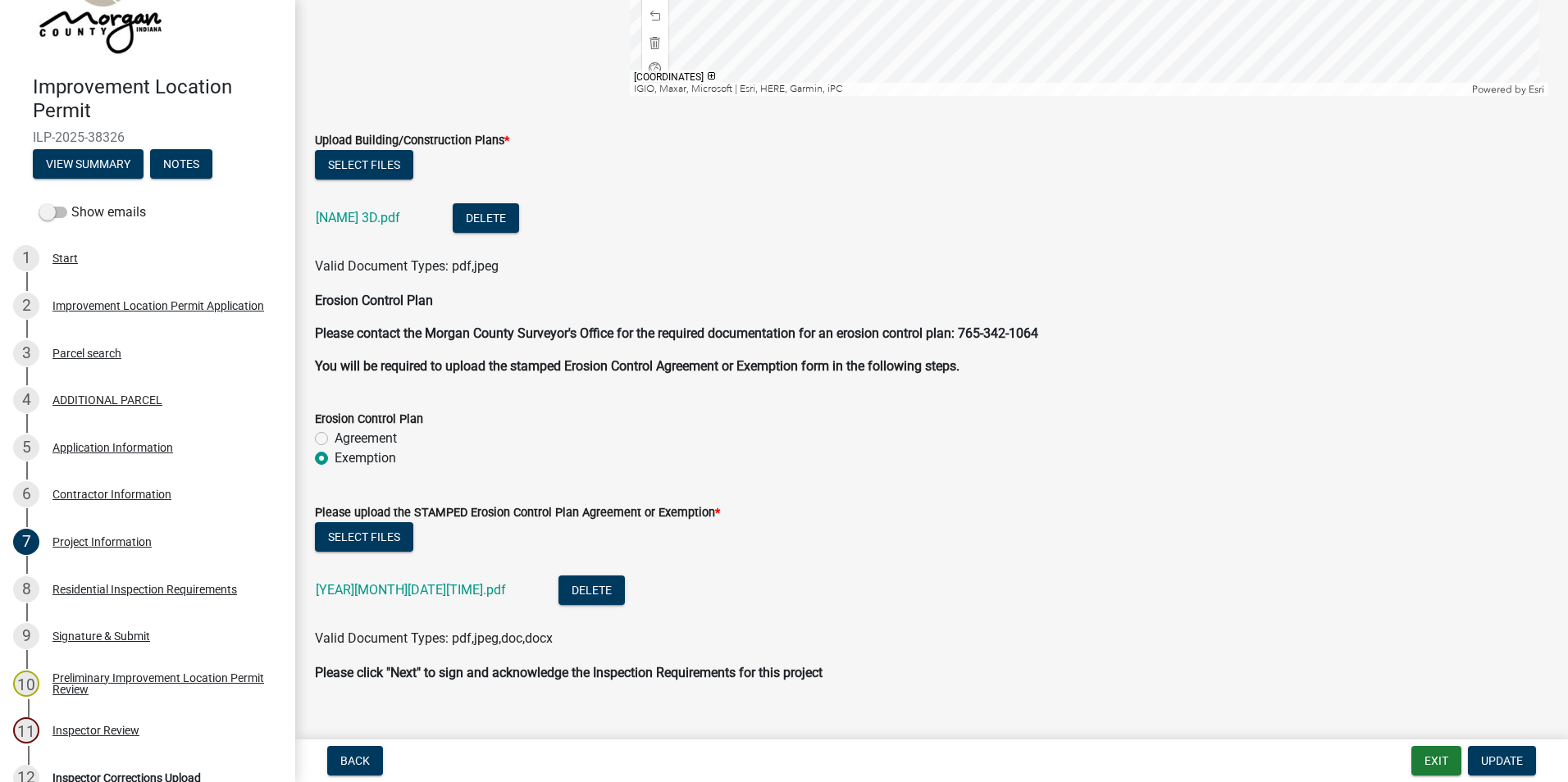 click on "20250414135241833.pdf" 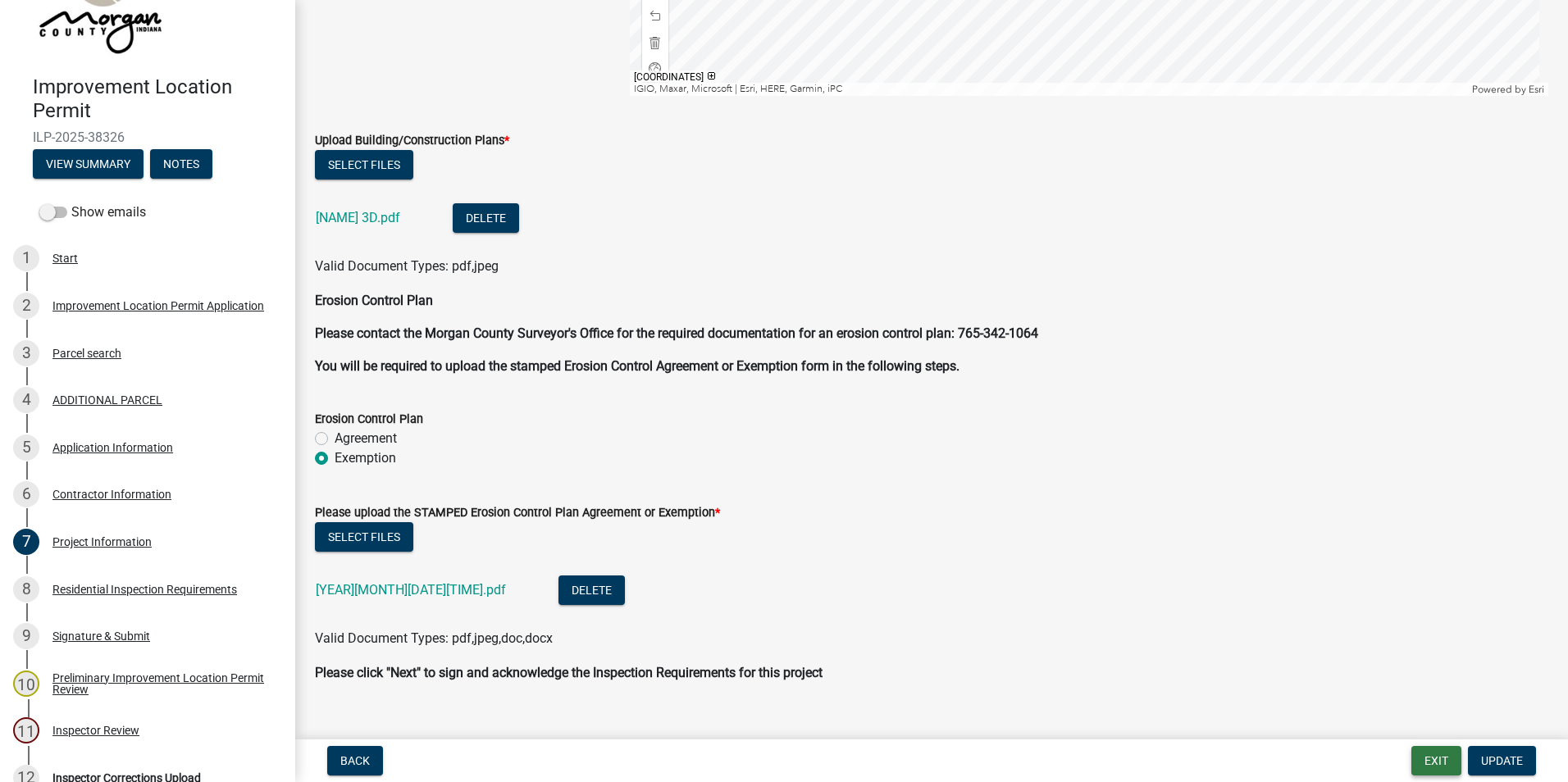 click on "Exit" at bounding box center (1436, 761) 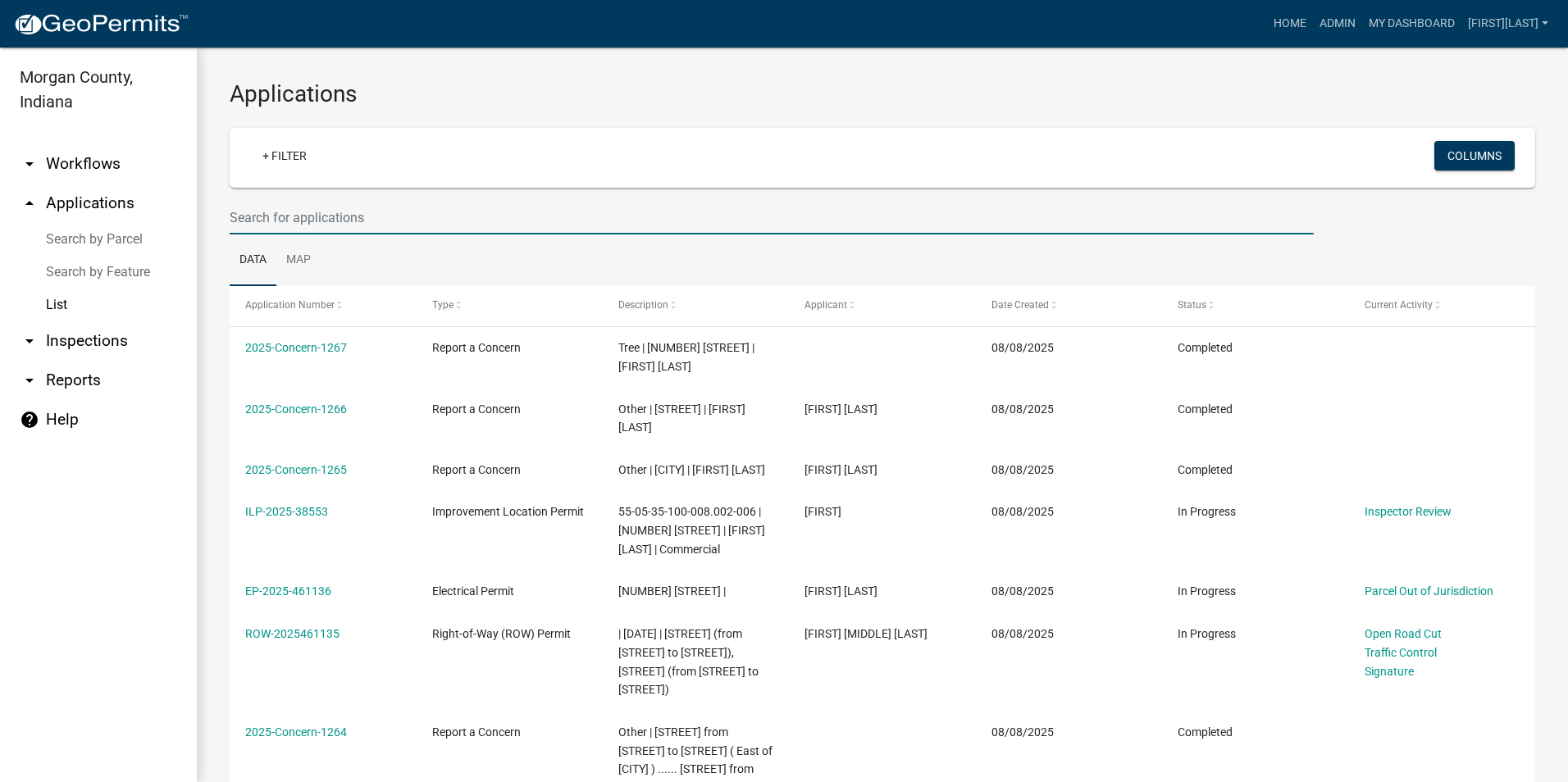 click at bounding box center (772, 217) 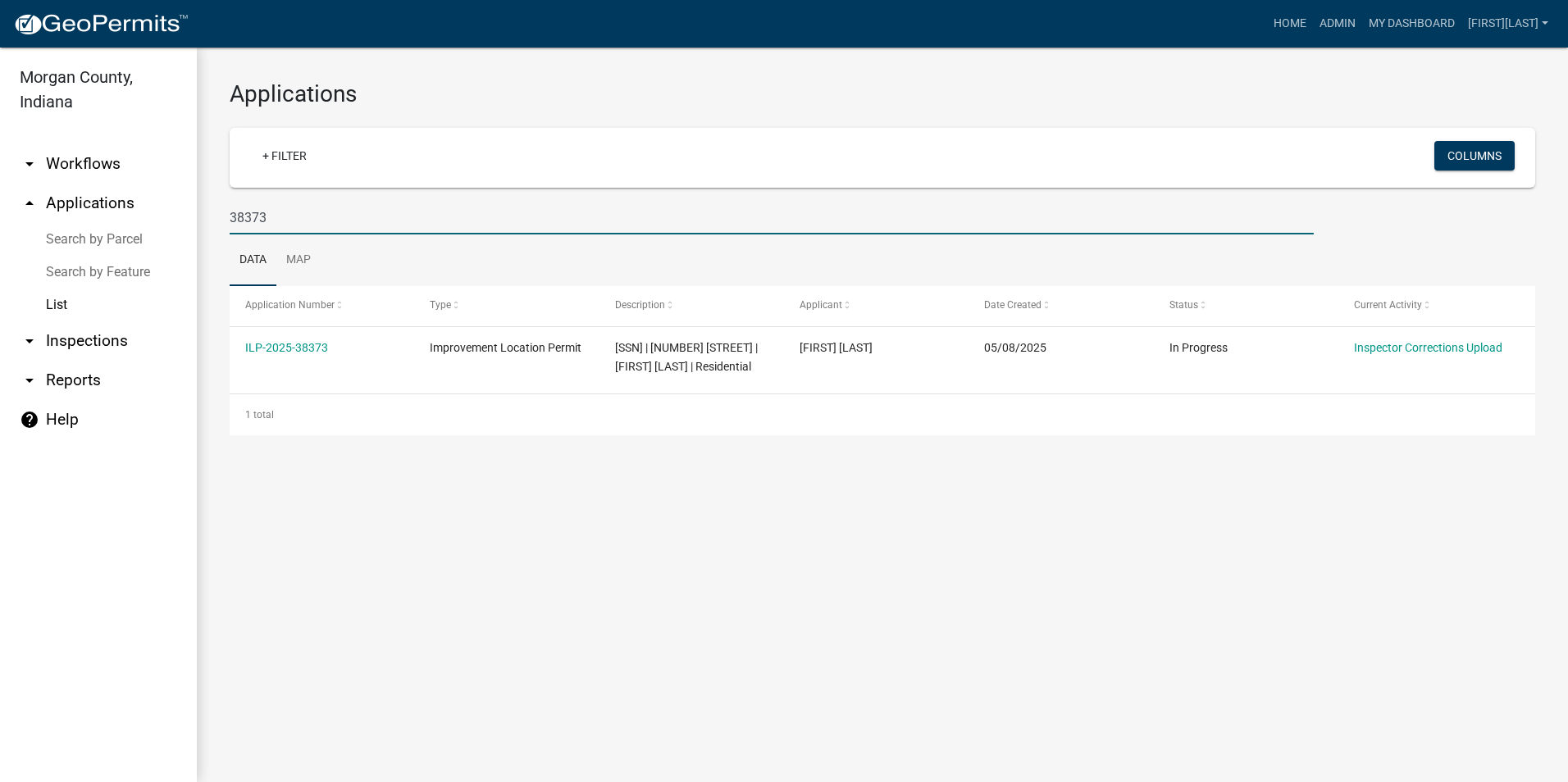 type on "38373" 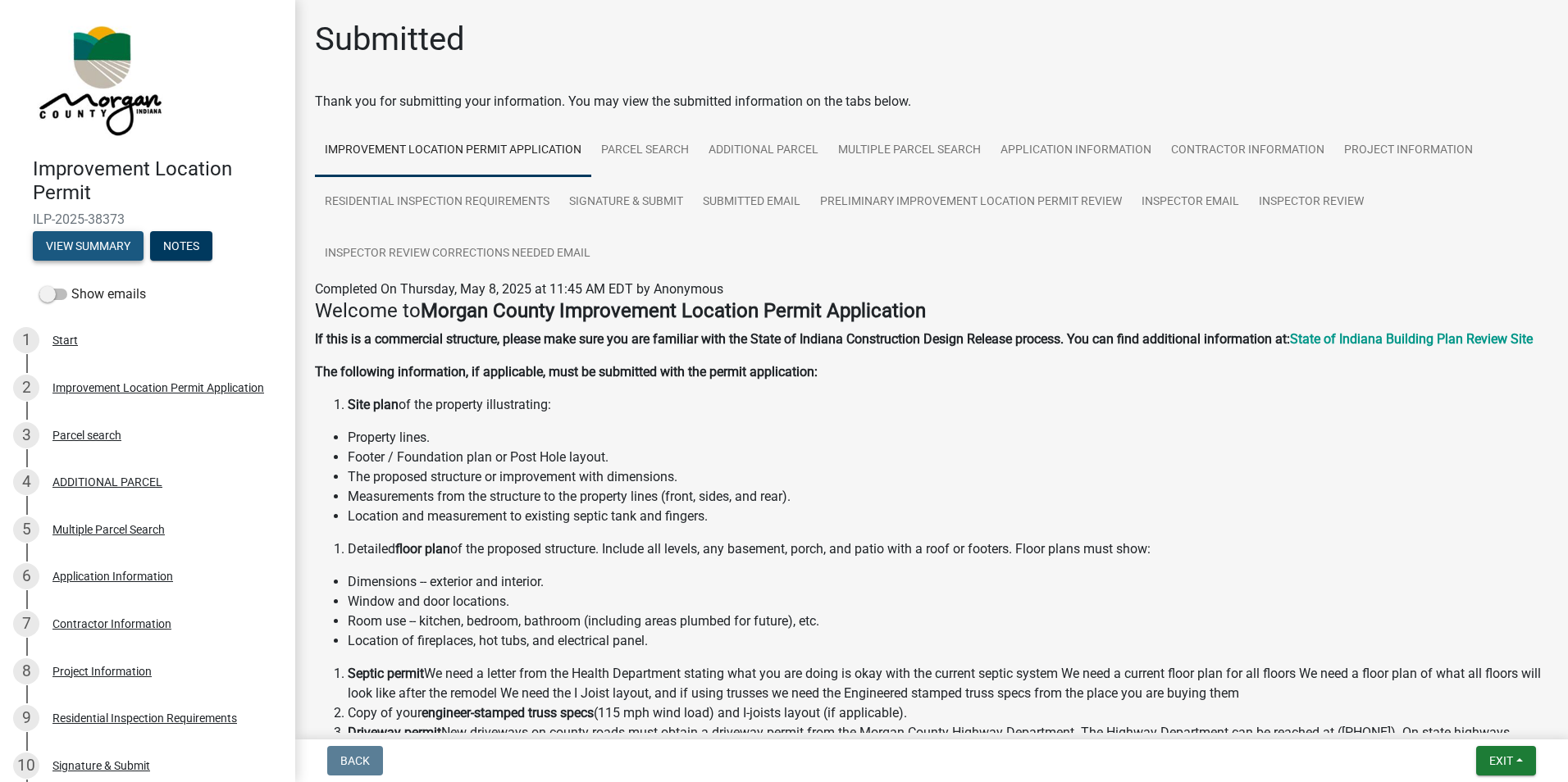 click on "View Summary" at bounding box center (88, 246) 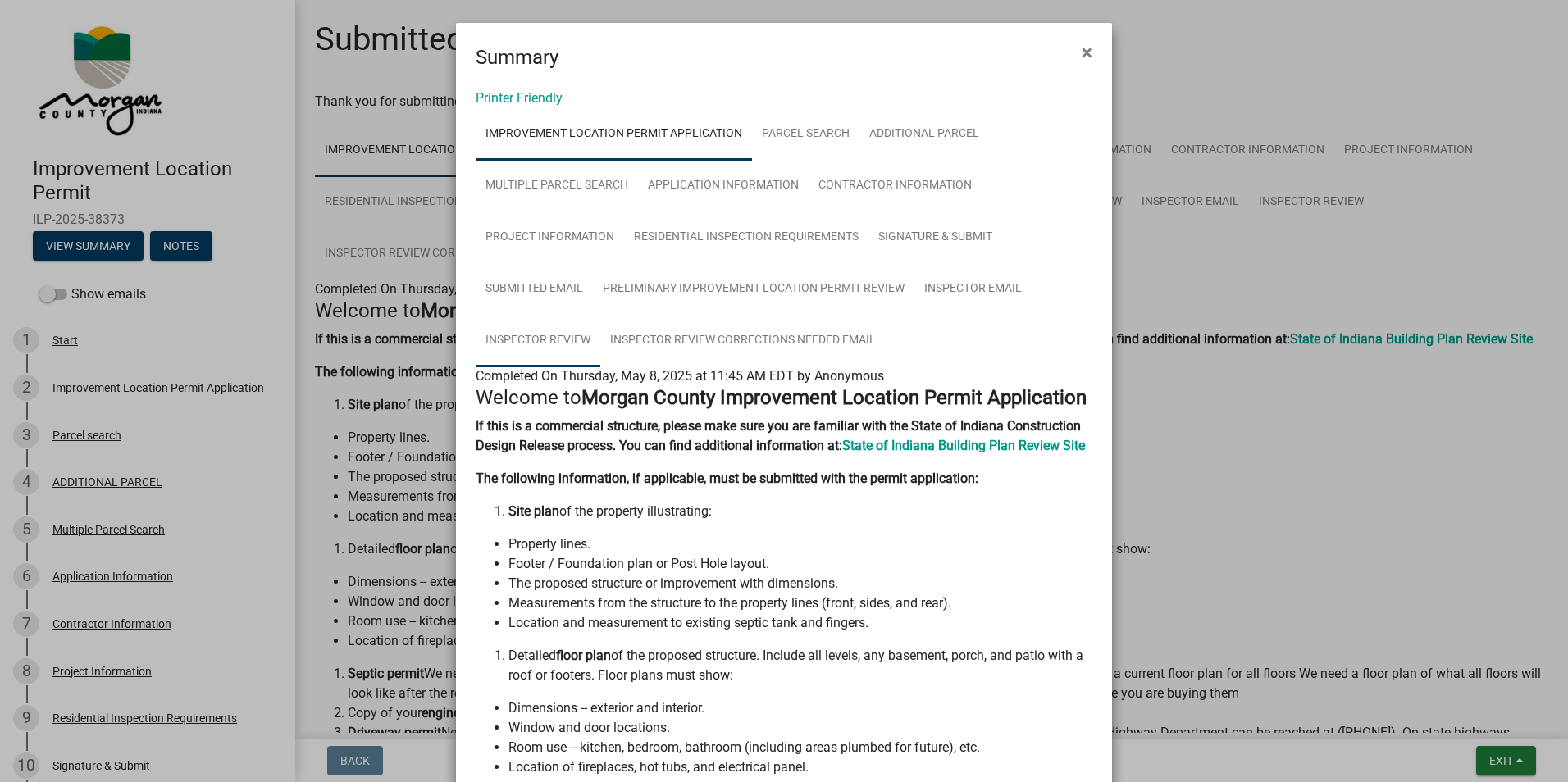 click on "Inspector Review" at bounding box center [538, 341] 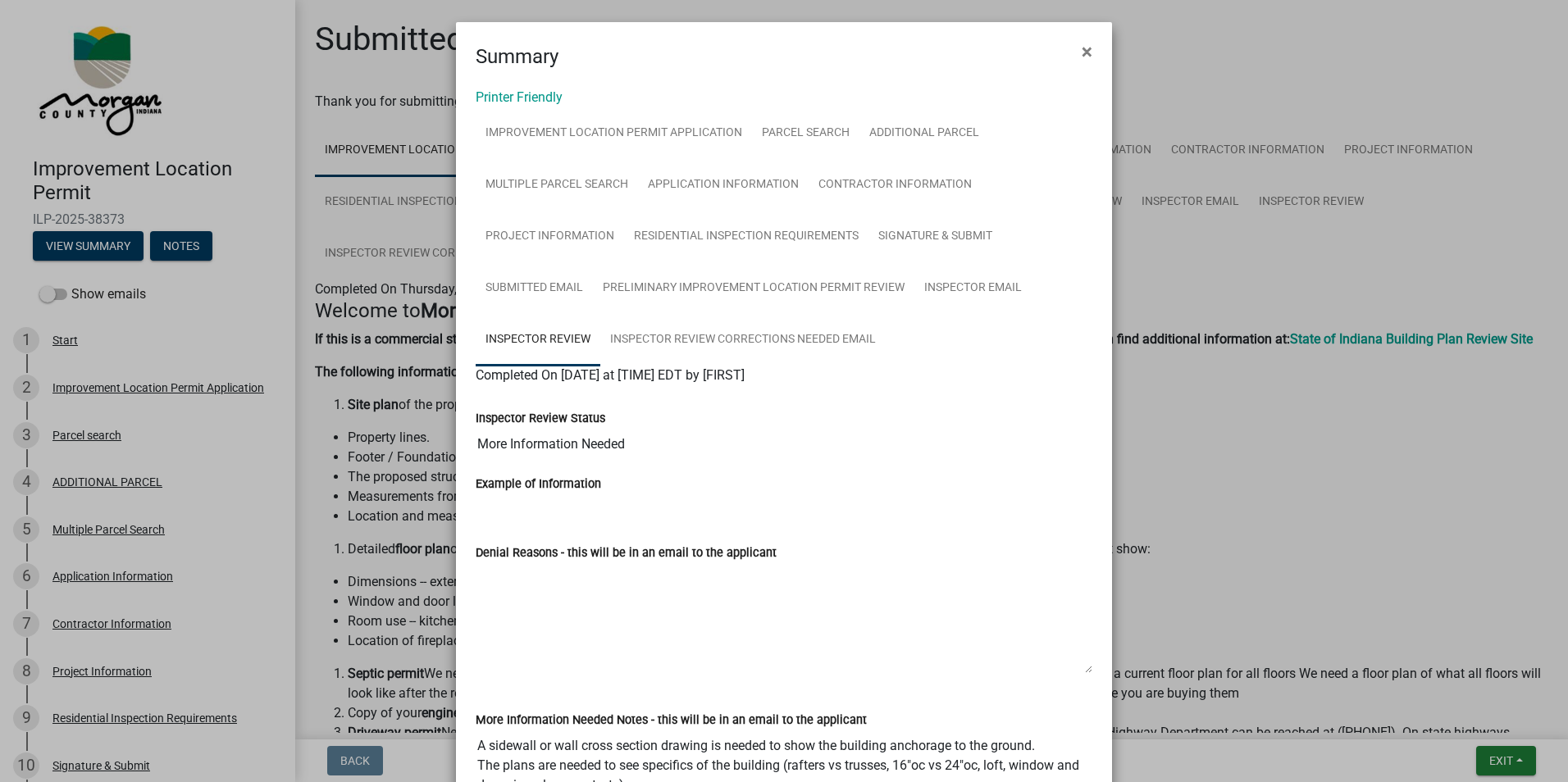scroll, scrollTop: 0, scrollLeft: 0, axis: both 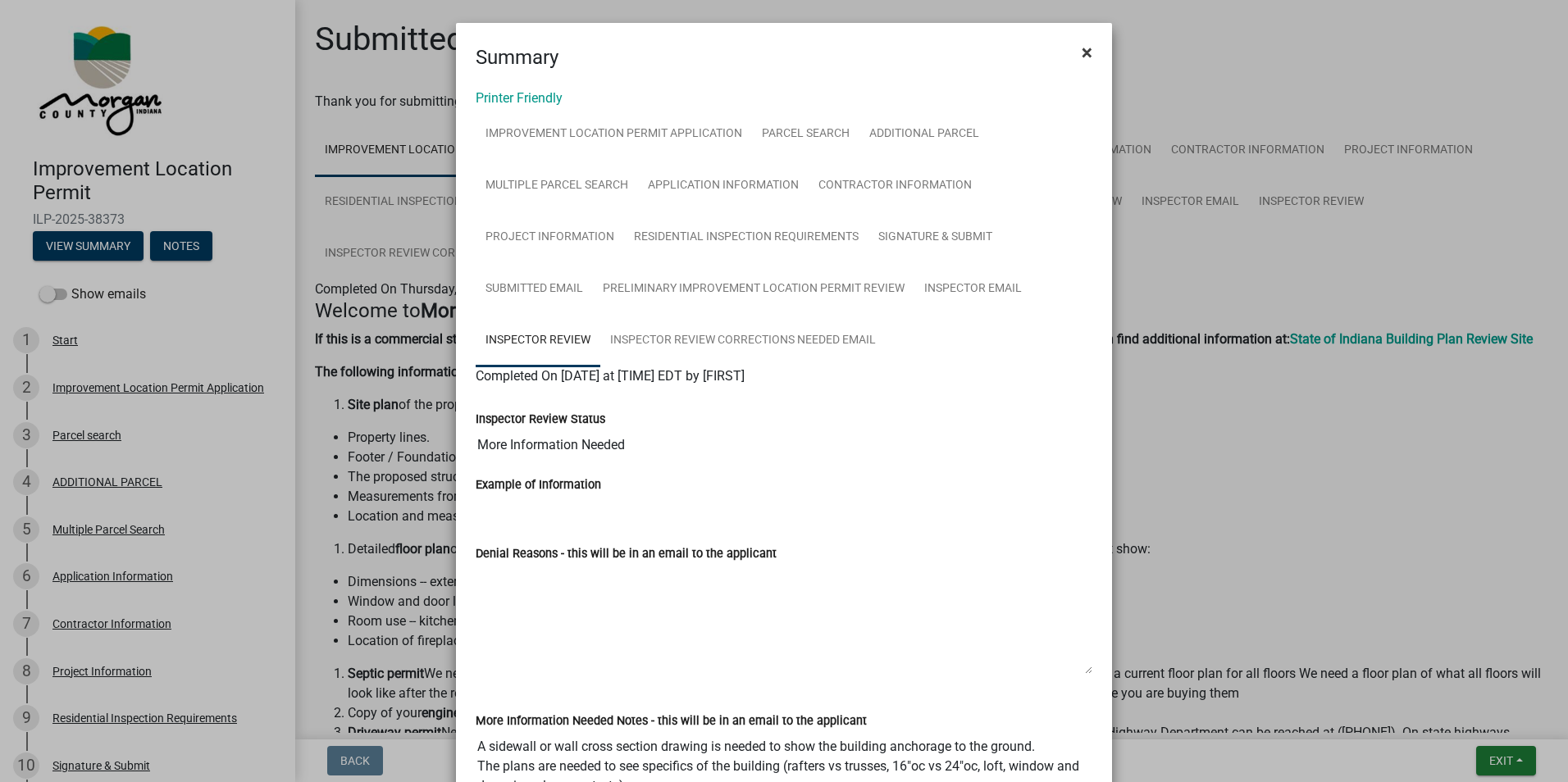click on "×" 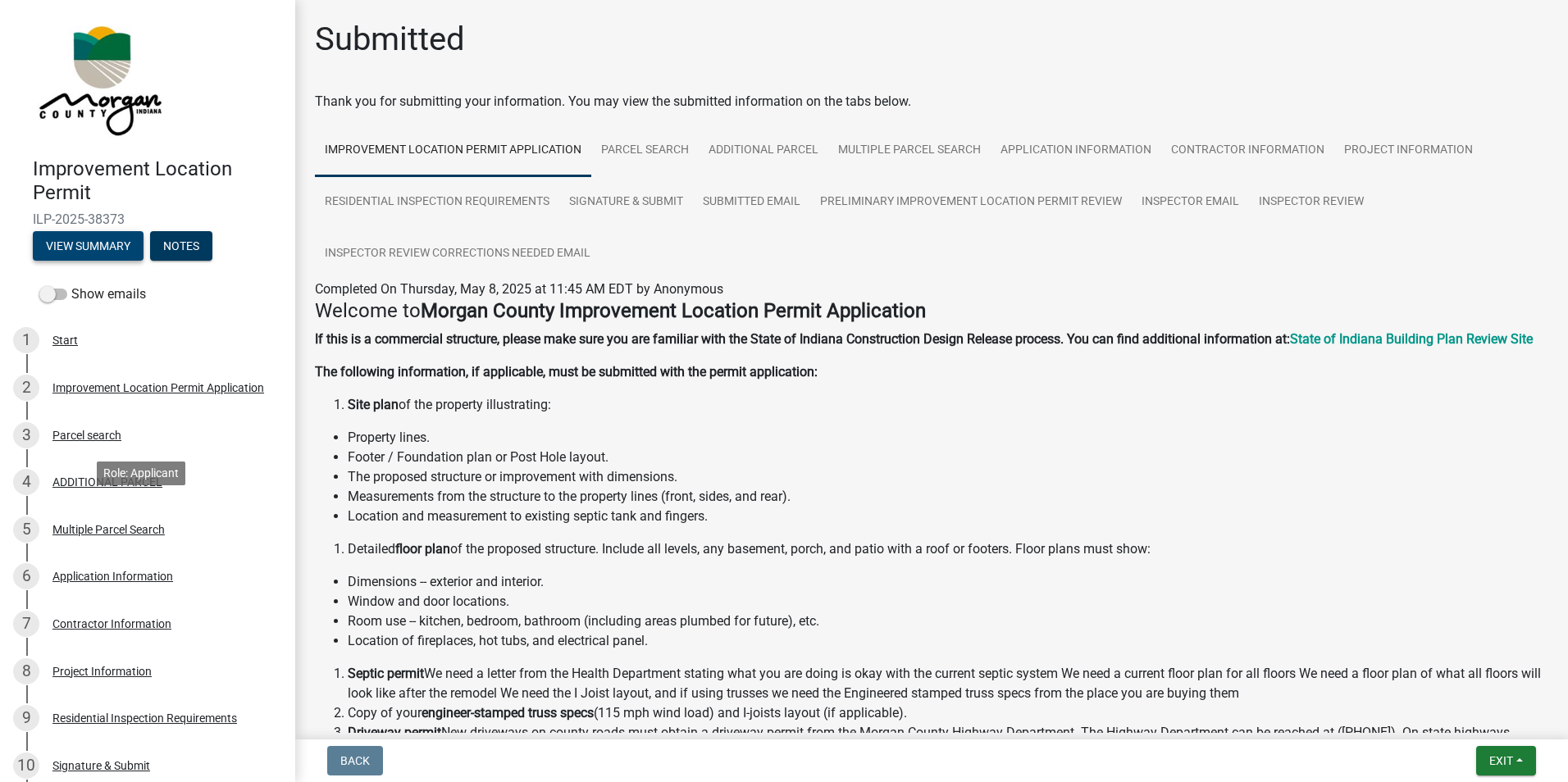 scroll, scrollTop: 82, scrollLeft: 0, axis: vertical 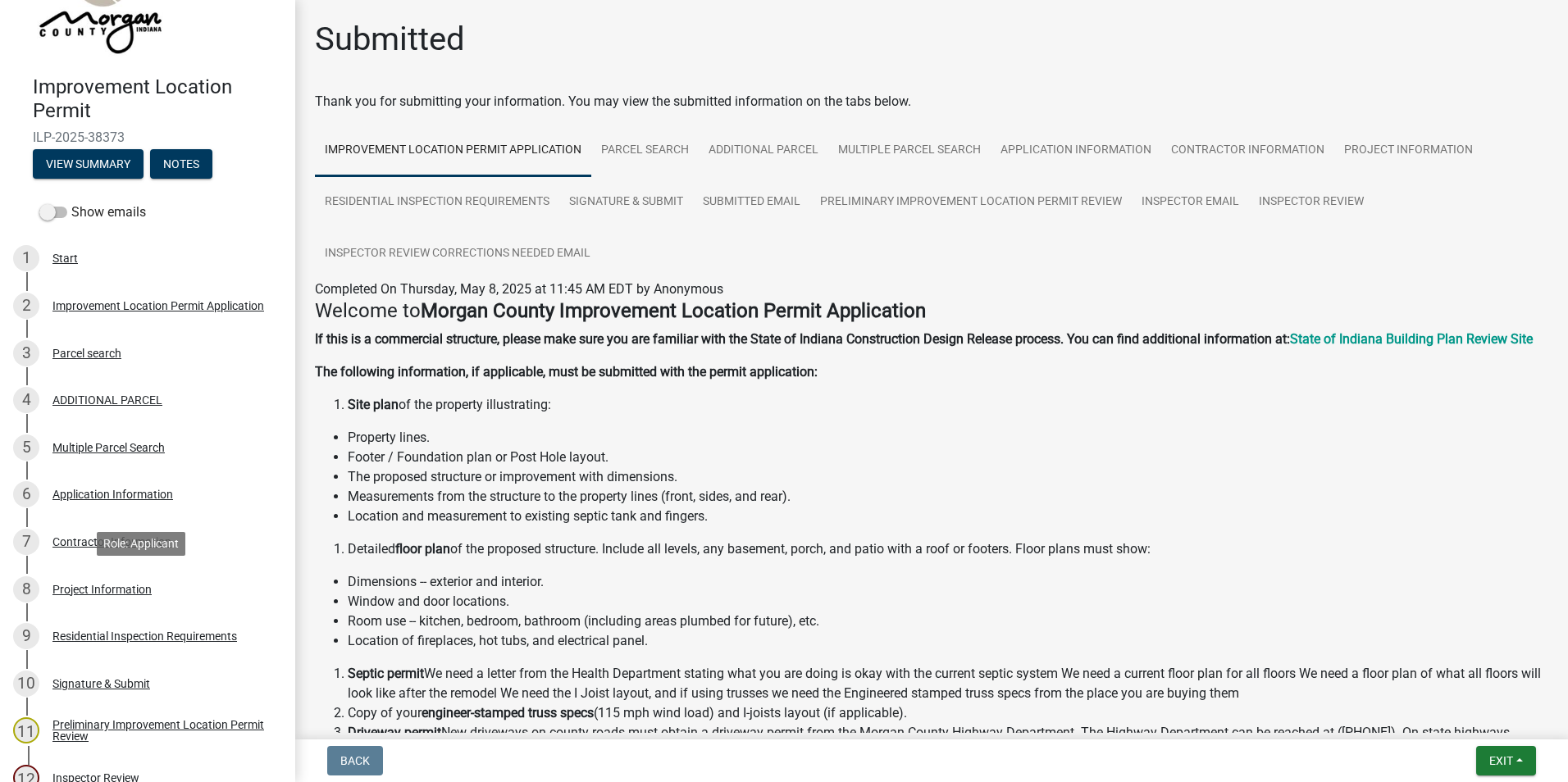 click on "Project Information" at bounding box center [102, 589] 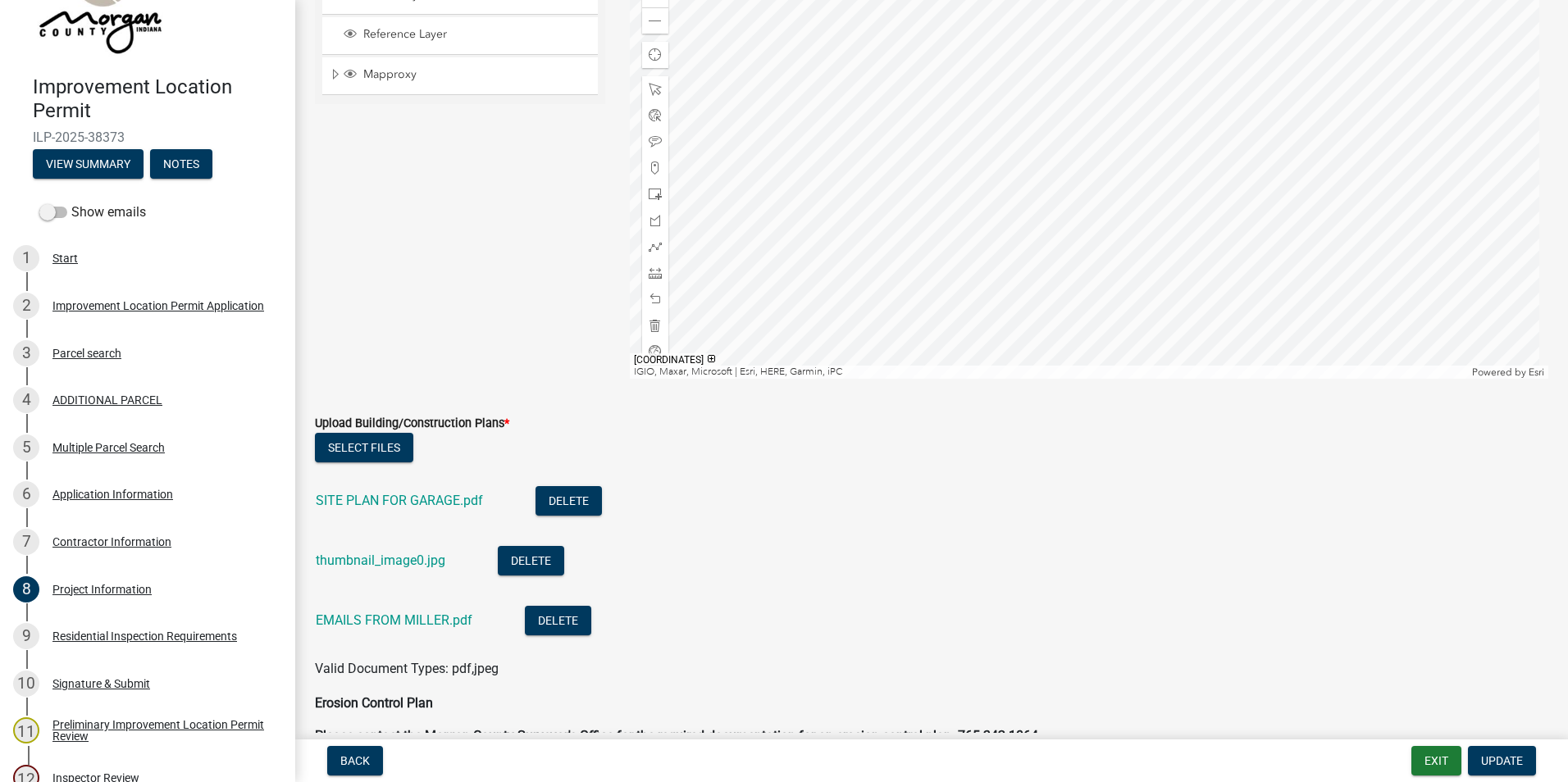 scroll, scrollTop: 3033, scrollLeft: 0, axis: vertical 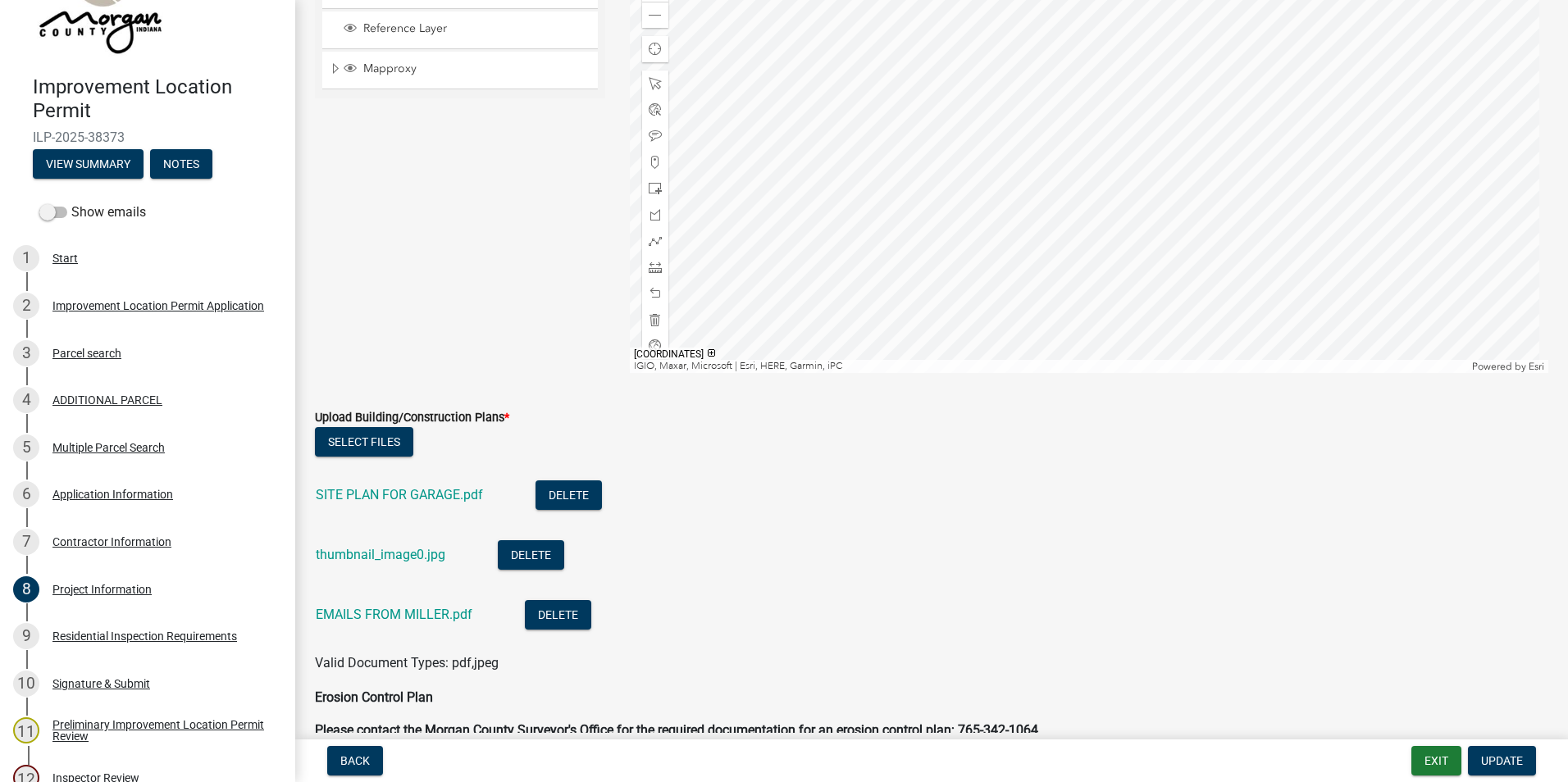 click on "SITE PLAN FOR GARAGE.pdf" 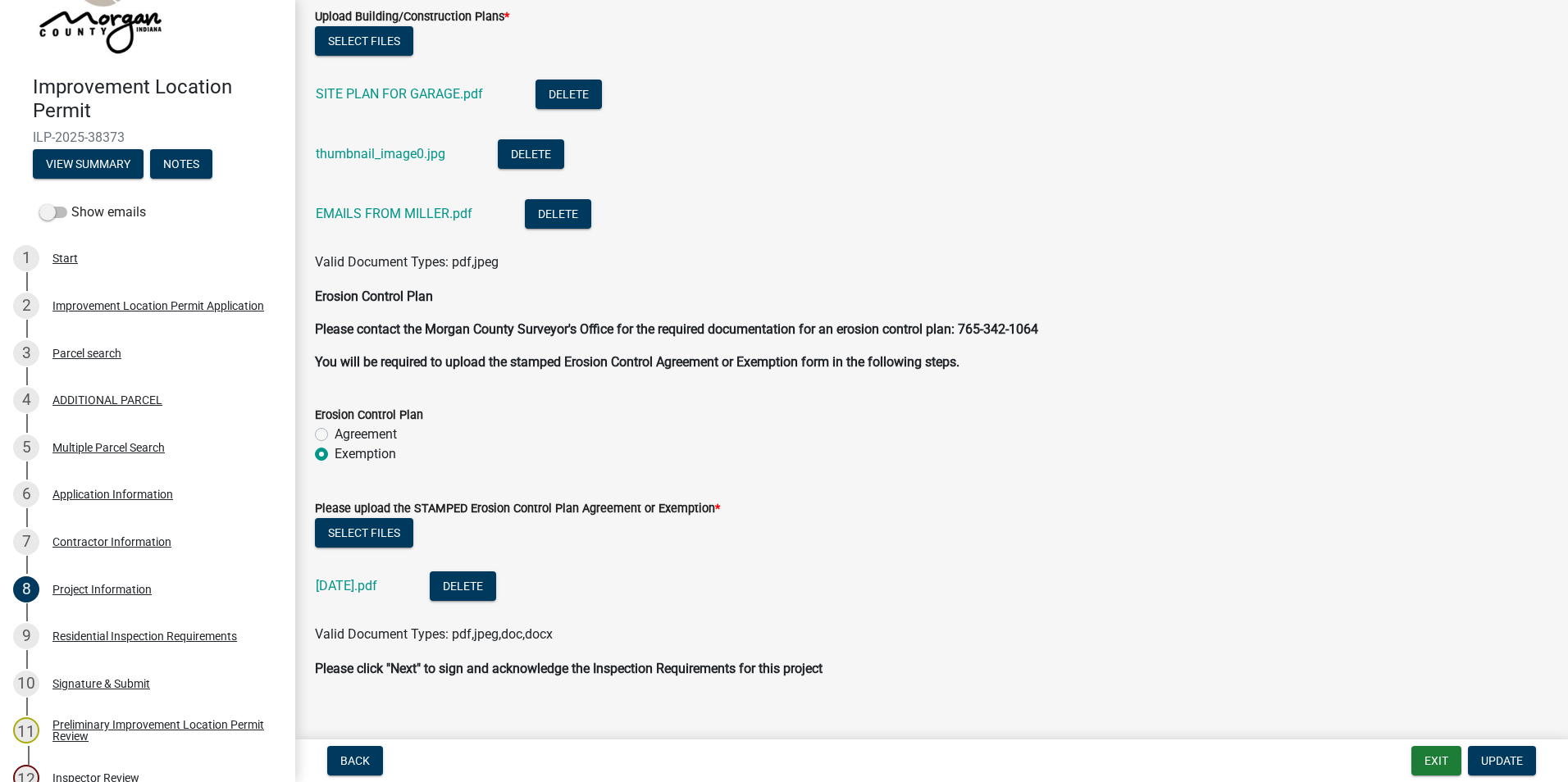 scroll, scrollTop: 3457, scrollLeft: 0, axis: vertical 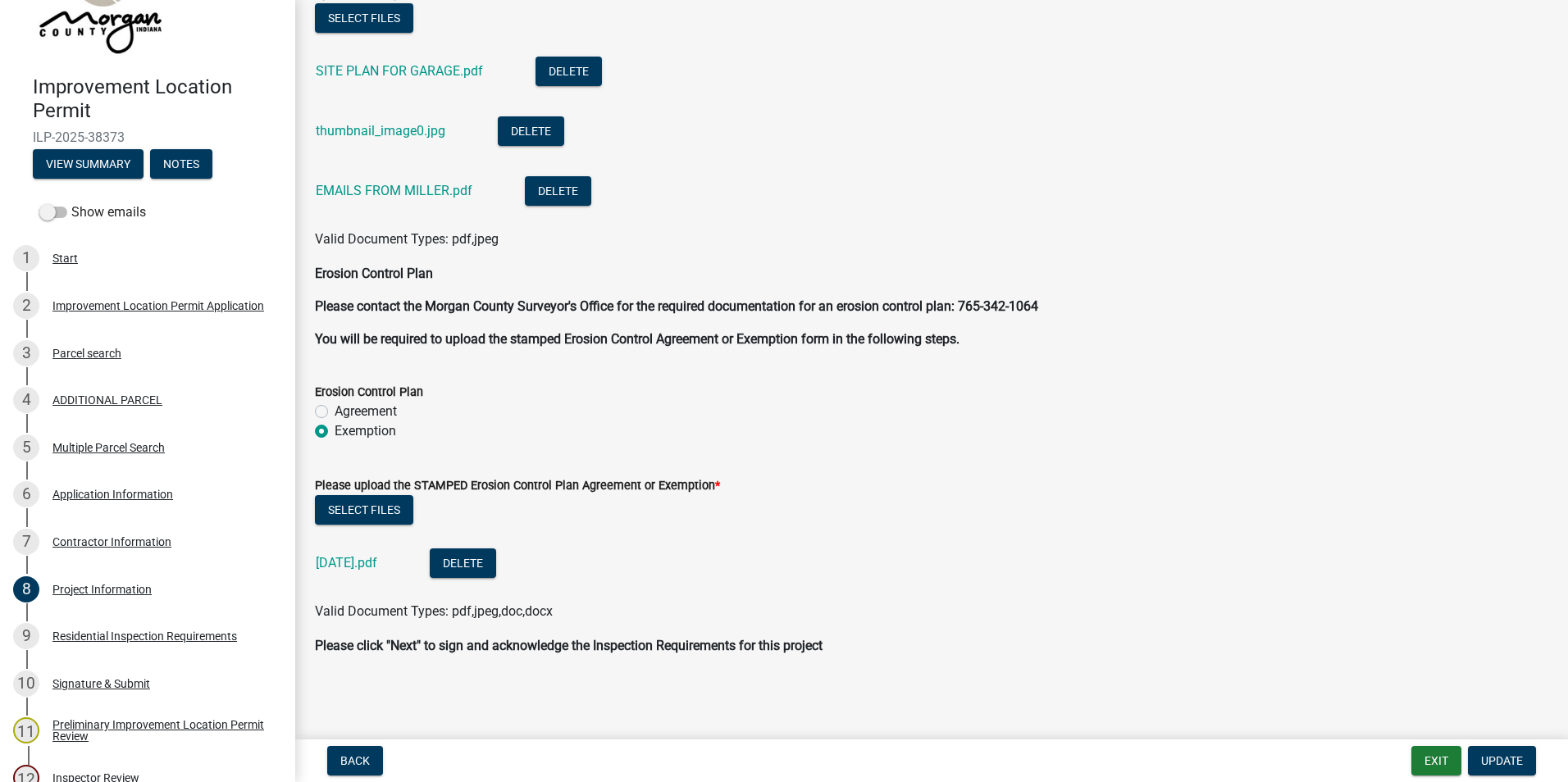 click on "20250508135631085.pdf" 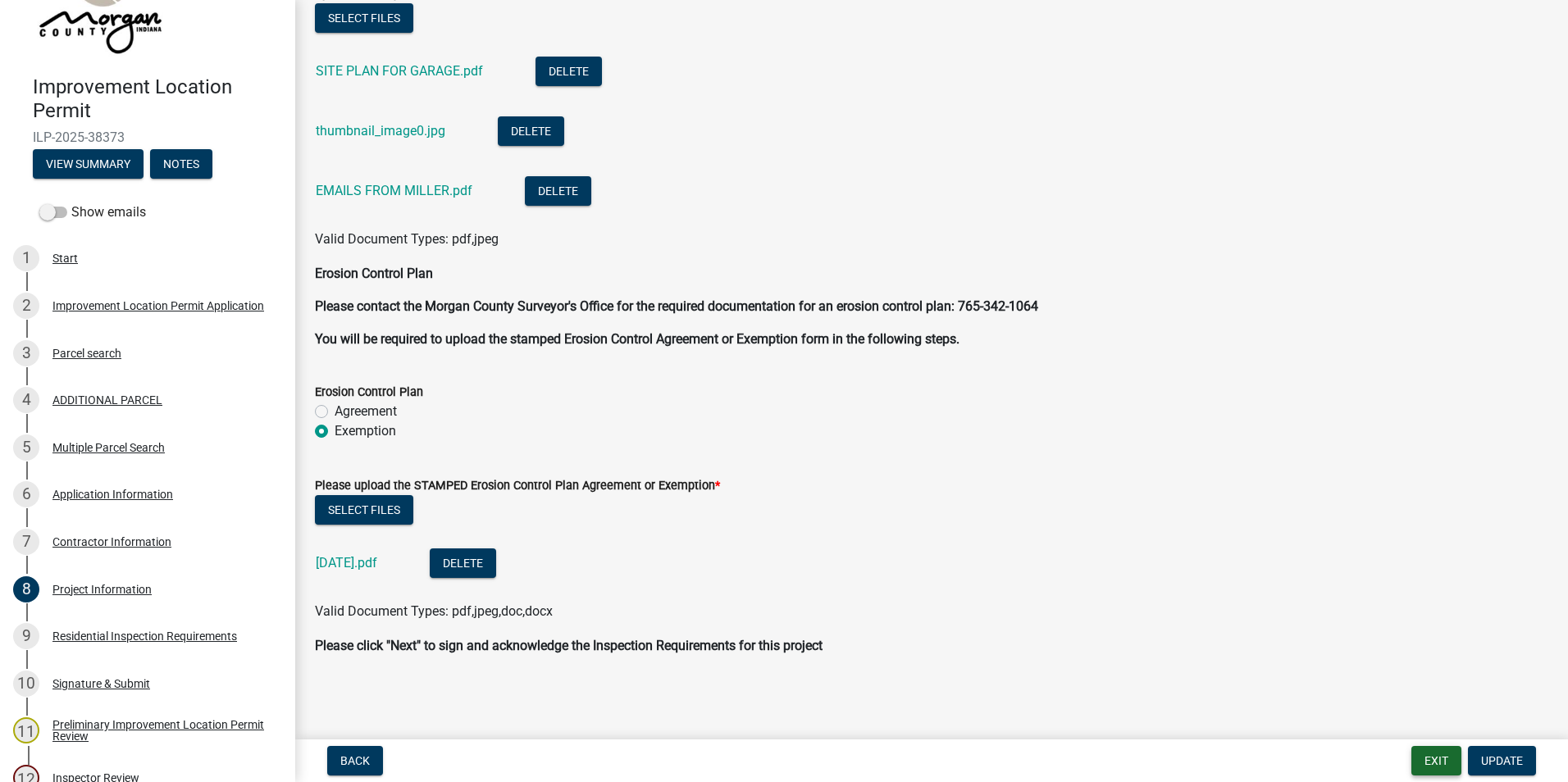 click on "Exit" at bounding box center (1436, 761) 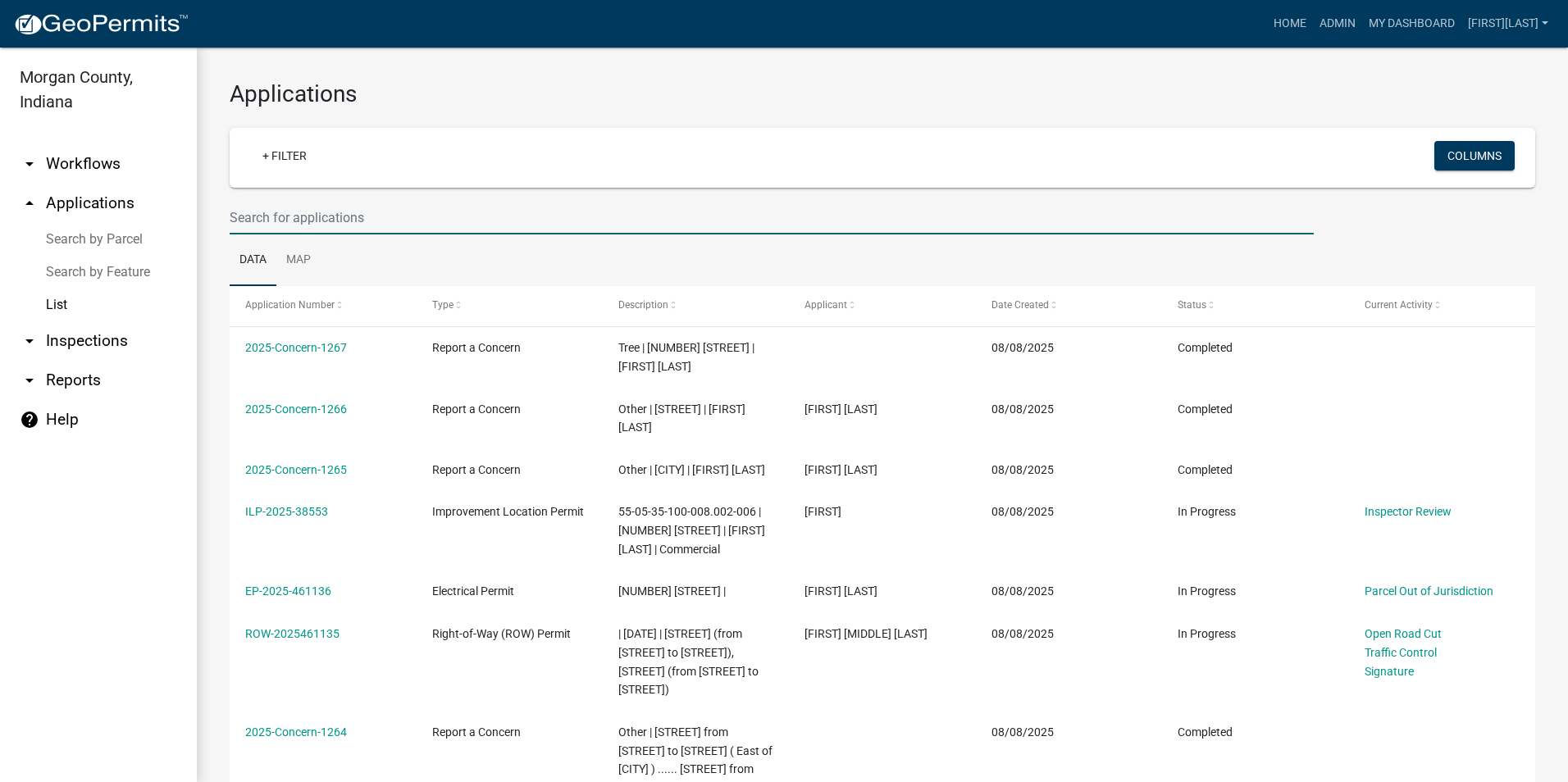 click at bounding box center (772, 217) 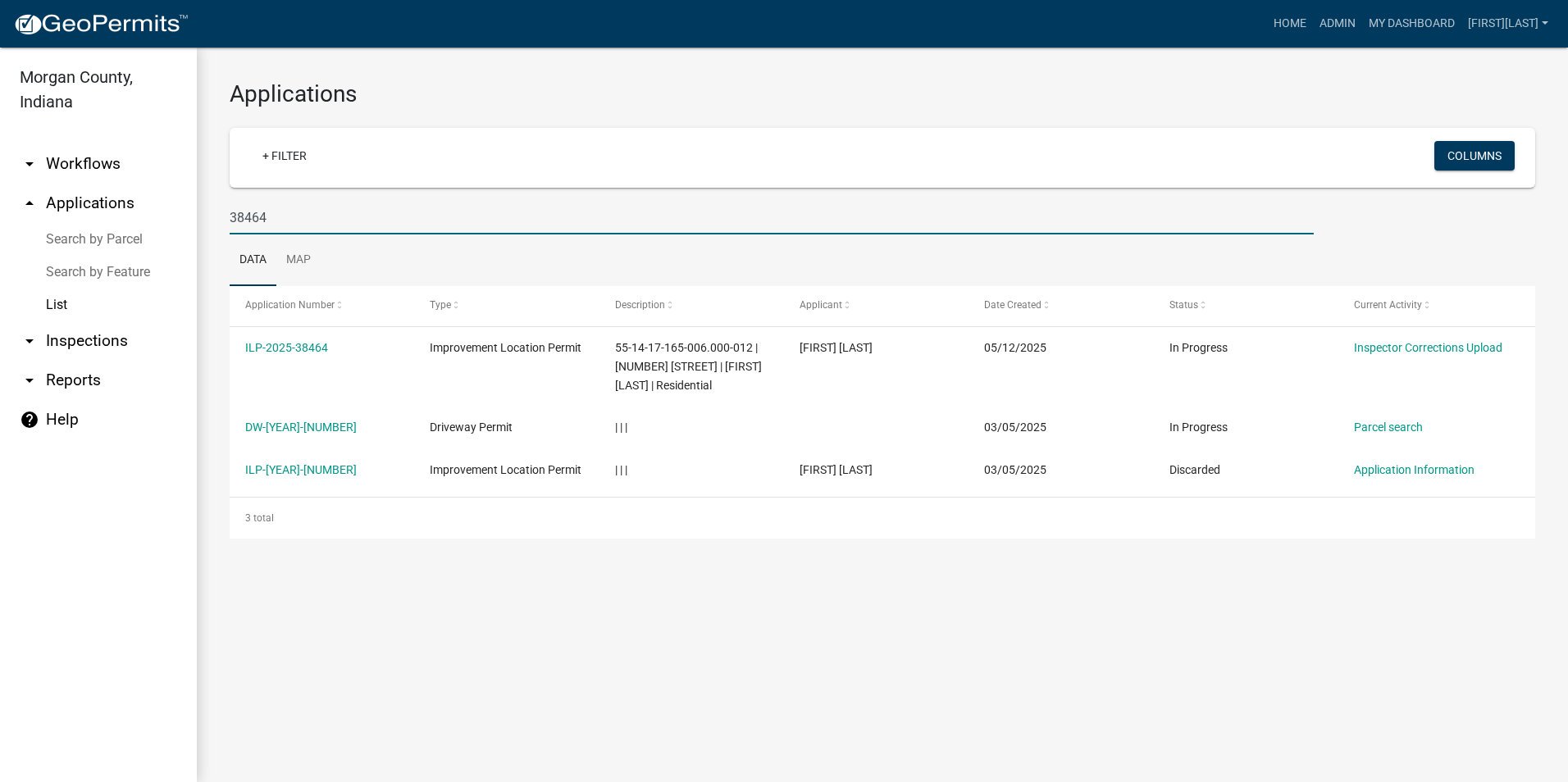 type on "38464" 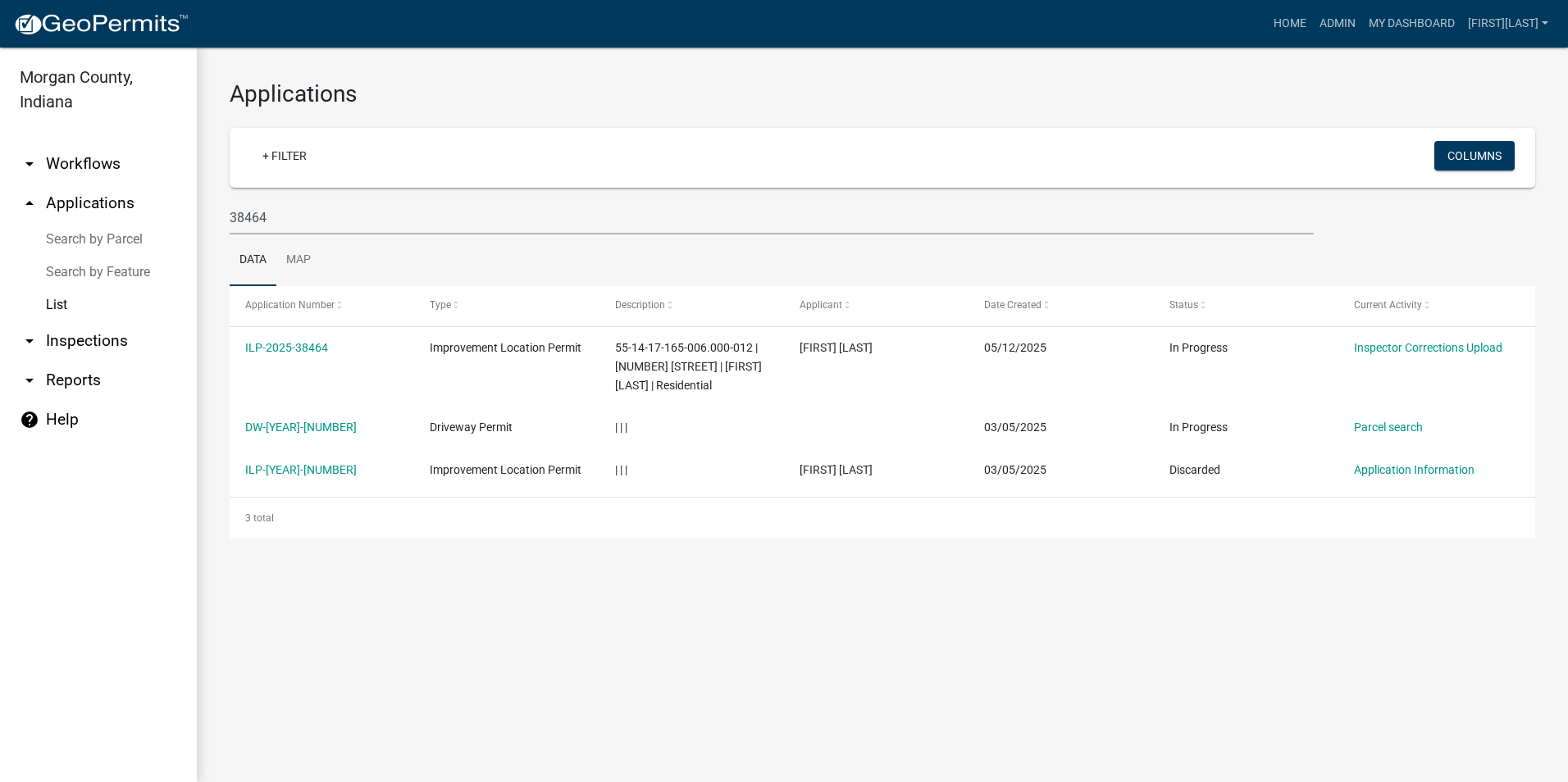 click on "ILP-2025-38464" 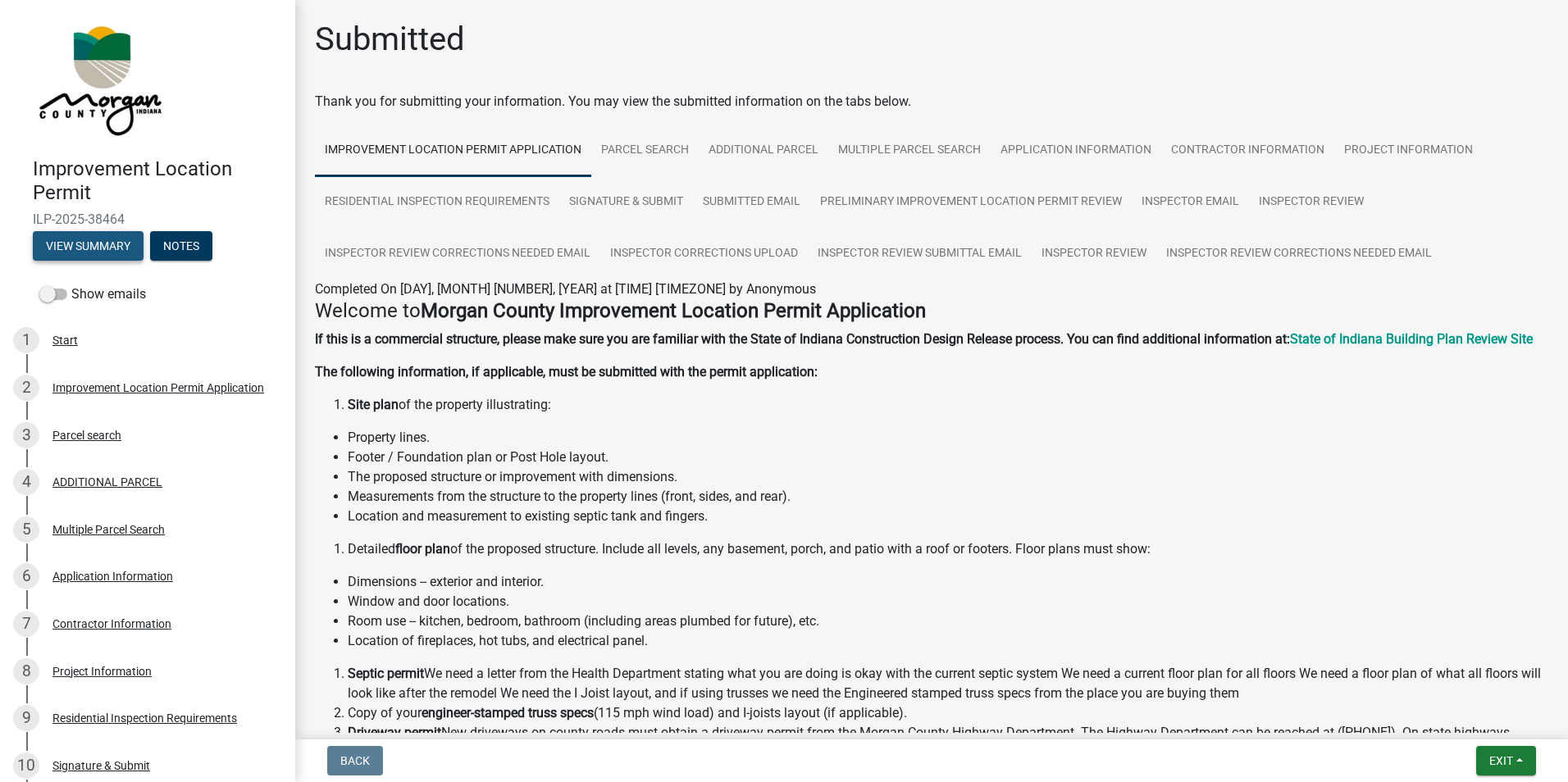 click on "View Summary" at bounding box center [88, 246] 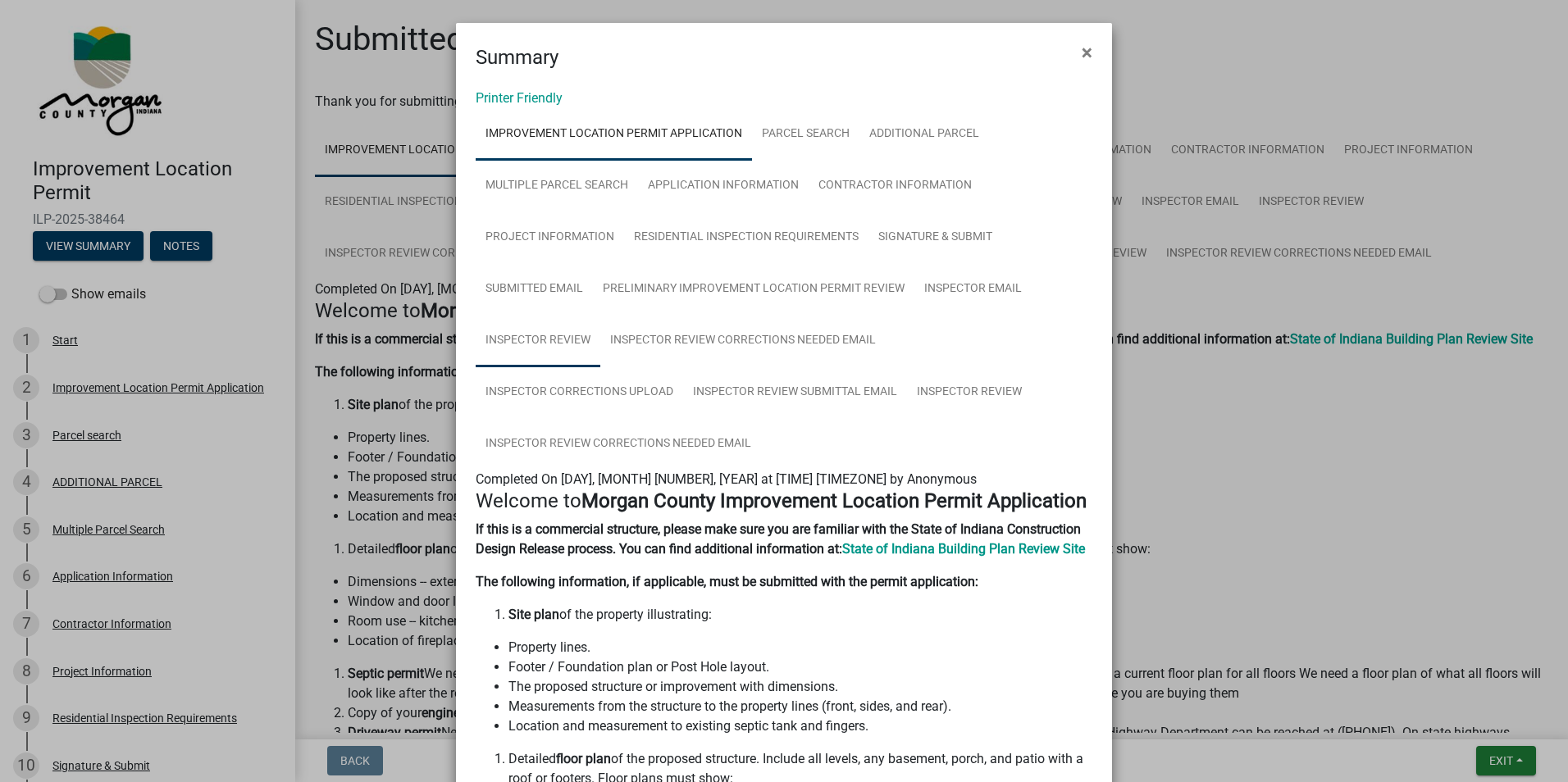 click on "Inspector Review" at bounding box center [538, 341] 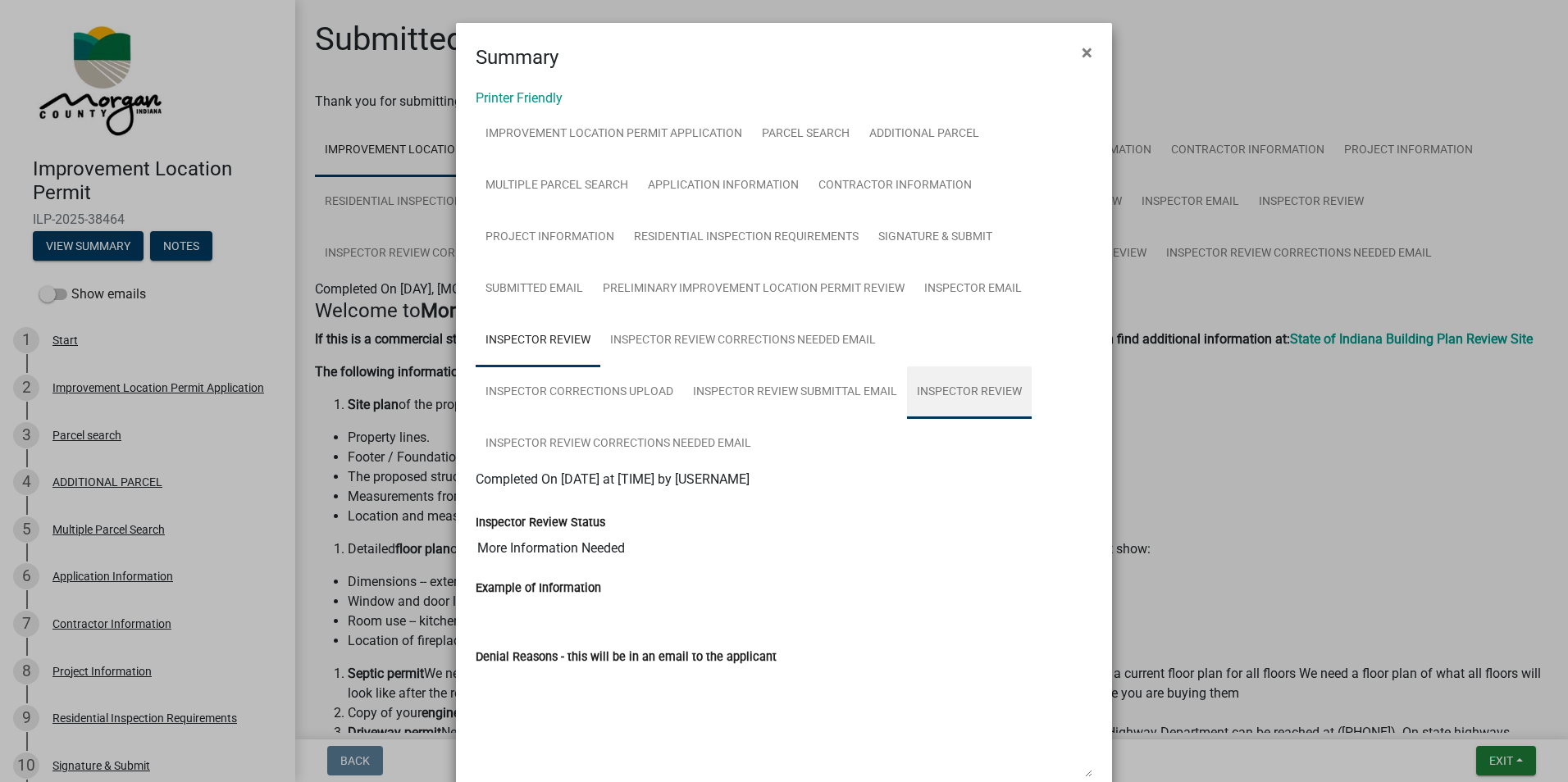 click on "Inspector Review" at bounding box center (969, 393) 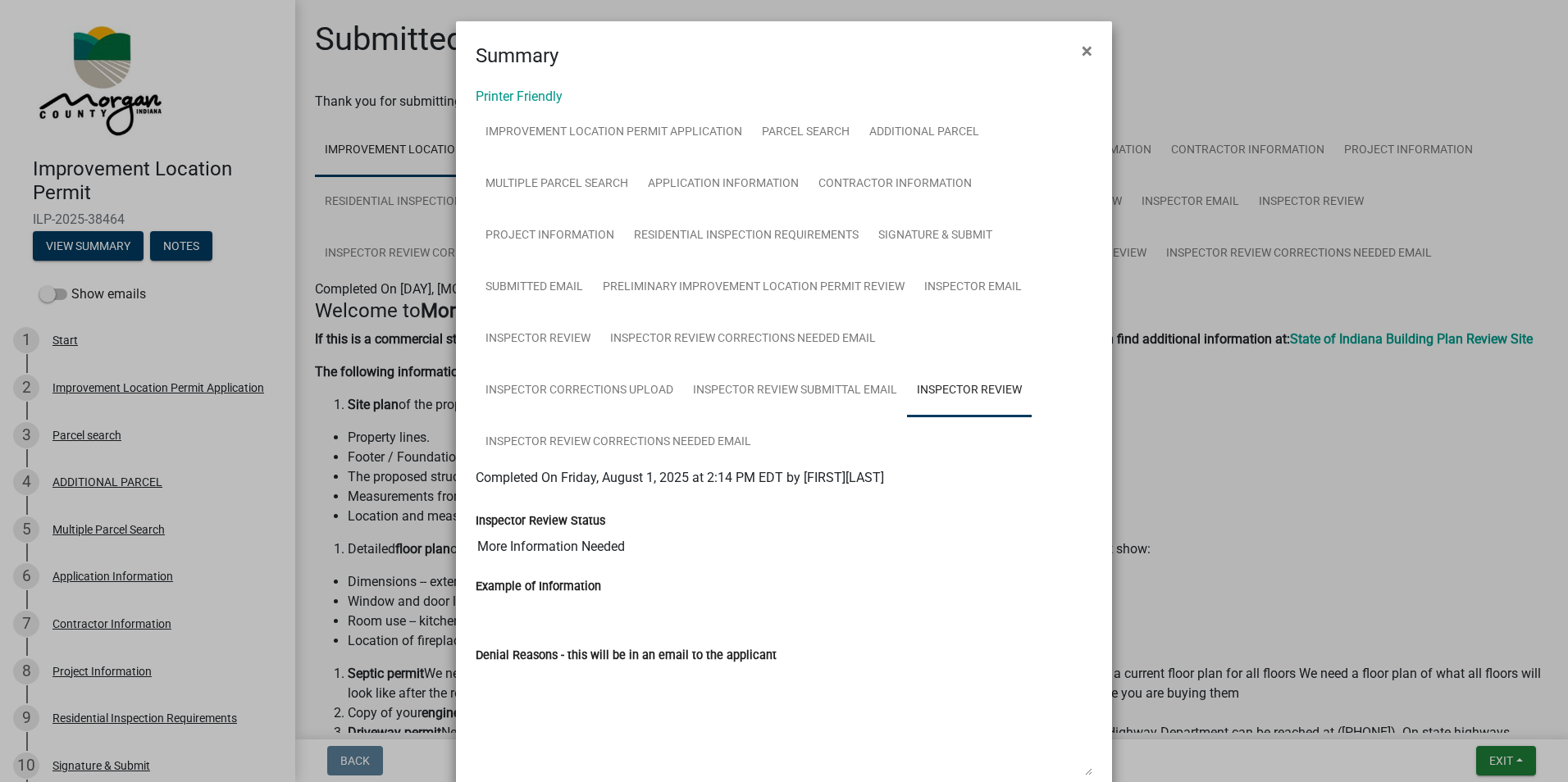 scroll, scrollTop: 0, scrollLeft: 0, axis: both 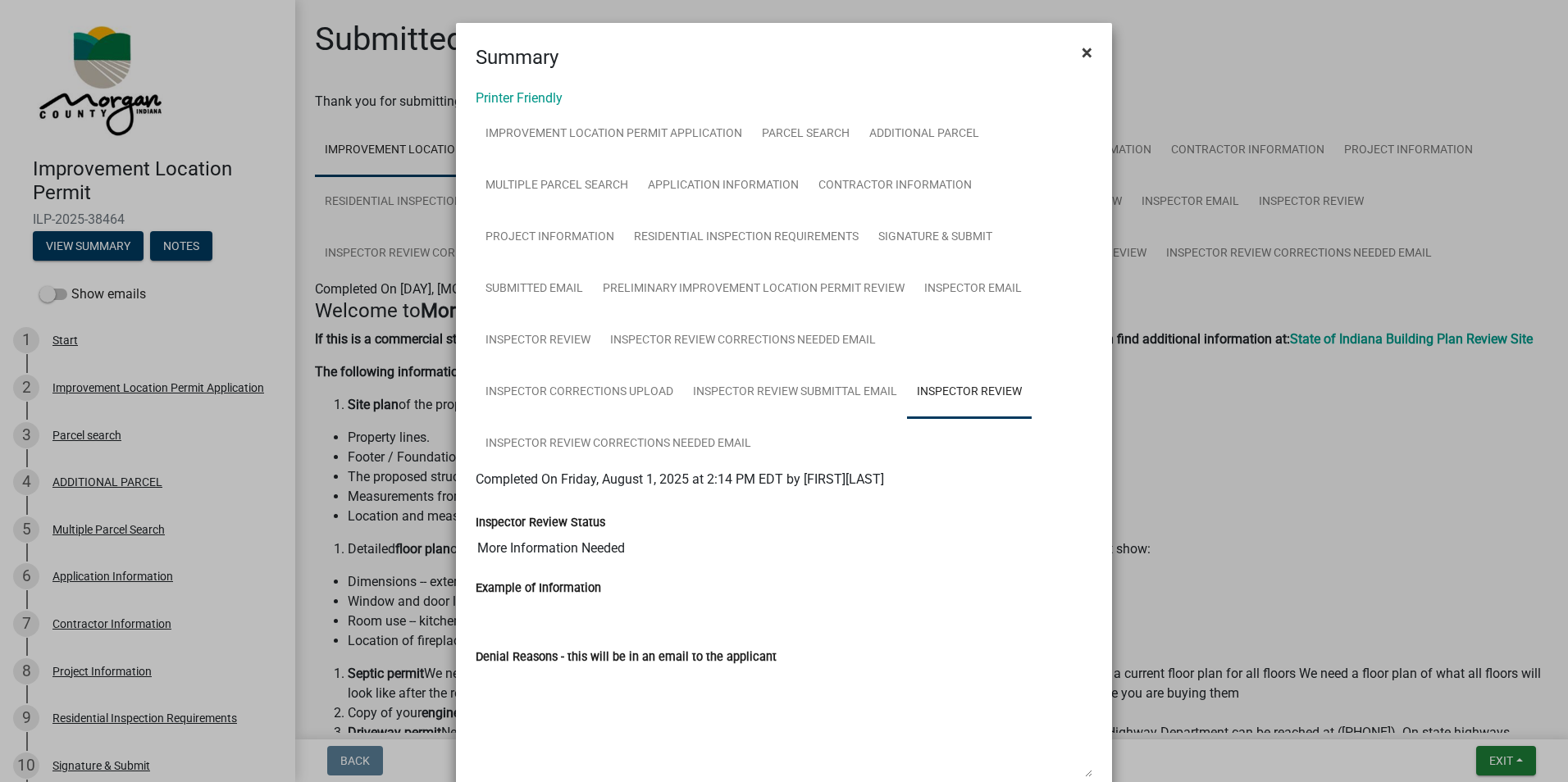click on "×" 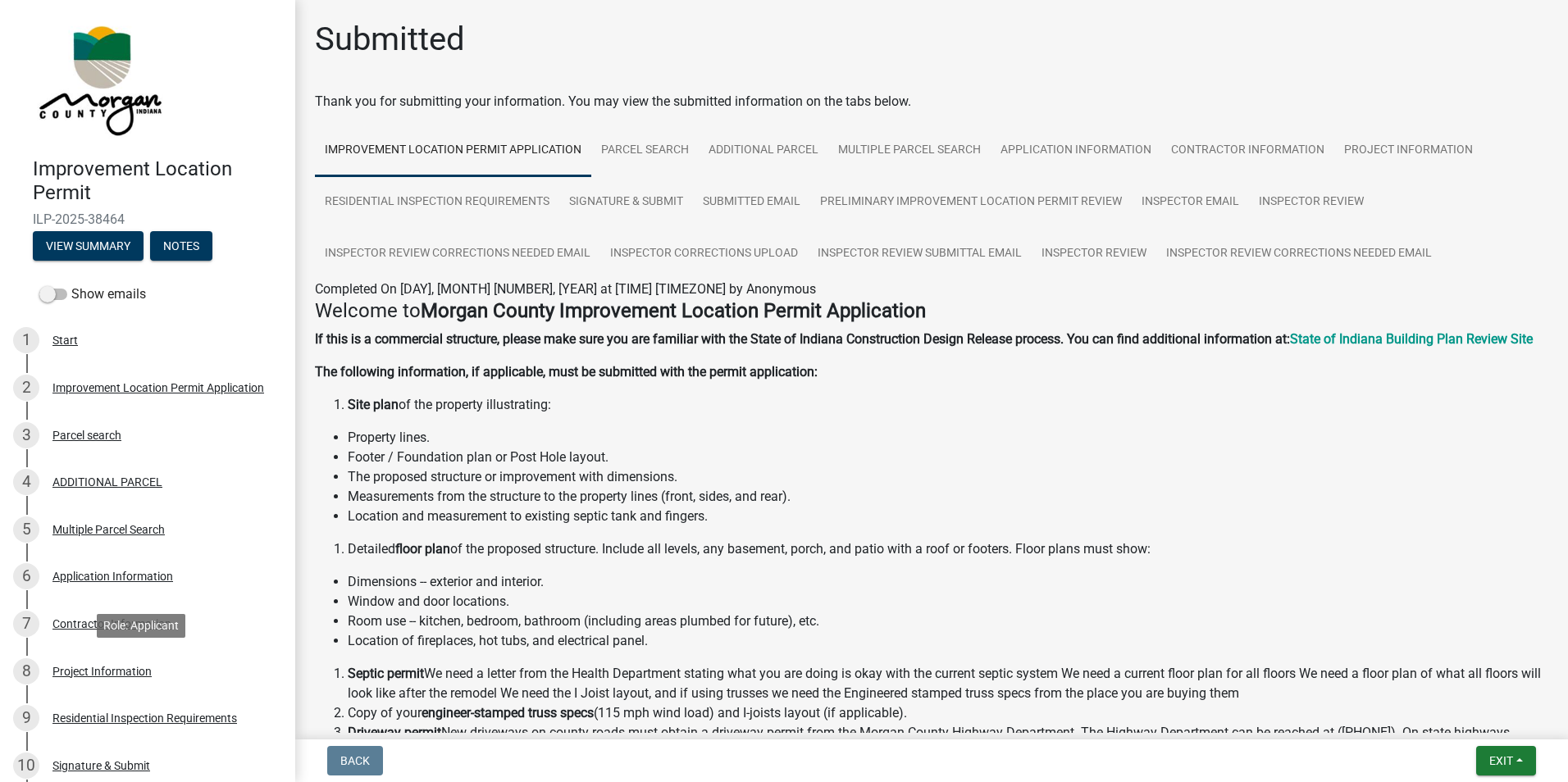 click on "Project Information" at bounding box center [102, 671] 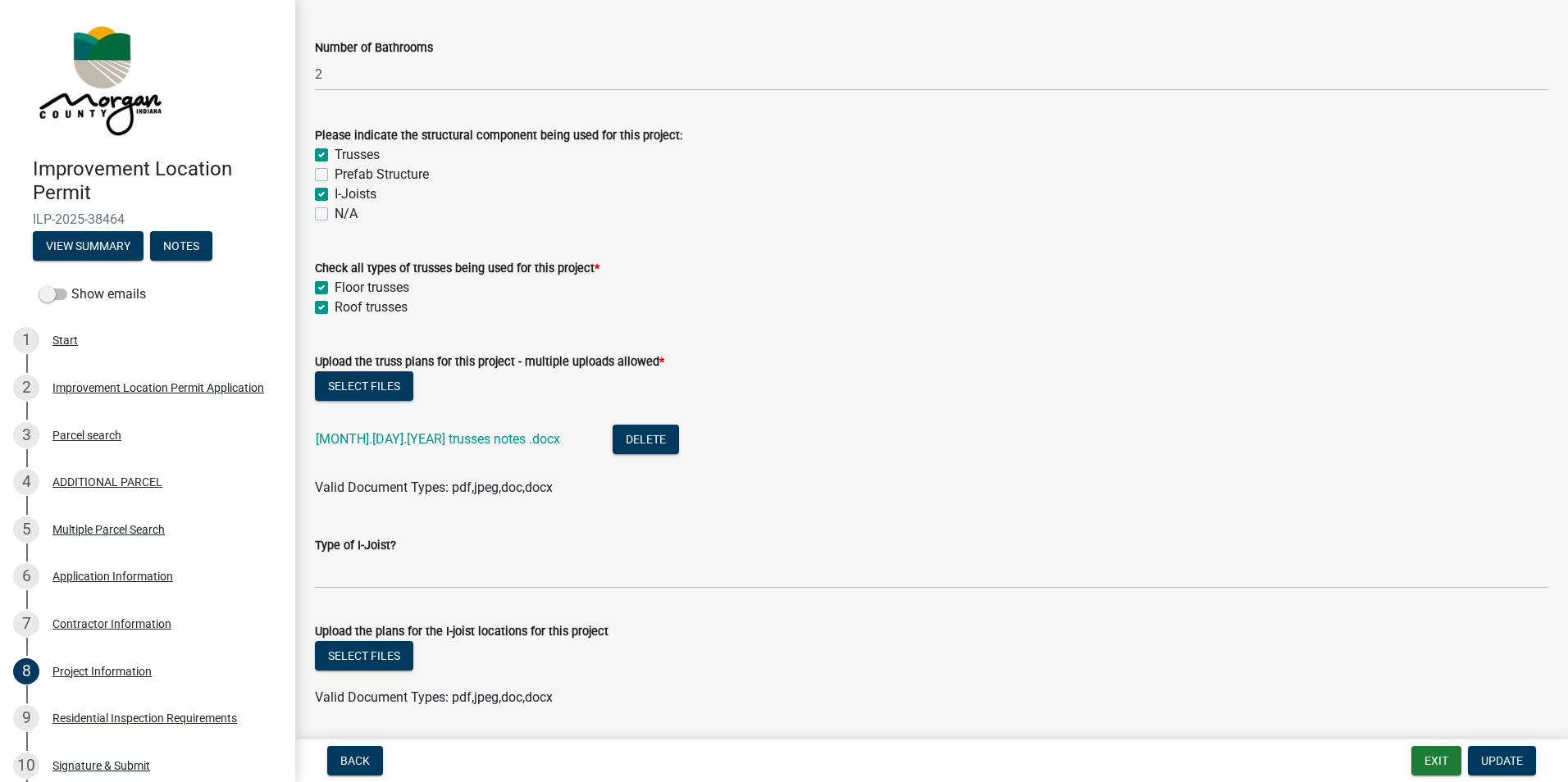 scroll, scrollTop: 1557, scrollLeft: 0, axis: vertical 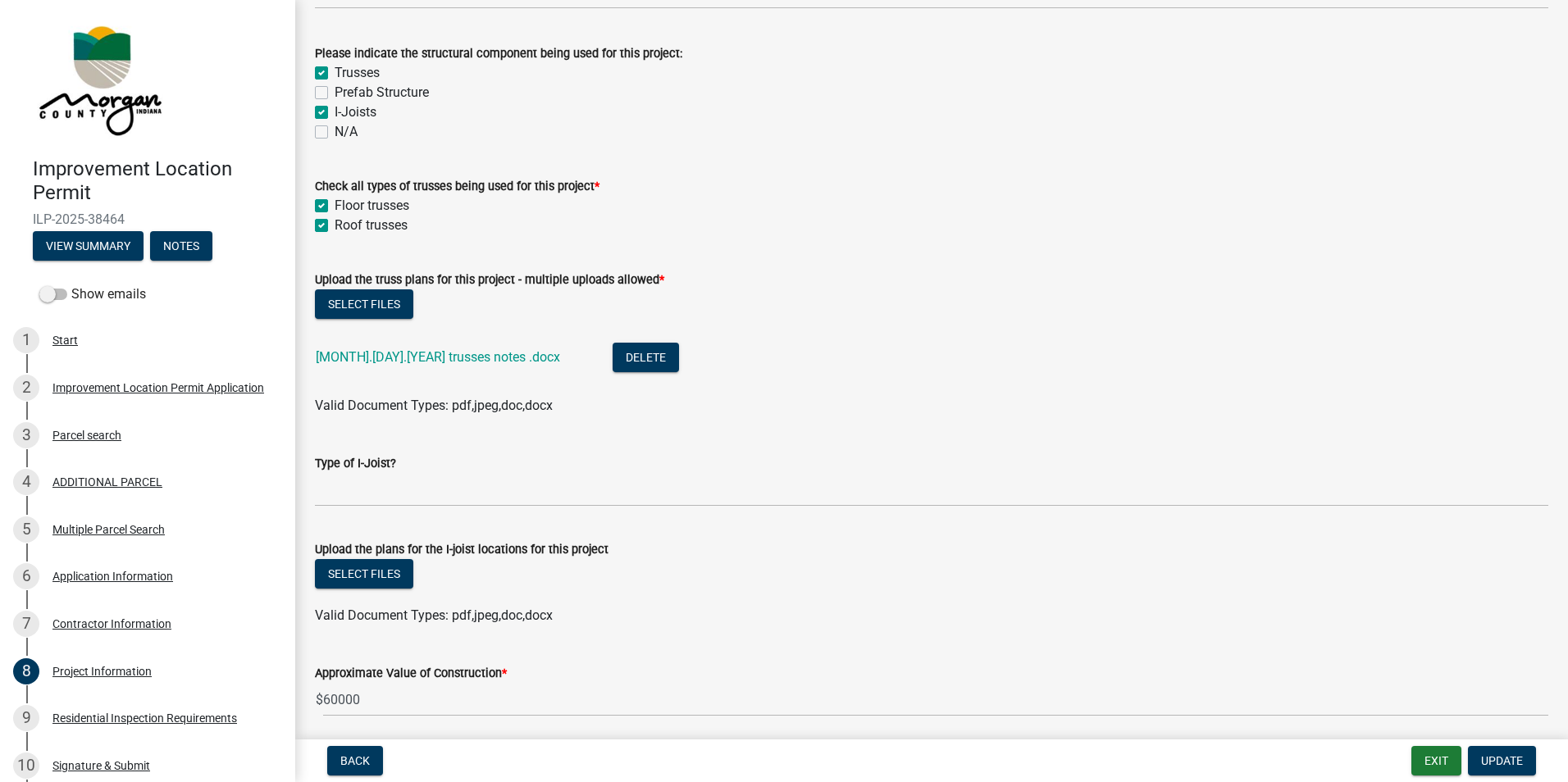 click on "6.30.25 trusses notes .docx" 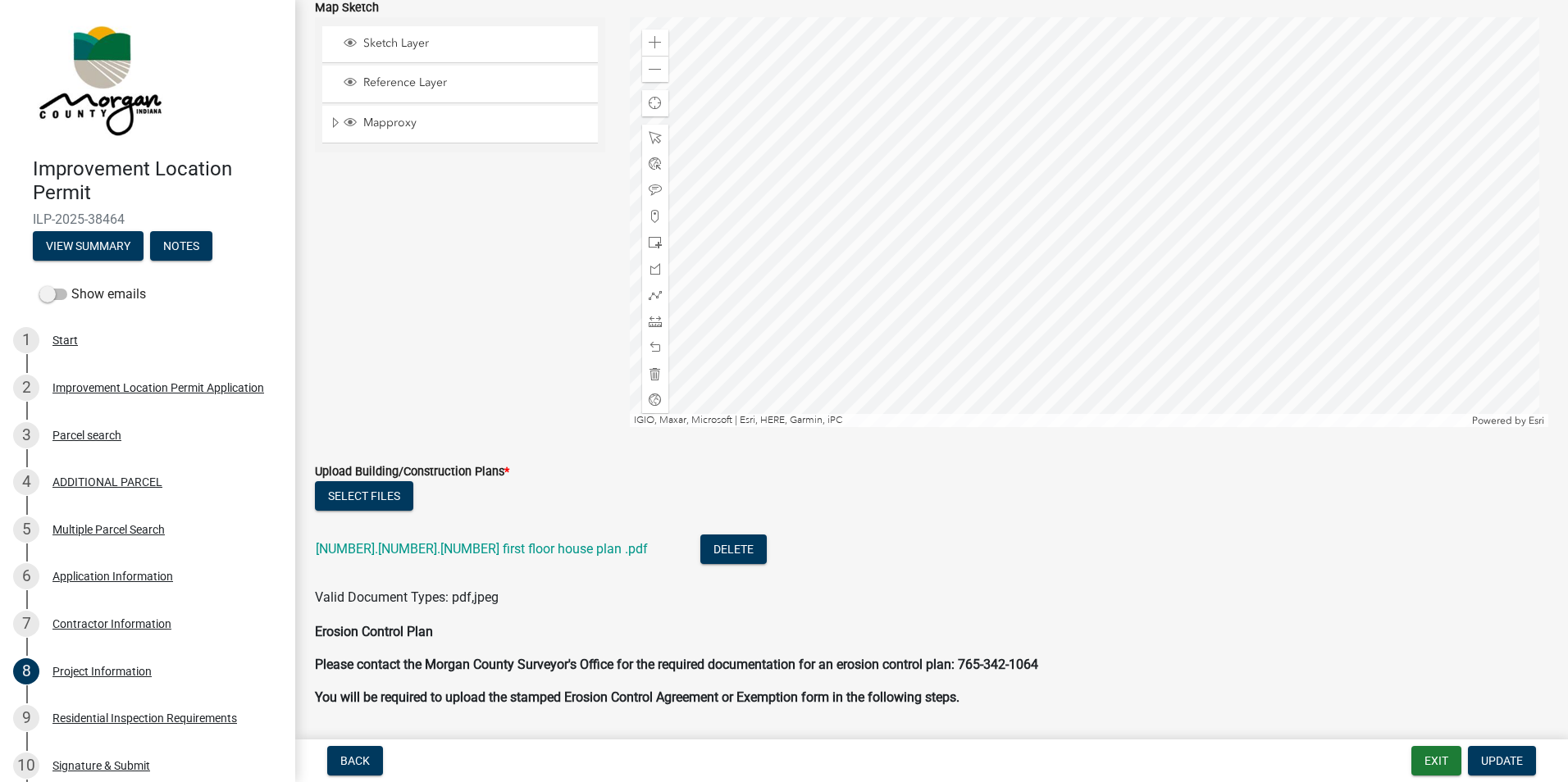 scroll, scrollTop: 3525, scrollLeft: 0, axis: vertical 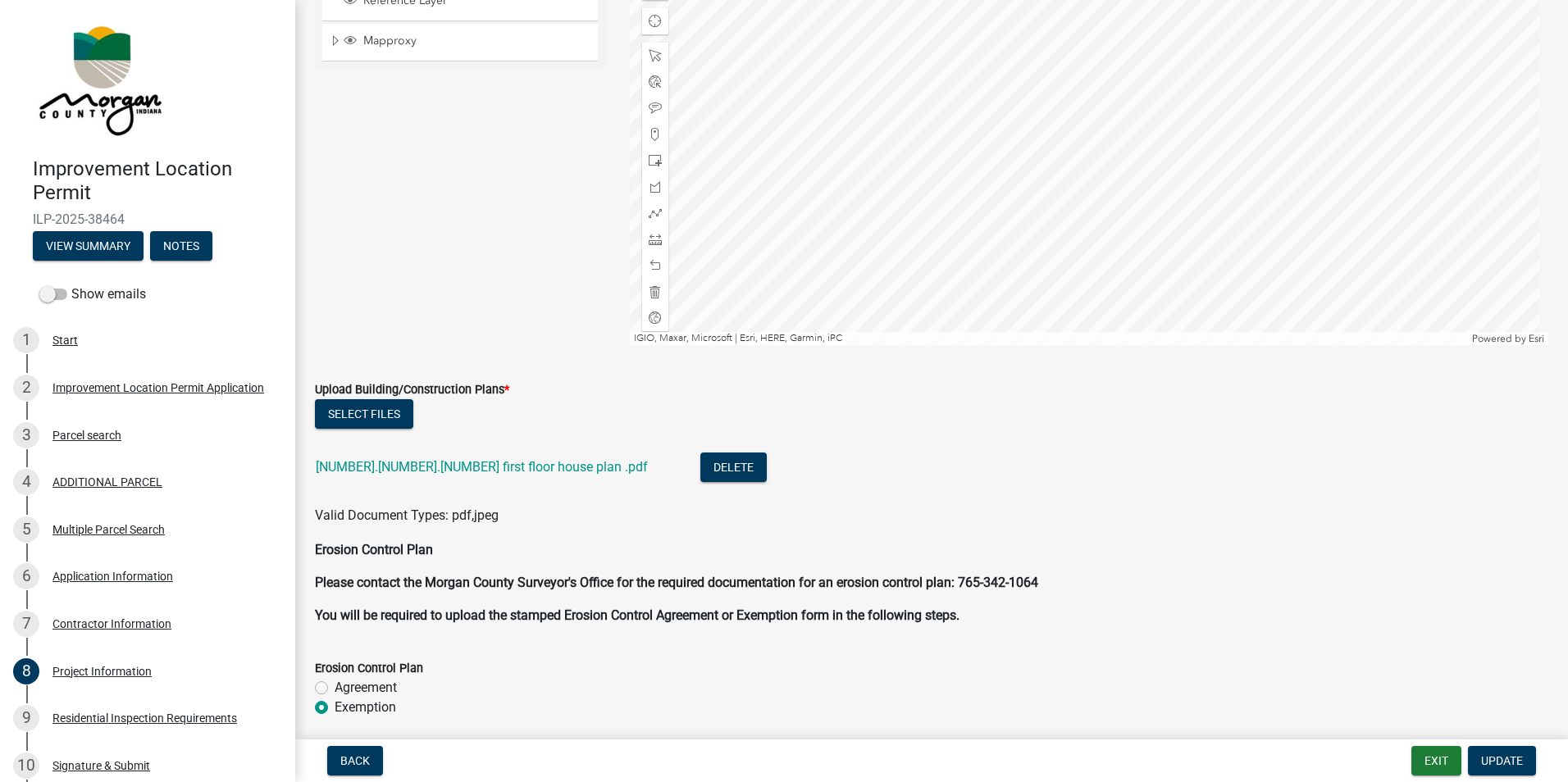 click on "6.30.25 first floor house plan .pdf" 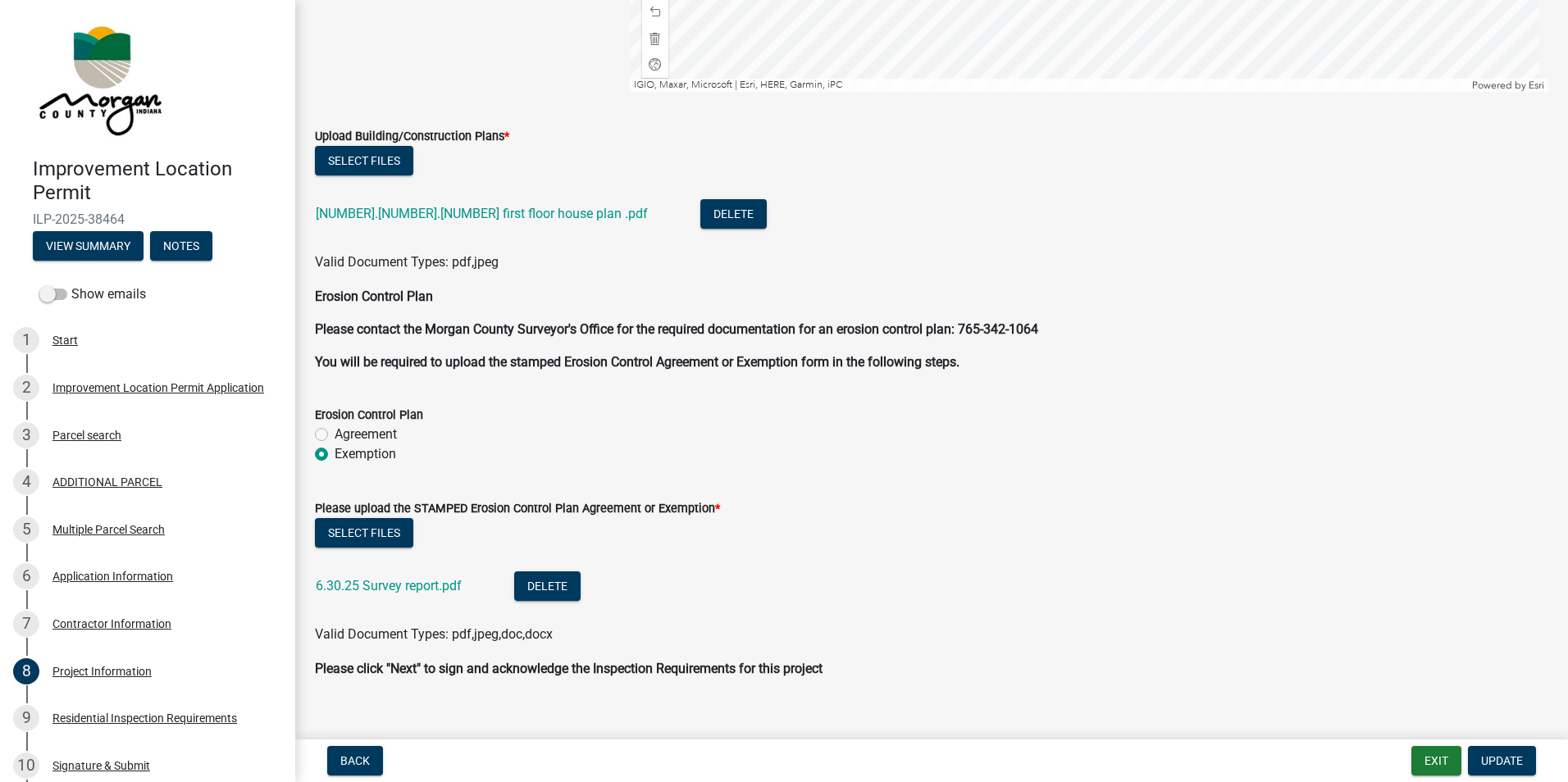scroll, scrollTop: 3801, scrollLeft: 0, axis: vertical 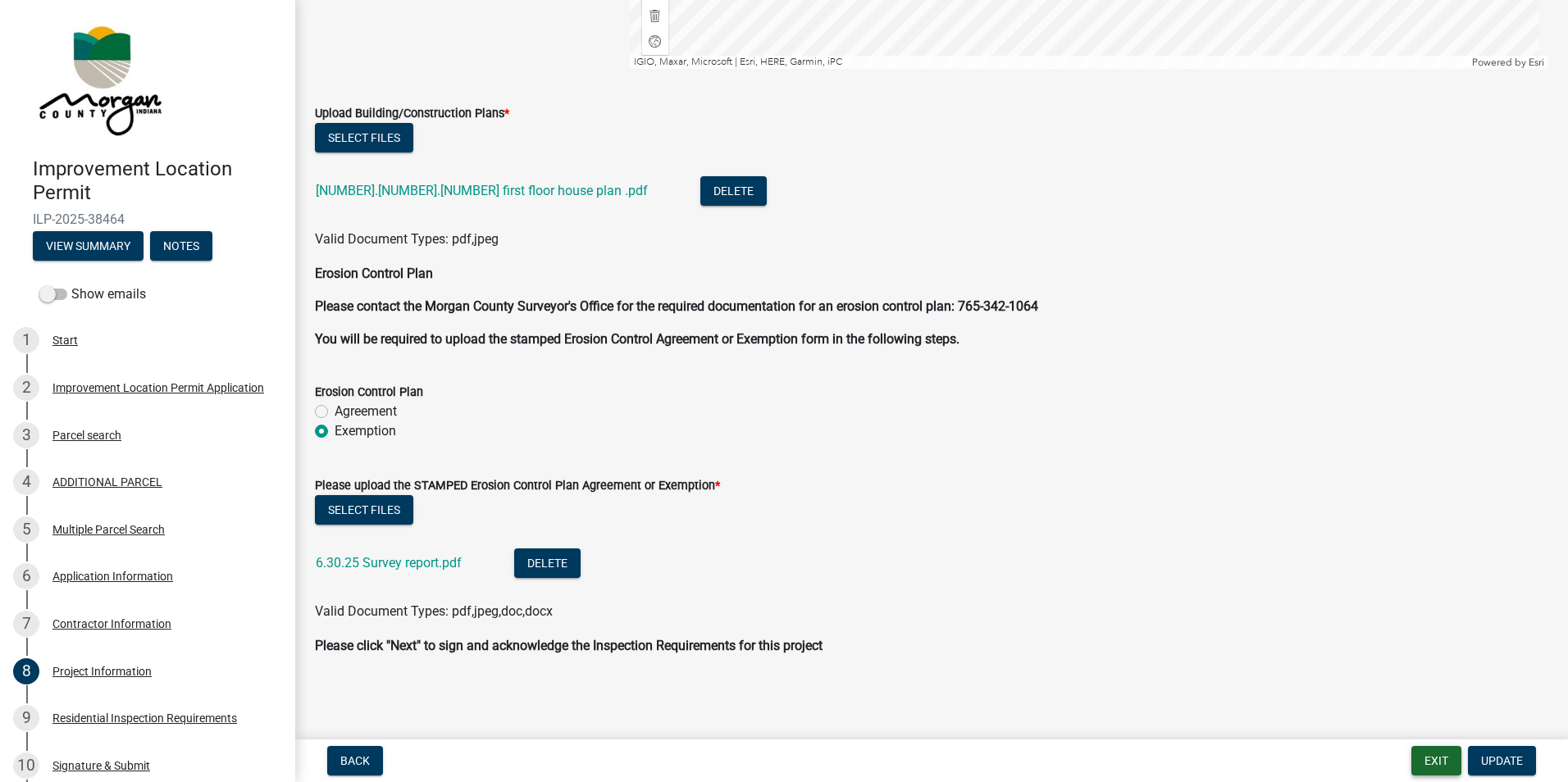 click on "Exit" at bounding box center [1436, 761] 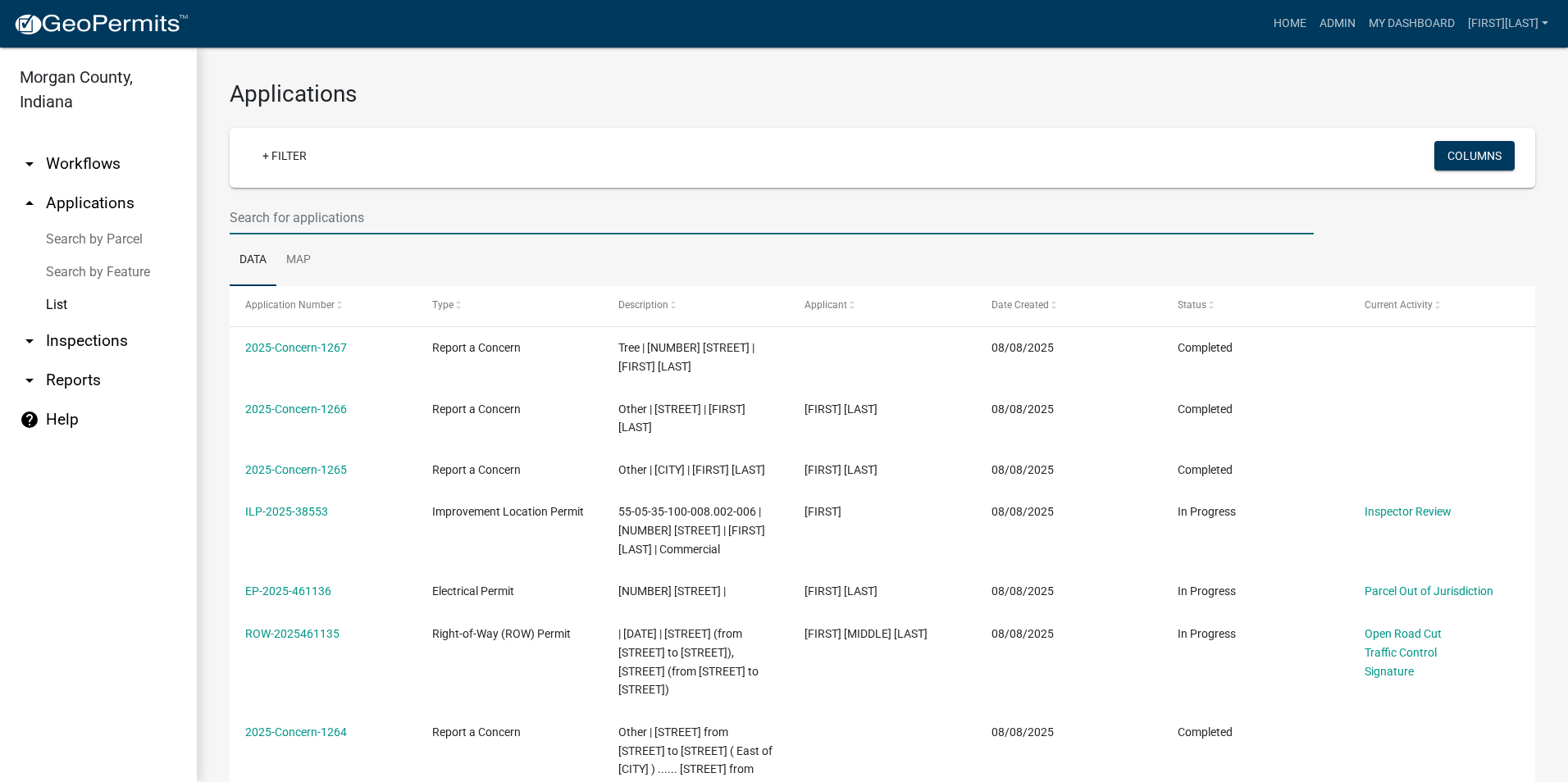 click at bounding box center [772, 217] 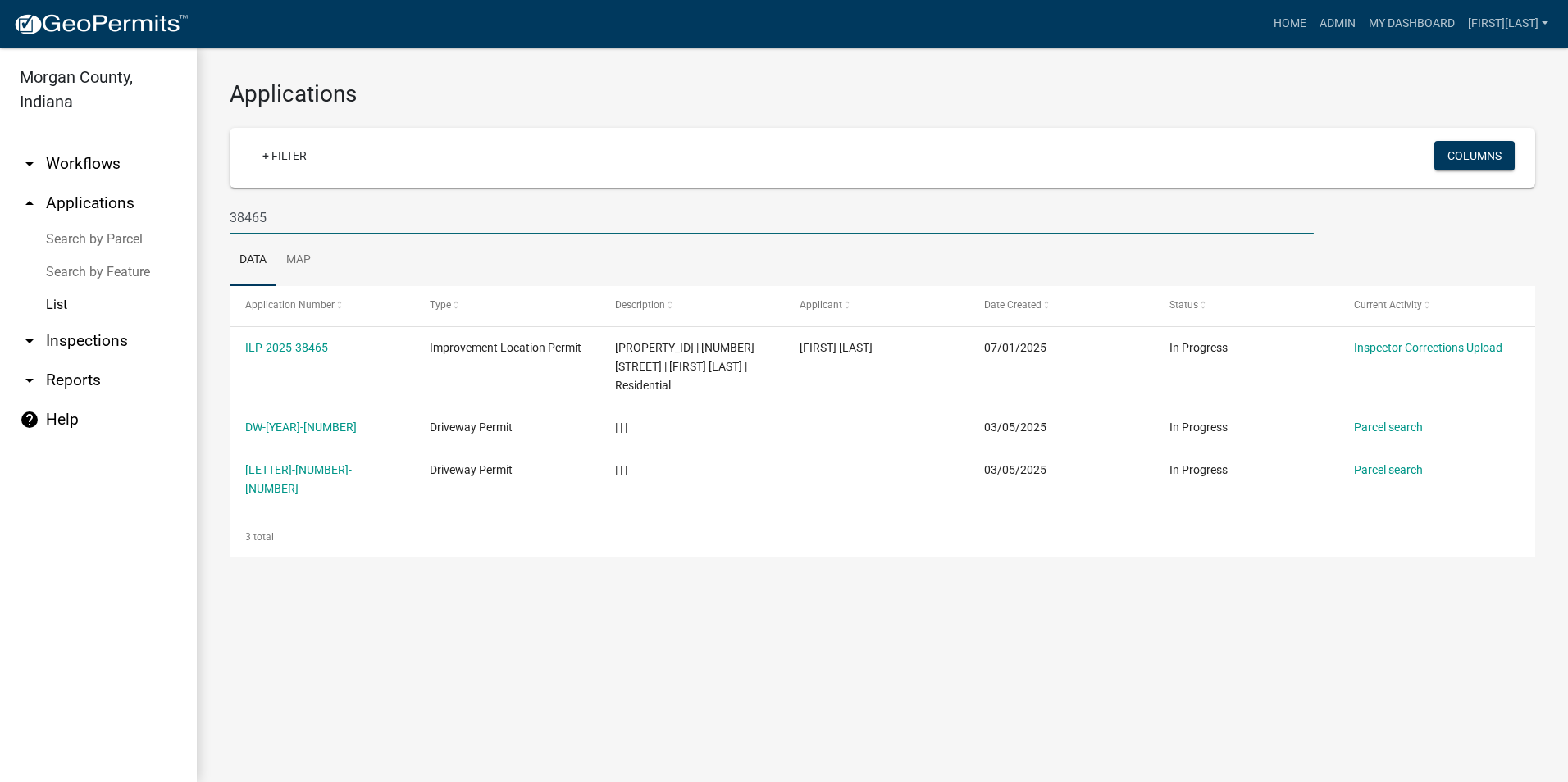 type on "38465" 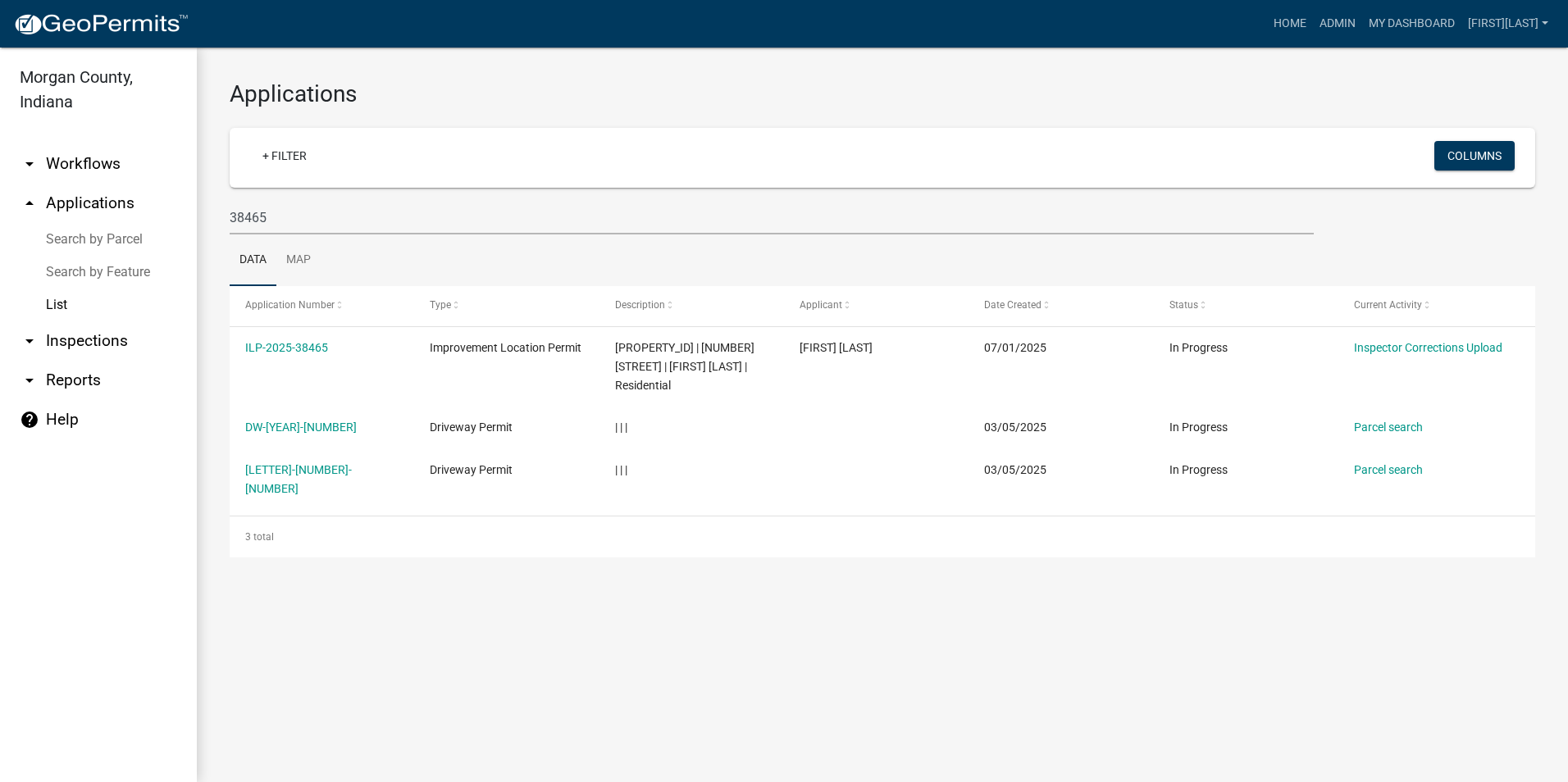 click on "ILP-2025-38465" 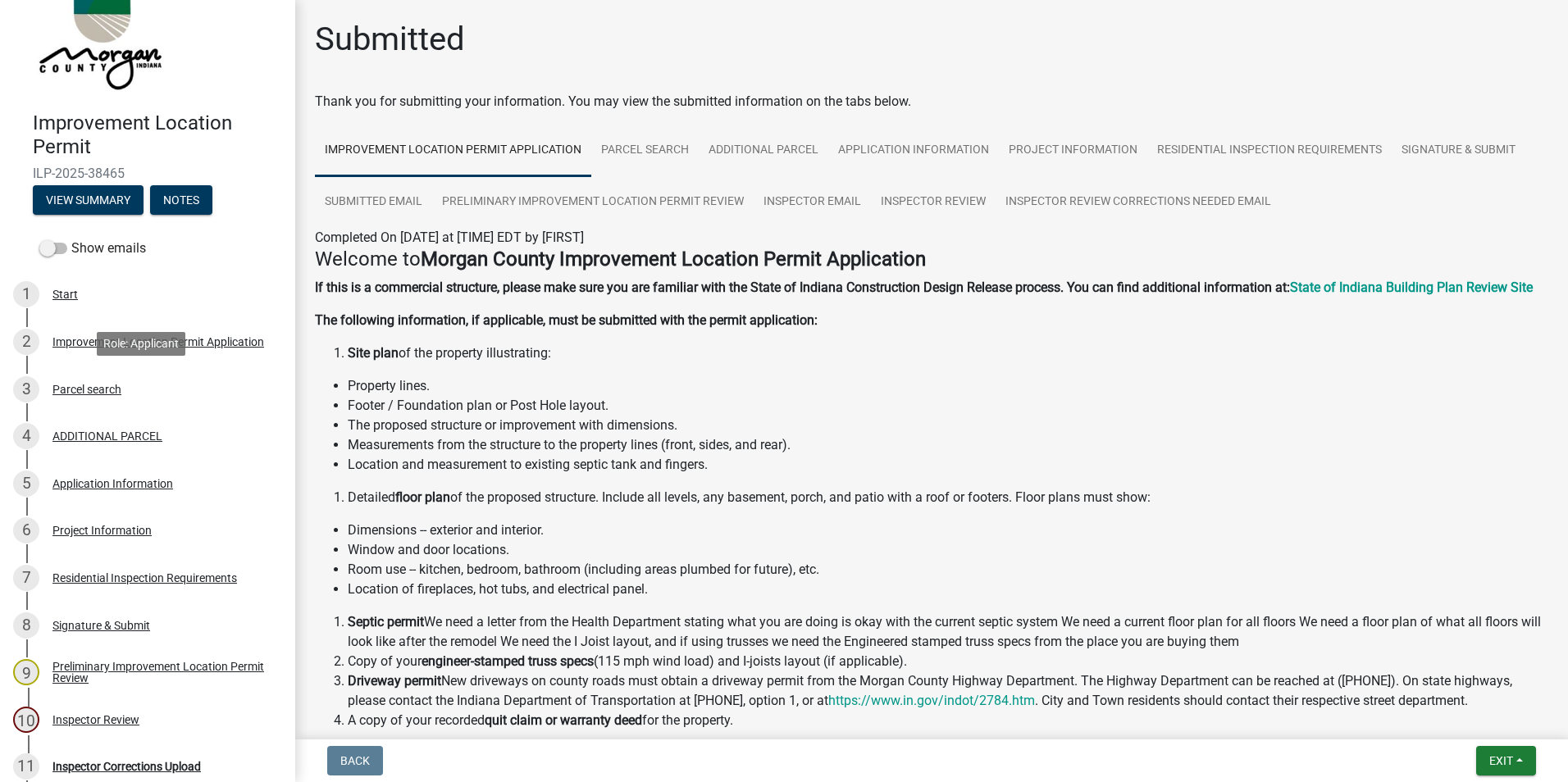 scroll, scrollTop: 82, scrollLeft: 0, axis: vertical 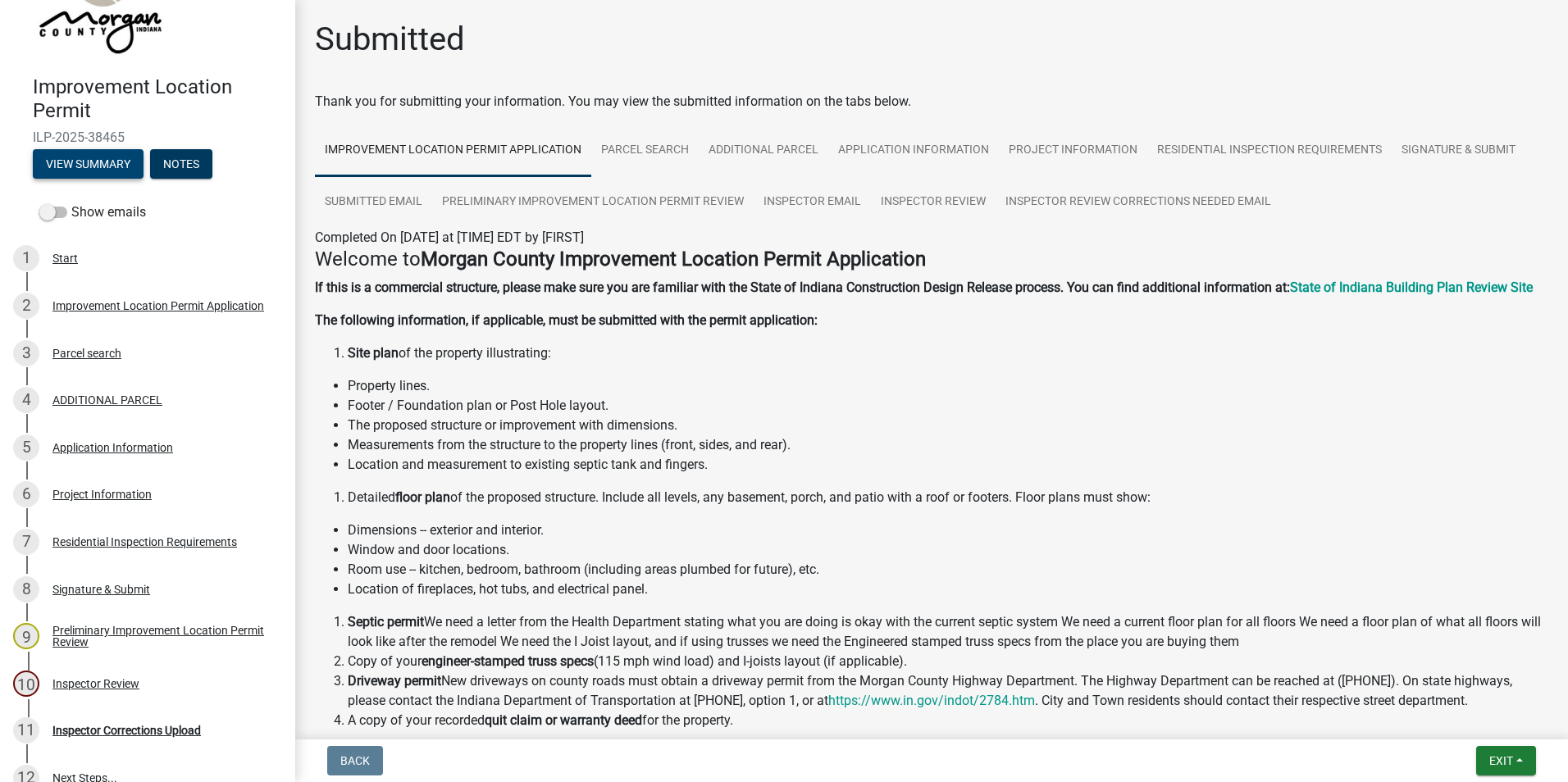 click on "View Summary" at bounding box center [88, 164] 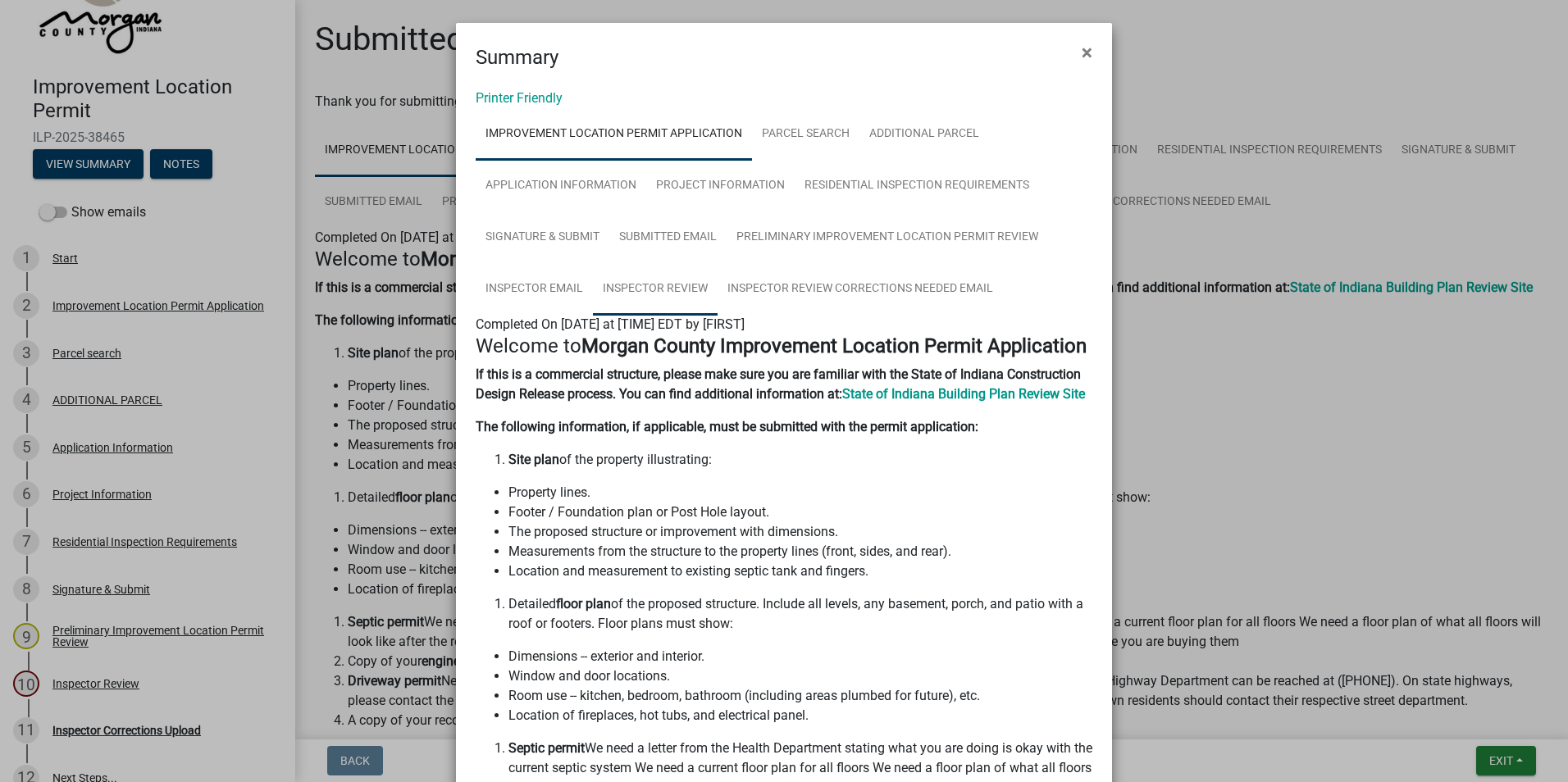 click on "Inspector Review" at bounding box center (655, 289) 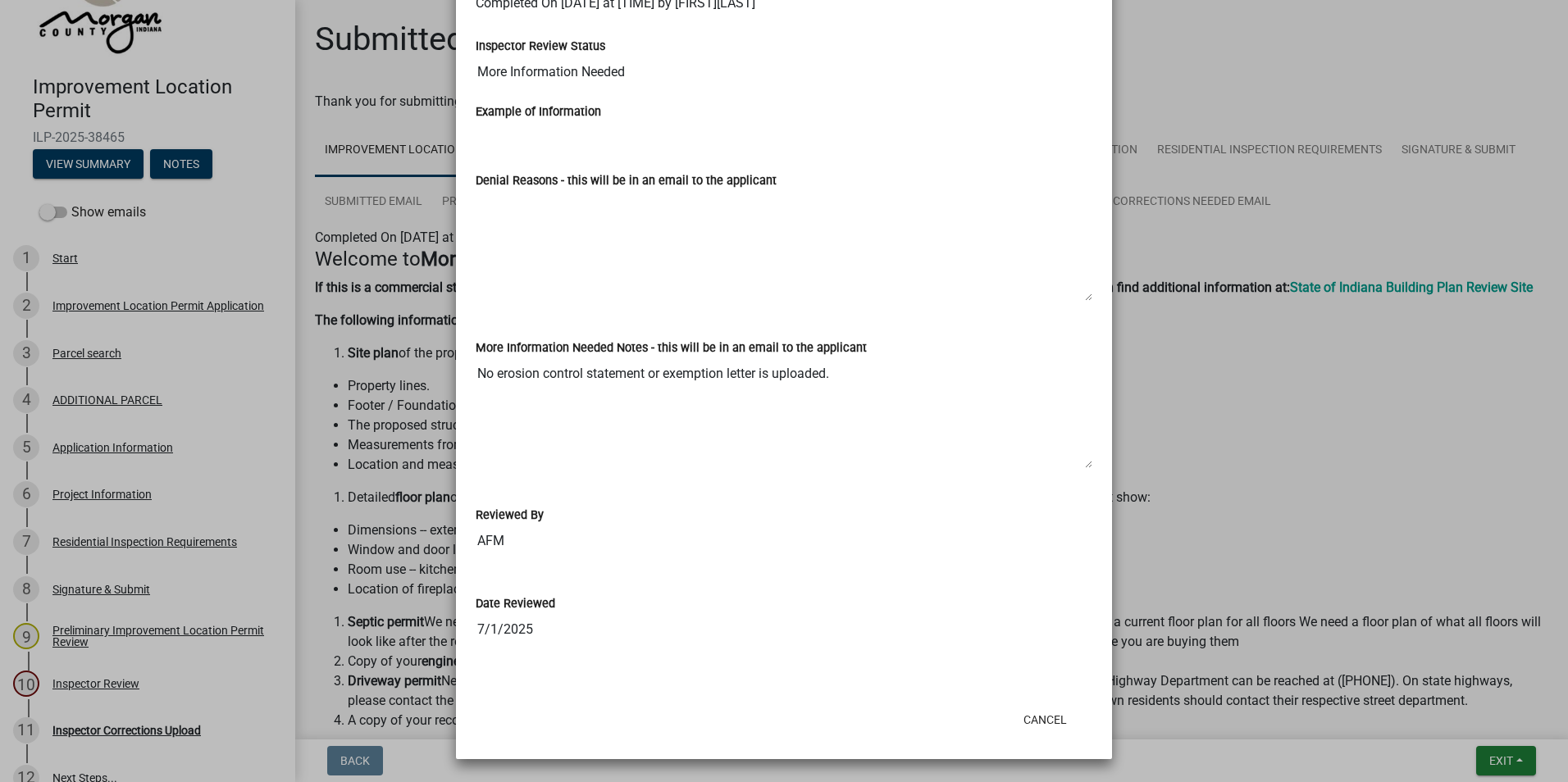 scroll, scrollTop: 0, scrollLeft: 0, axis: both 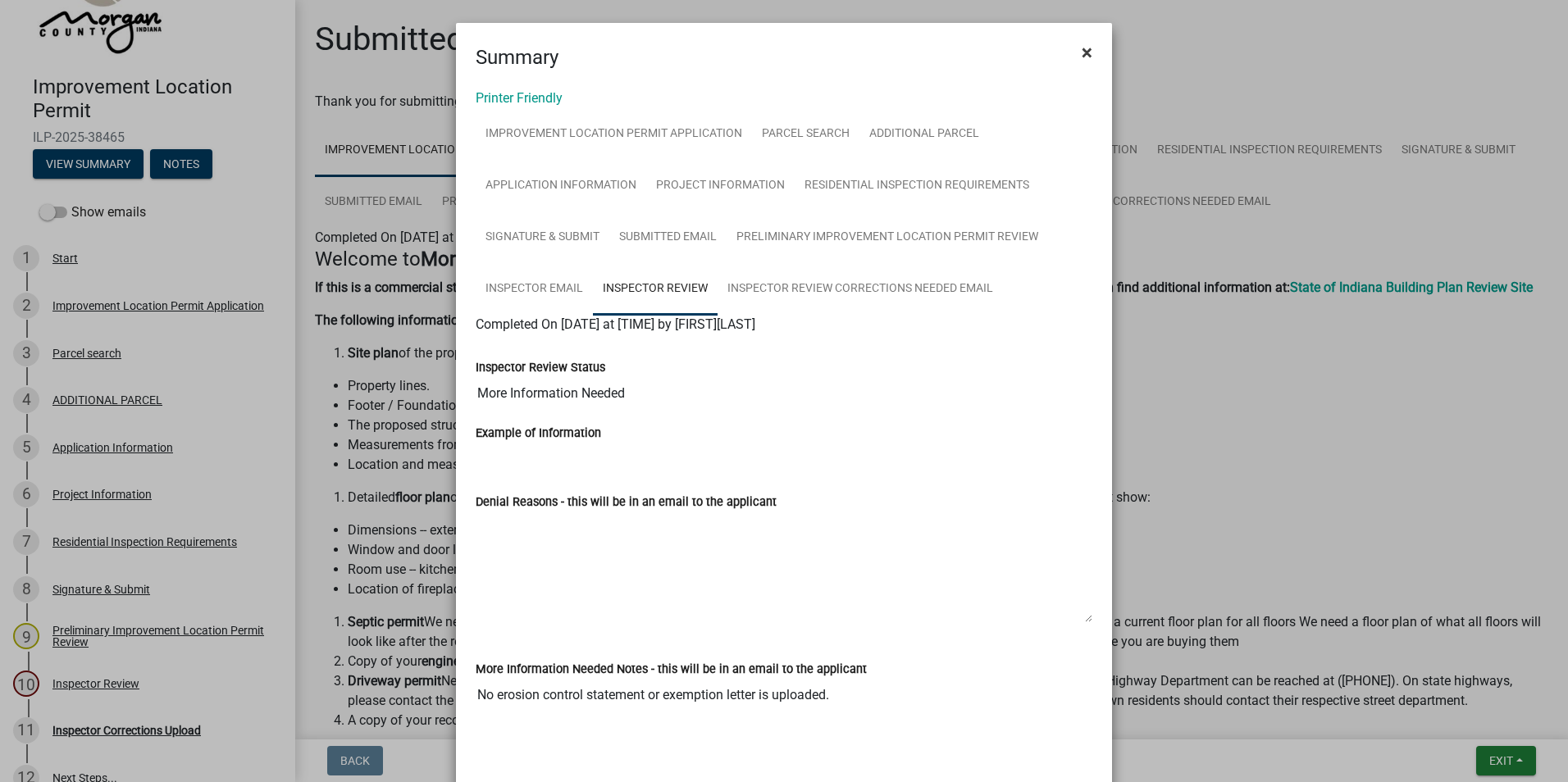click on "×" 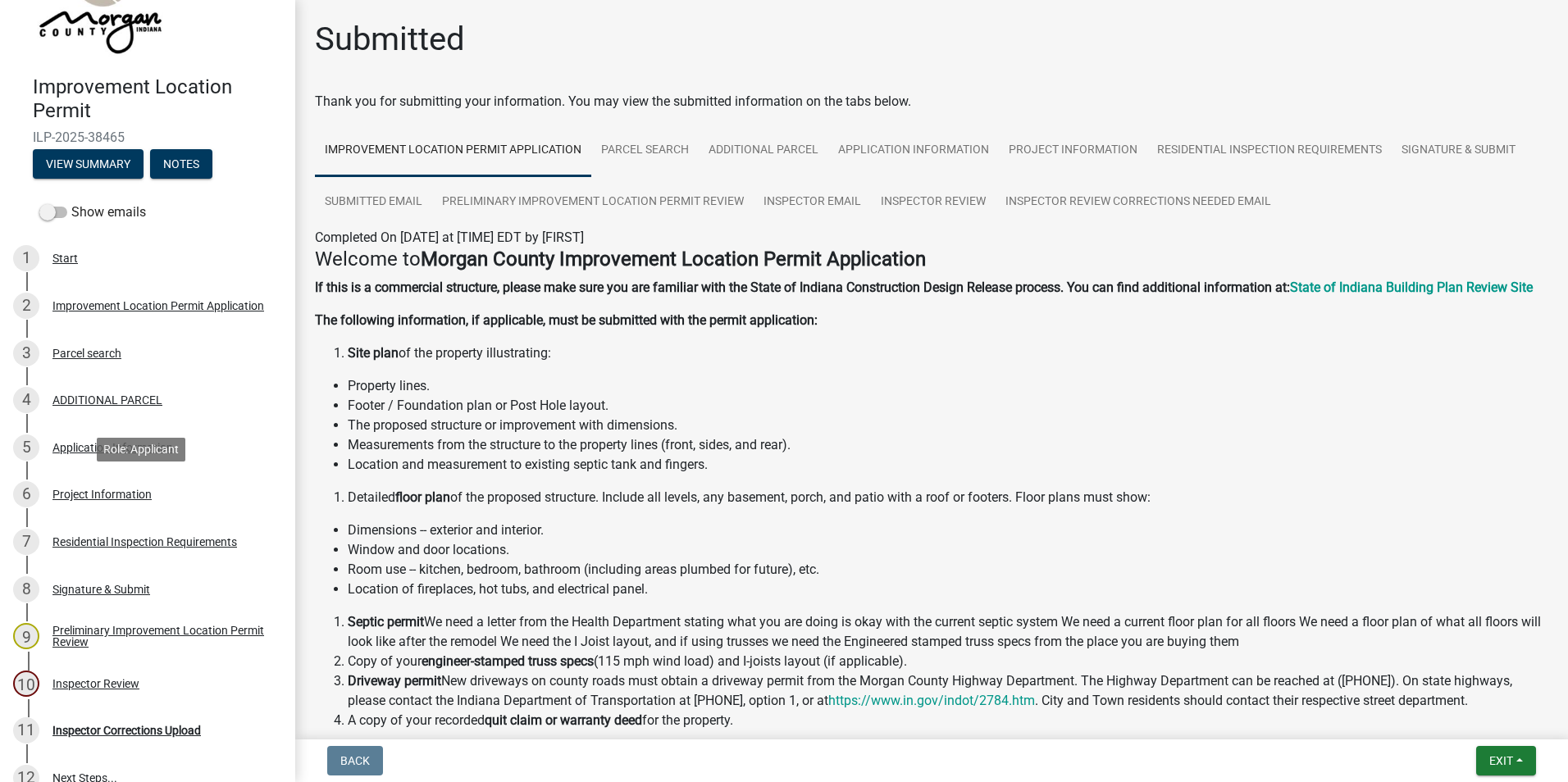 click on "Project Information" at bounding box center (102, 494) 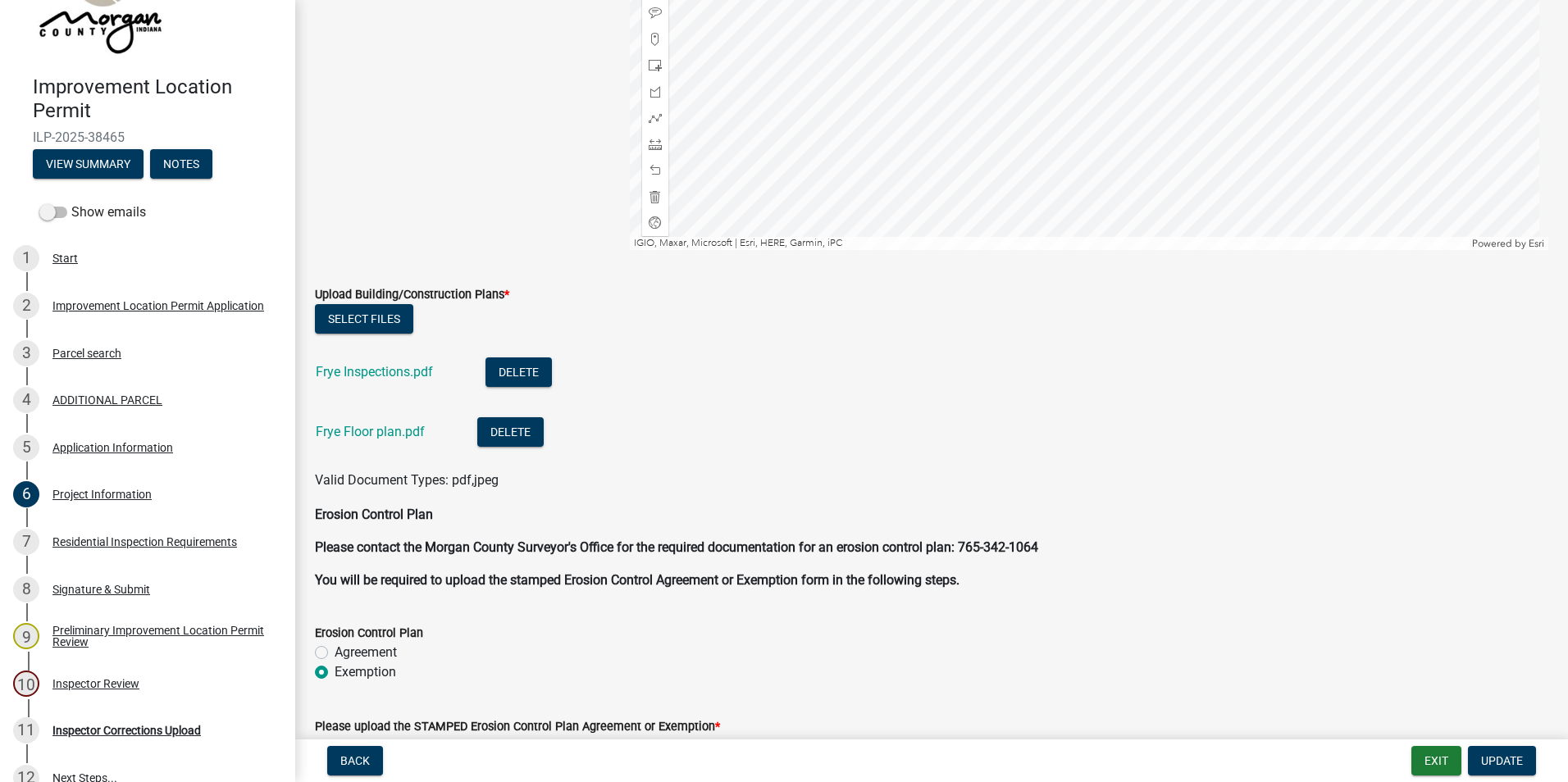 scroll, scrollTop: 3443, scrollLeft: 0, axis: vertical 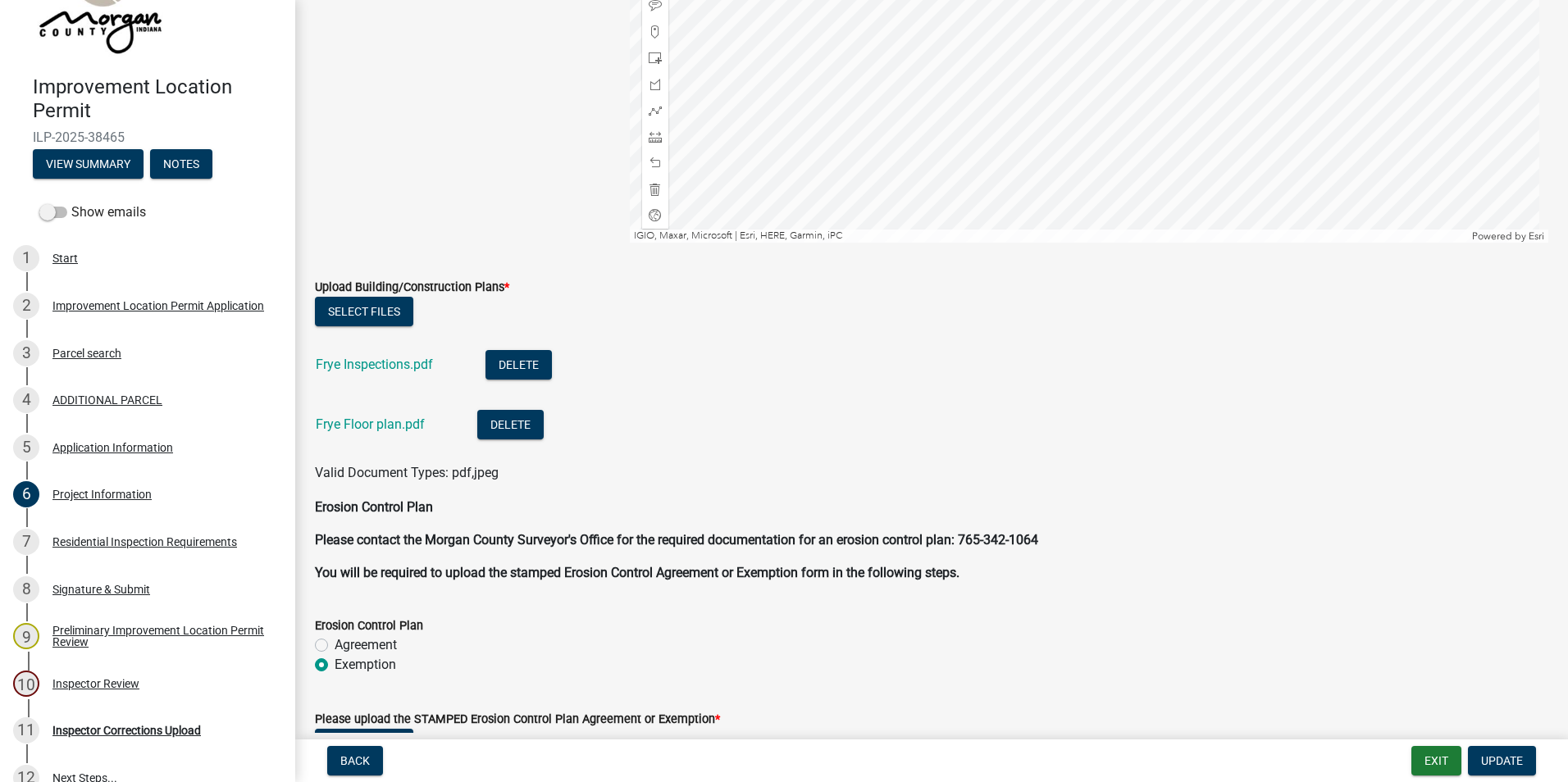 click on "Frye Inspections.pdf" 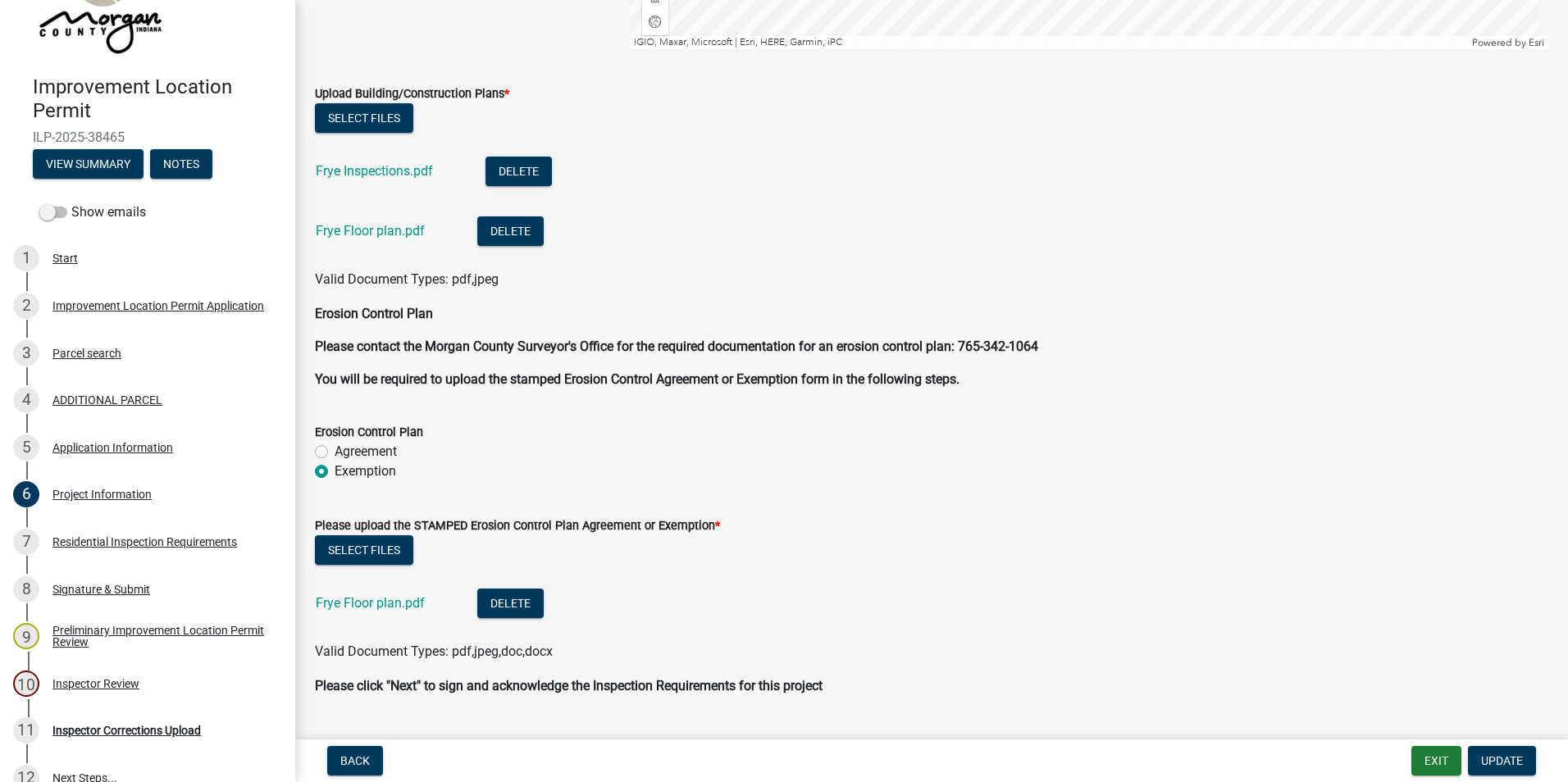 scroll, scrollTop: 3676, scrollLeft: 0, axis: vertical 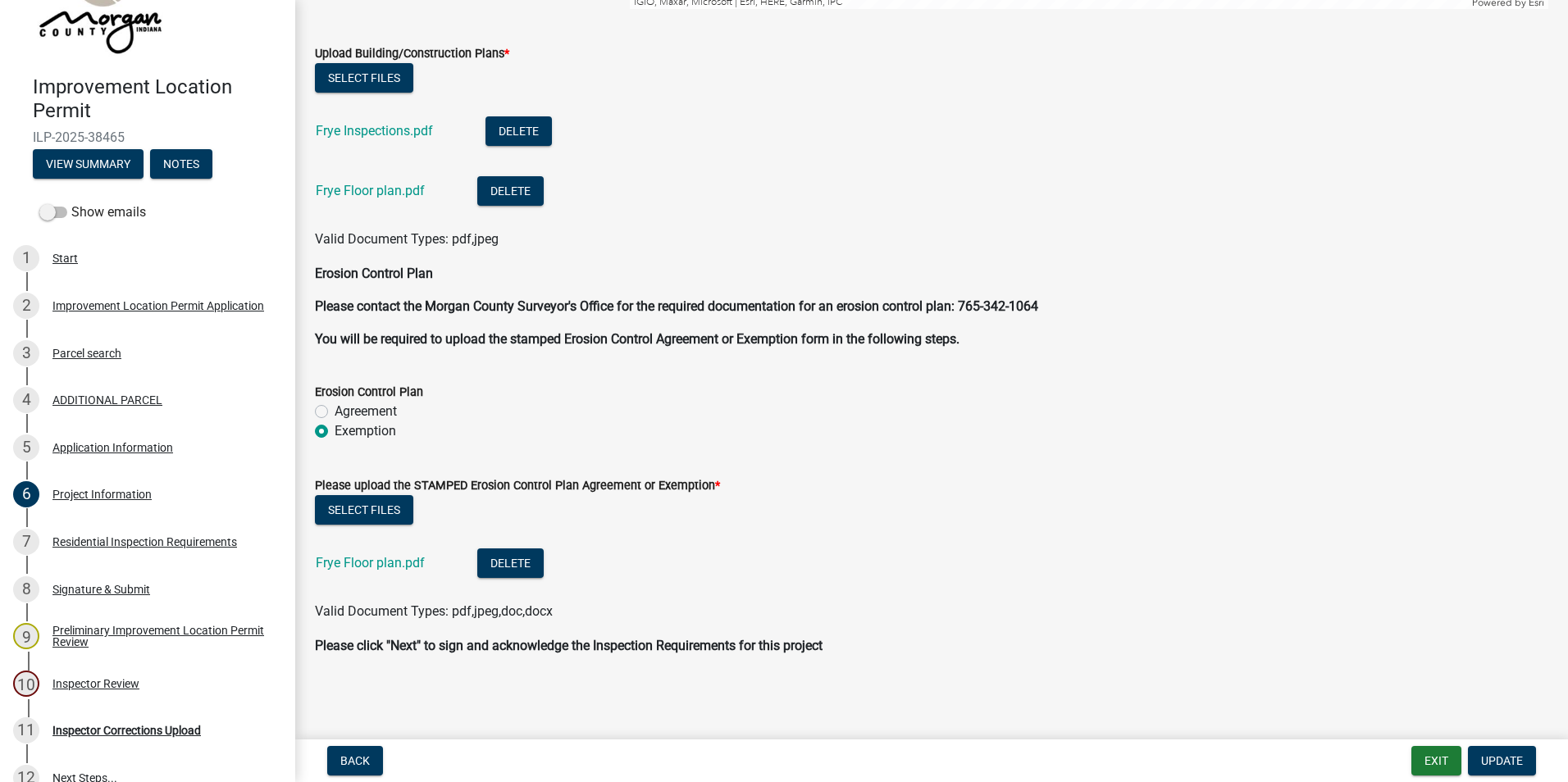 click on "Frye Floor plan.pdf" 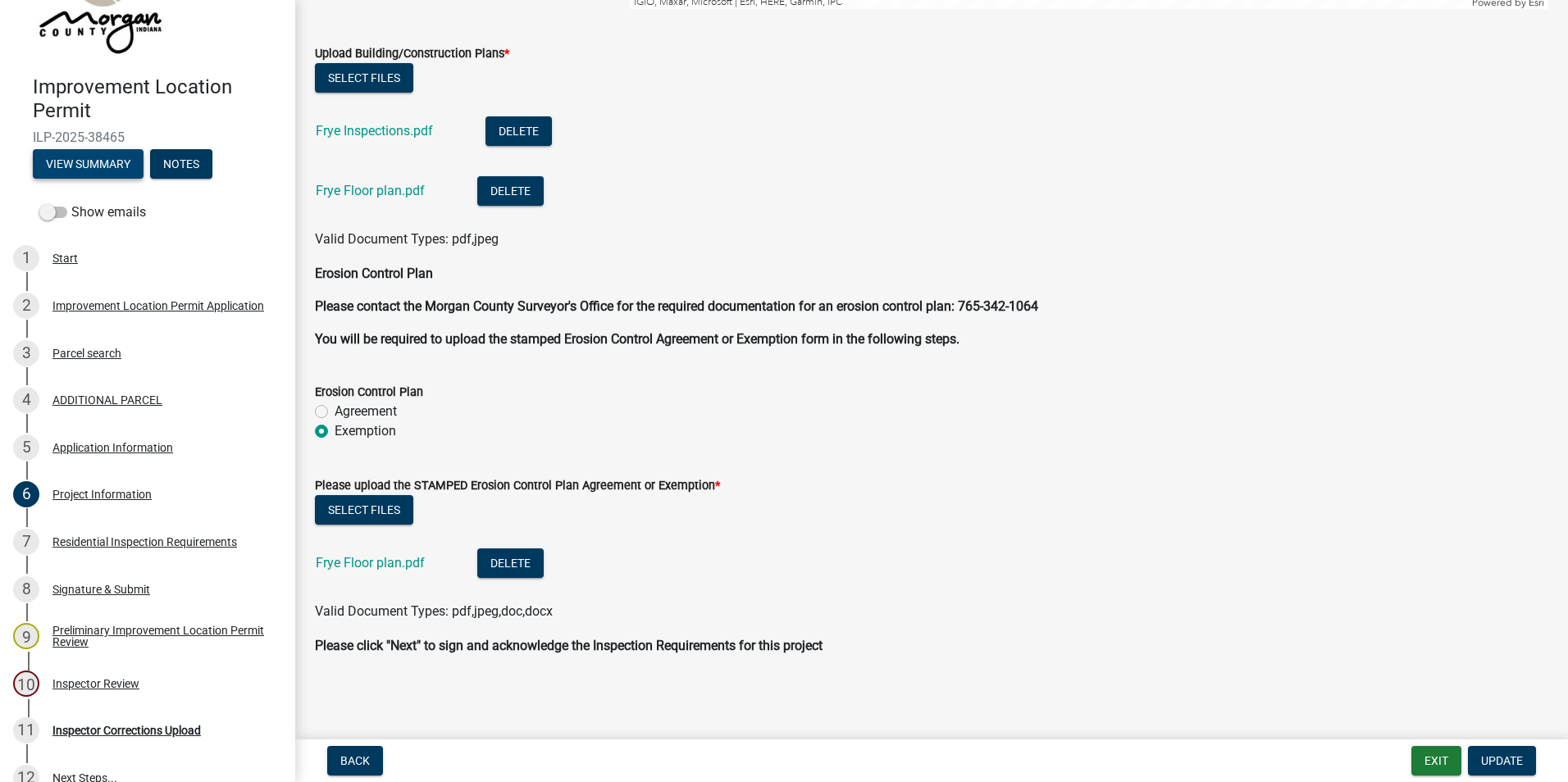 click on "View Summary" at bounding box center [88, 164] 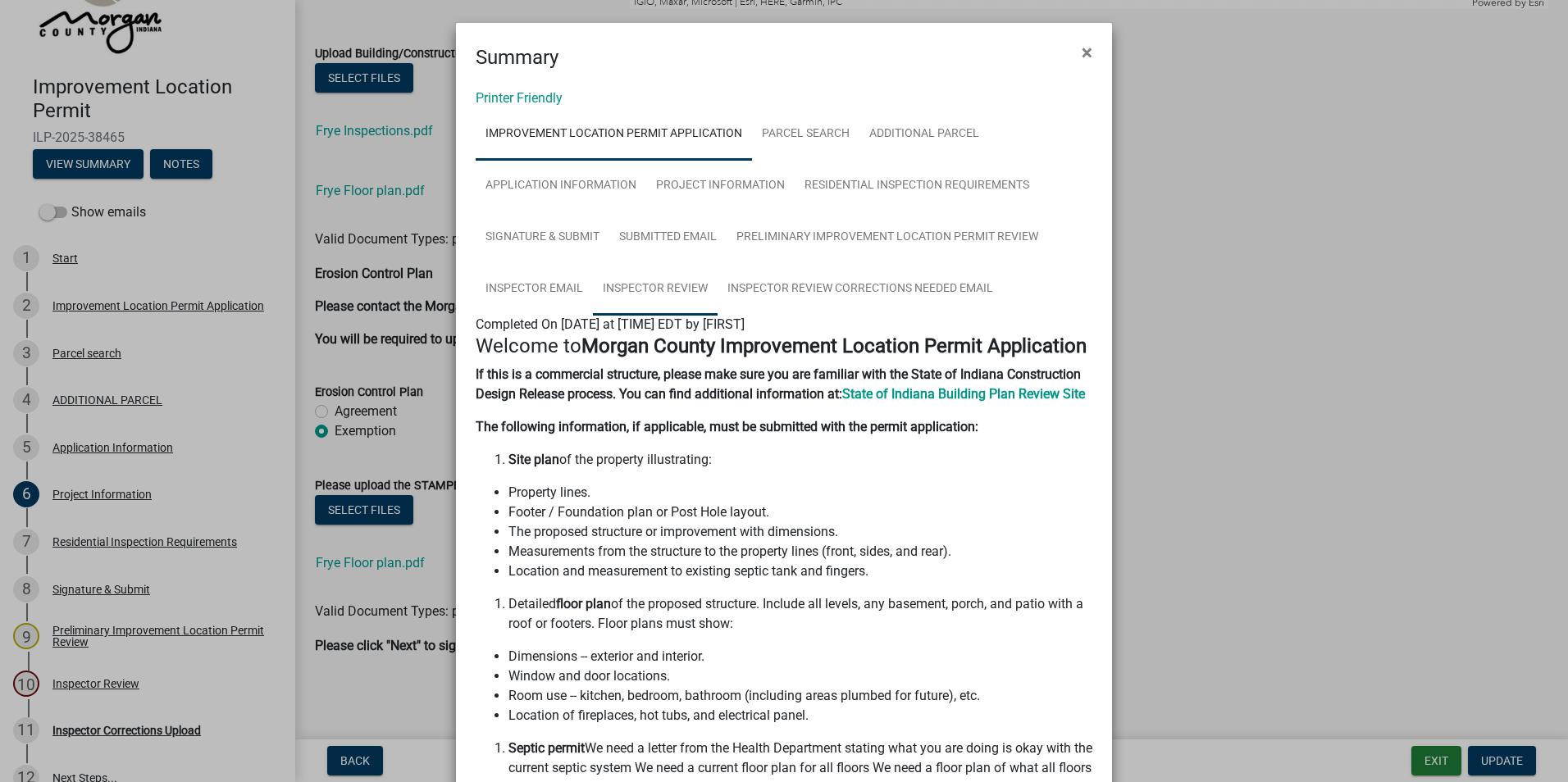 click on "Inspector Review" at bounding box center (655, 289) 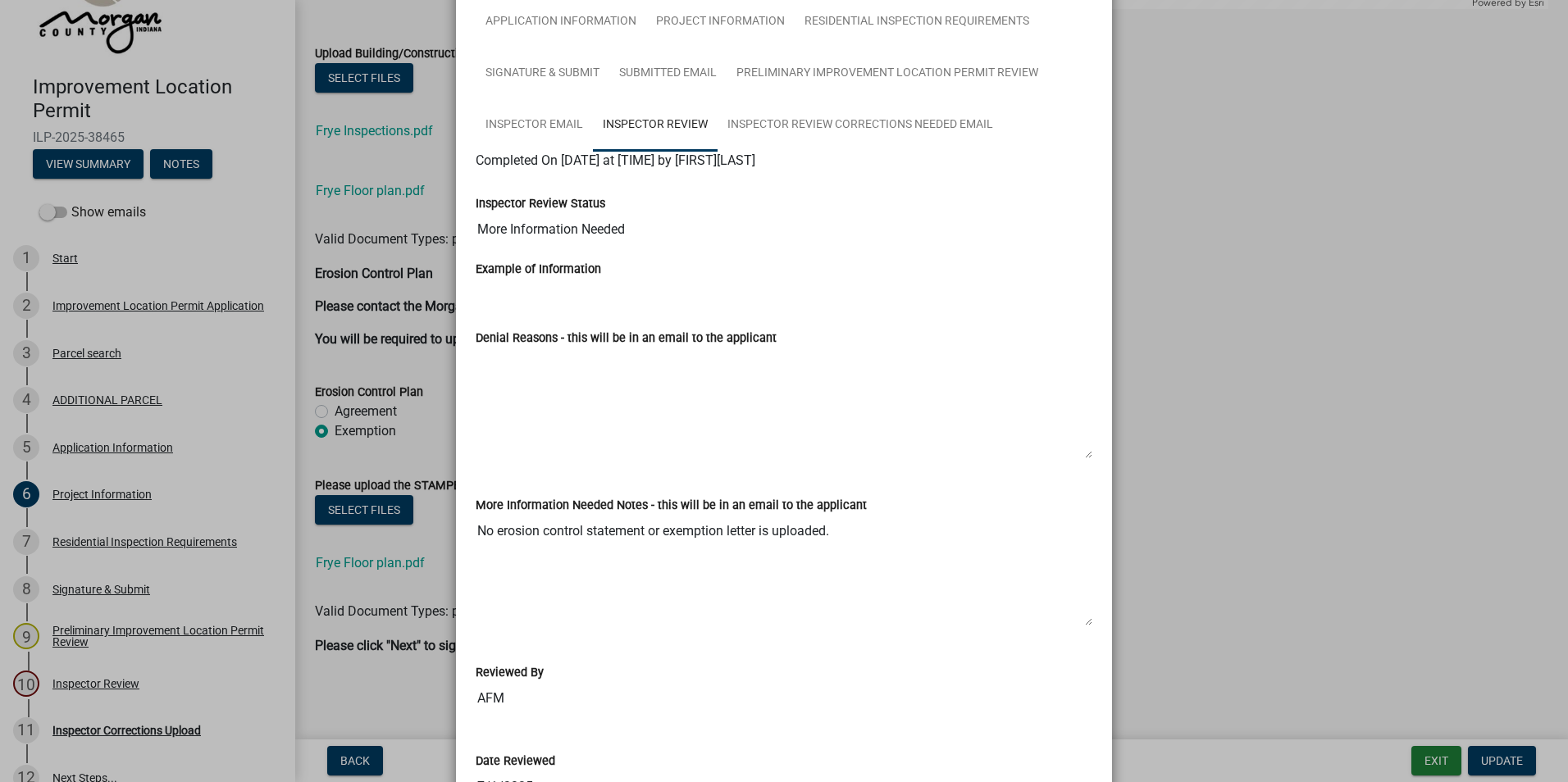 scroll, scrollTop: 0, scrollLeft: 0, axis: both 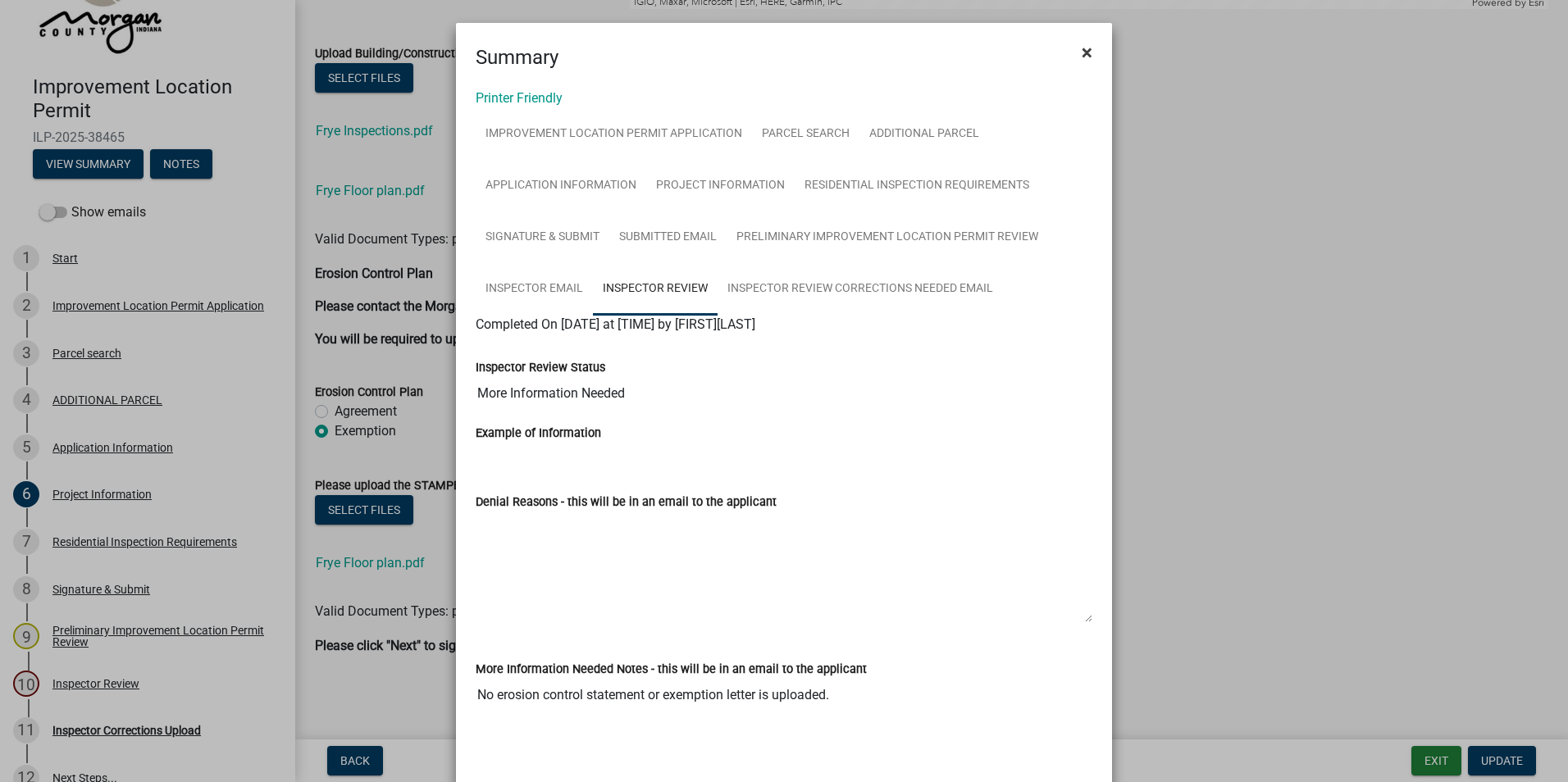 click on "×" 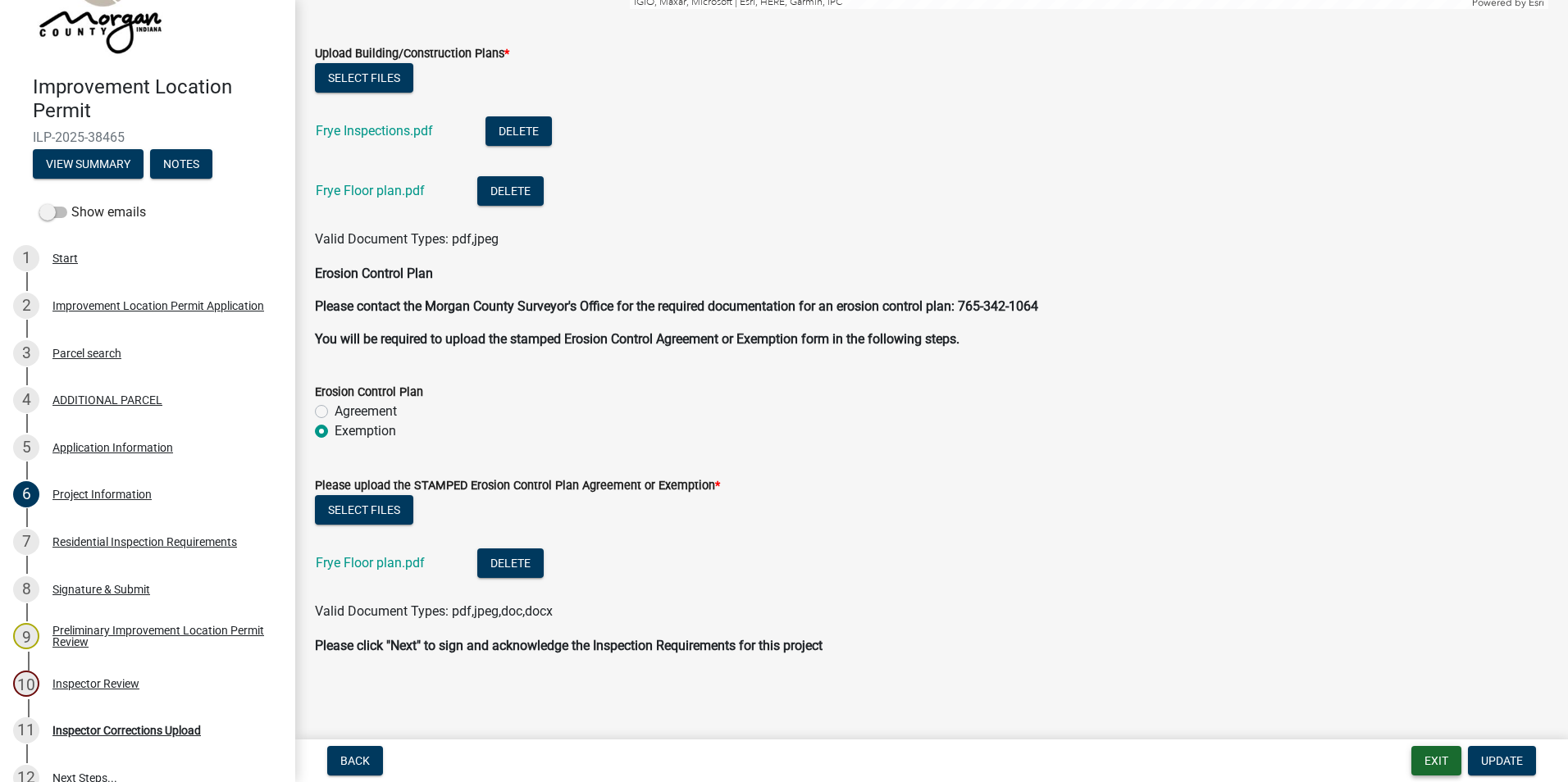 click on "Exit" at bounding box center (1436, 761) 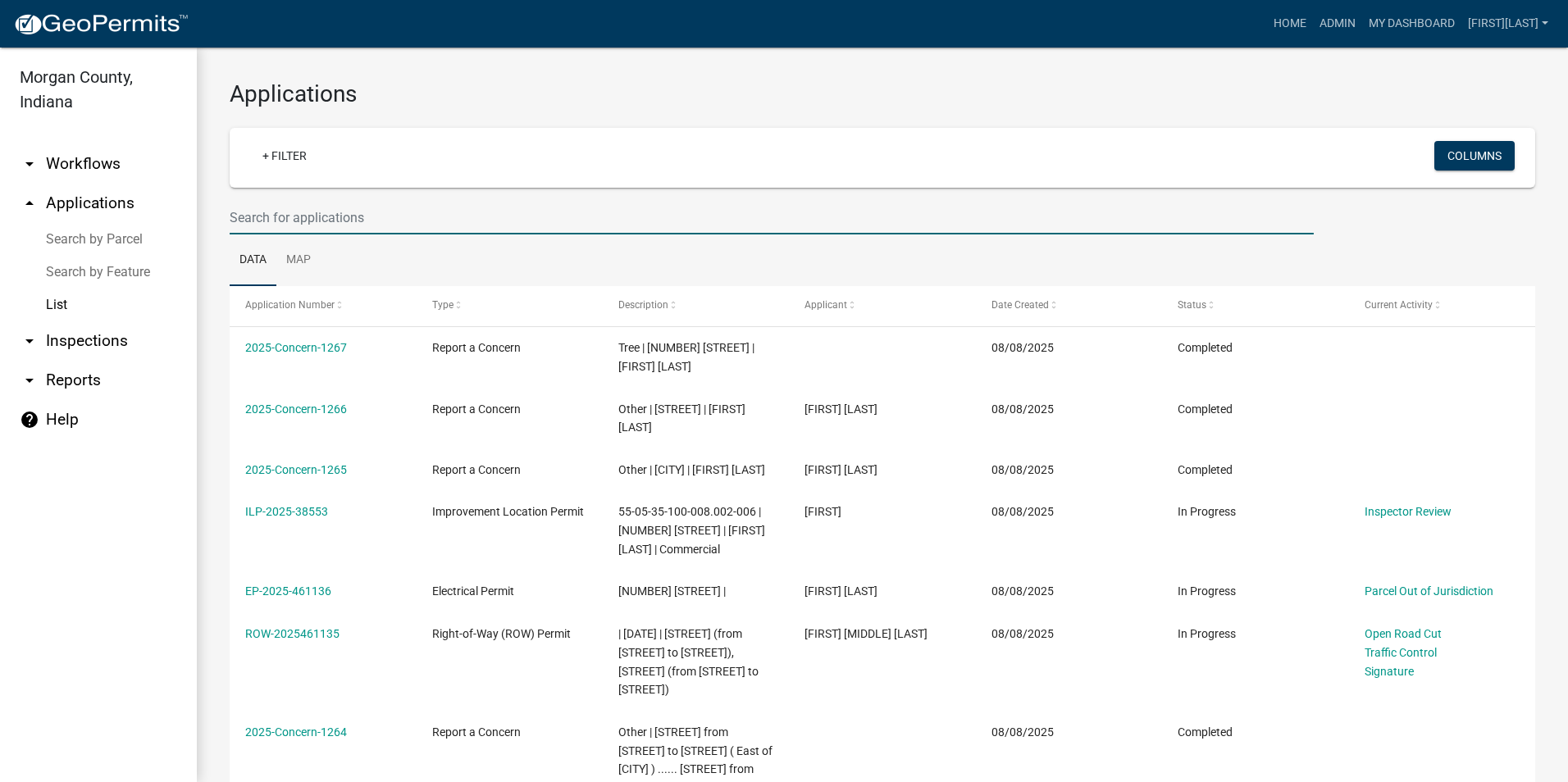 click at bounding box center (772, 217) 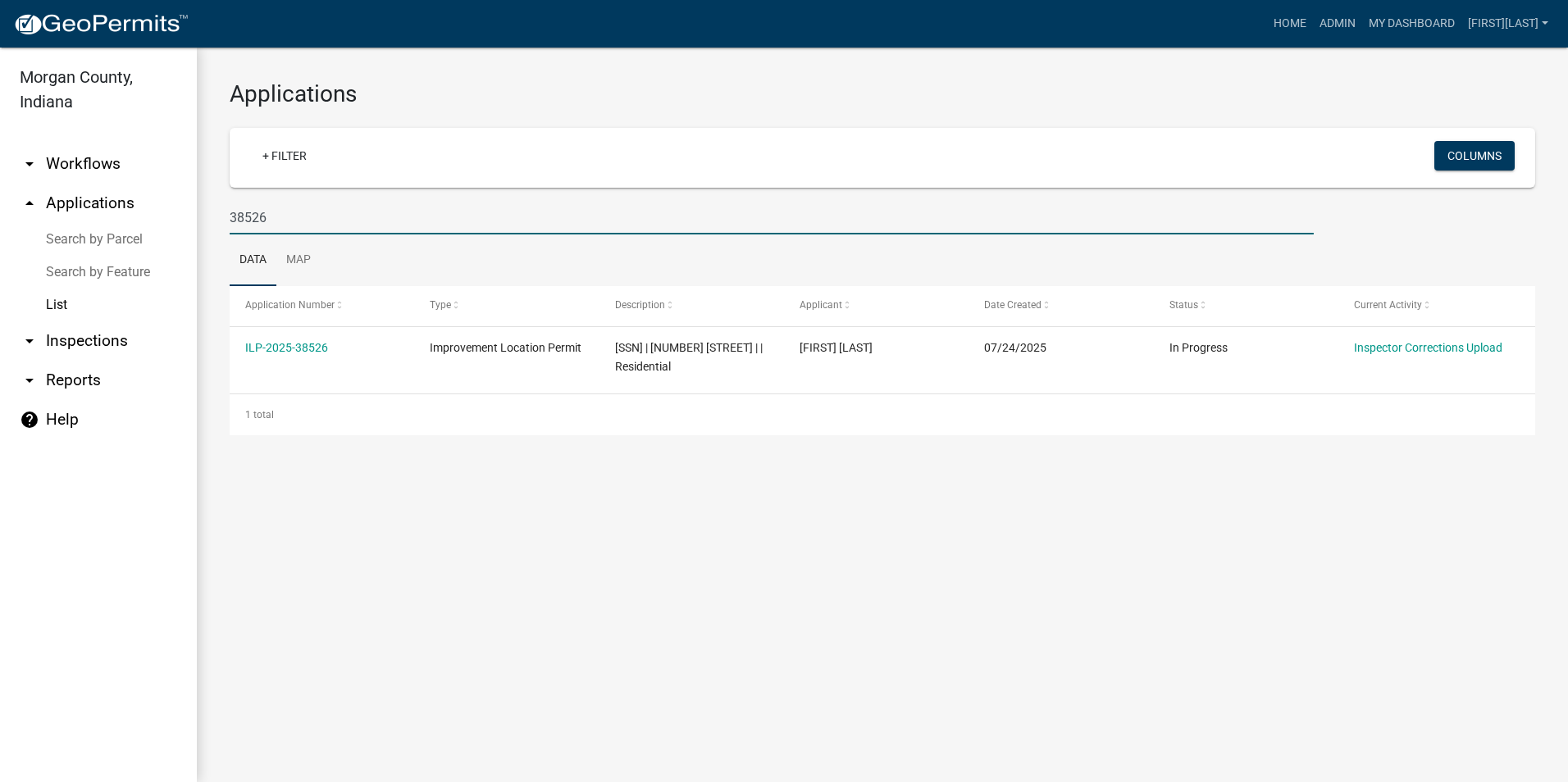 type on "38526" 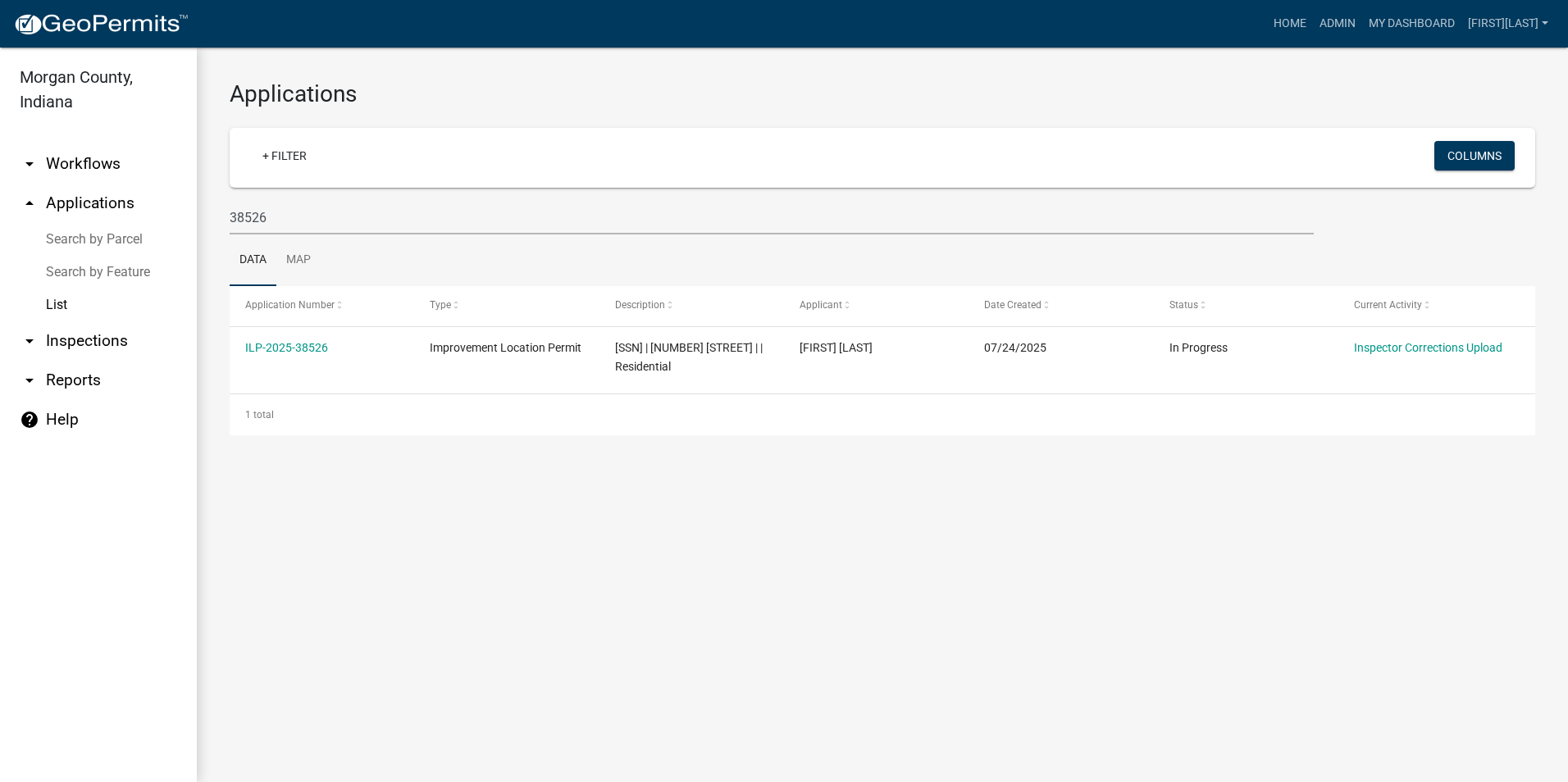 click on "ILP-2025-38526" 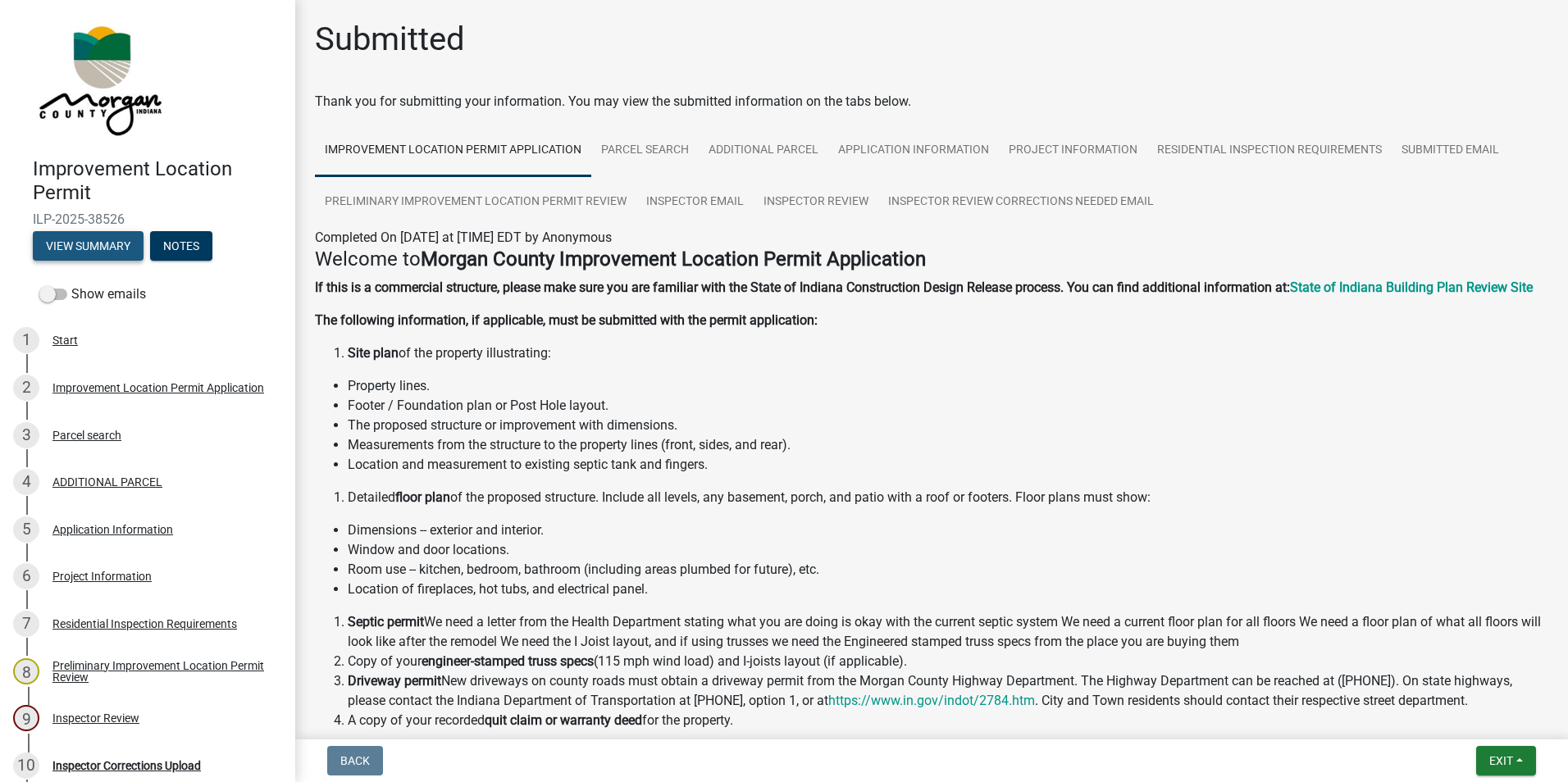 click on "View Summary" at bounding box center (88, 246) 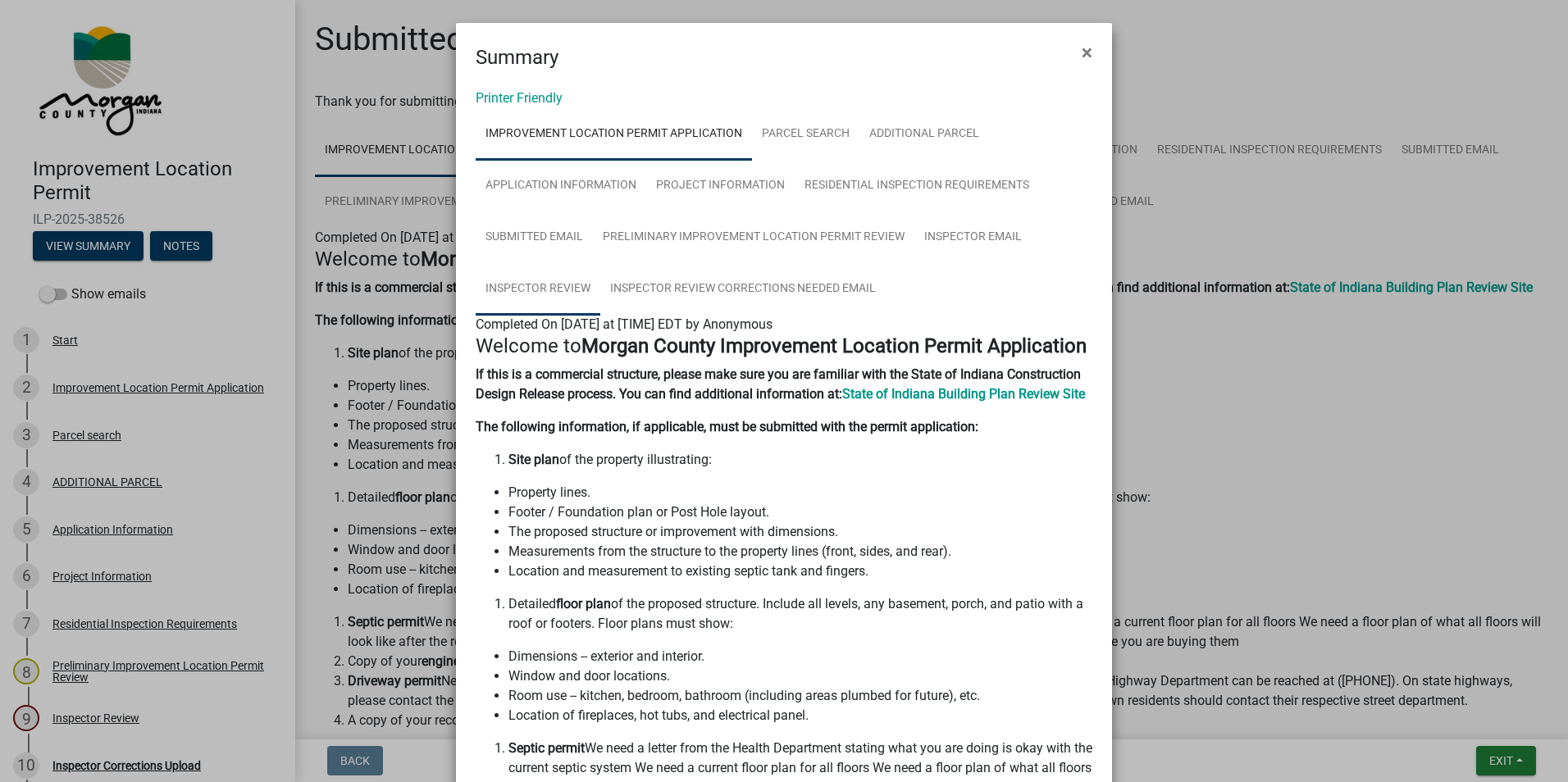 click on "Inspector Review" at bounding box center (538, 289) 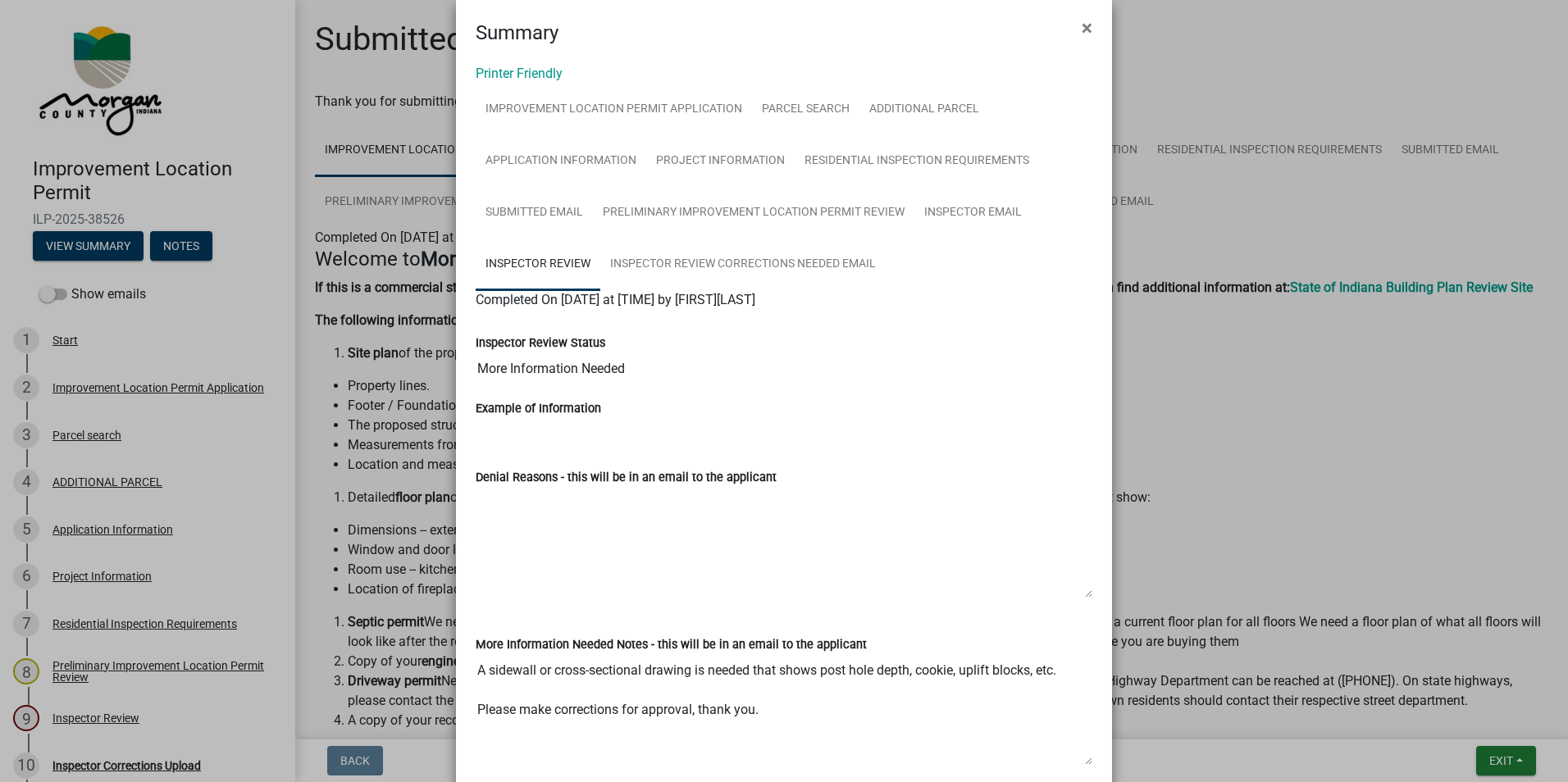 scroll, scrollTop: 0, scrollLeft: 0, axis: both 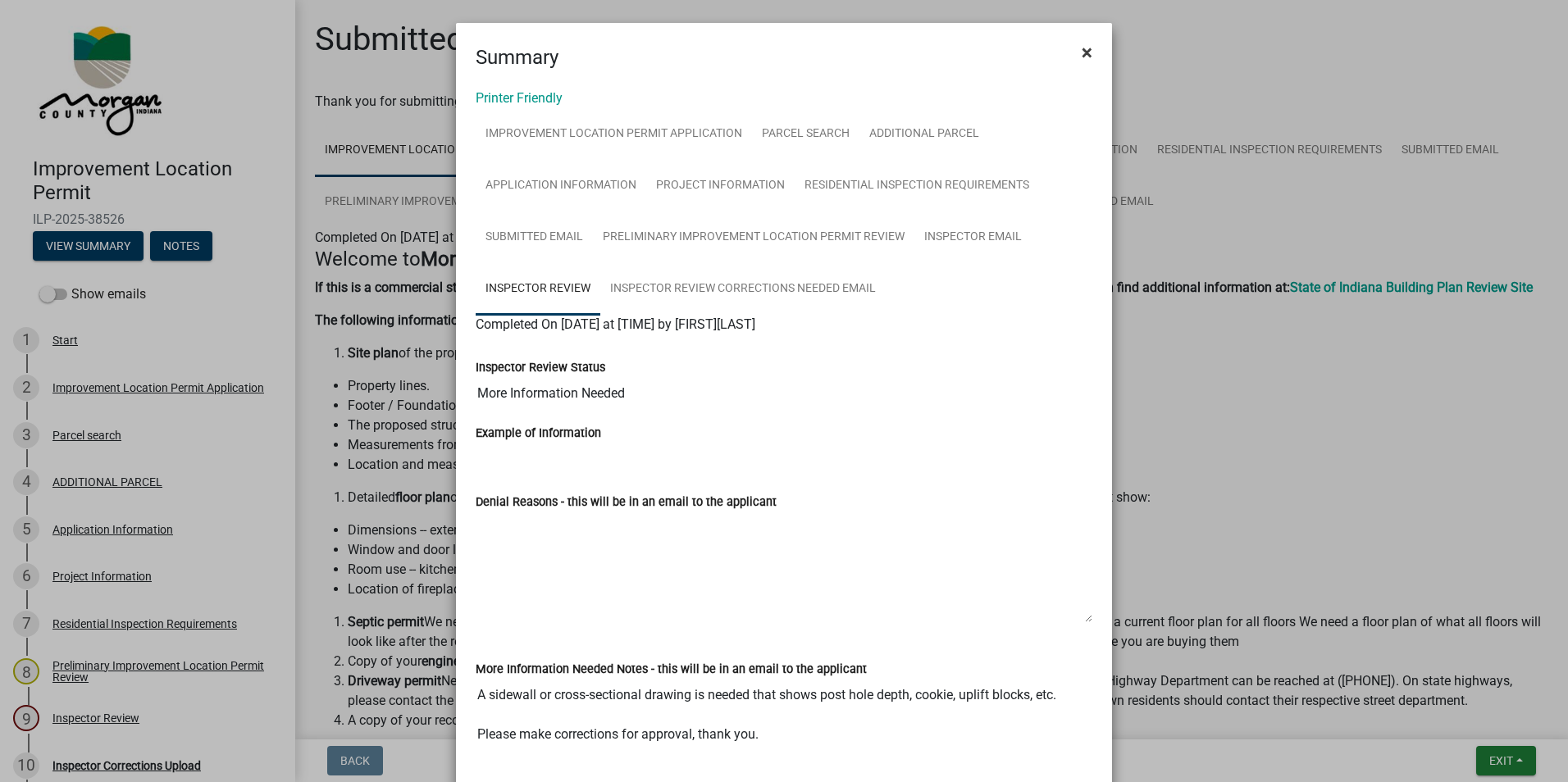 click on "×" 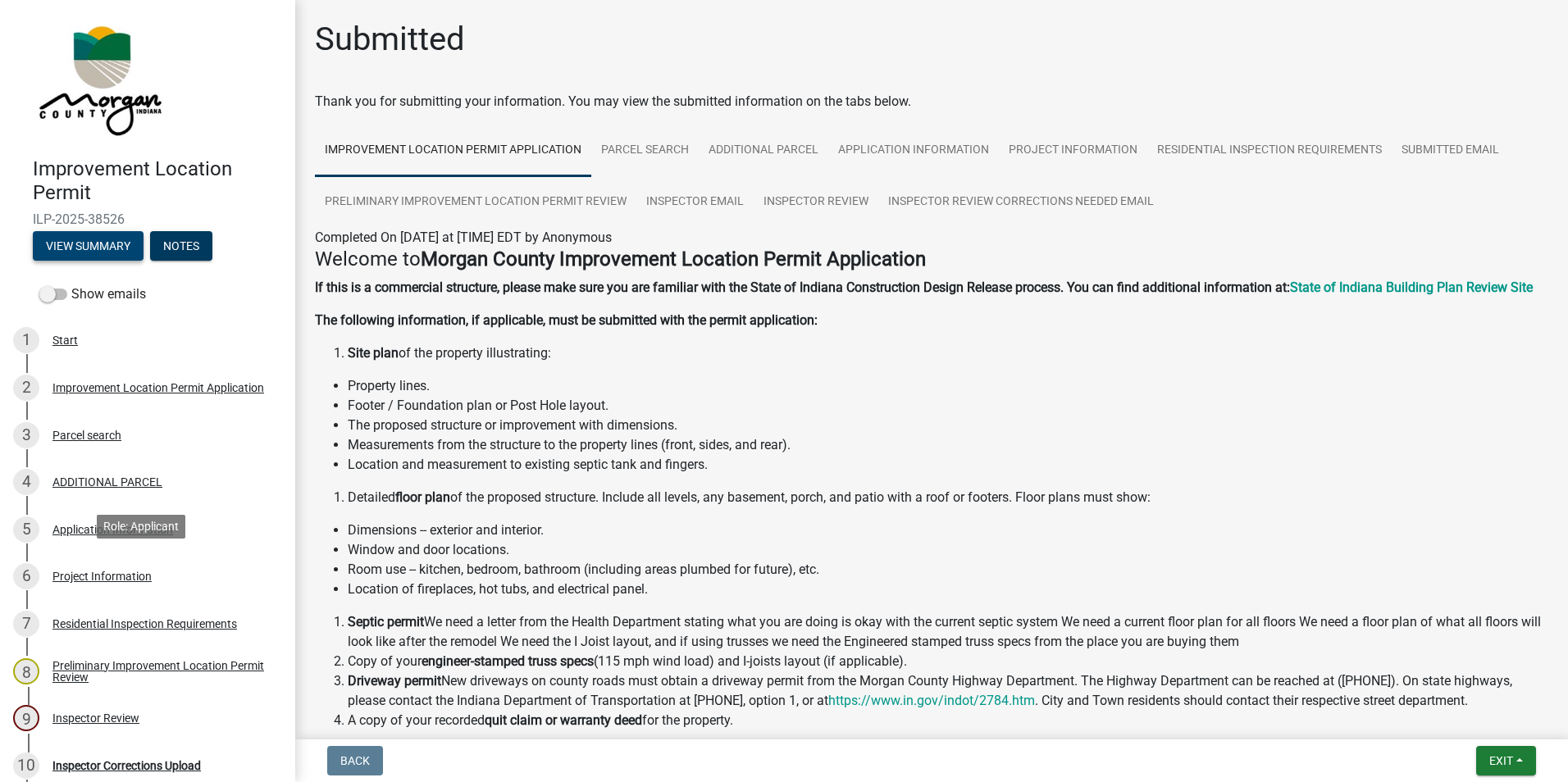 scroll, scrollTop: 82, scrollLeft: 0, axis: vertical 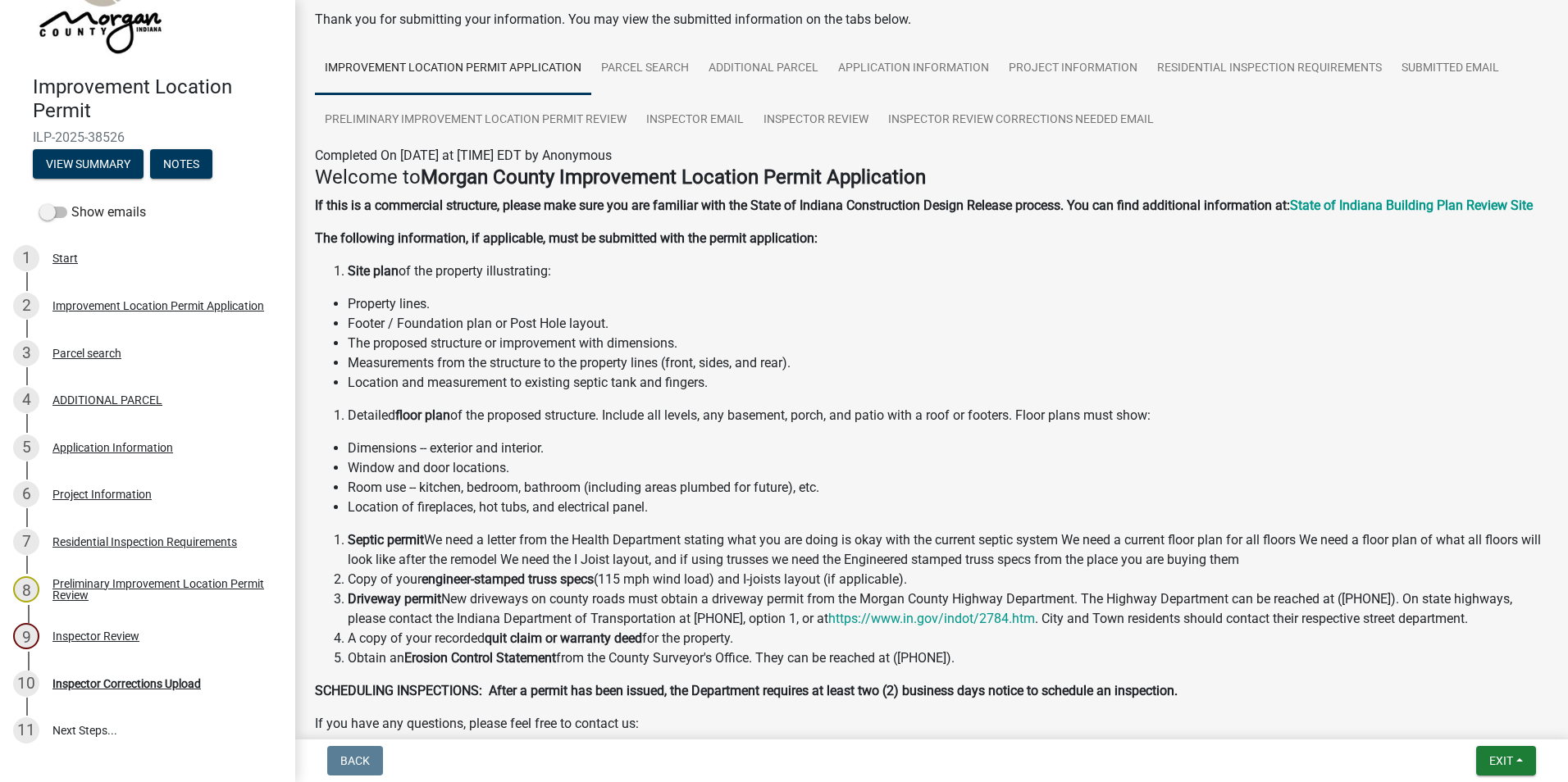 click on "Project Information" at bounding box center (102, 494) 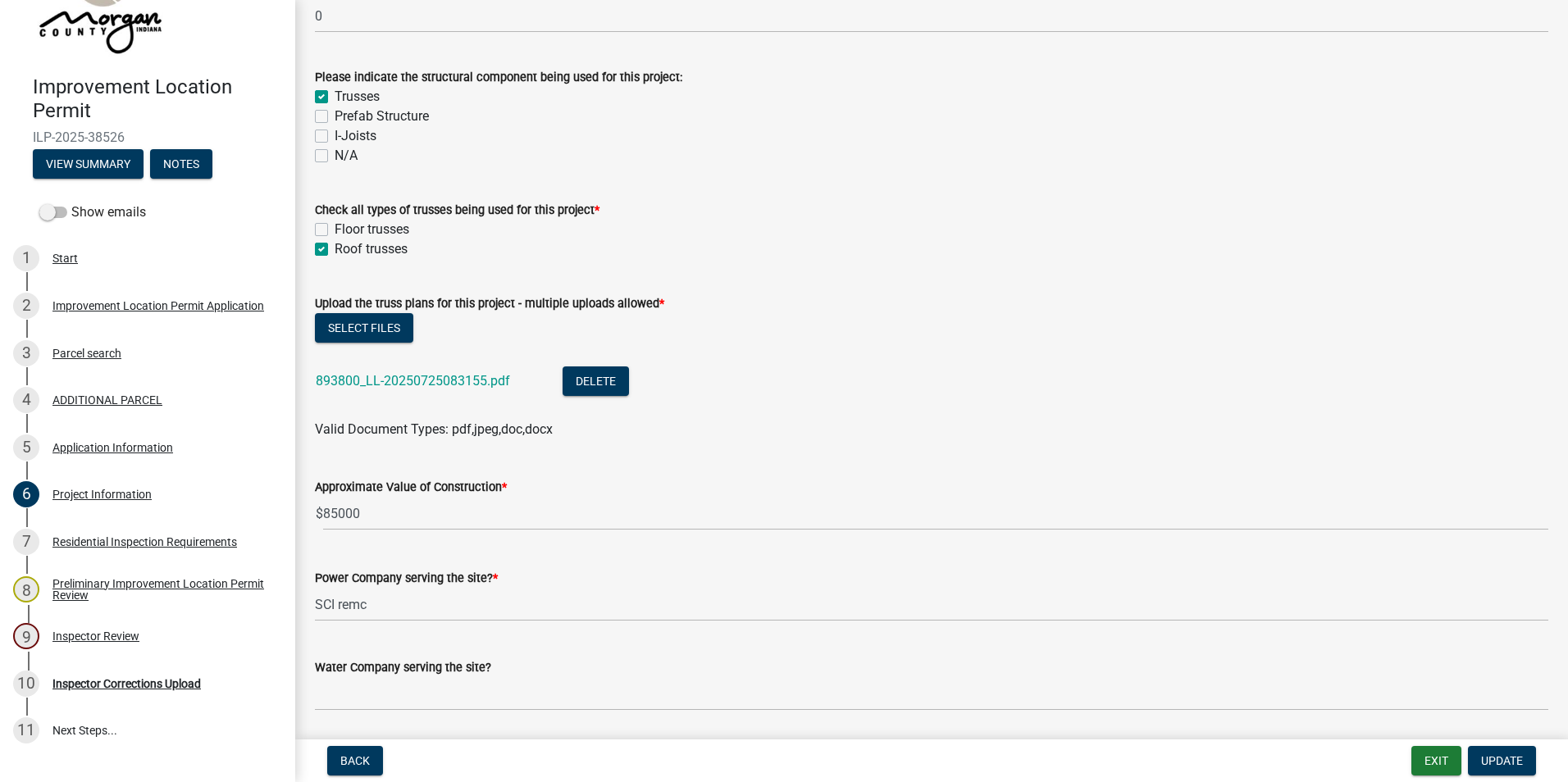 scroll, scrollTop: 1557, scrollLeft: 0, axis: vertical 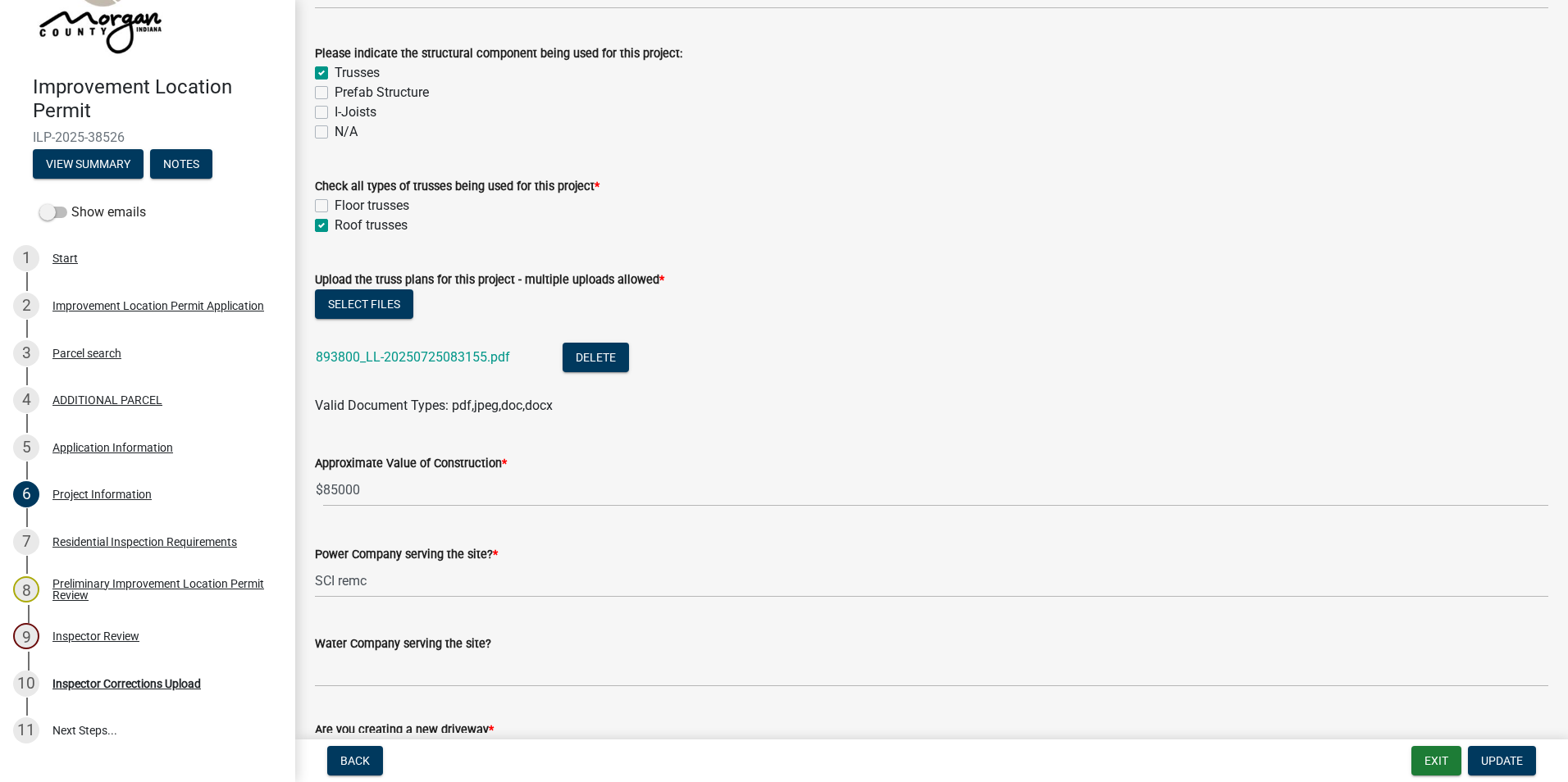 click on "893800_LL-20250725083155.pdf" 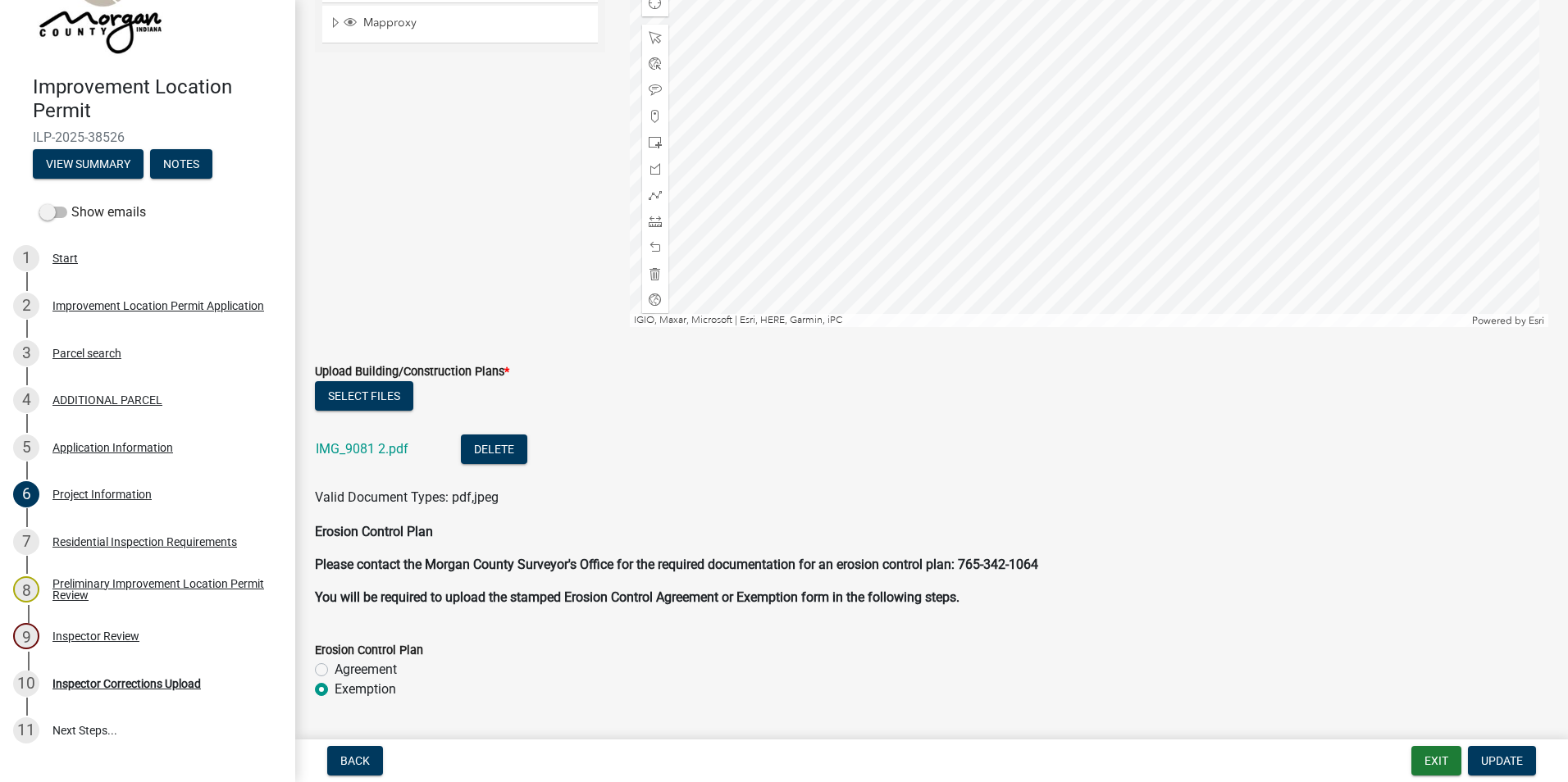scroll, scrollTop: 3361, scrollLeft: 0, axis: vertical 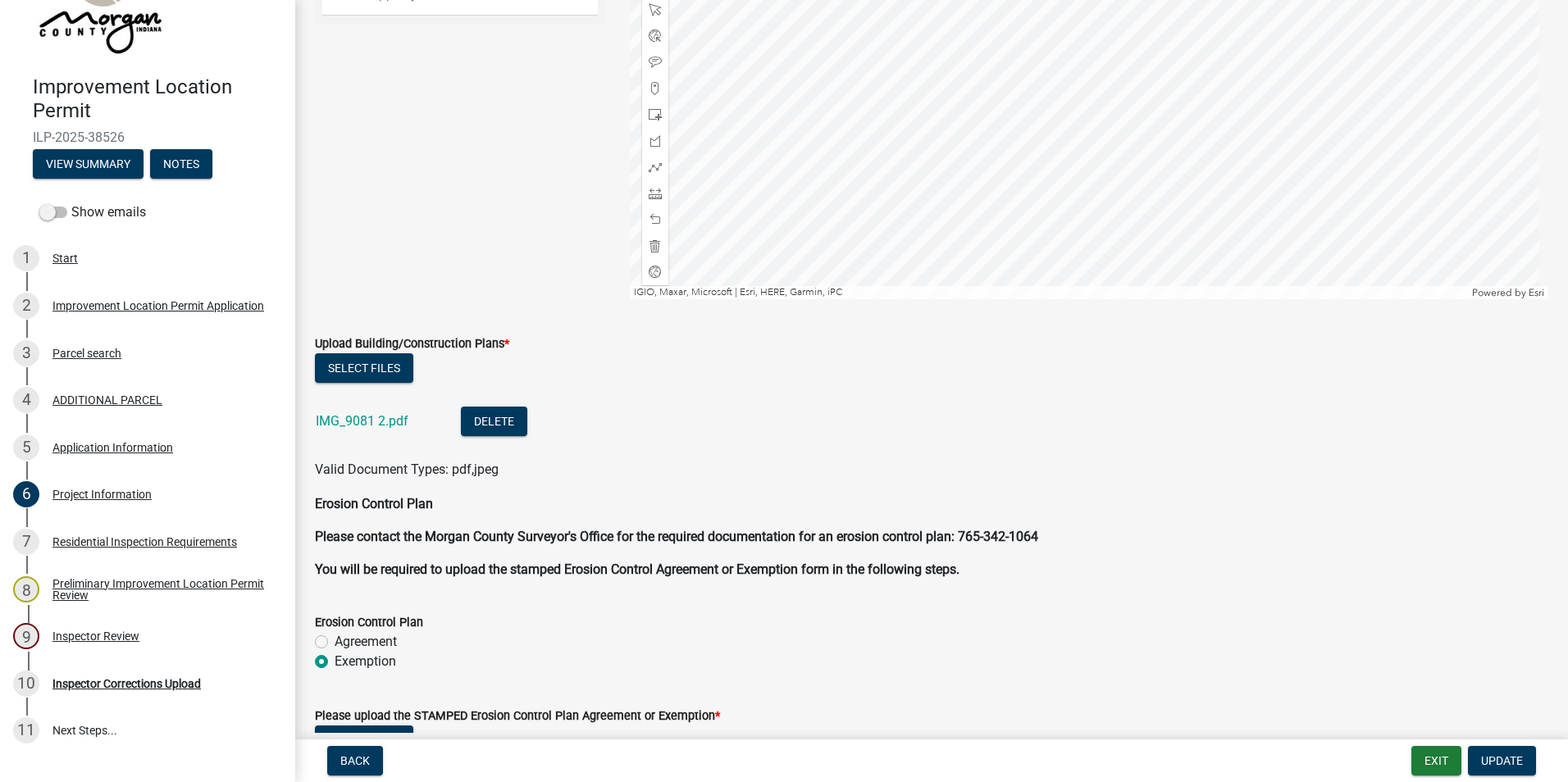 click on "IMG_9081 2.pdf" 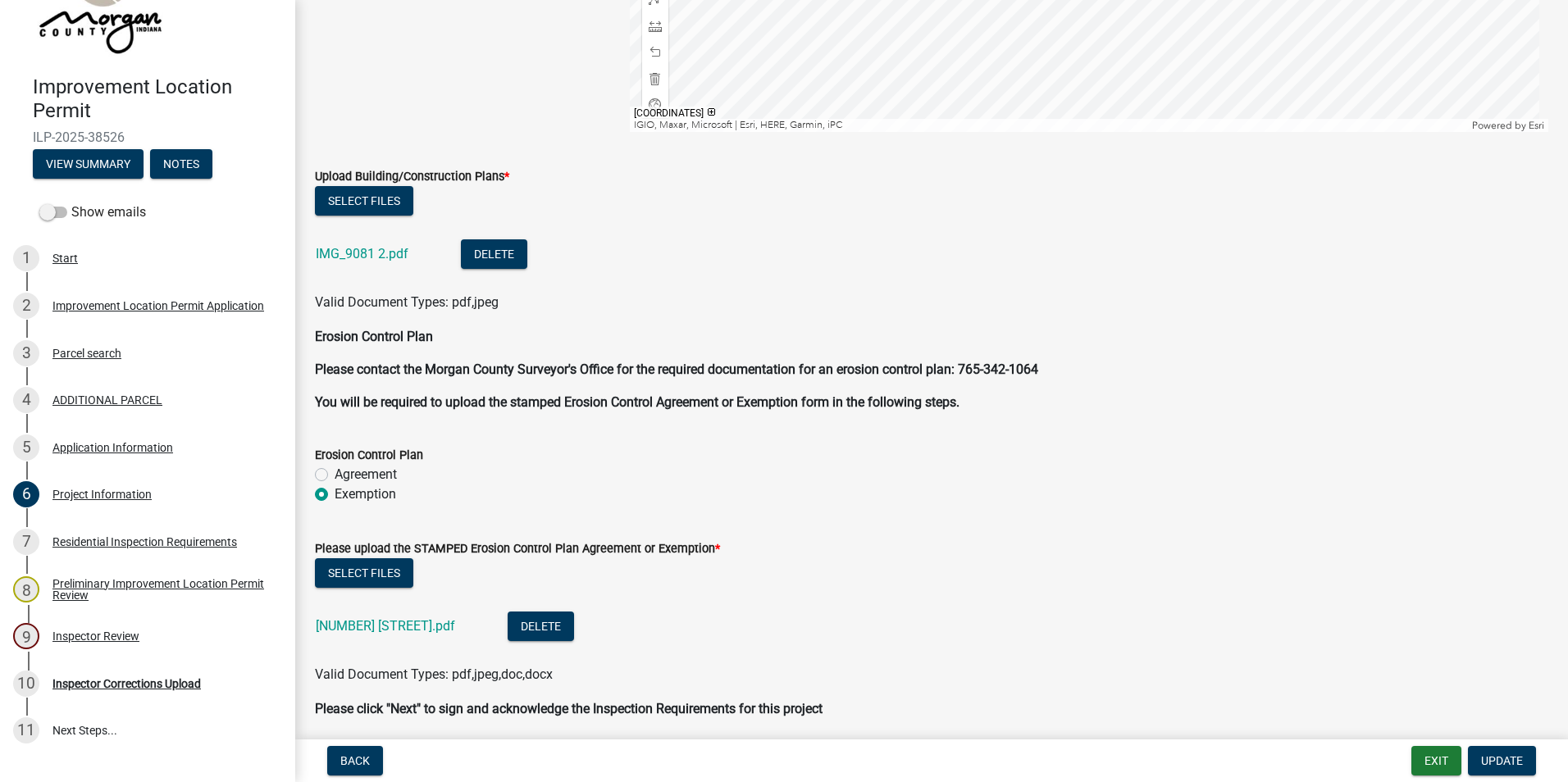 scroll, scrollTop: 3591, scrollLeft: 0, axis: vertical 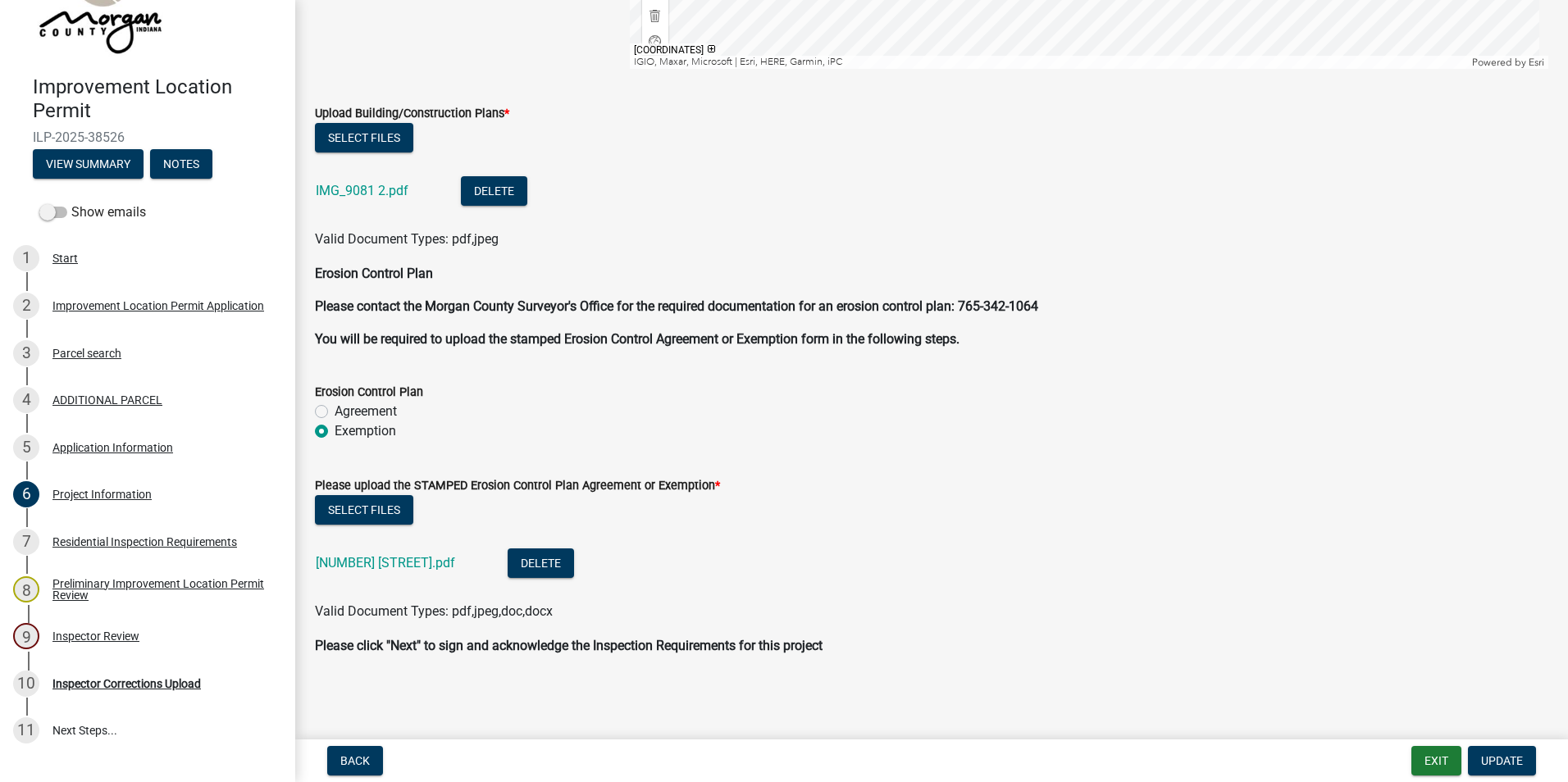 click on "1096 Nast Chapel Rd.pdf" 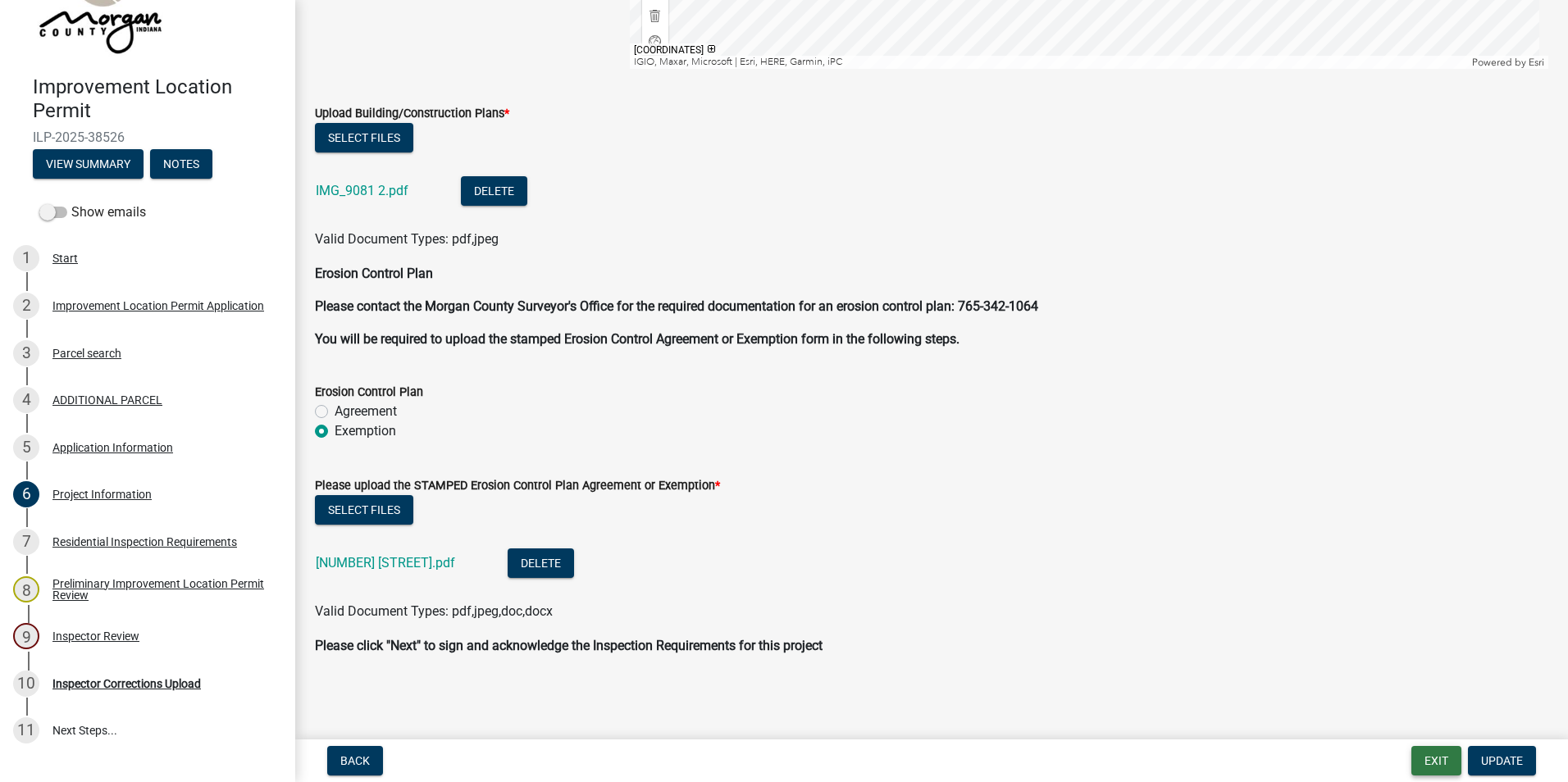 click on "Exit" at bounding box center [1436, 761] 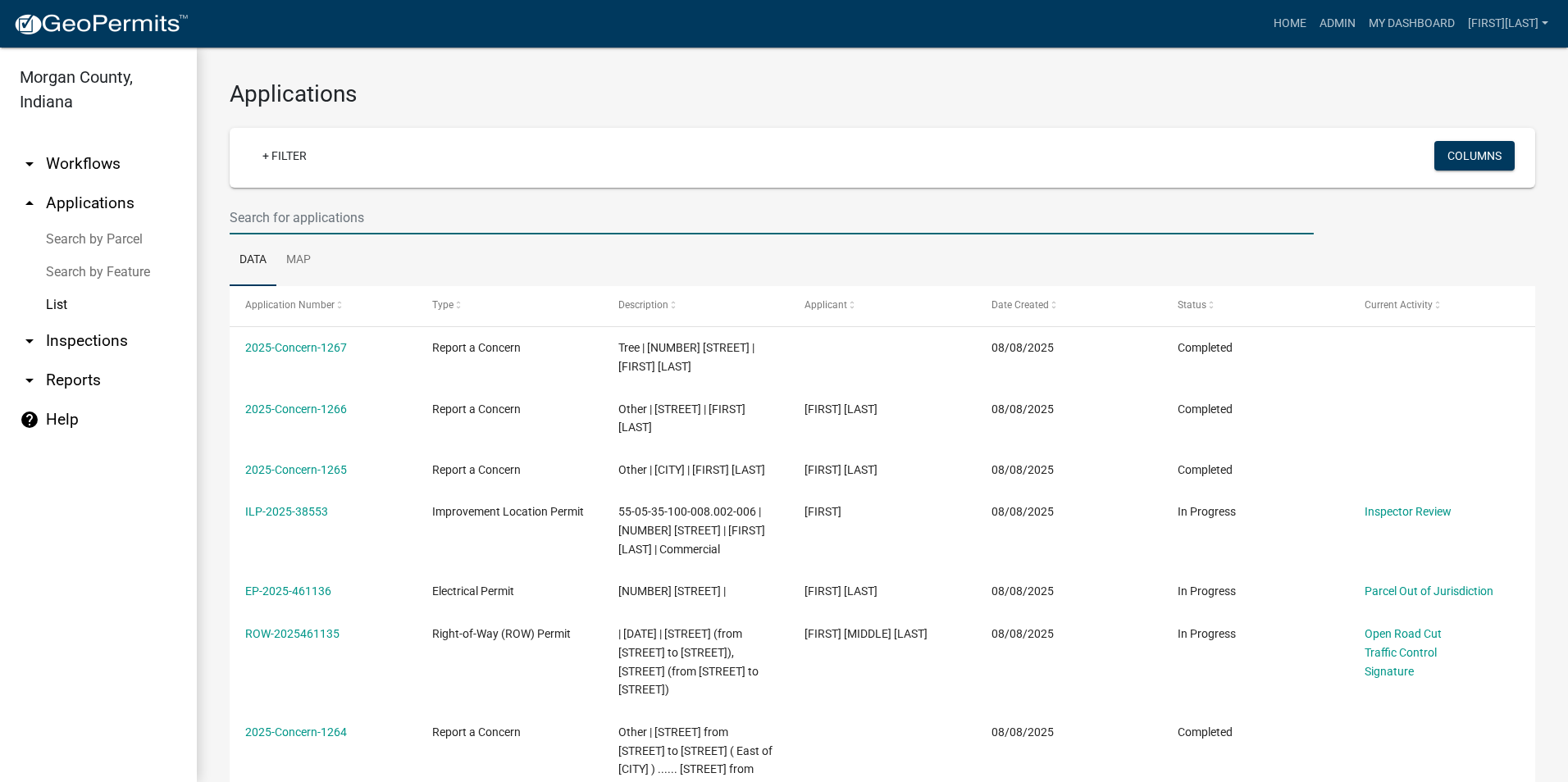 click at bounding box center [772, 217] 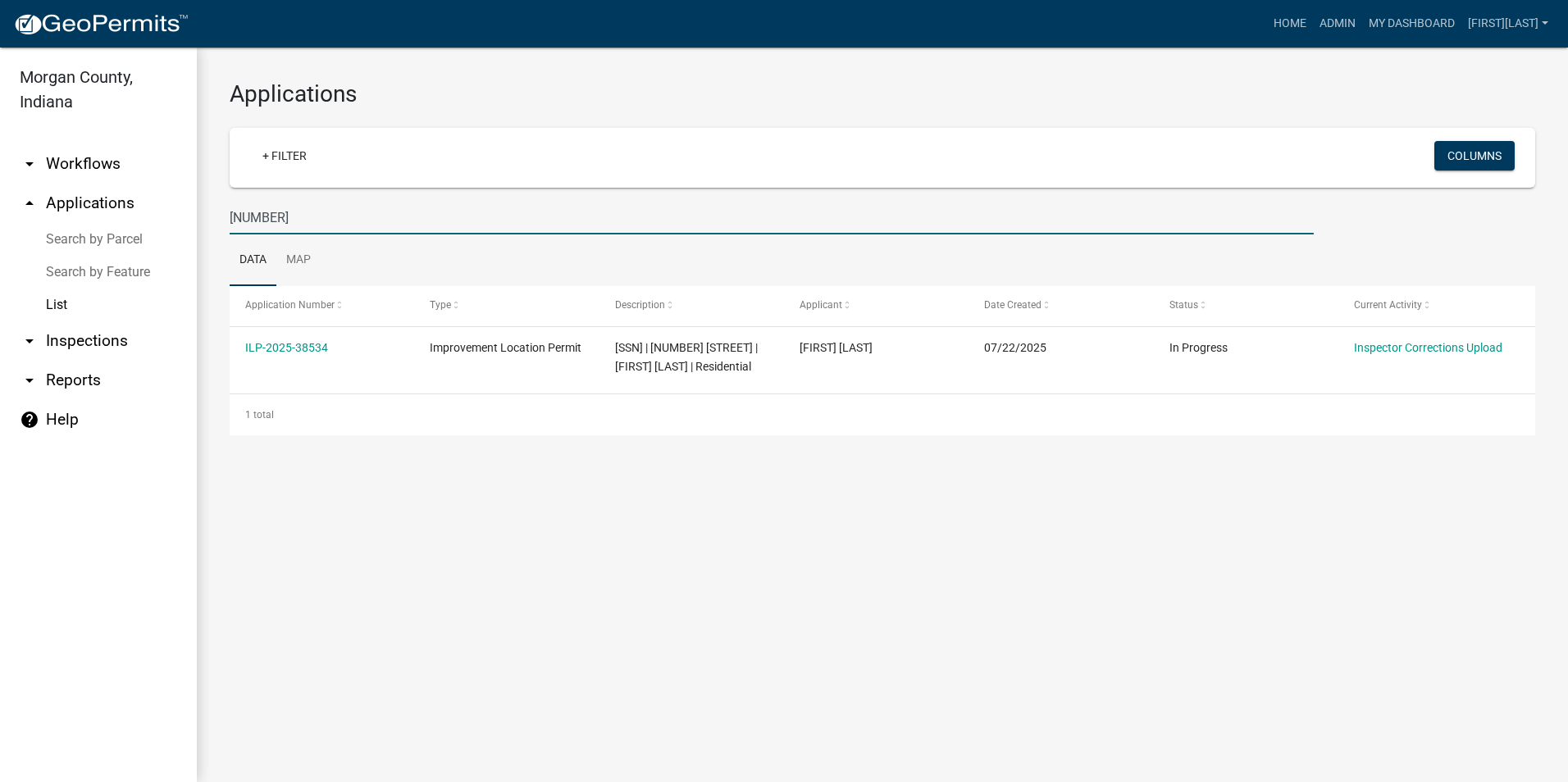 type on "38534" 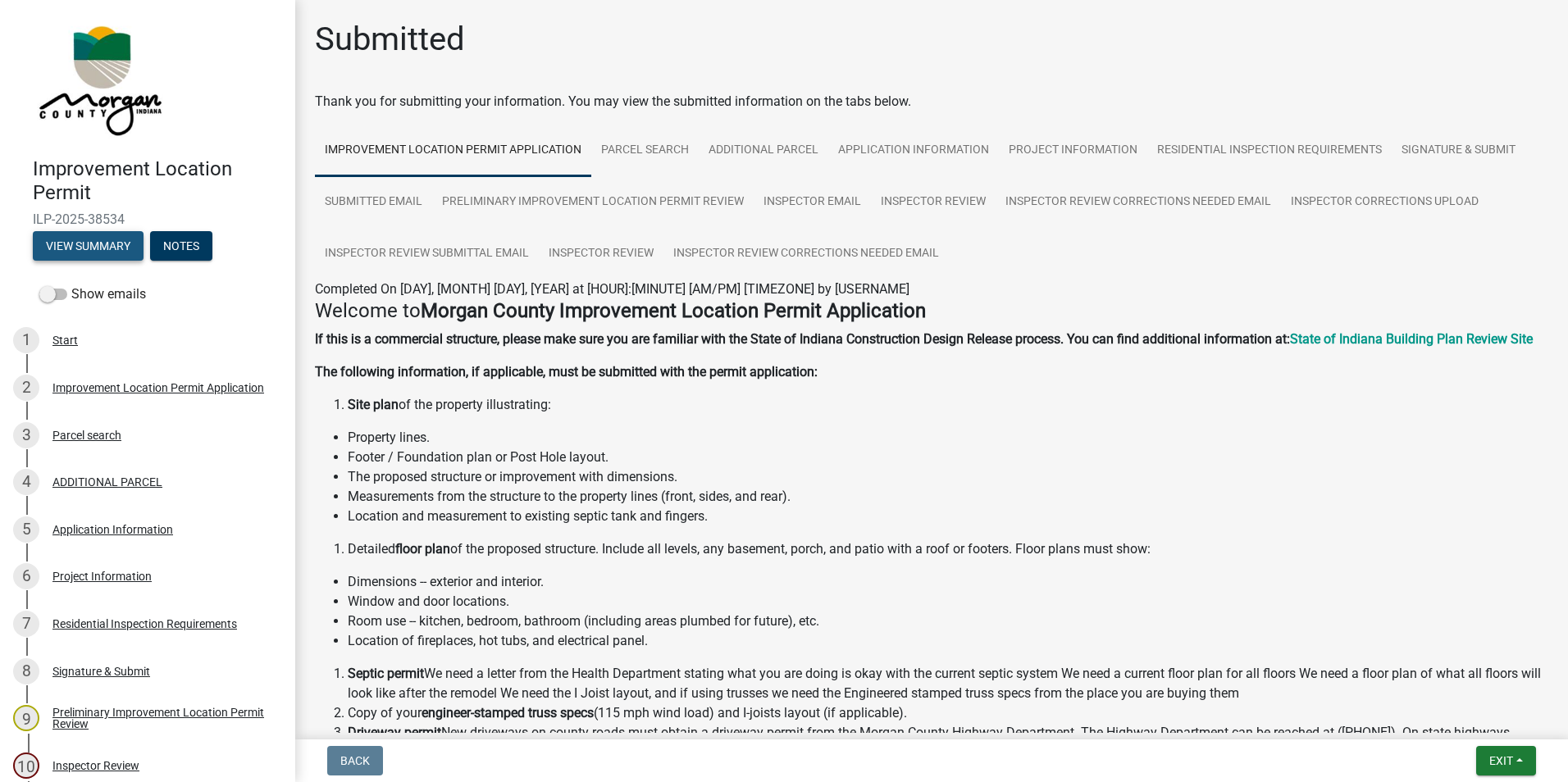 click on "View Summary" at bounding box center (88, 246) 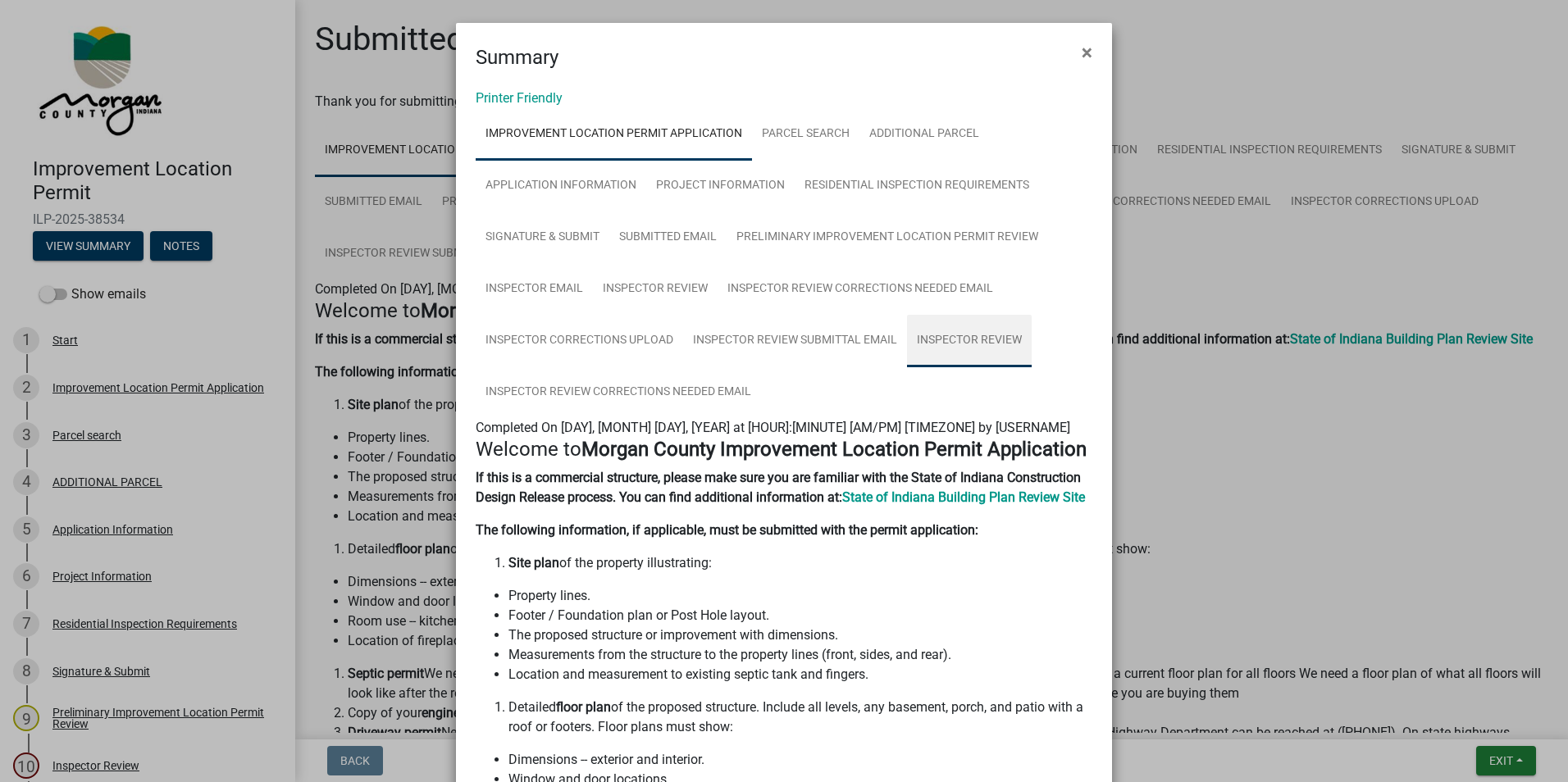 click on "Inspector Review" at bounding box center [969, 341] 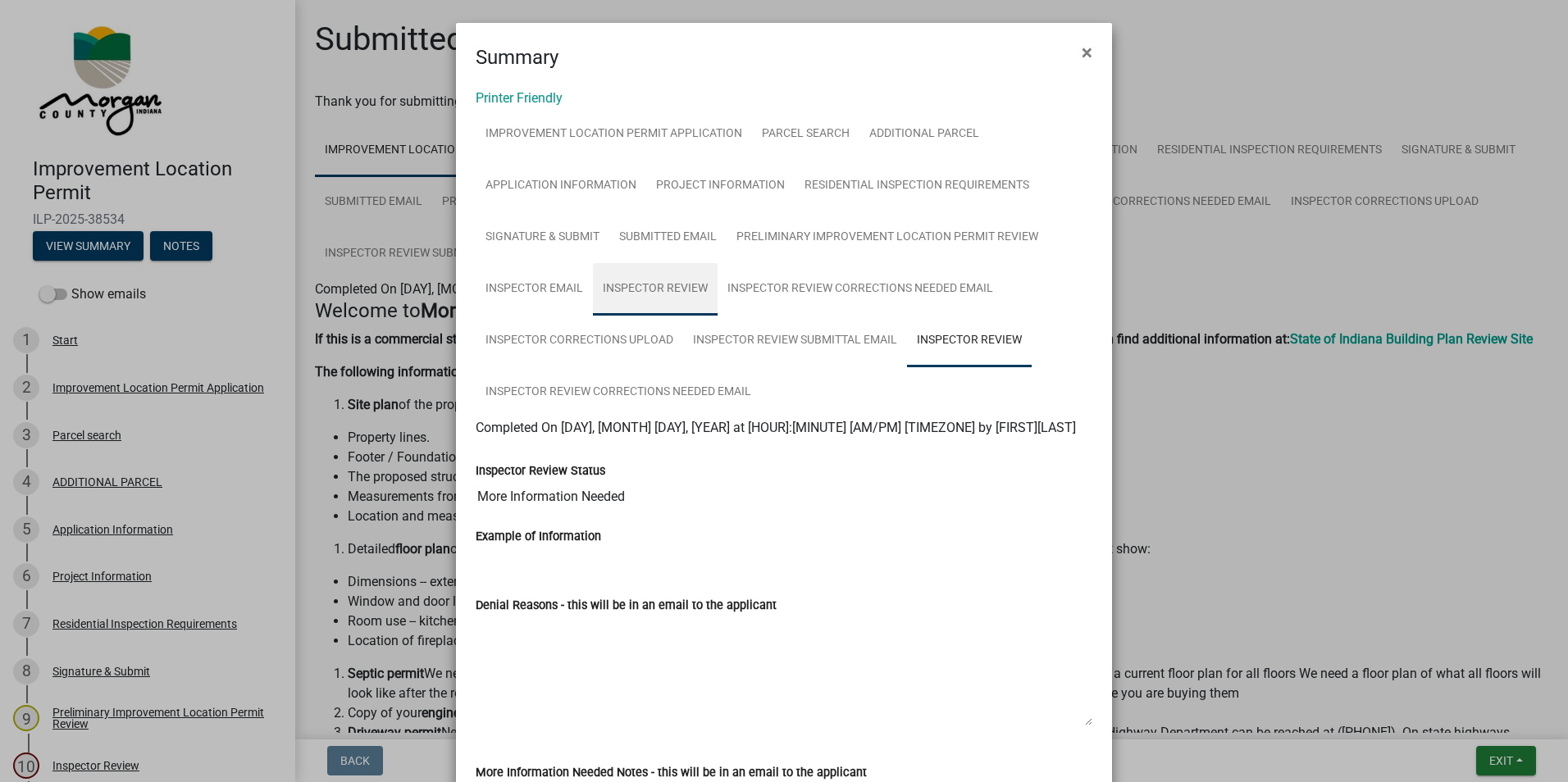 click on "Inspector Review" at bounding box center (655, 289) 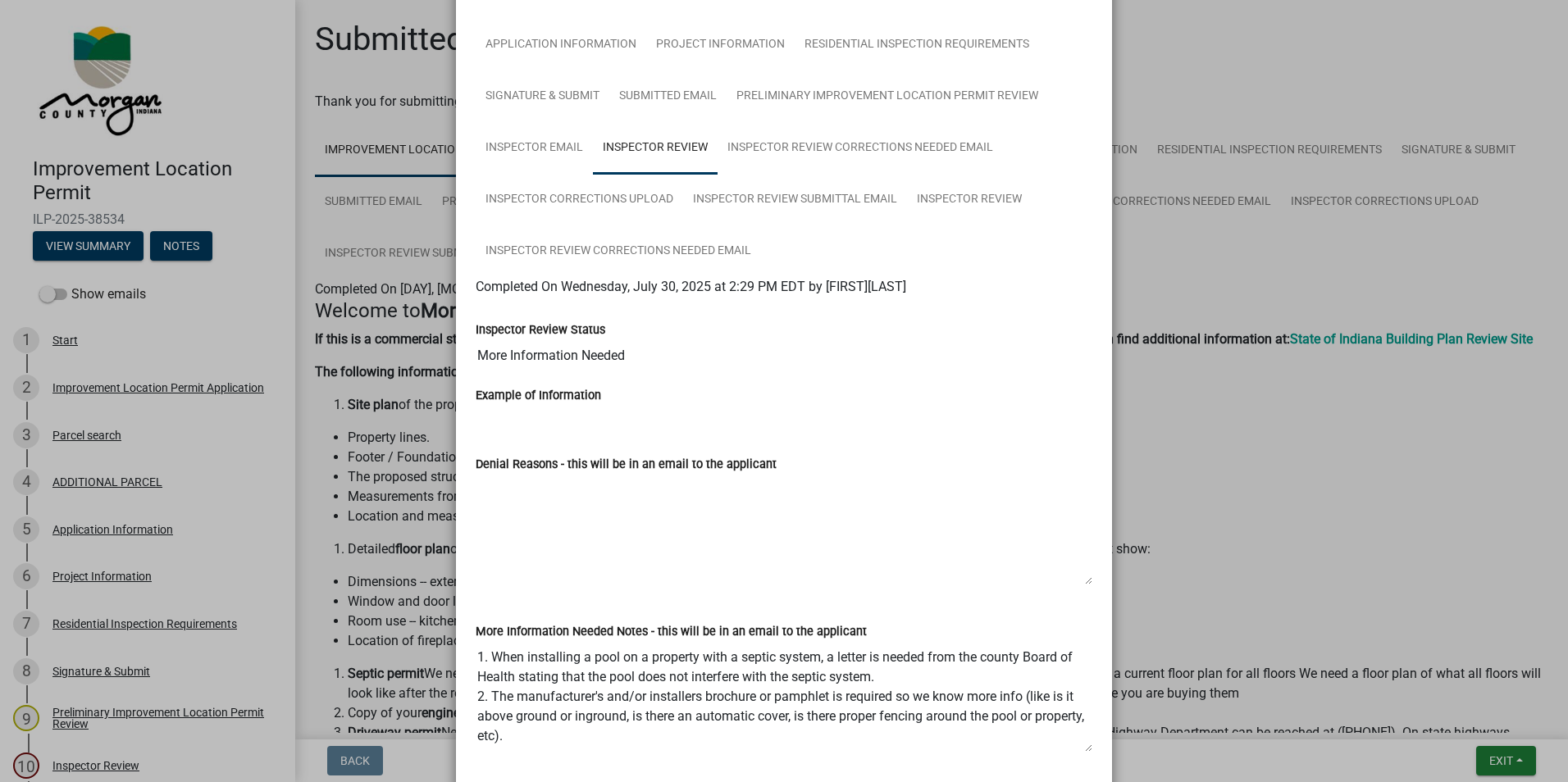 scroll, scrollTop: 82, scrollLeft: 0, axis: vertical 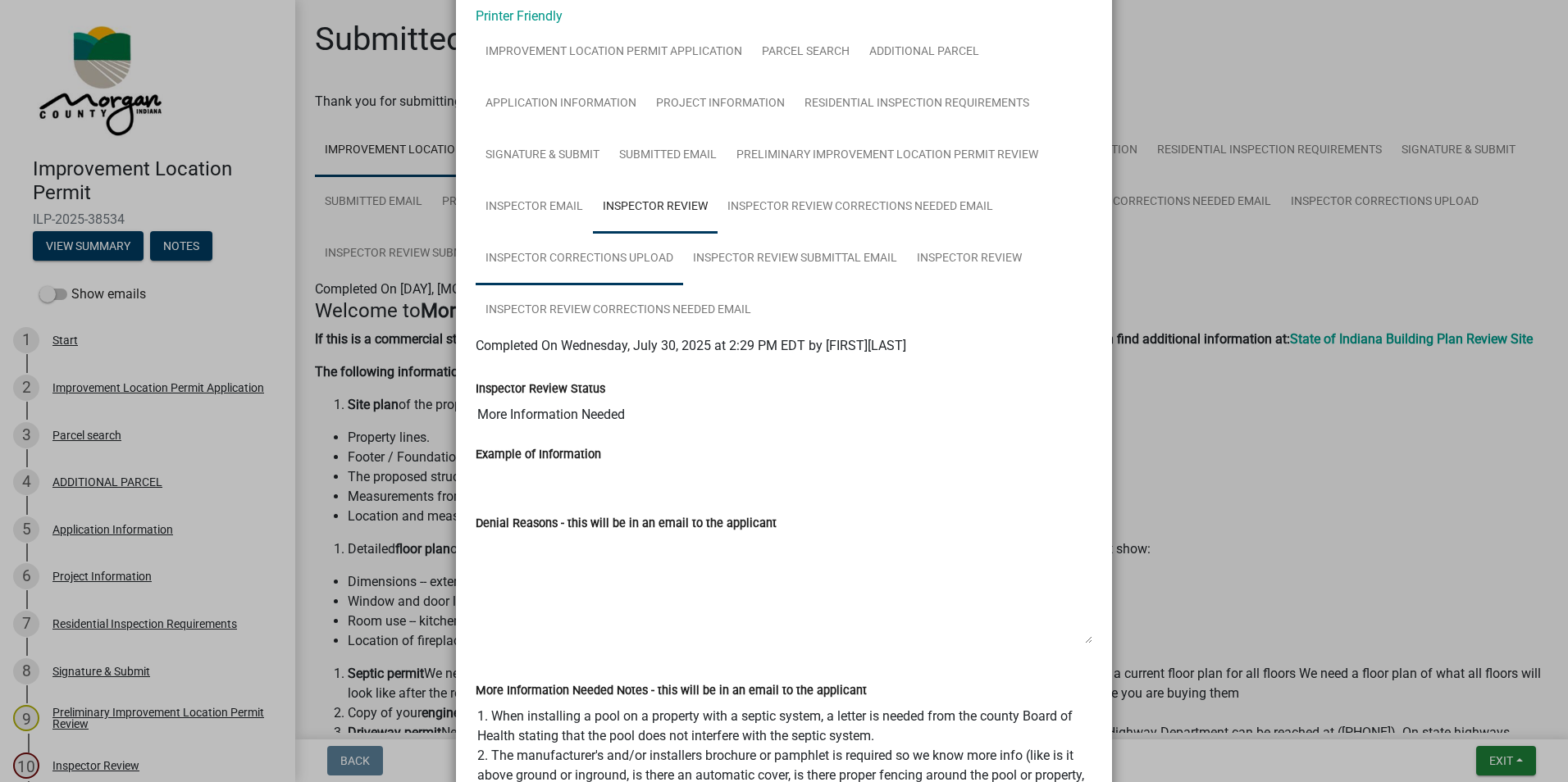 click on "Inspector Corrections Upload" at bounding box center [579, 259] 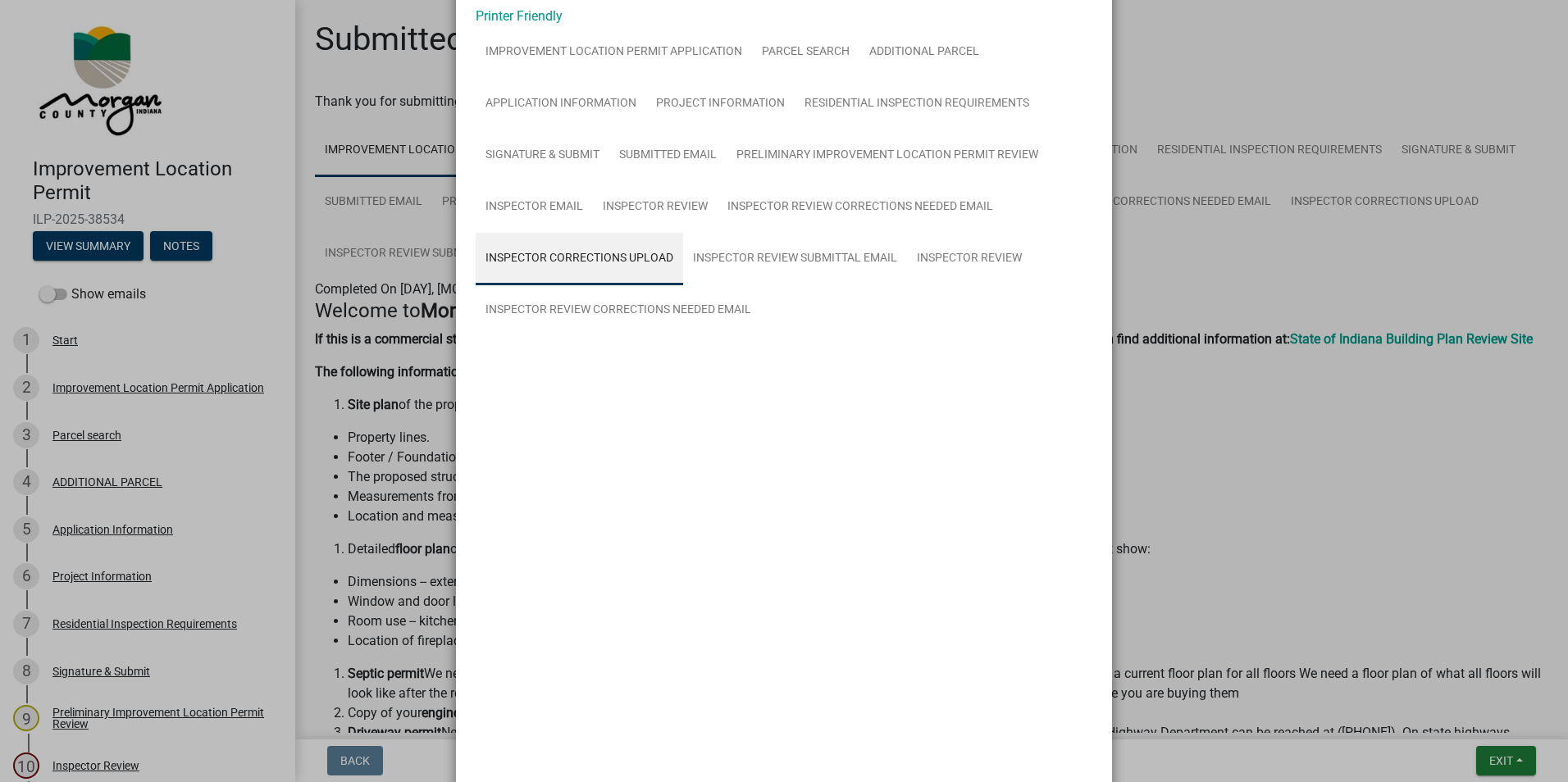 scroll, scrollTop: 31, scrollLeft: 0, axis: vertical 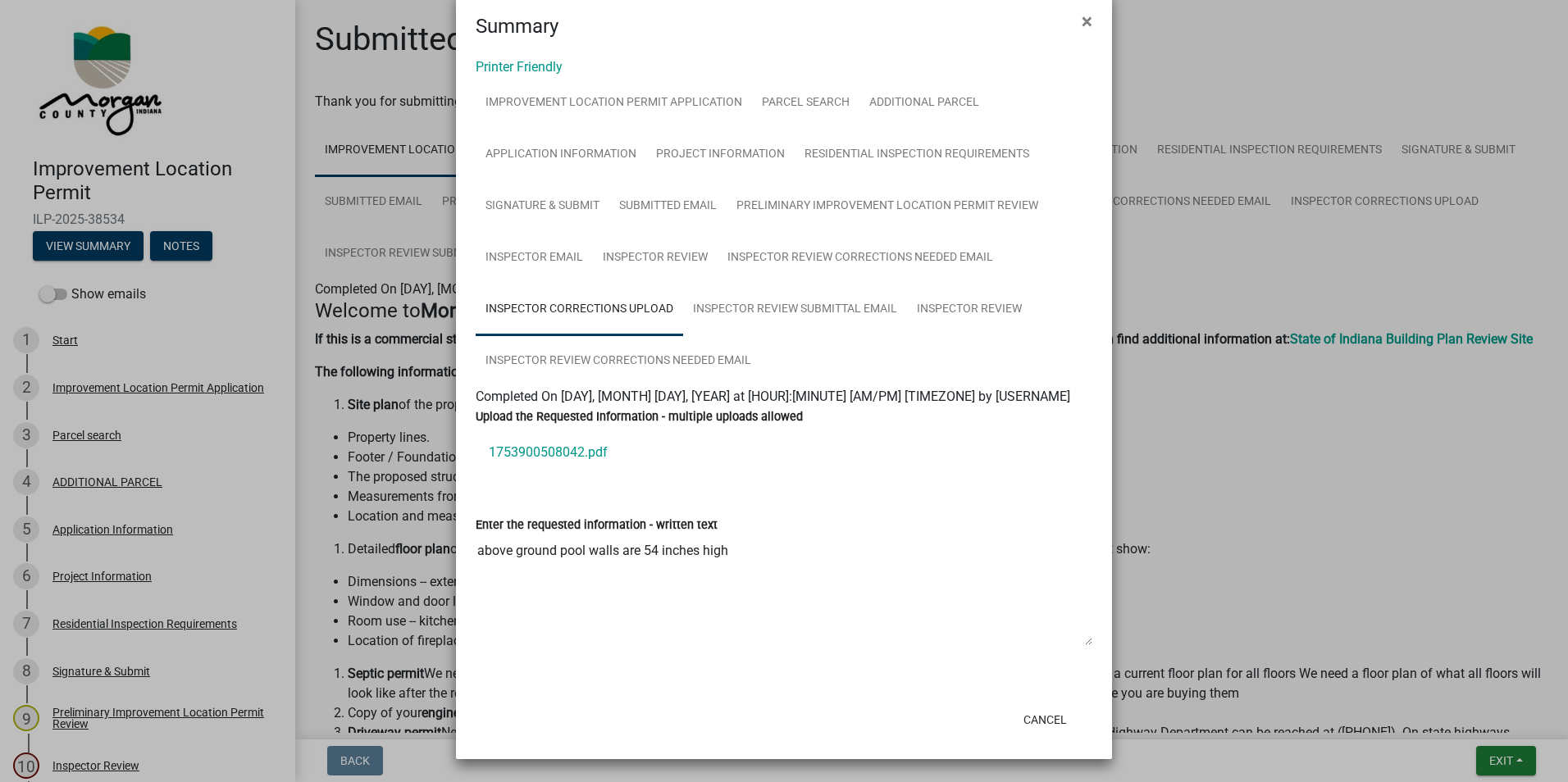 click on "1753900508042.pdf" 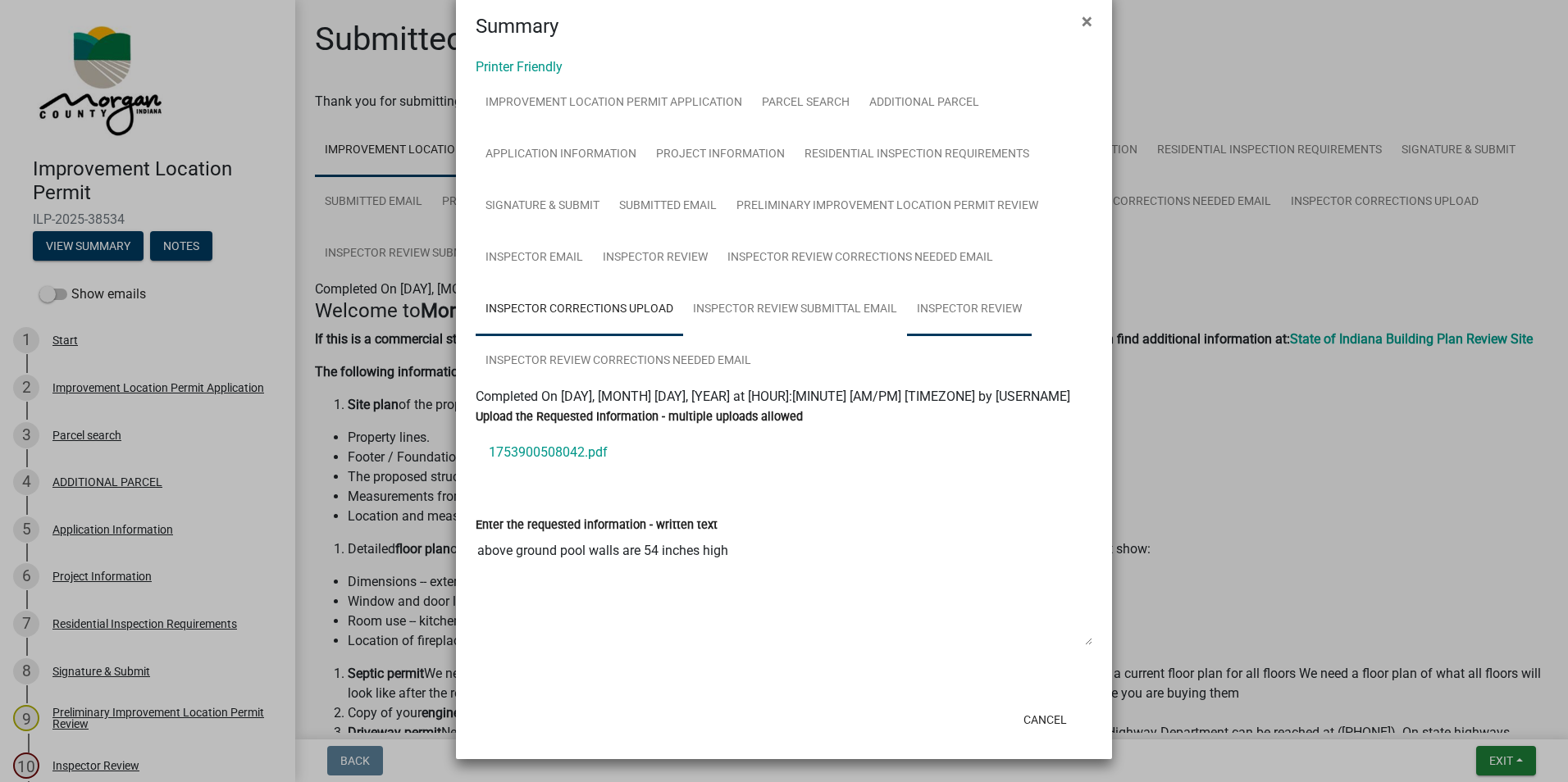 click on "Inspector Review" at bounding box center [969, 310] 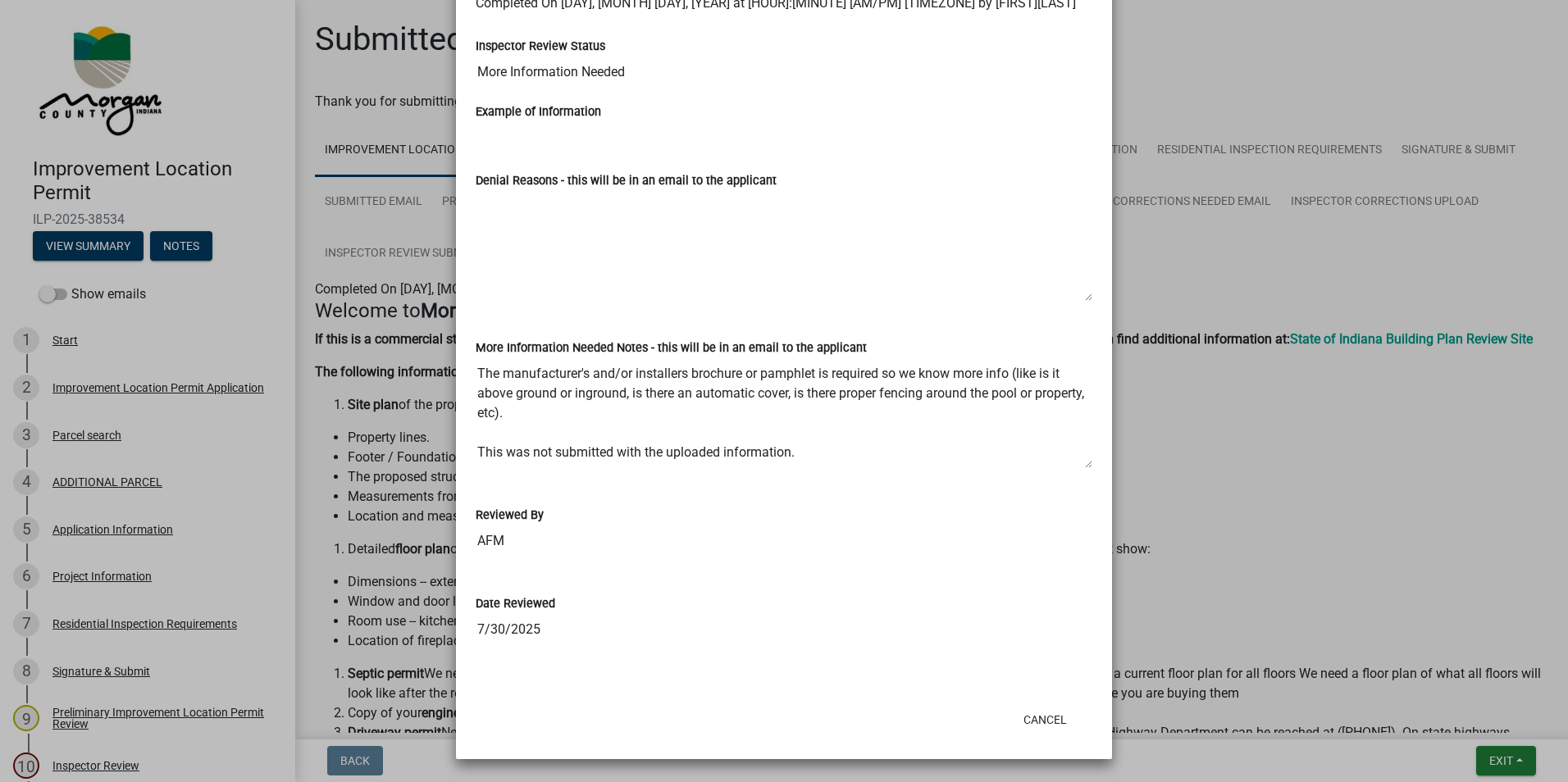 scroll, scrollTop: 0, scrollLeft: 0, axis: both 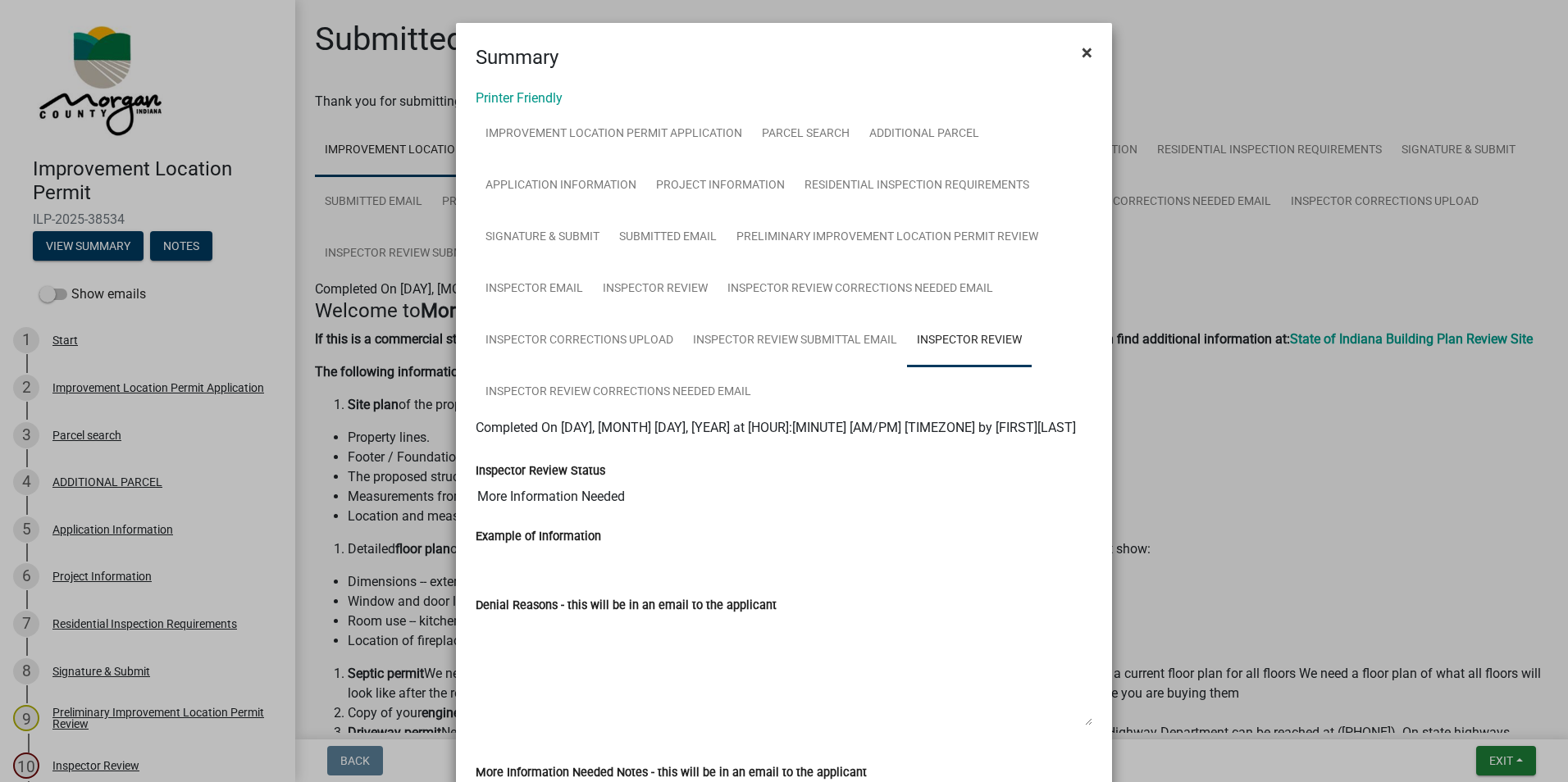 click on "×" 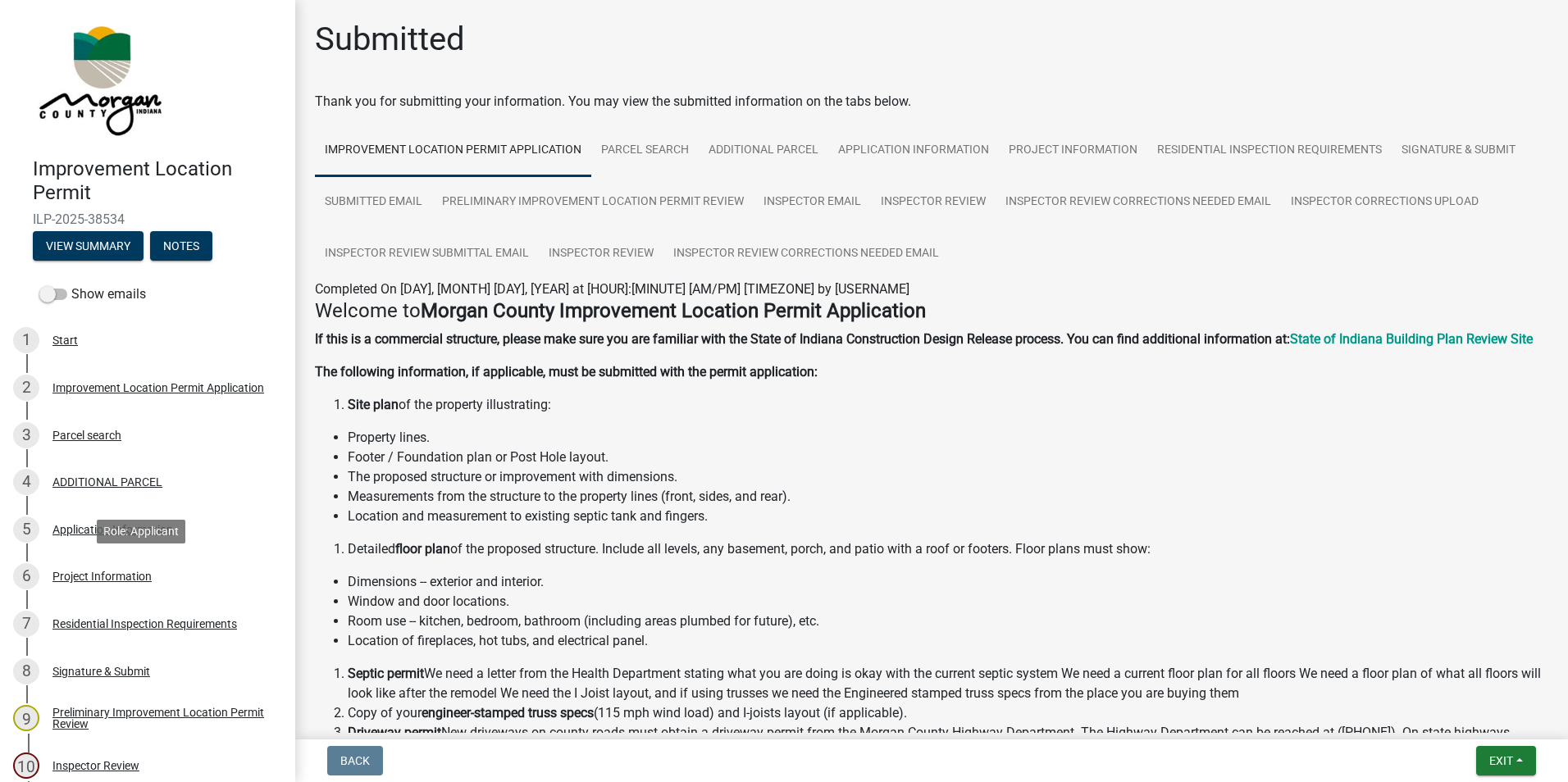 click on "Project Information" at bounding box center [102, 576] 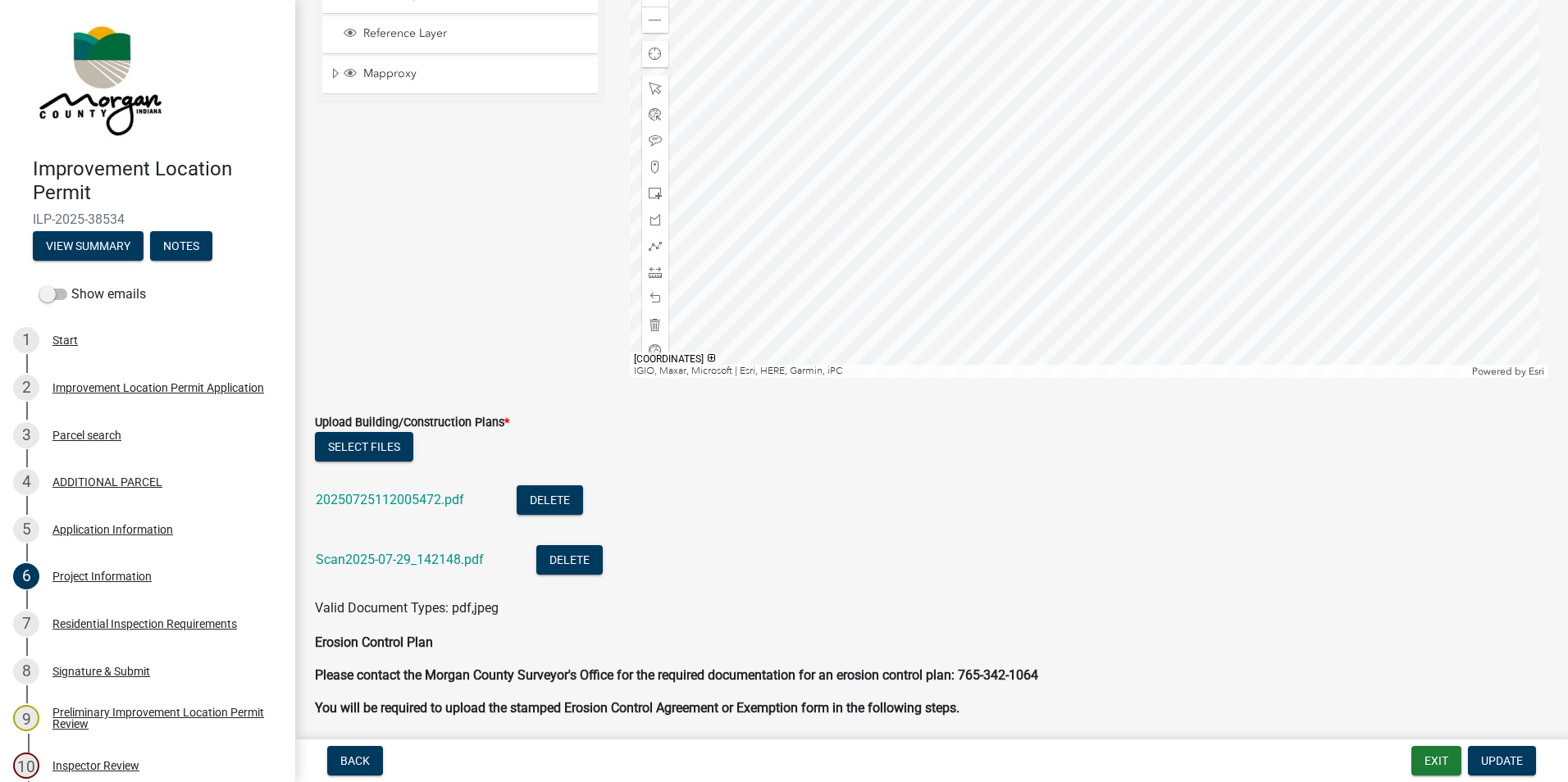 scroll, scrollTop: 3115, scrollLeft: 0, axis: vertical 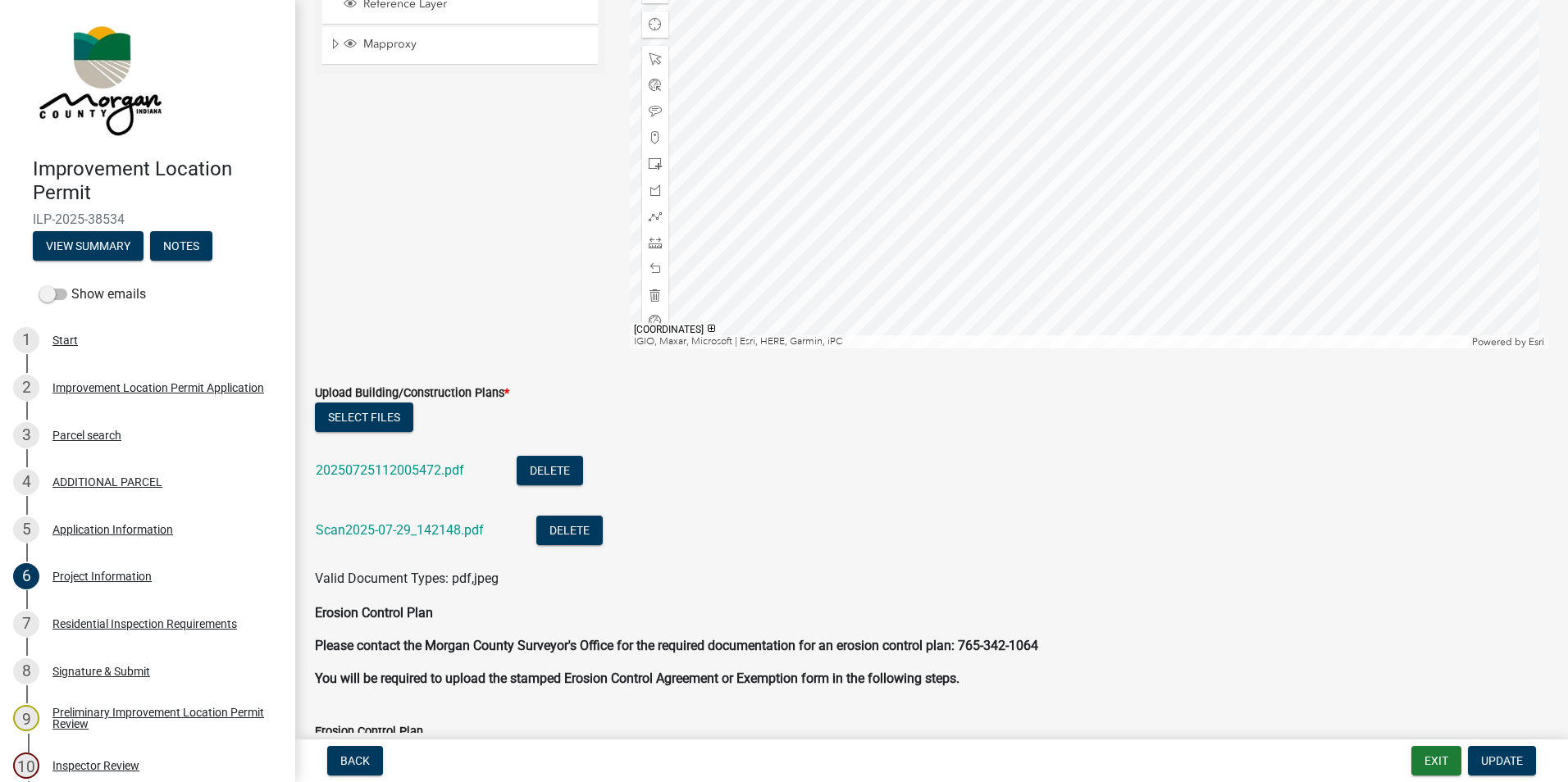 click on "20250725112005472.pdf" 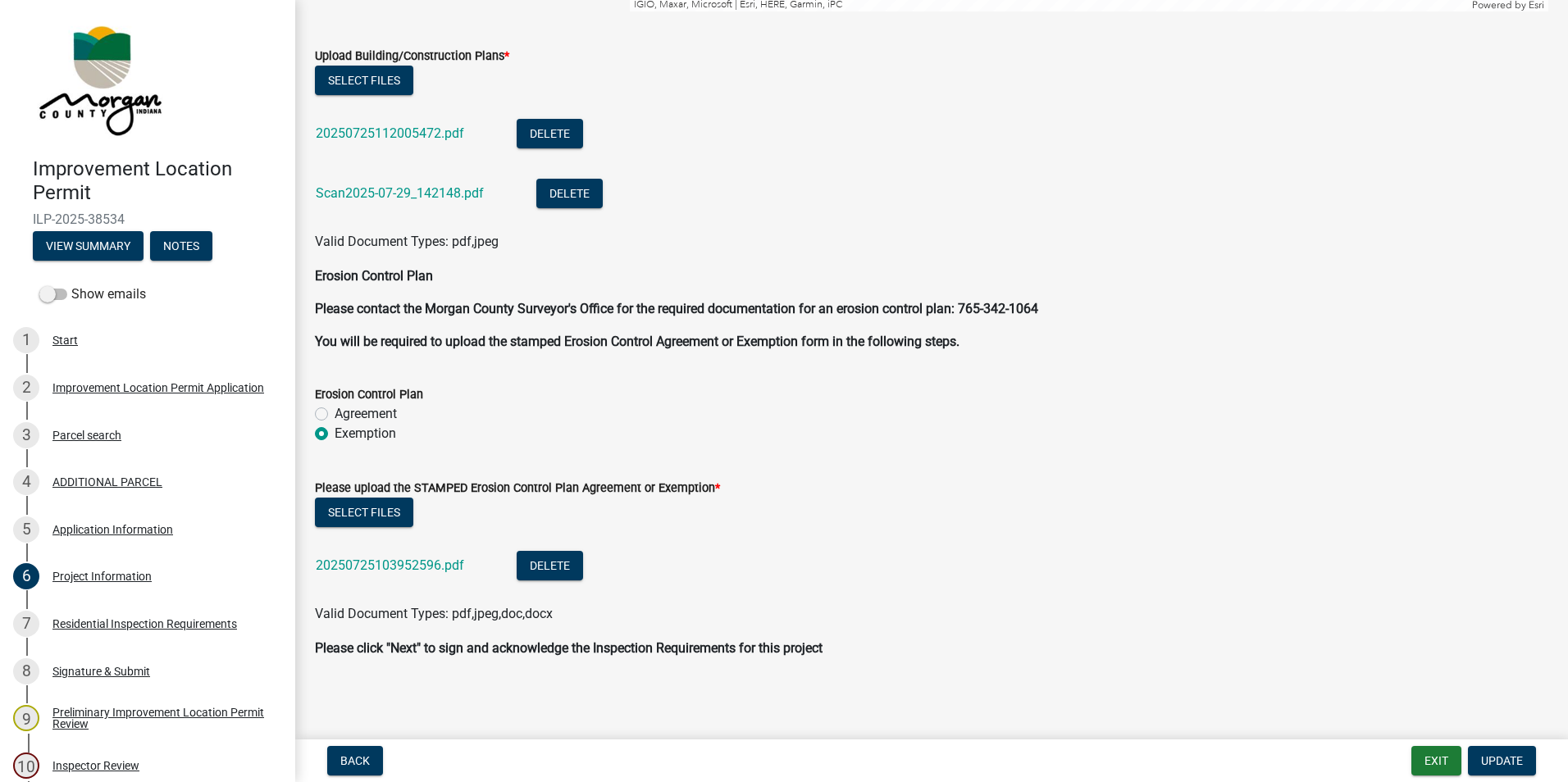 scroll, scrollTop: 3454, scrollLeft: 0, axis: vertical 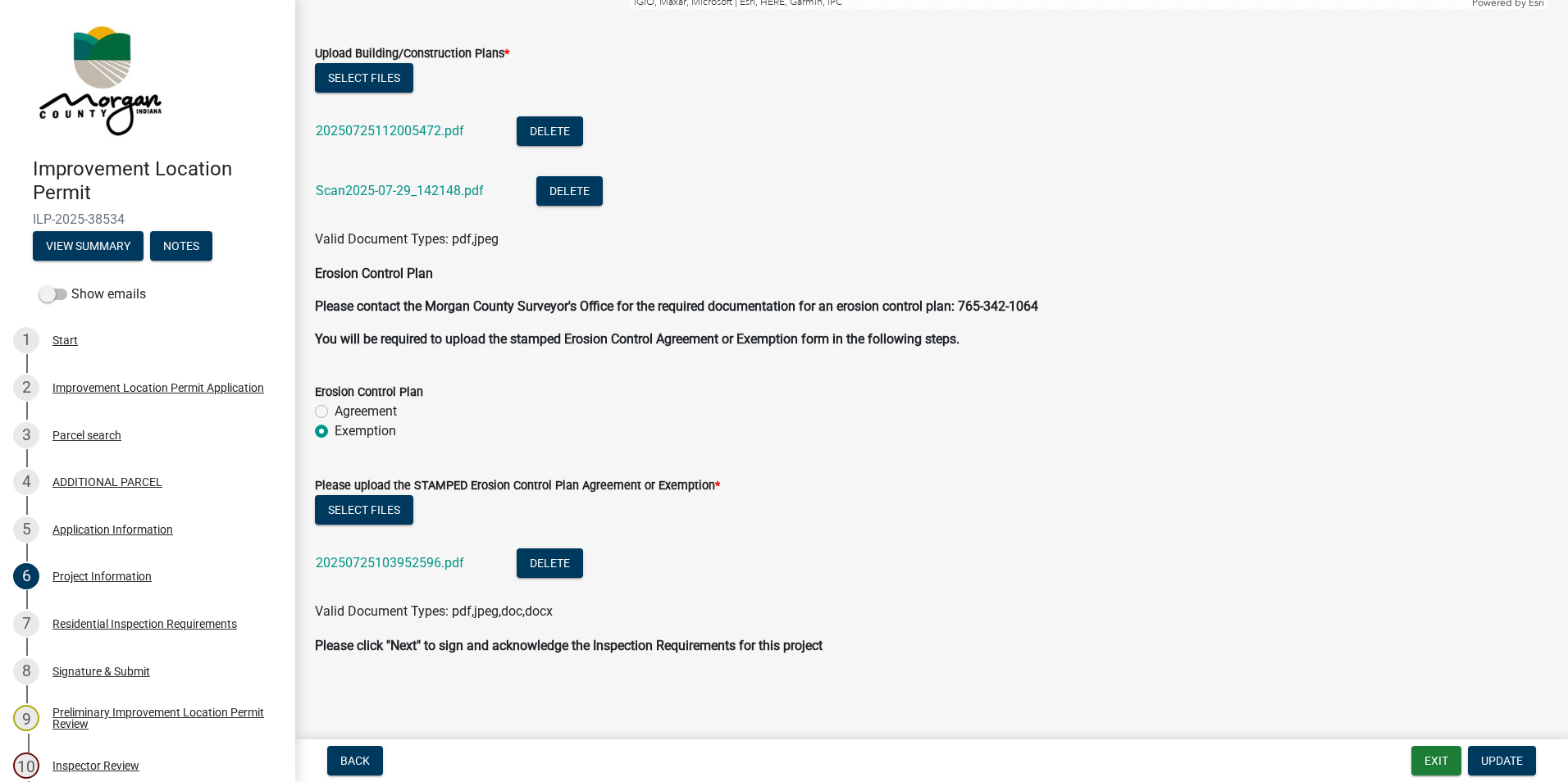 click on "20250725103952596.pdf" 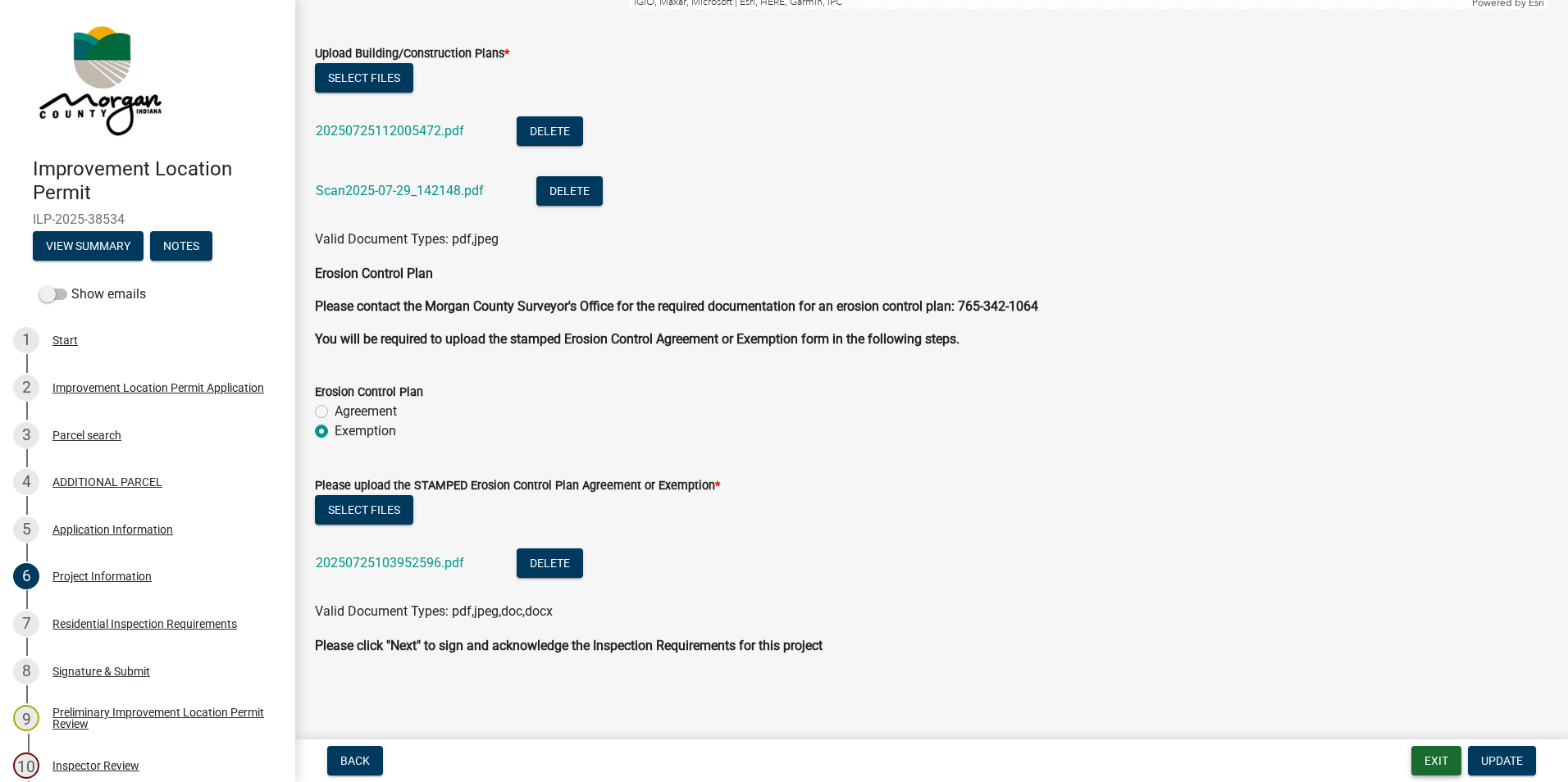 click on "Exit" at bounding box center (1436, 761) 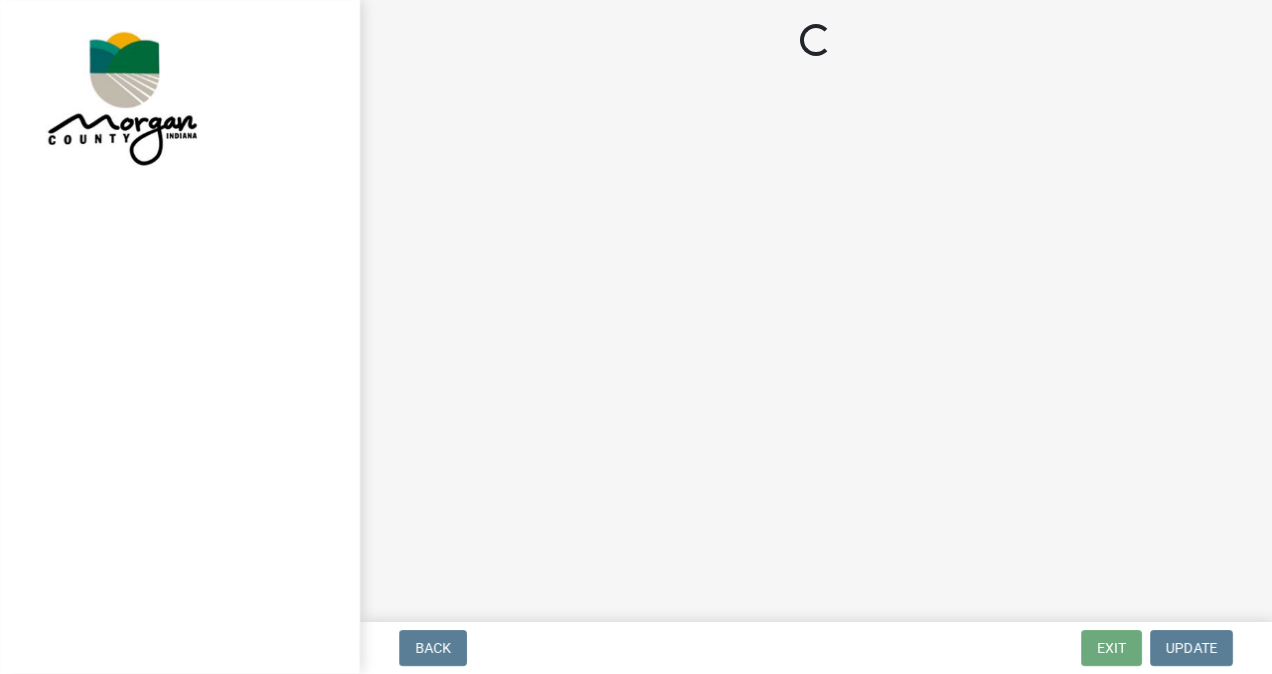 scroll, scrollTop: 0, scrollLeft: 0, axis: both 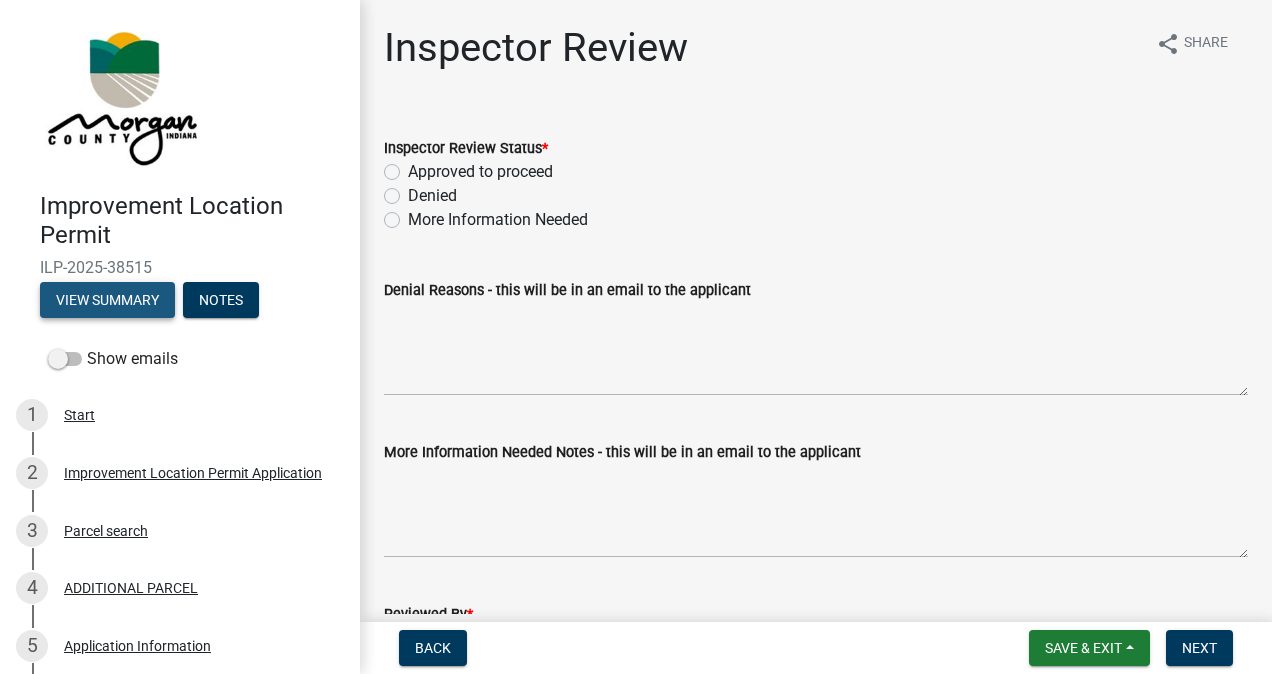 click on "View Summary" at bounding box center (107, 300) 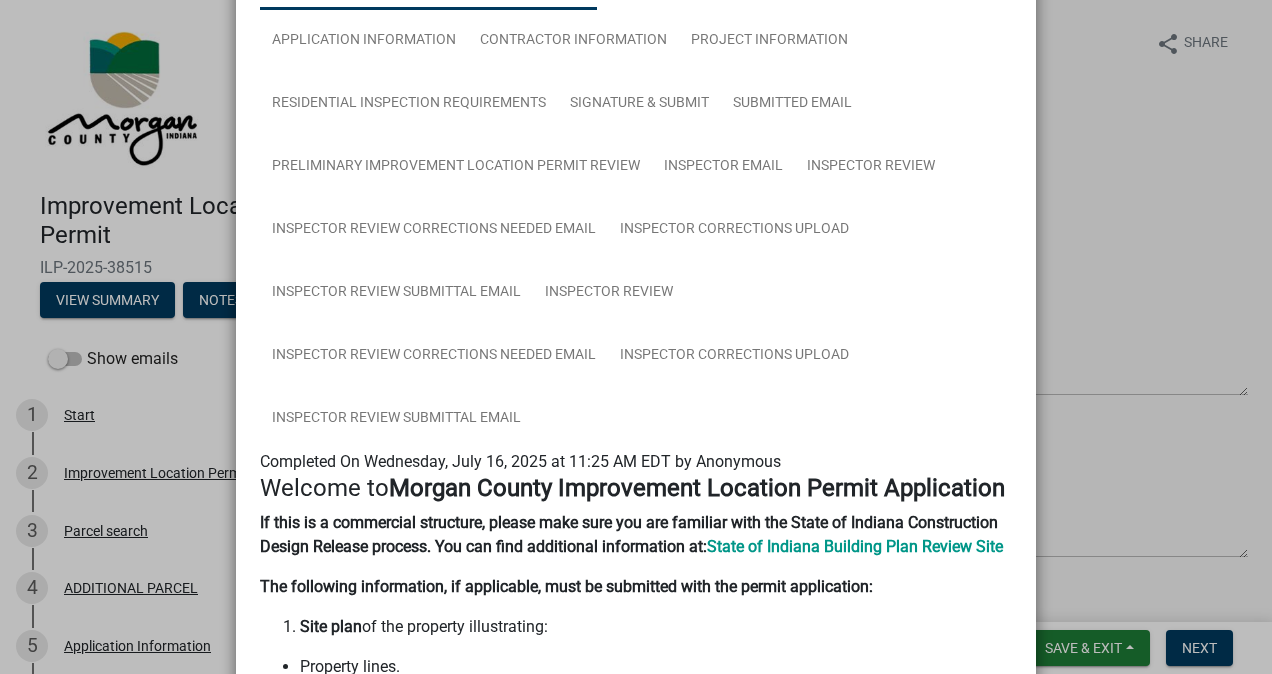 scroll, scrollTop: 200, scrollLeft: 0, axis: vertical 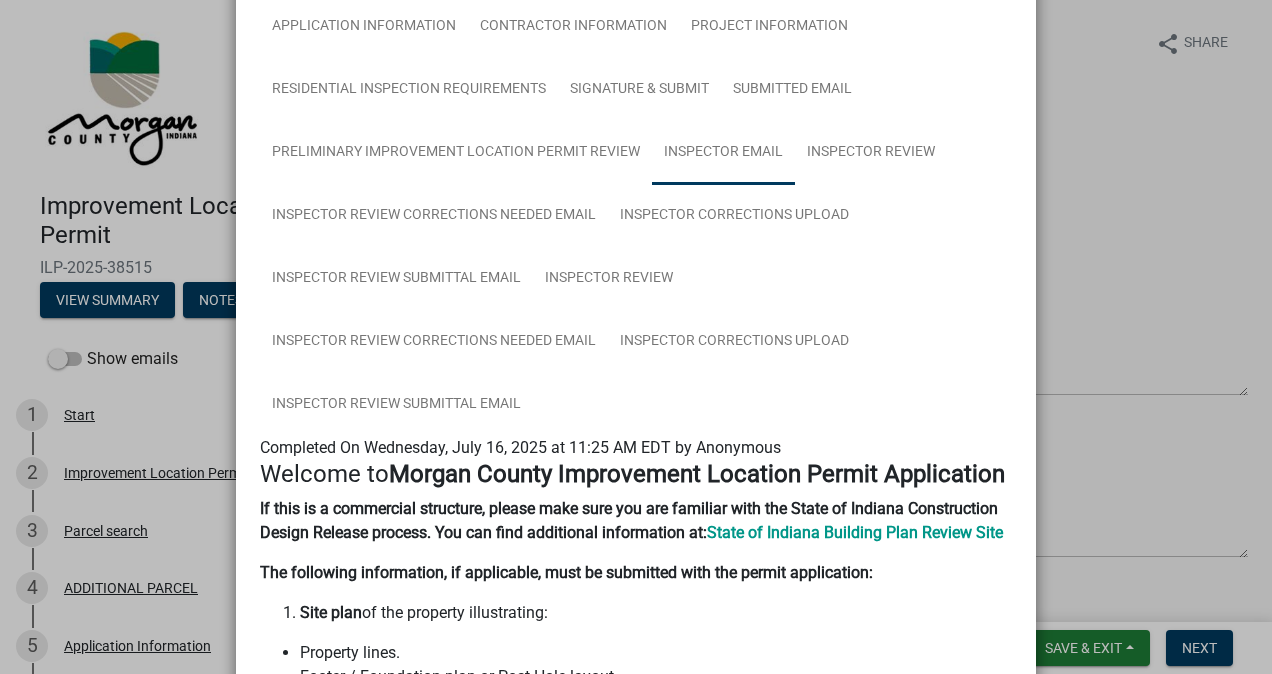 click on "Inspector Email" at bounding box center (723, 153) 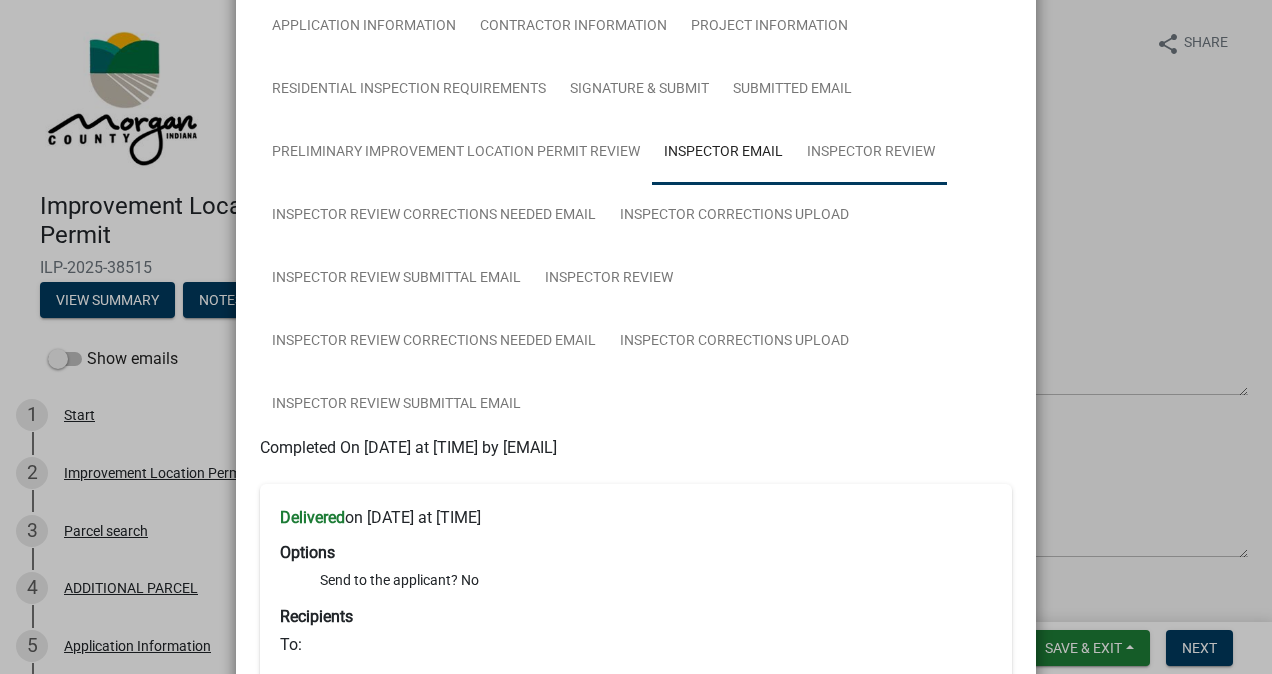 click on "Inspector Review" at bounding box center (871, 153) 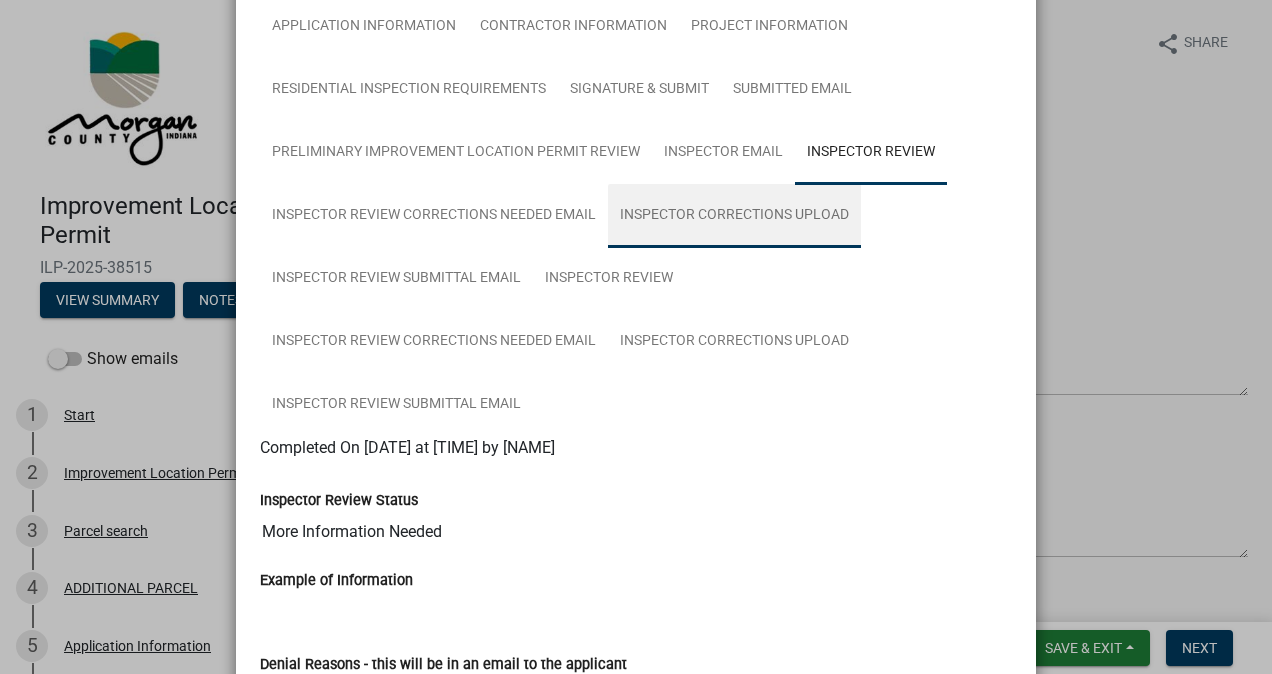click on "Inspector Corrections Upload" at bounding box center (734, 216) 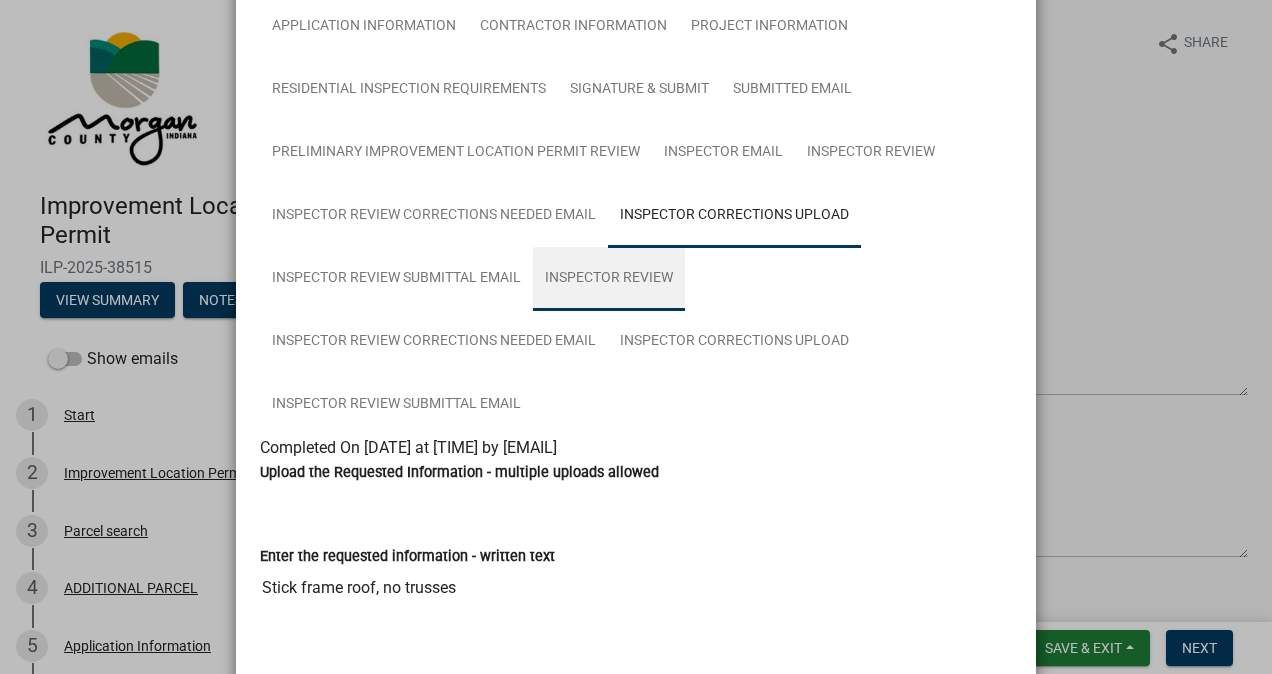 click on "Inspector Review" at bounding box center [609, 279] 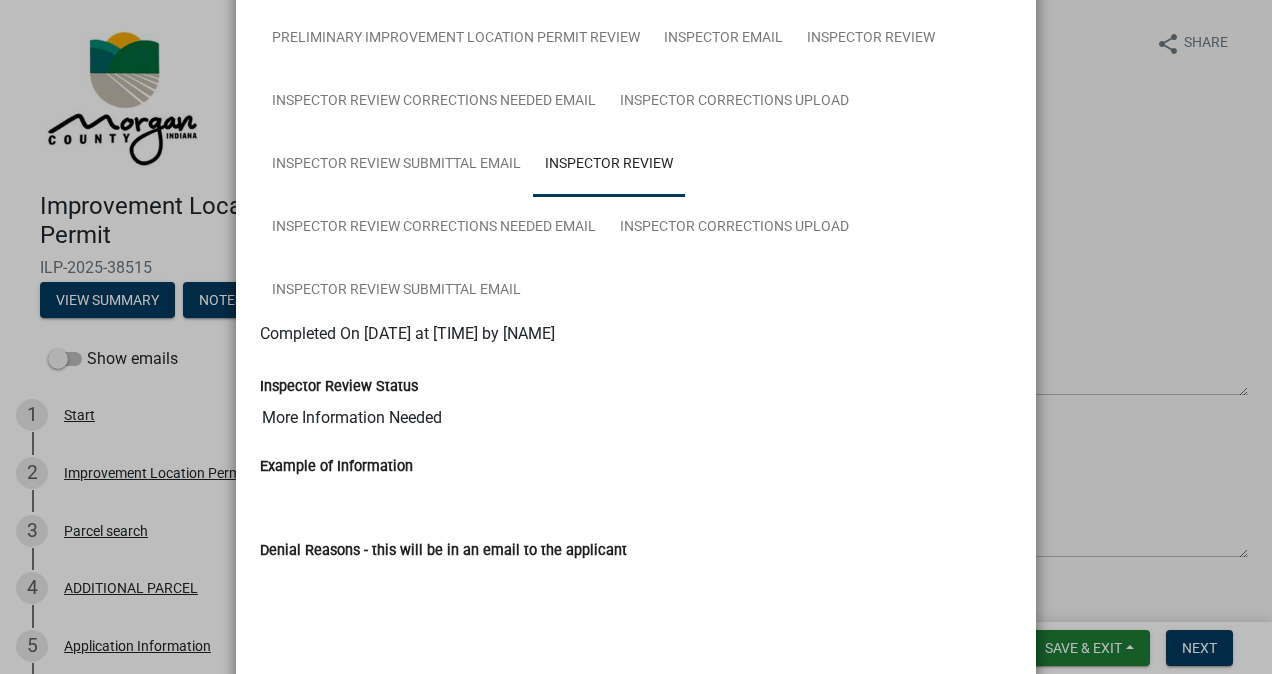 scroll, scrollTop: 300, scrollLeft: 0, axis: vertical 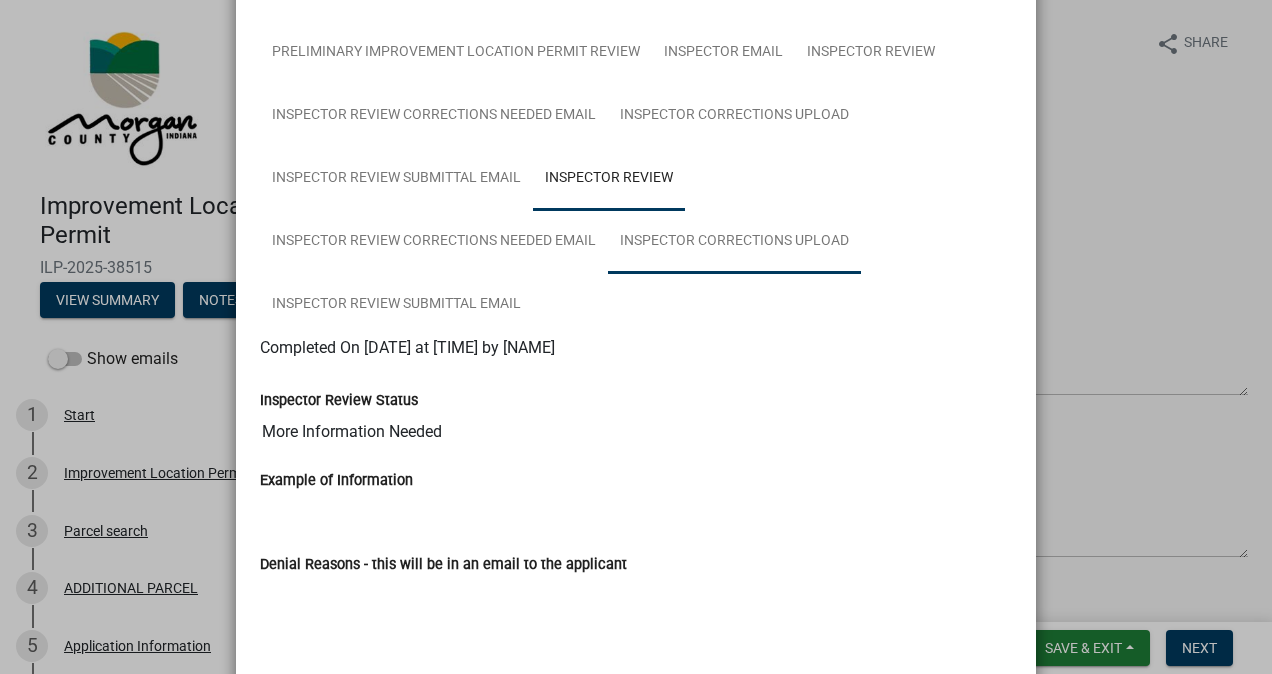 click on "Inspector Corrections Upload" at bounding box center (734, 242) 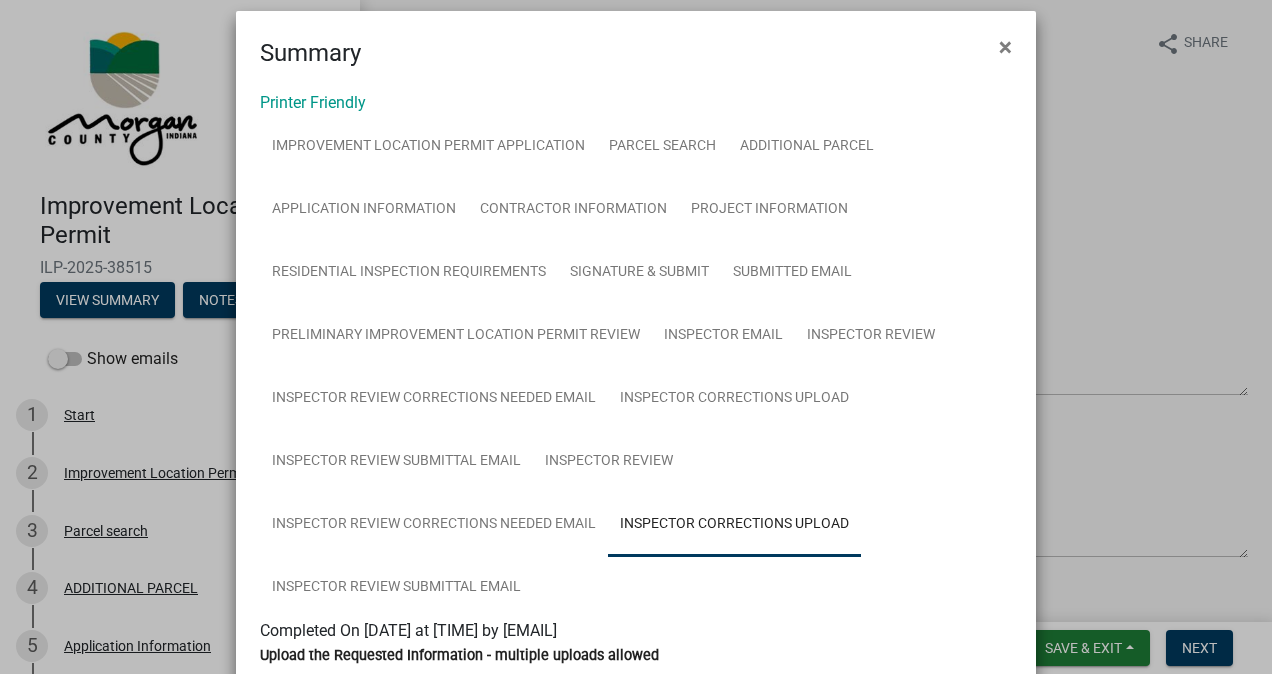 scroll, scrollTop: 0, scrollLeft: 0, axis: both 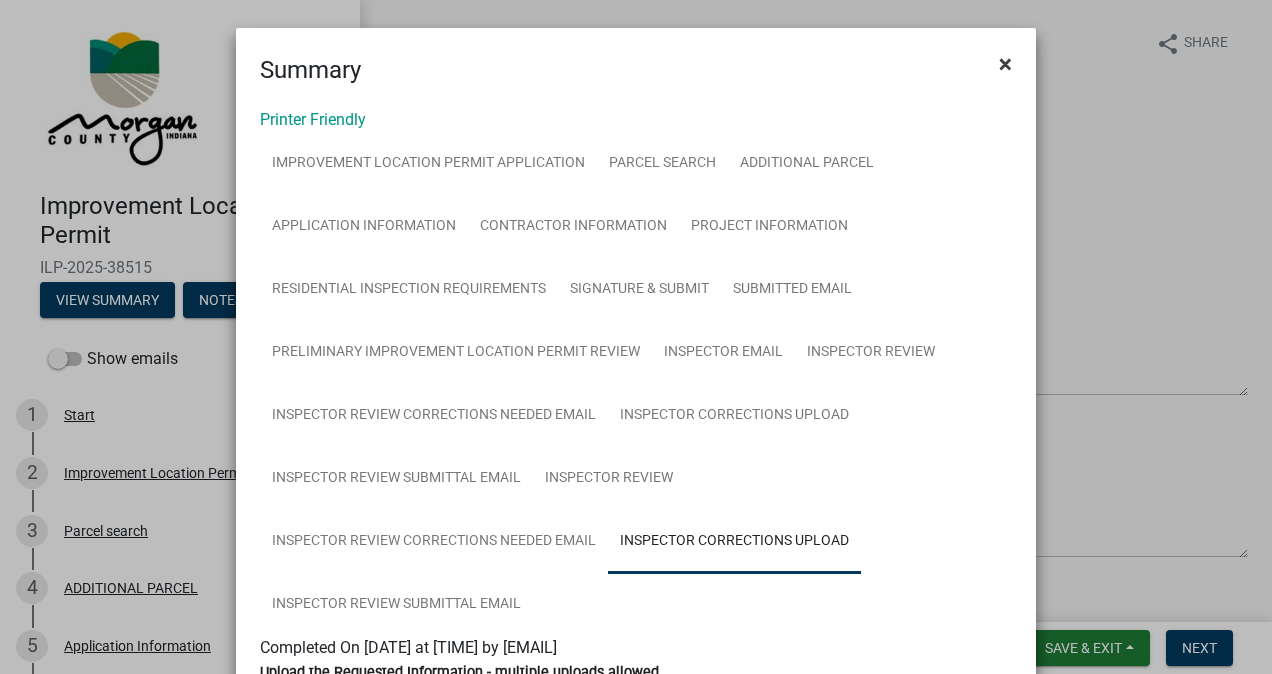 click on "×" 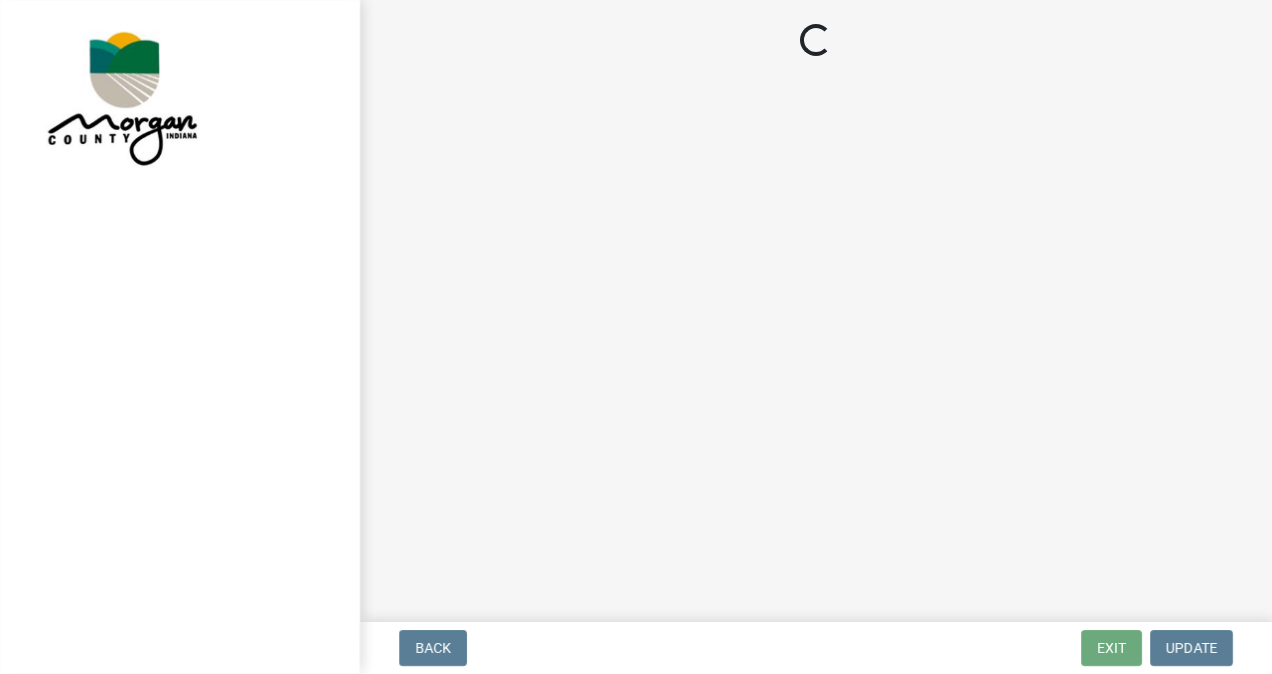 scroll, scrollTop: 0, scrollLeft: 0, axis: both 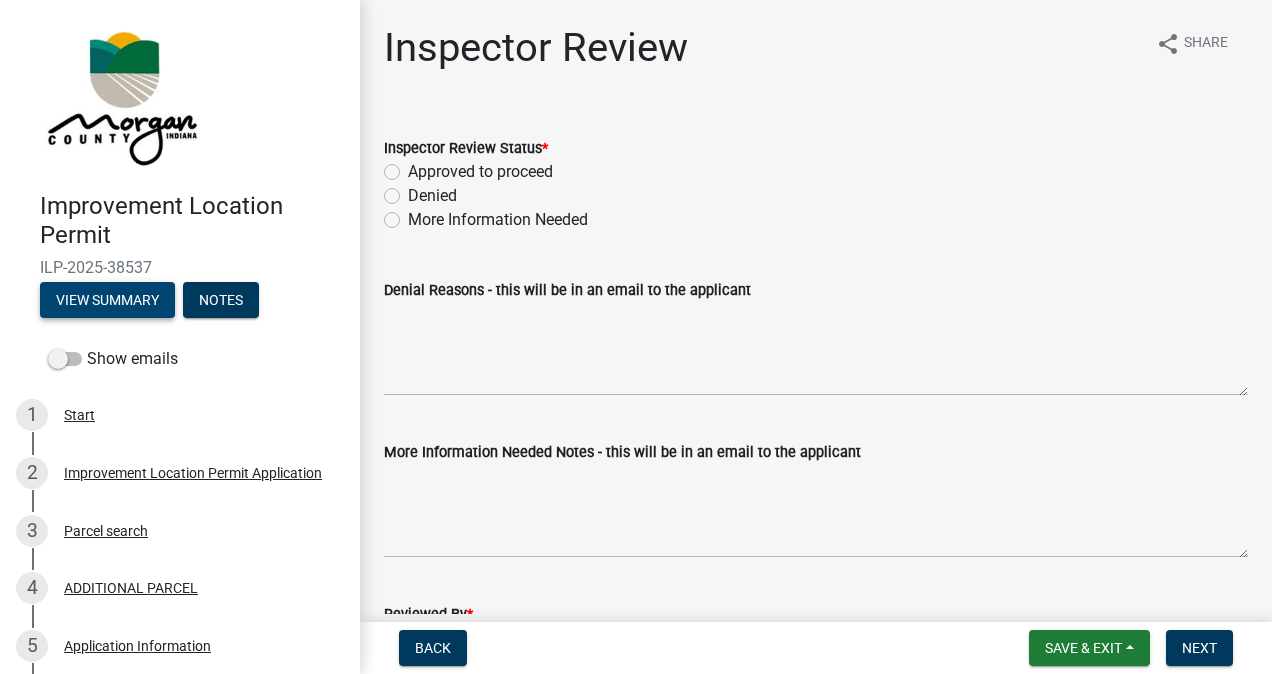 click on "View Summary" at bounding box center [107, 300] 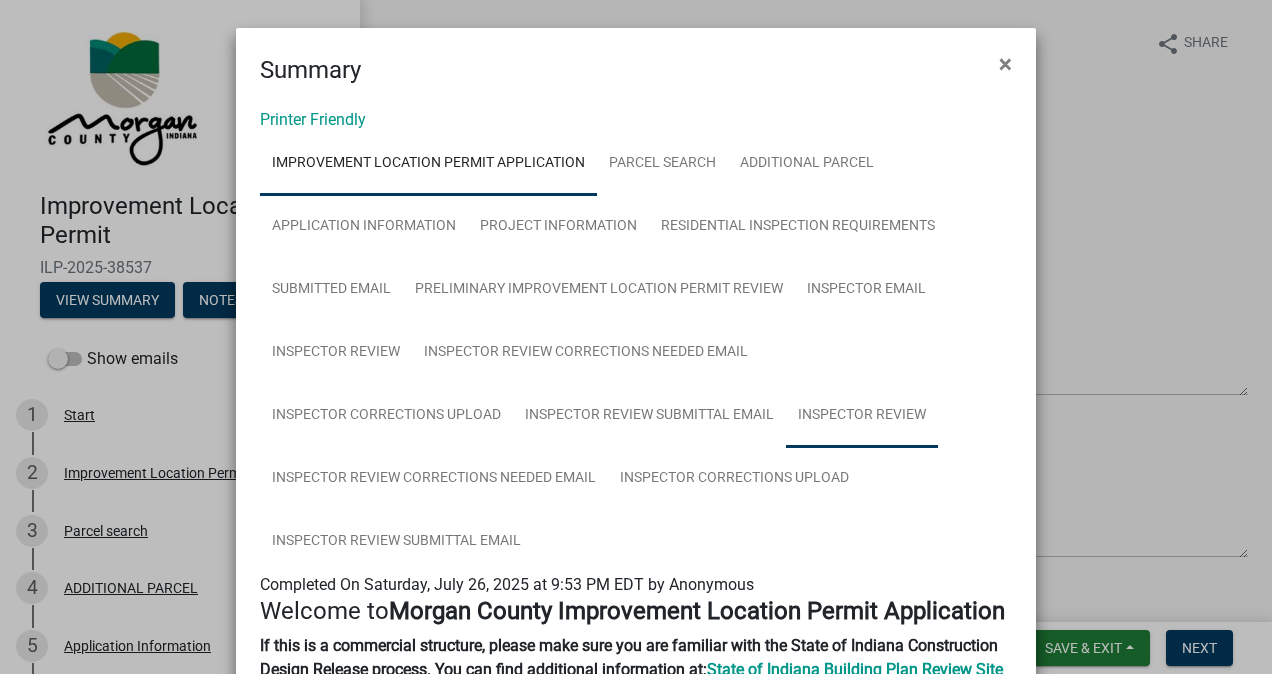 click on "Inspector Review" at bounding box center [862, 416] 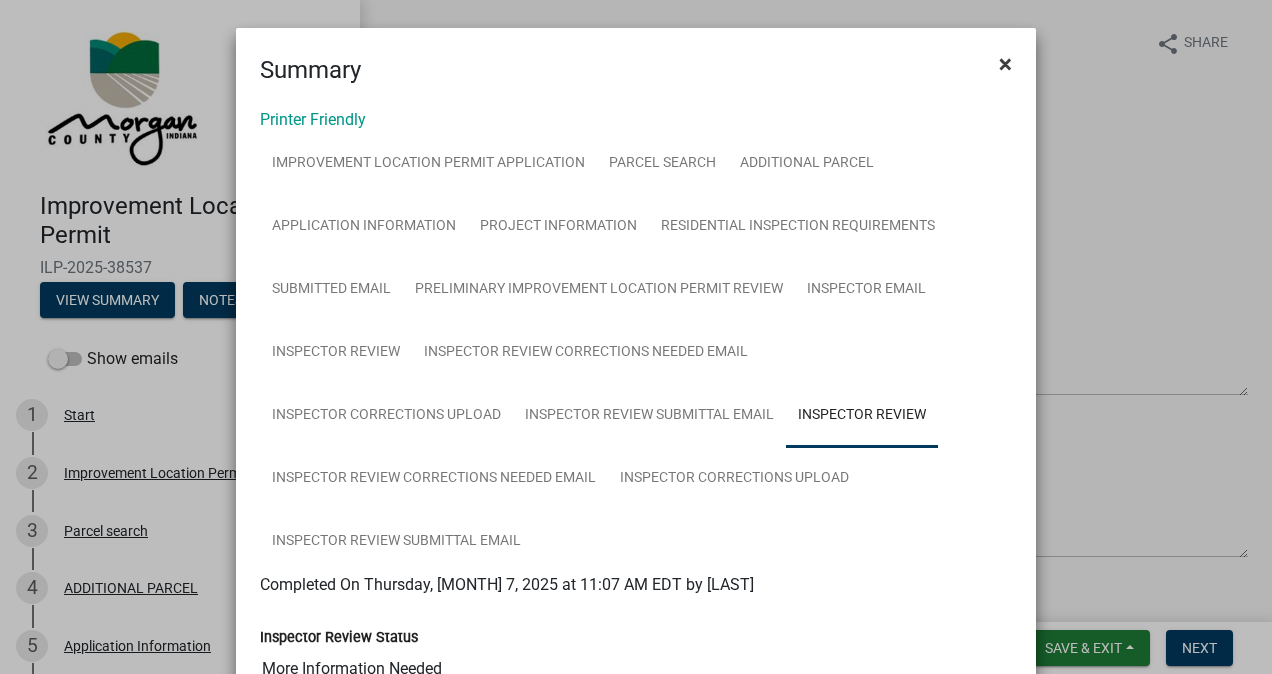 click on "×" 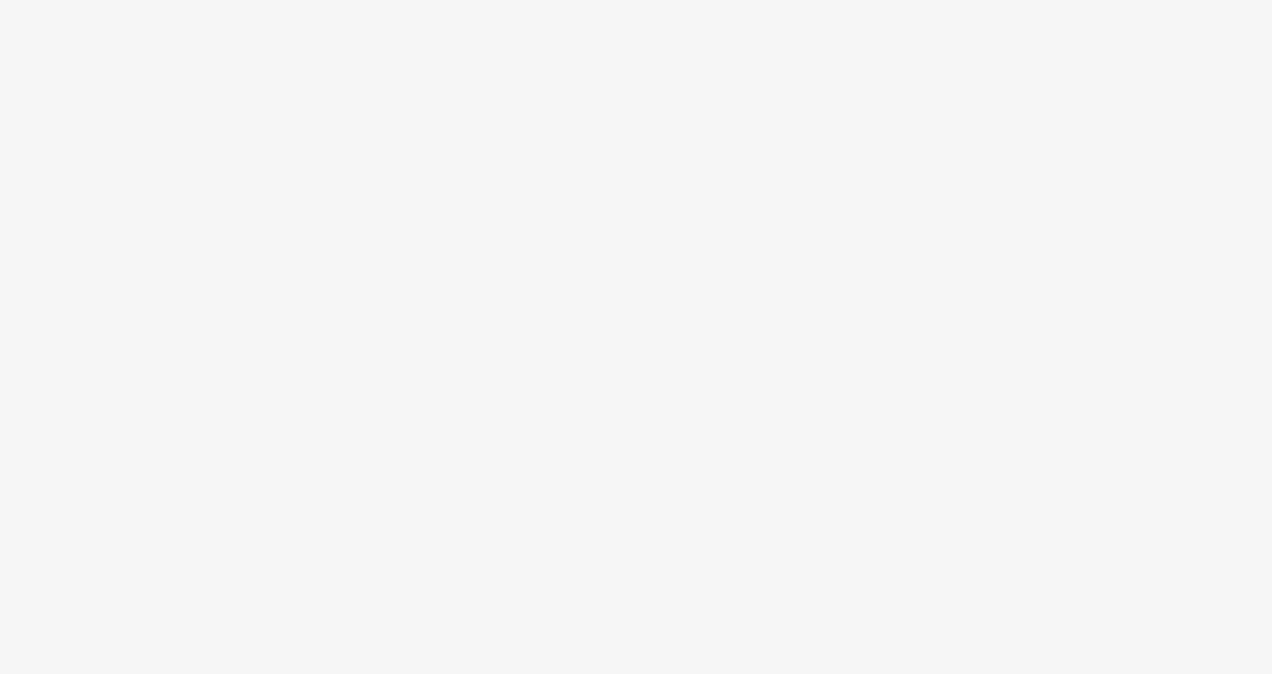 scroll, scrollTop: 0, scrollLeft: 0, axis: both 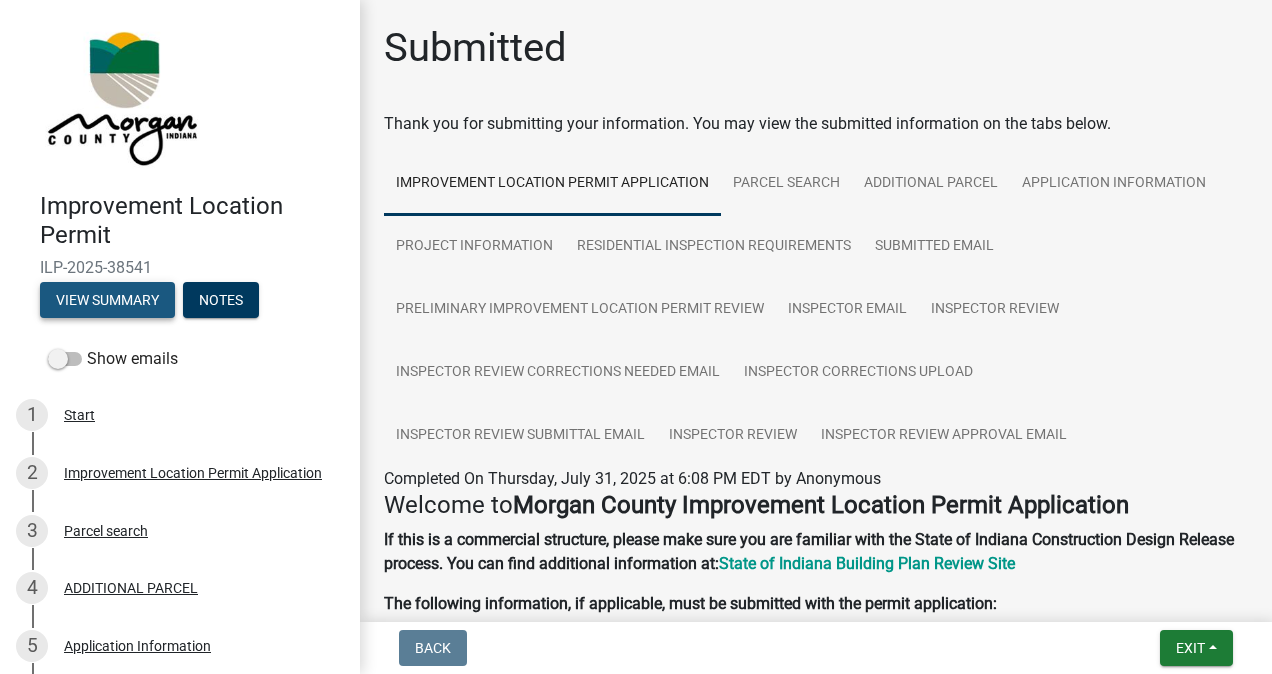 click on "View Summary" at bounding box center (107, 300) 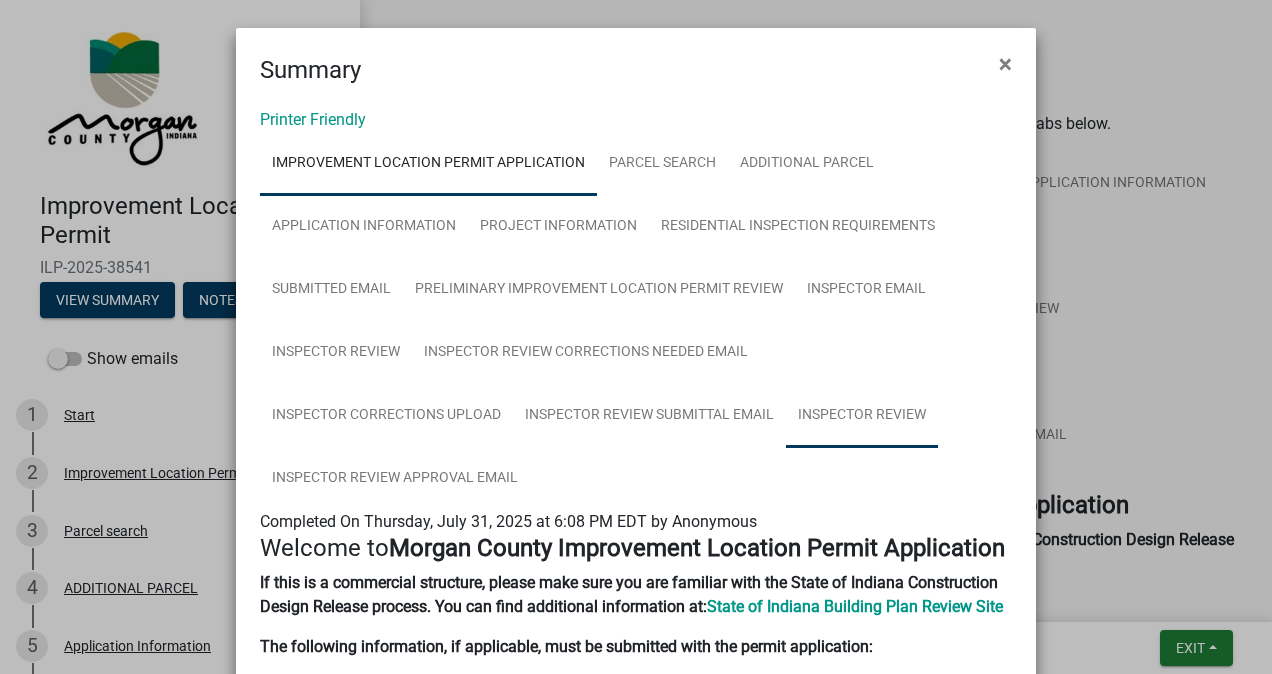 click on "Inspector Review" at bounding box center [862, 416] 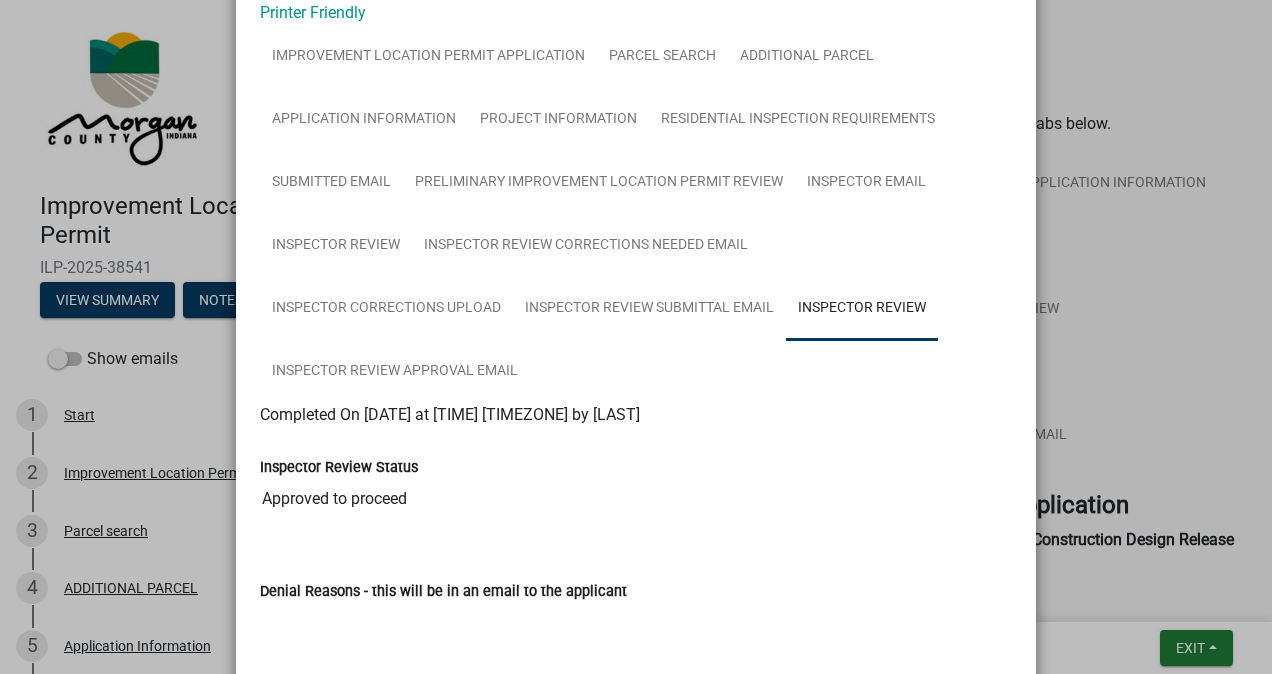 scroll, scrollTop: 0, scrollLeft: 0, axis: both 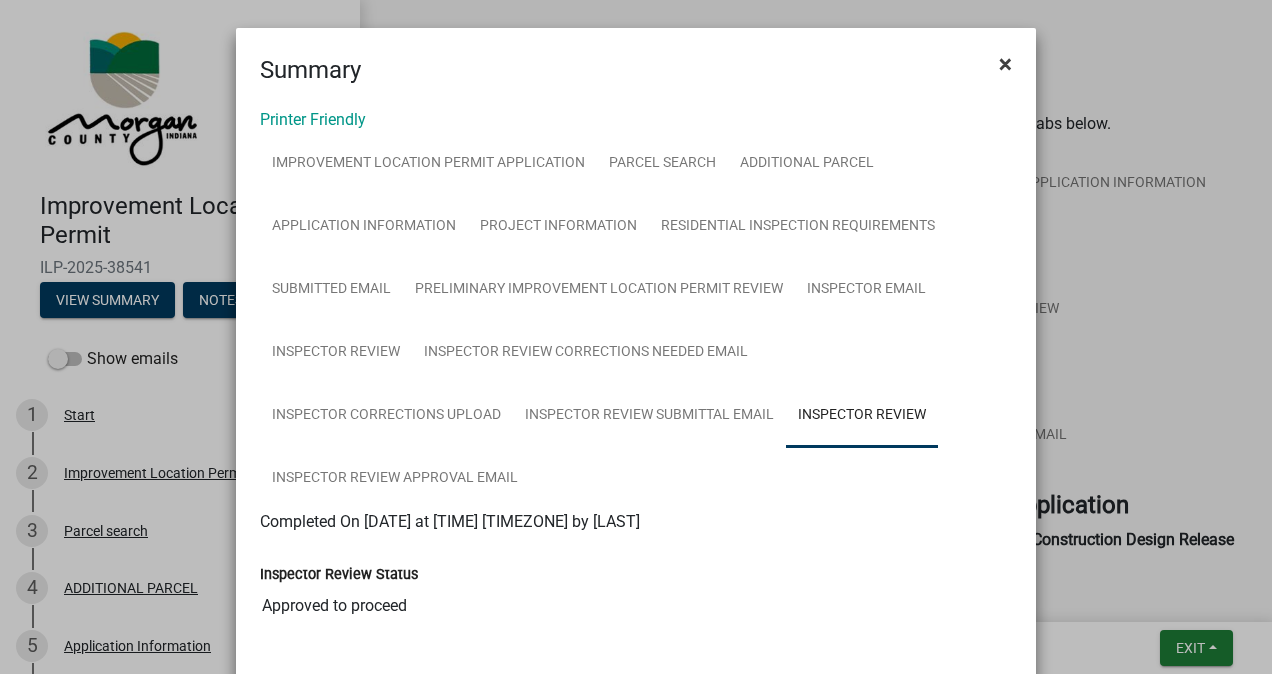 click on "×" 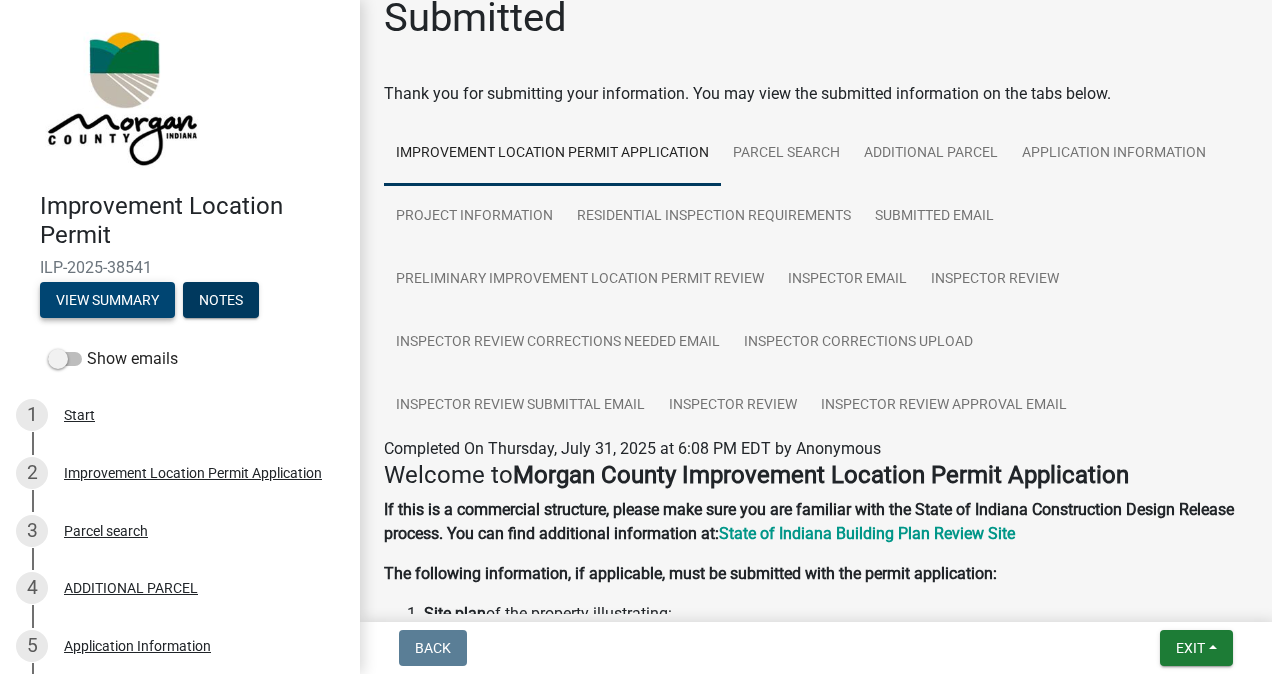 scroll, scrollTop: 0, scrollLeft: 0, axis: both 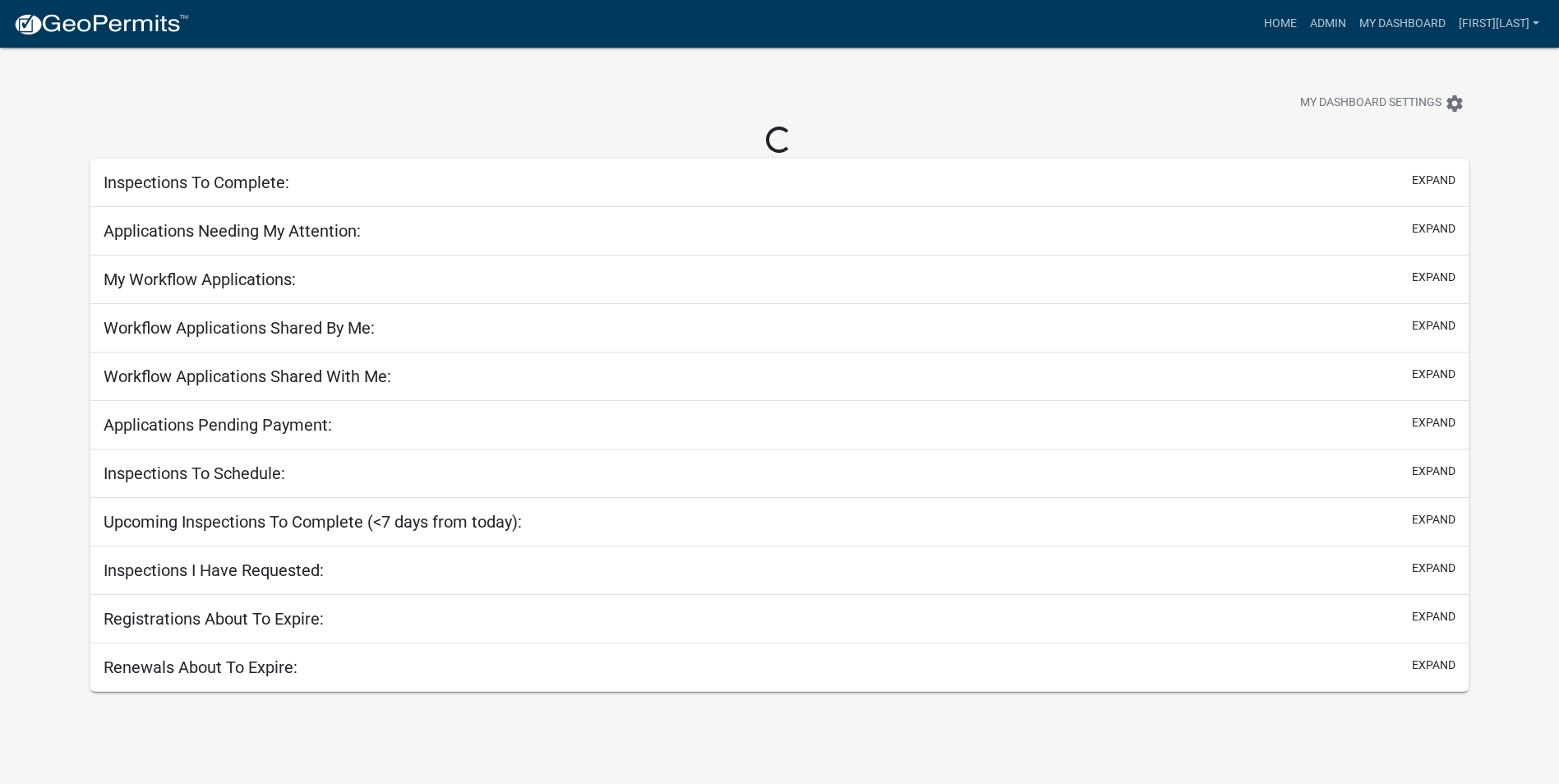 select on "3: 100" 